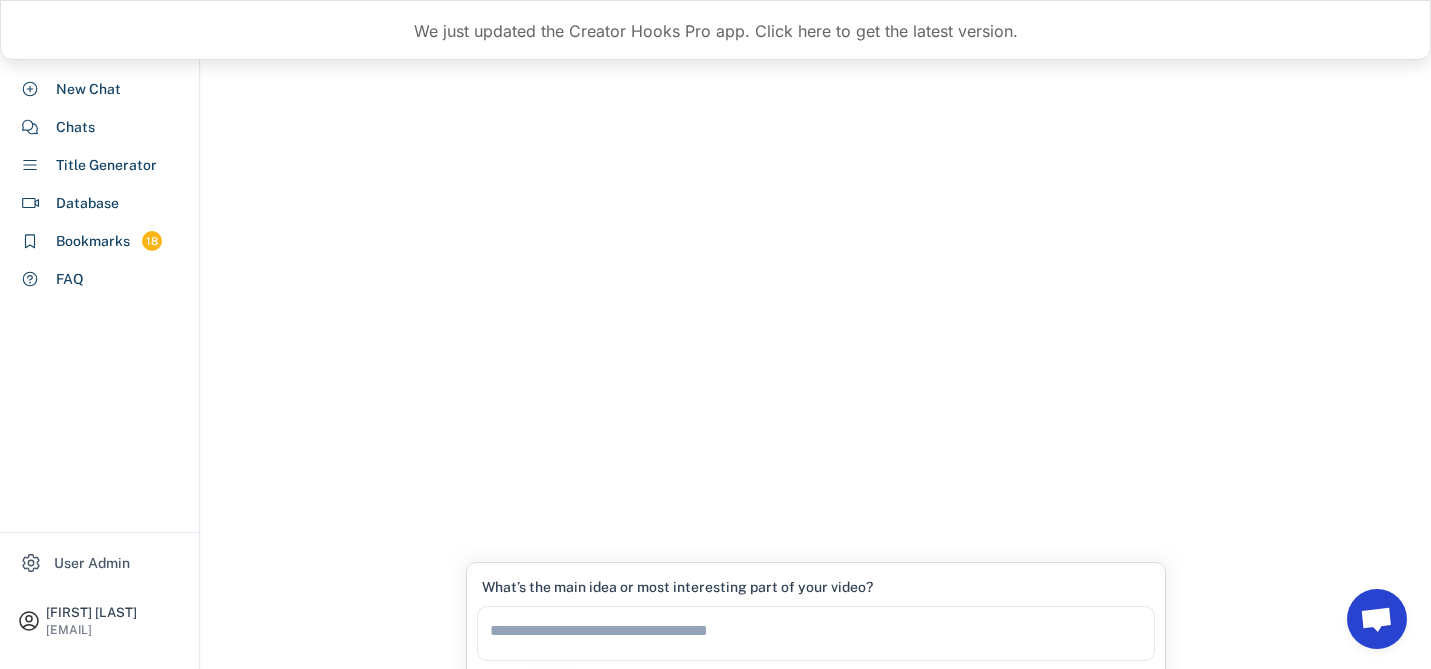 scroll, scrollTop: 0, scrollLeft: 0, axis: both 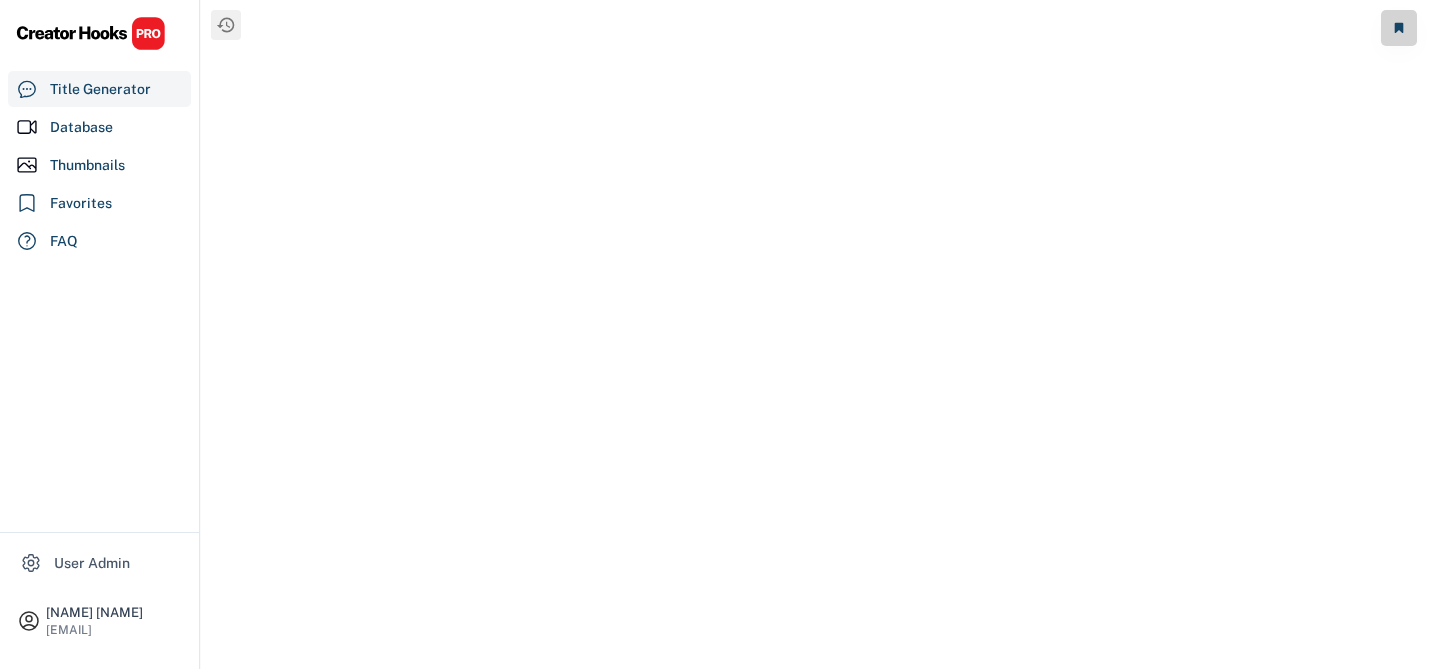 select on "**********" 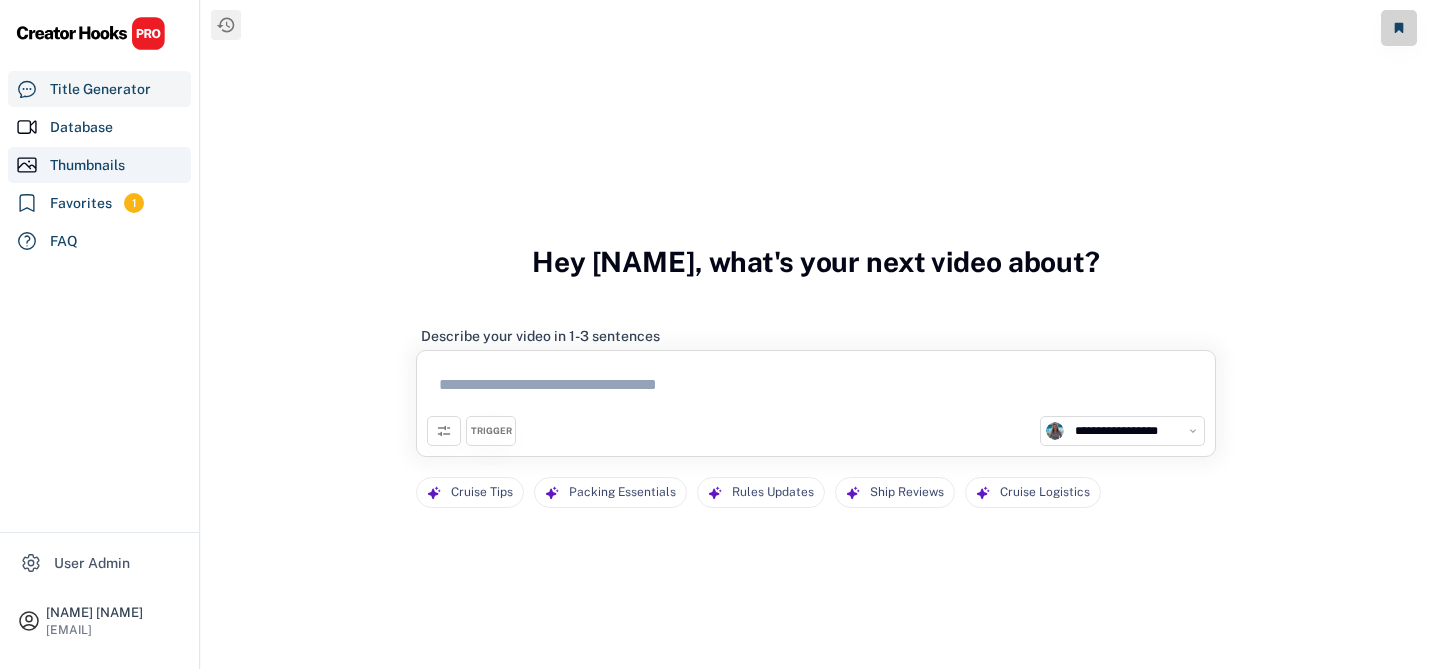 click on "Thumbnails" at bounding box center [87, 165] 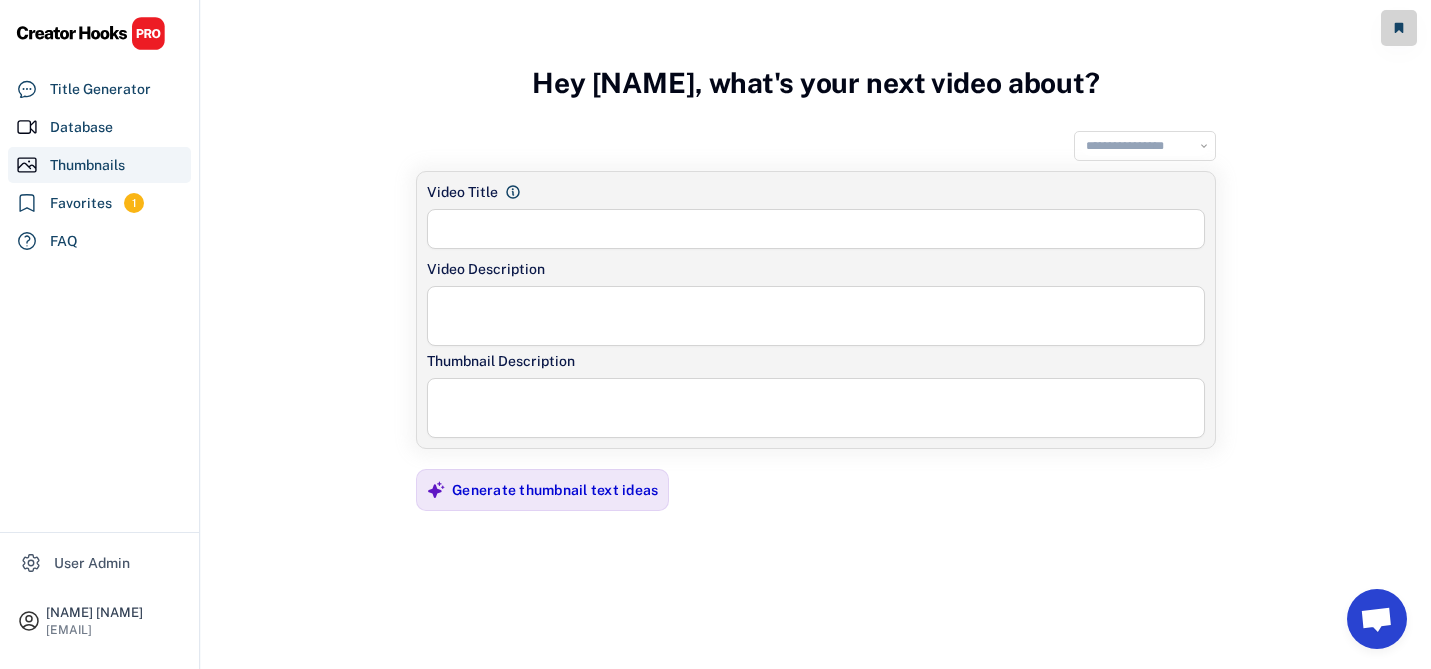 select on "**********" 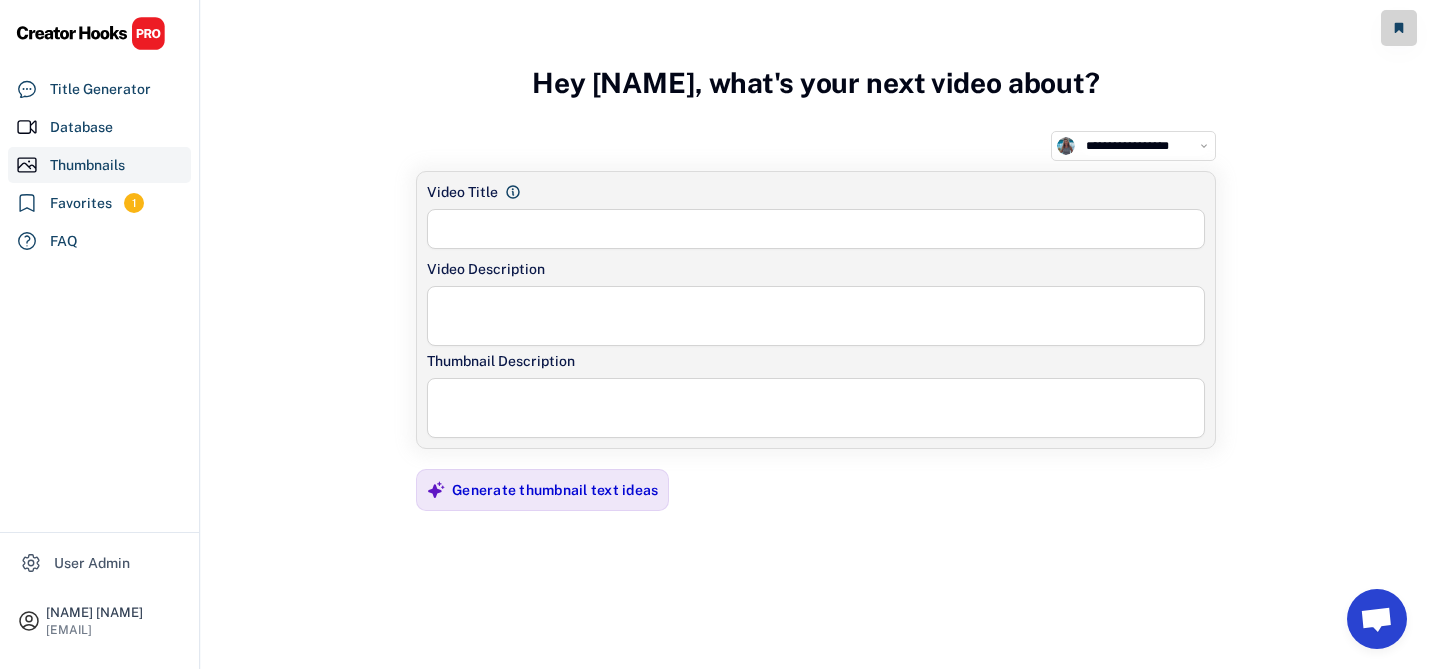 click on "**********" at bounding box center (1133, 146) 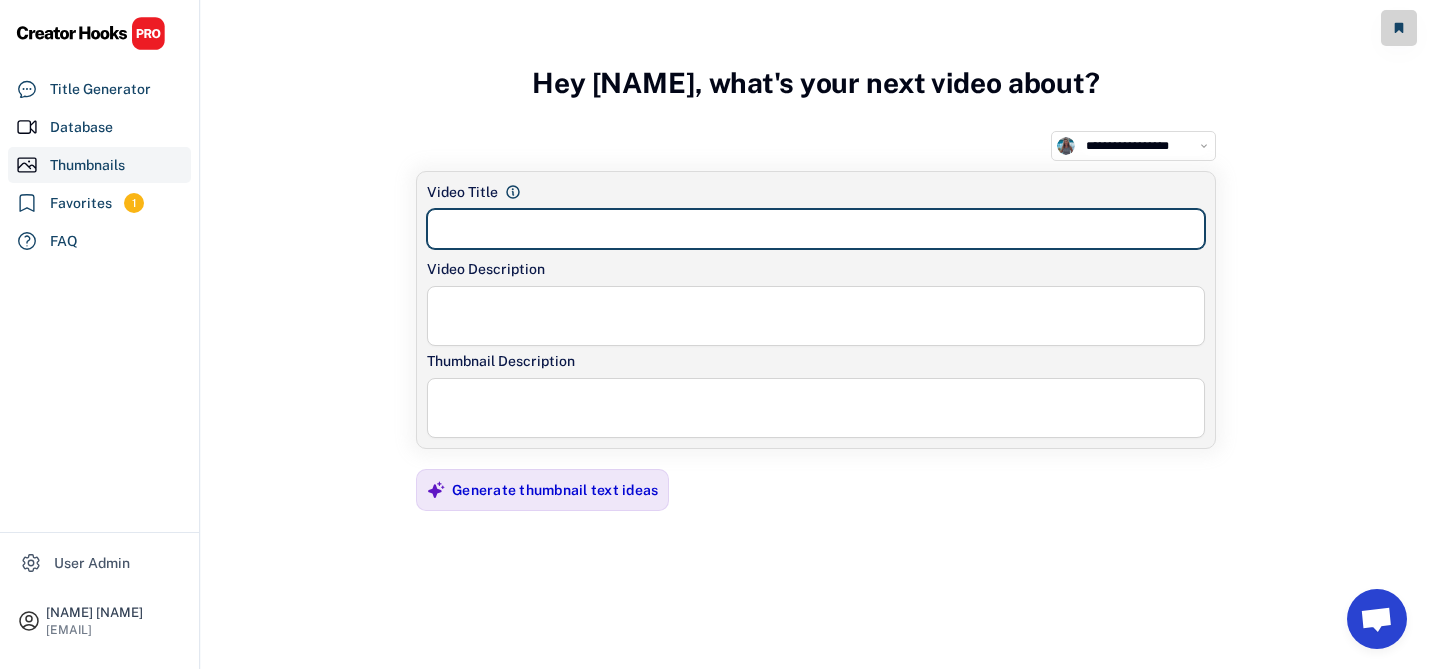 click at bounding box center (816, 229) 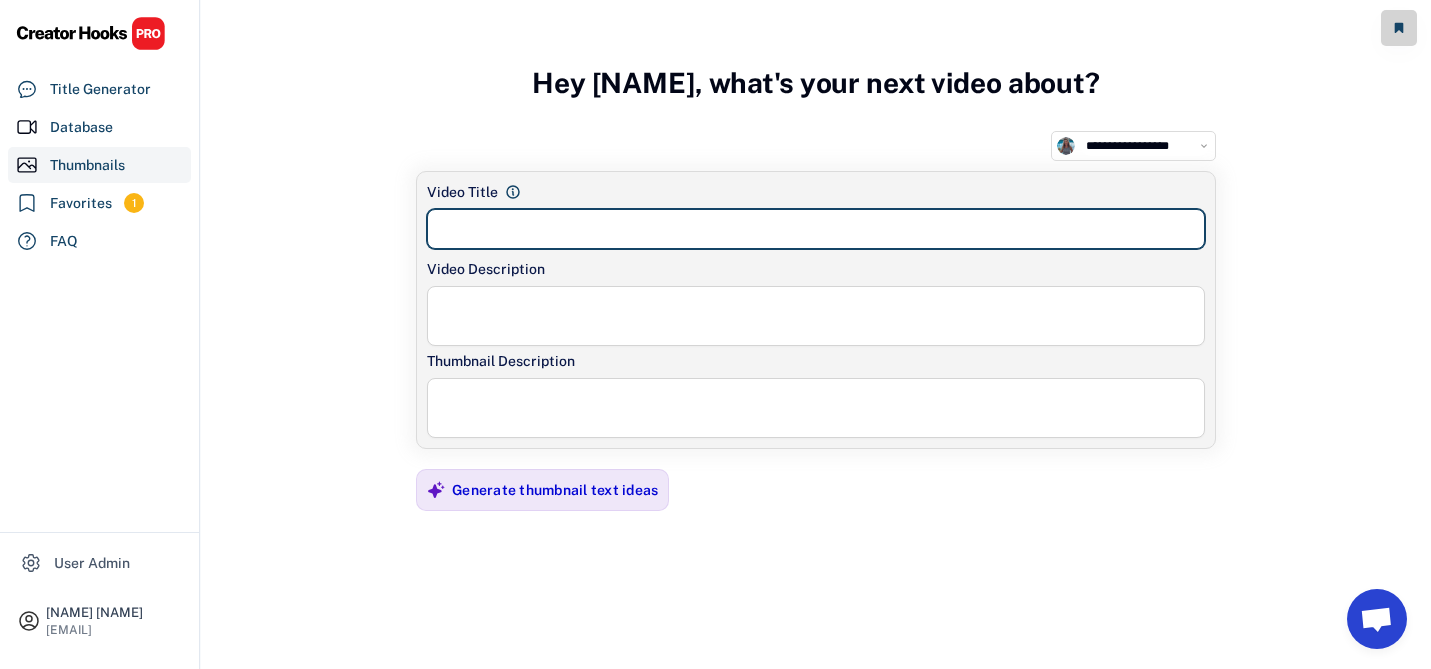 click at bounding box center [816, 229] 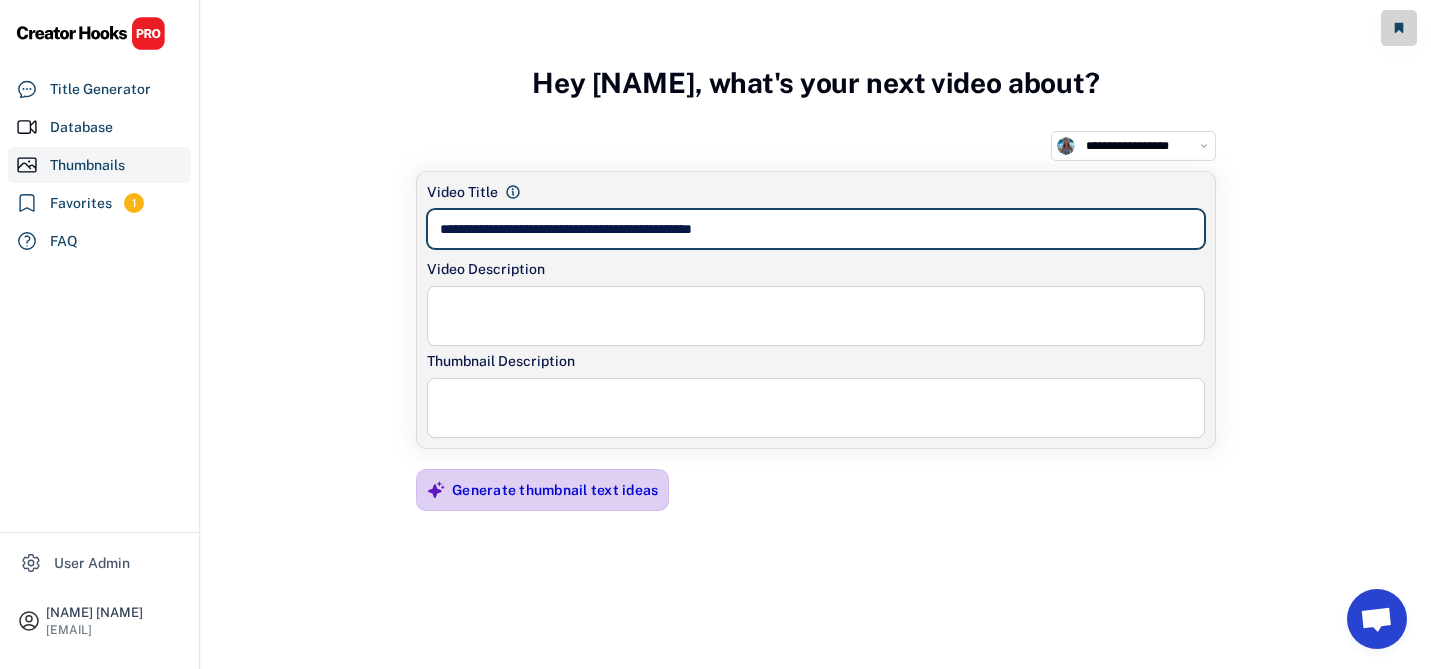 type on "**********" 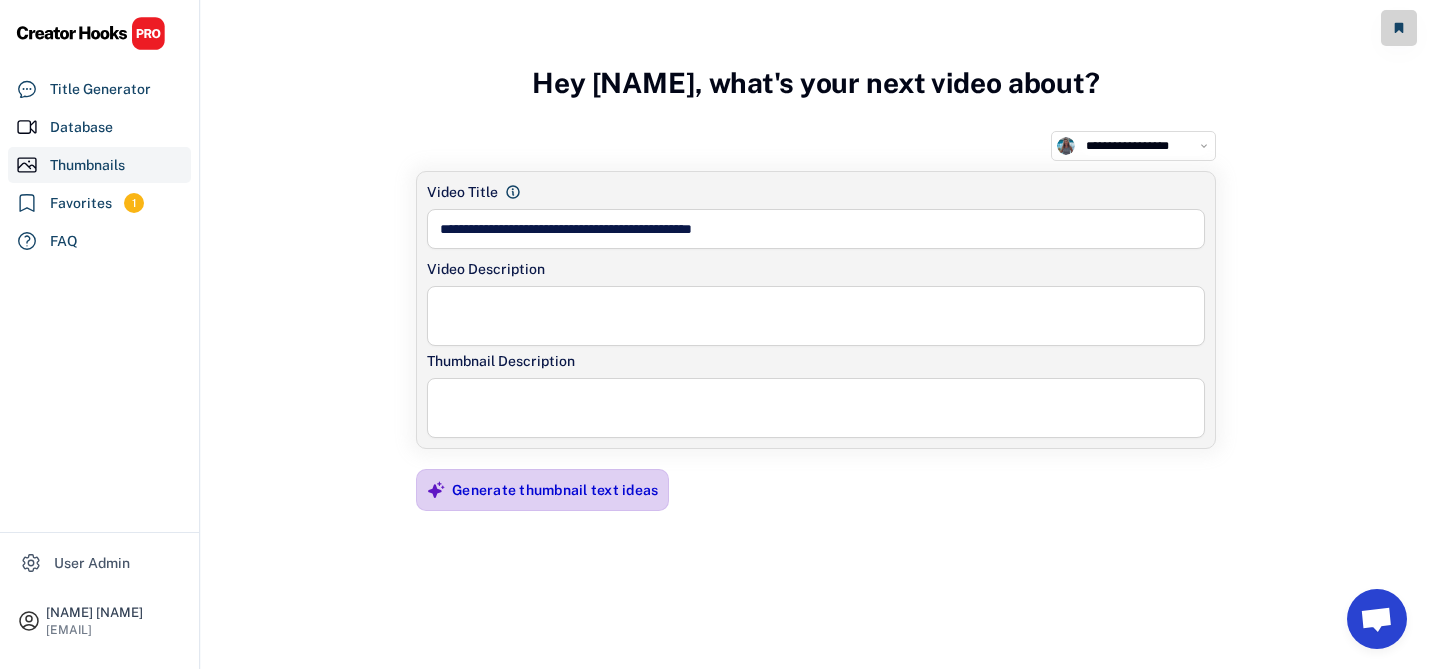 click on "Generate thumbnail text ideas" at bounding box center (555, 490) 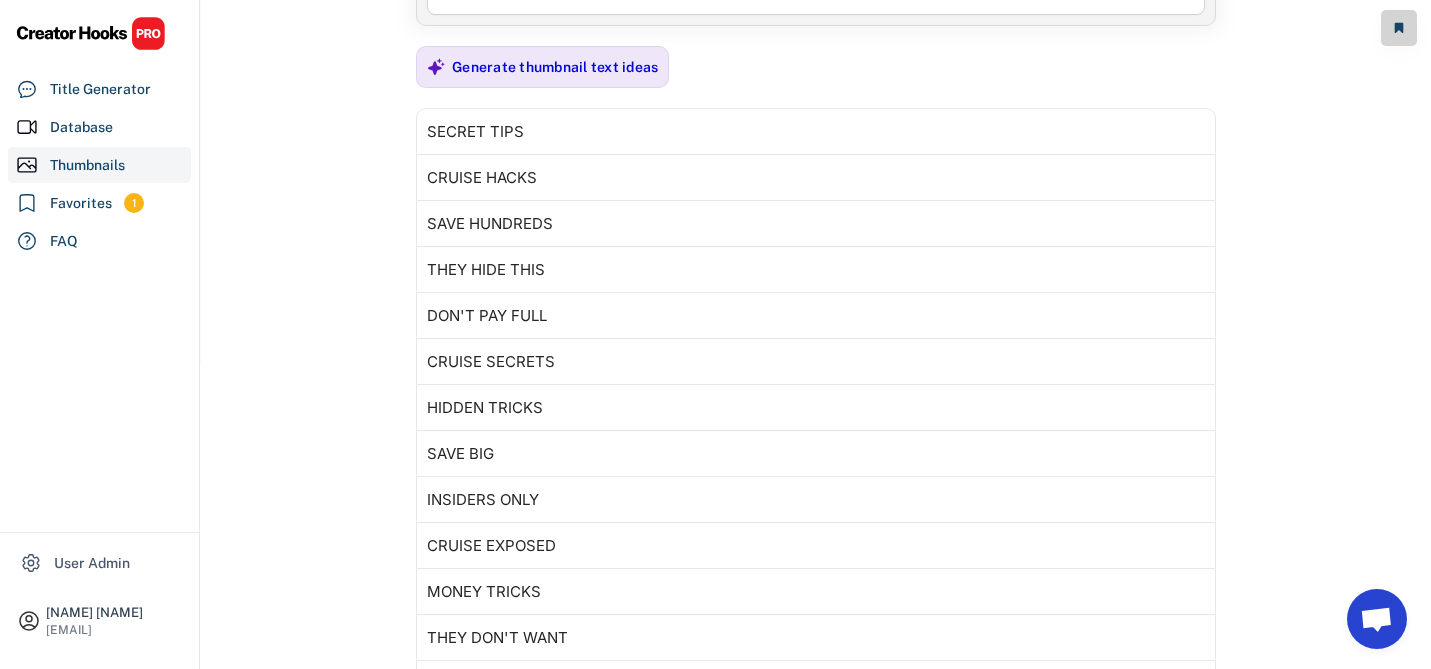scroll, scrollTop: 134, scrollLeft: 0, axis: vertical 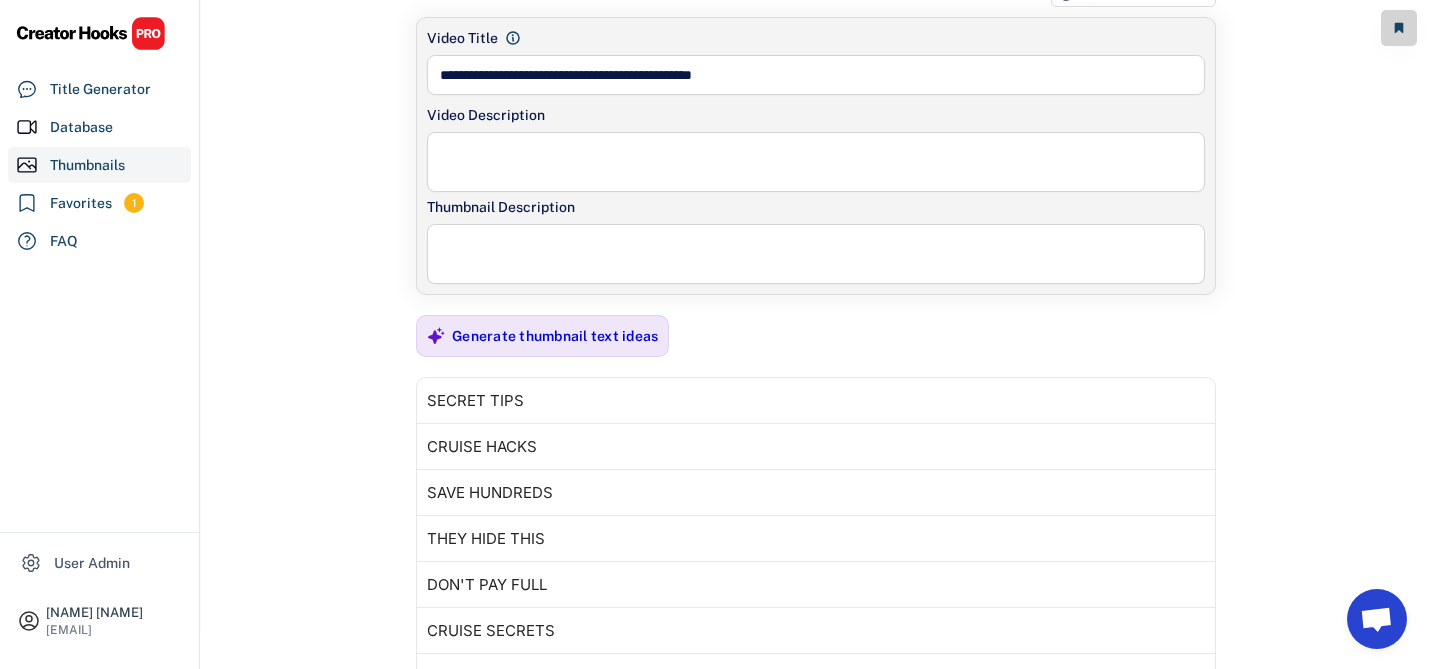 click at bounding box center (816, 75) 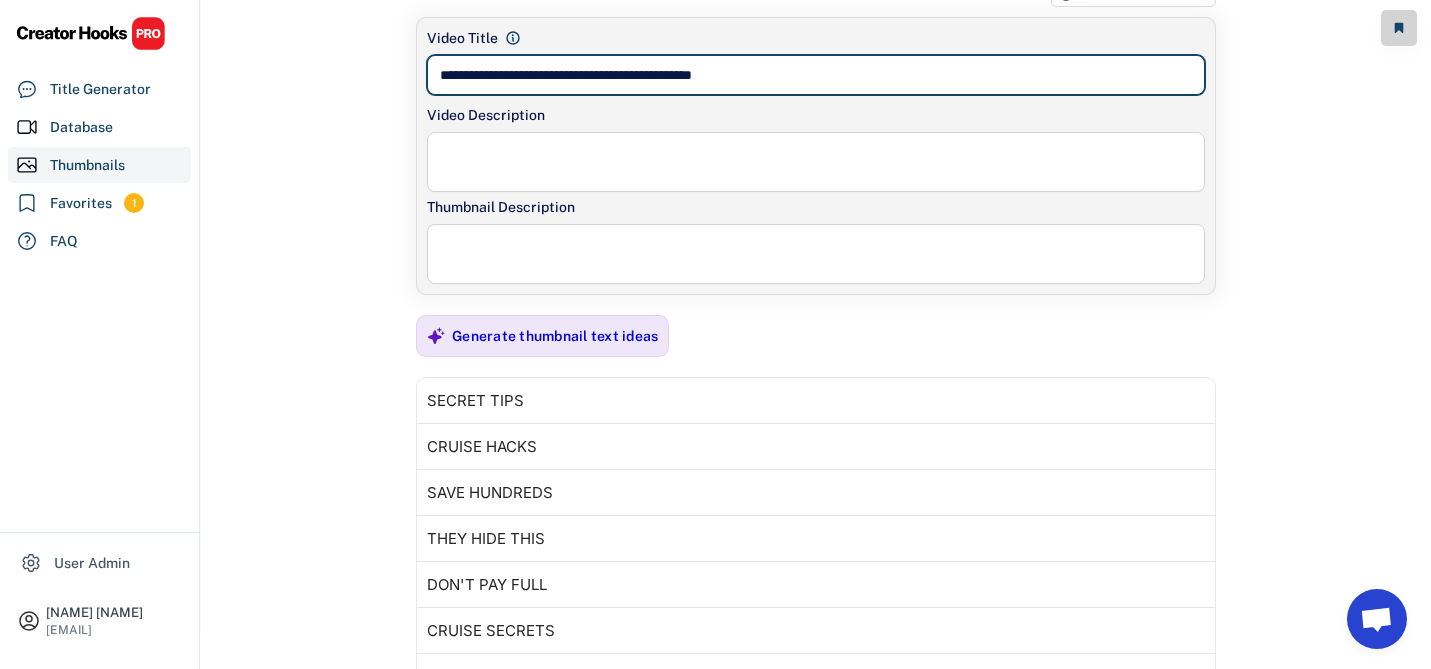click at bounding box center [816, 75] 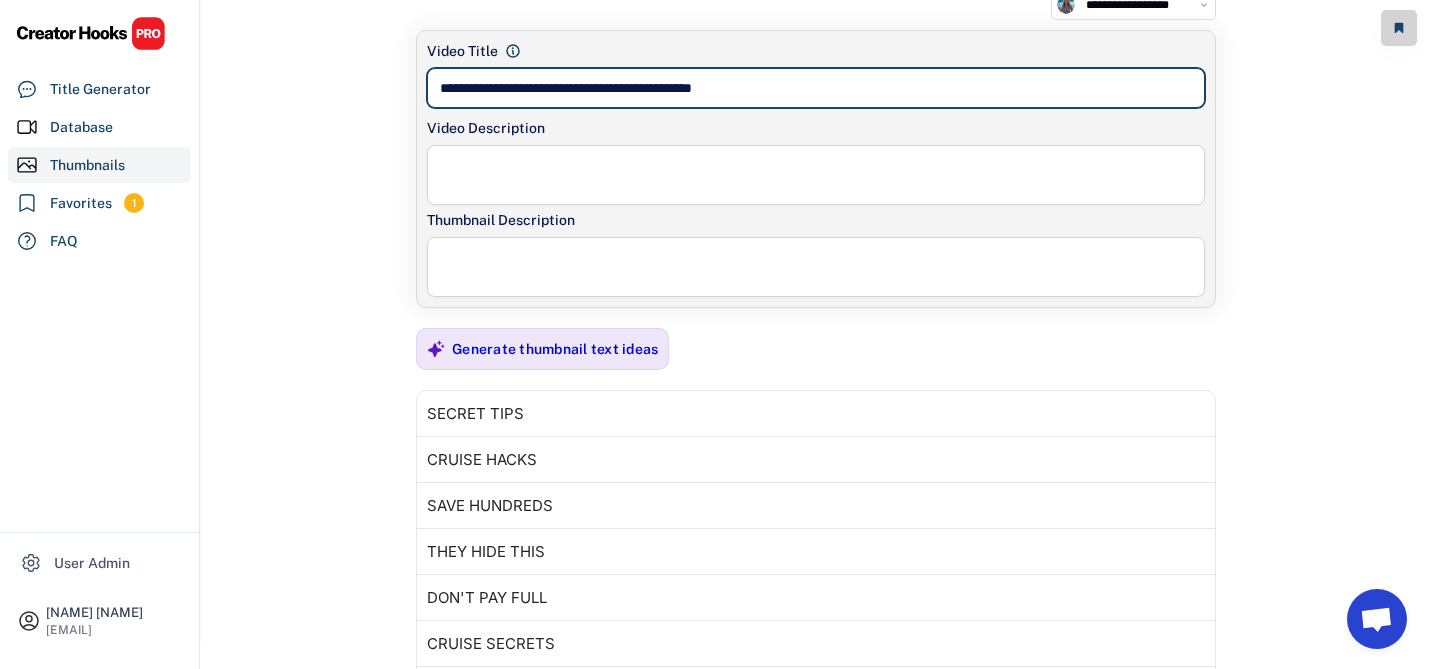 scroll, scrollTop: 119, scrollLeft: 0, axis: vertical 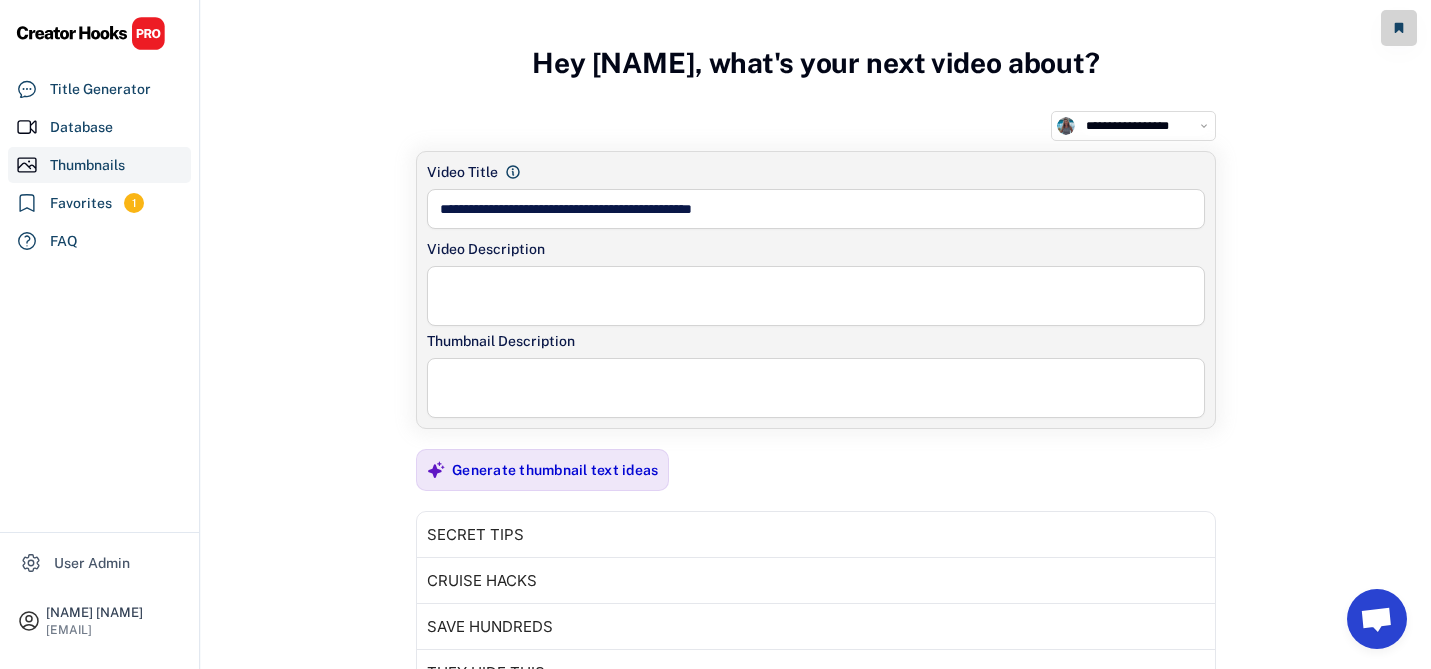 click on "**********" at bounding box center [816, 718] 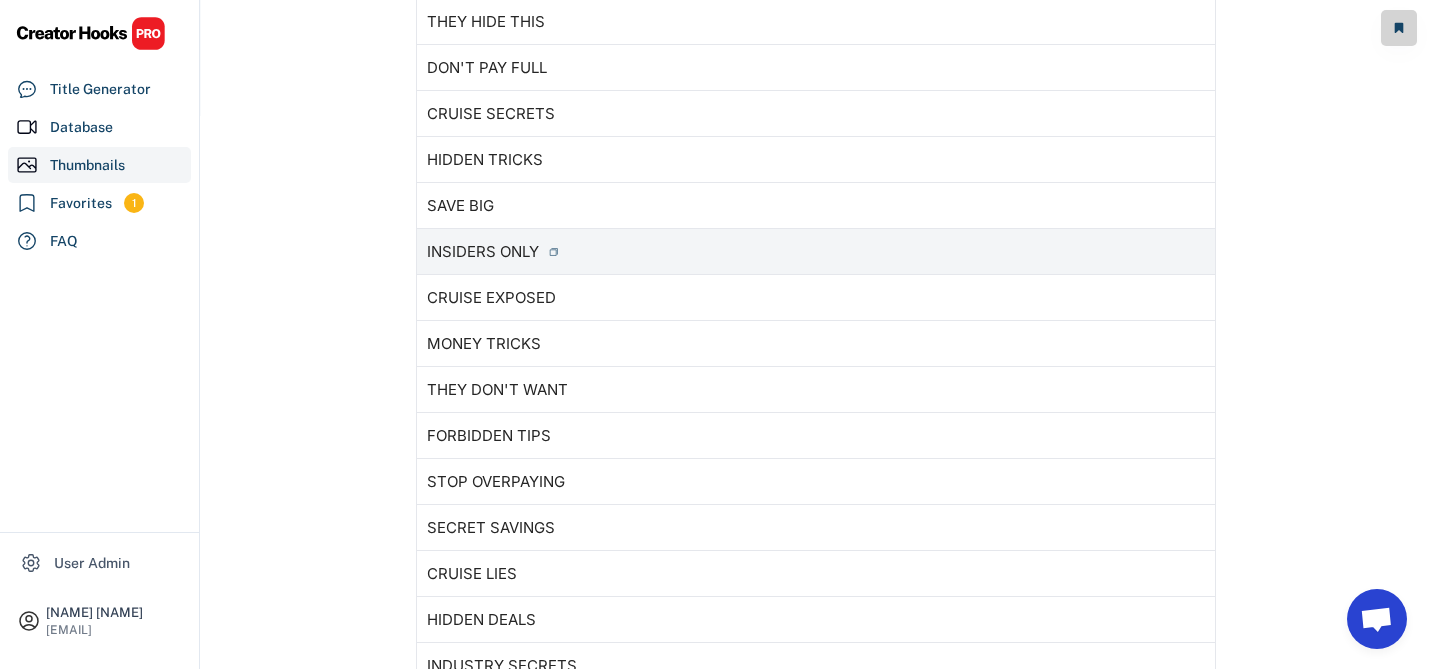 scroll, scrollTop: 653, scrollLeft: 0, axis: vertical 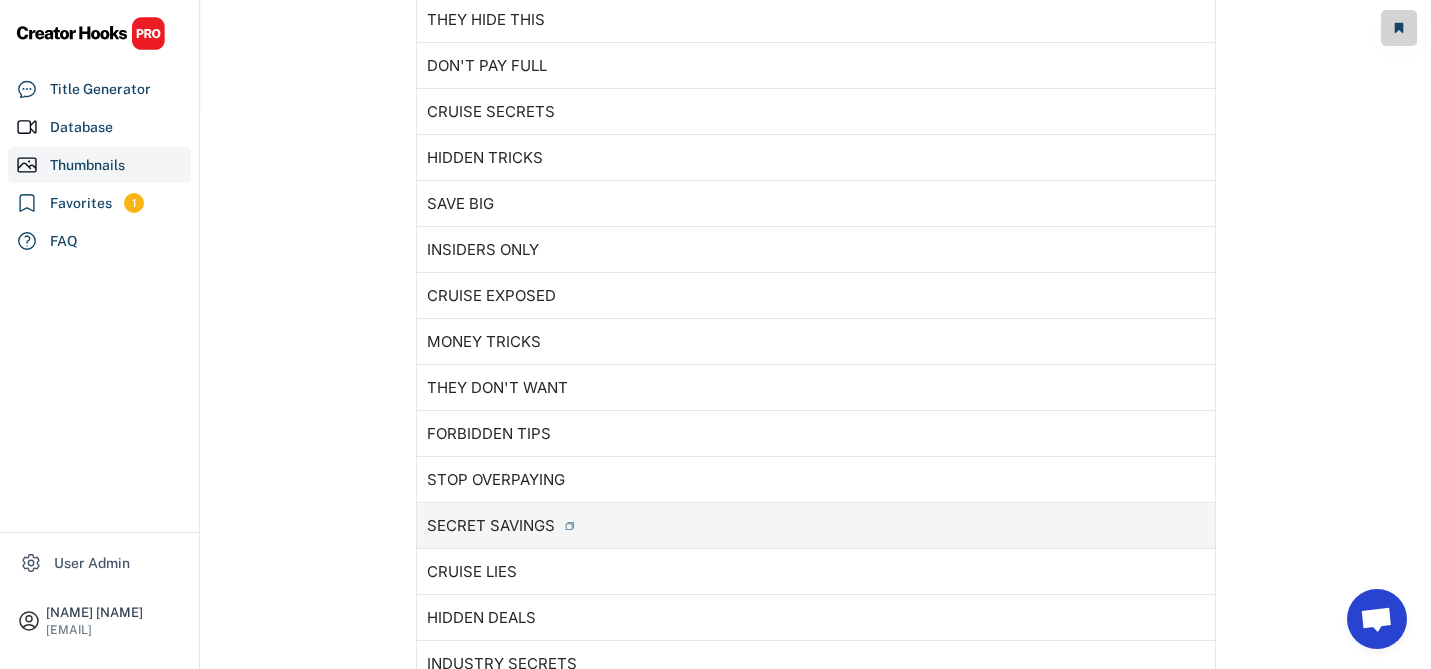 click on "SECRET SAVINGS" at bounding box center [491, 526] 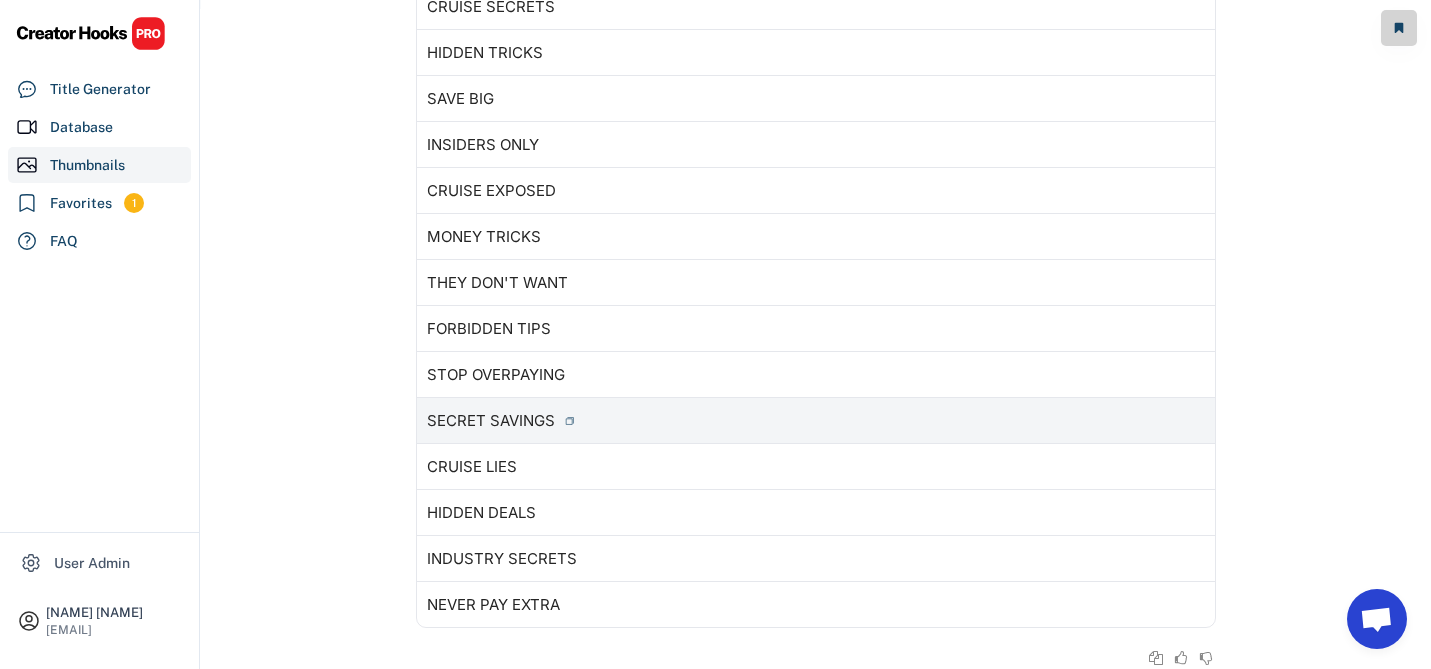scroll, scrollTop: 763, scrollLeft: 0, axis: vertical 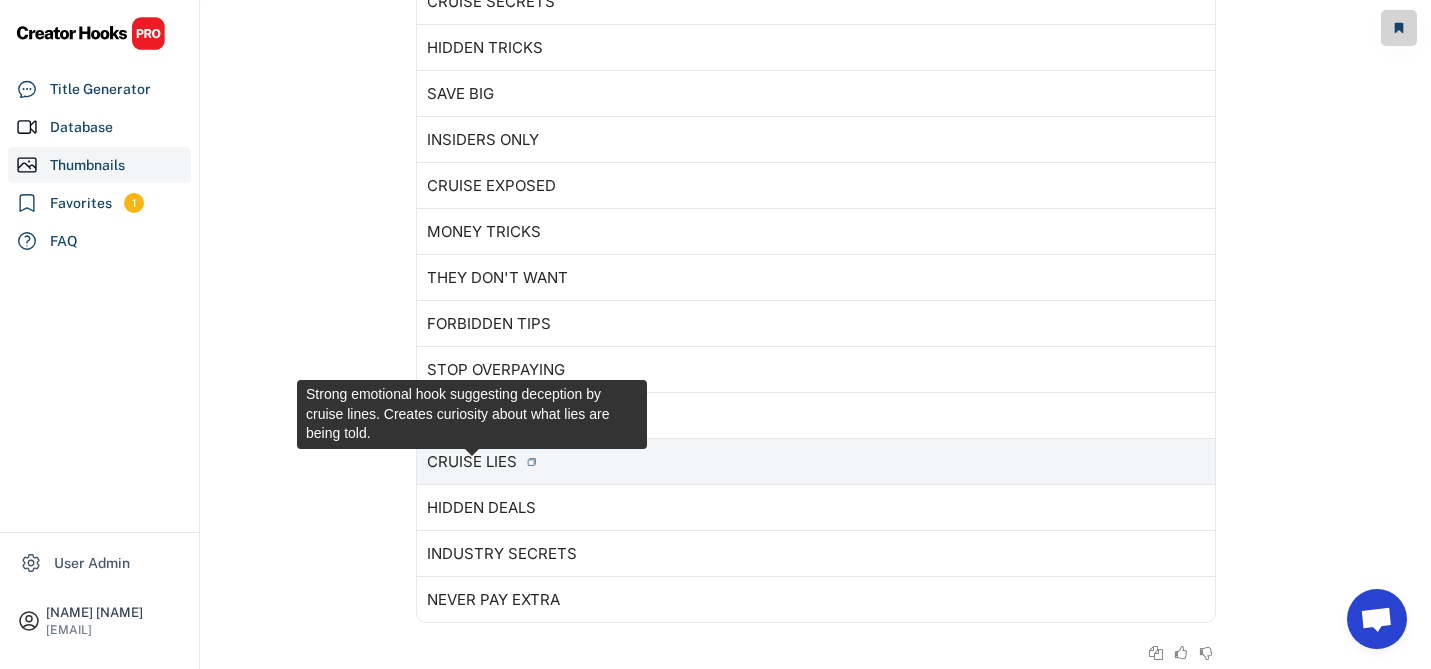 click on "CRUISE LIES" at bounding box center [472, 462] 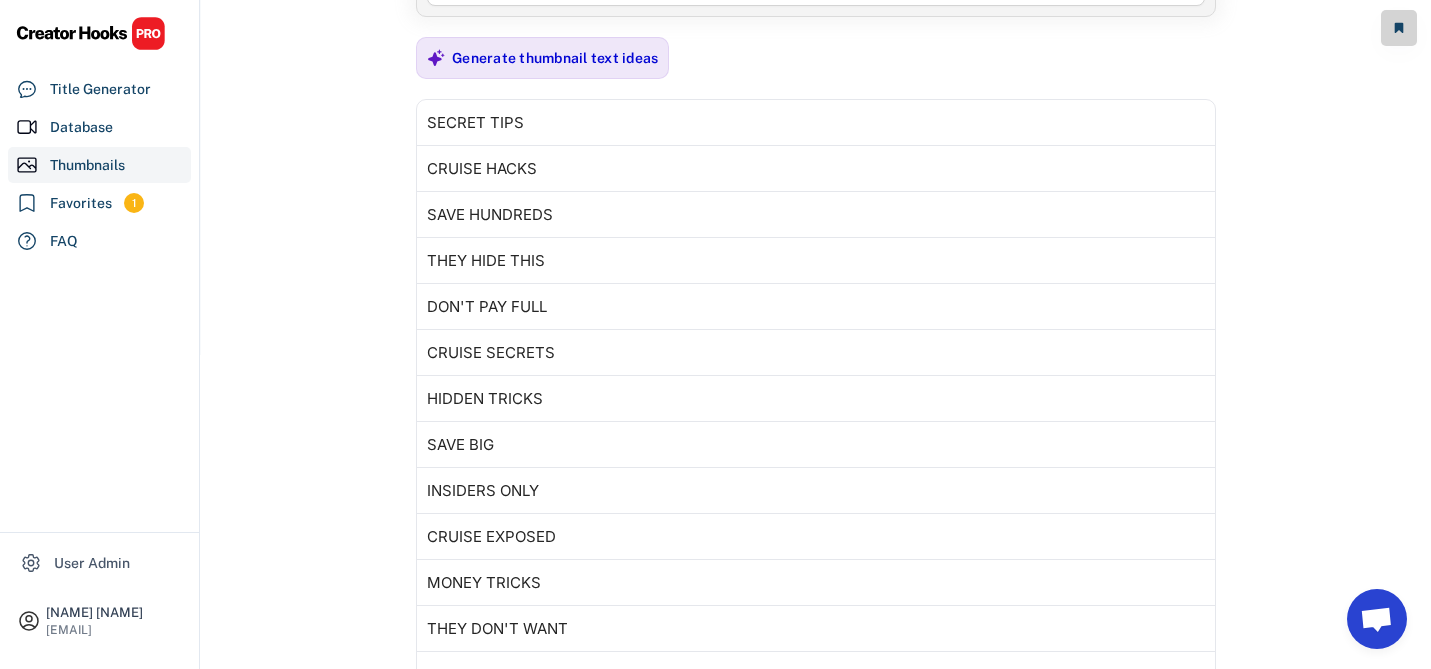 scroll, scrollTop: 0, scrollLeft: 0, axis: both 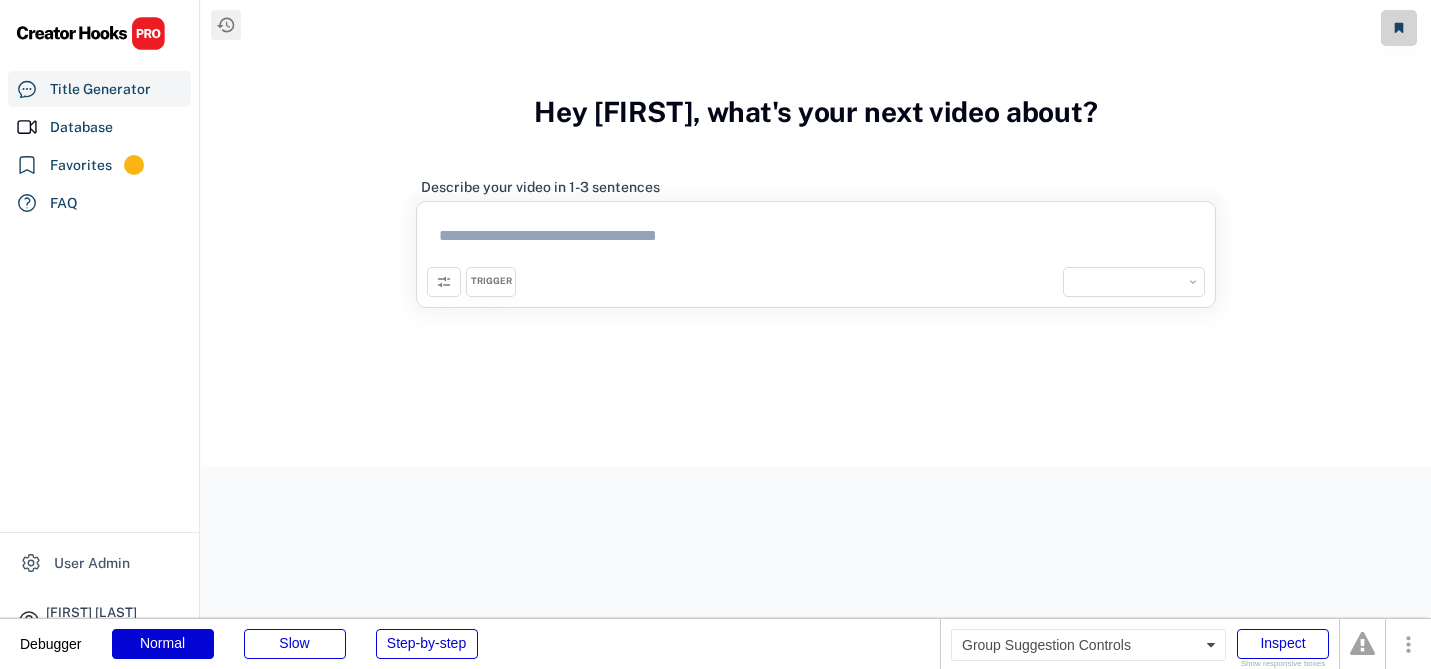 select on "**********" 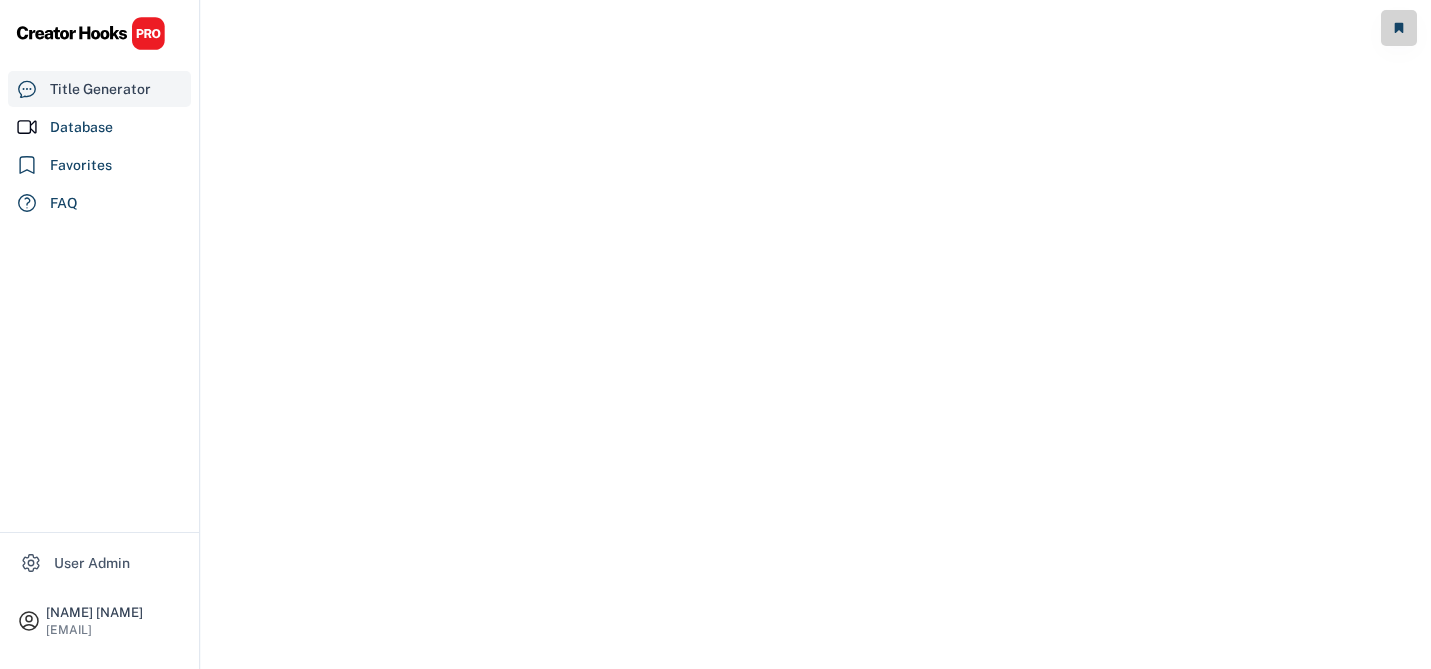 scroll, scrollTop: 0, scrollLeft: 0, axis: both 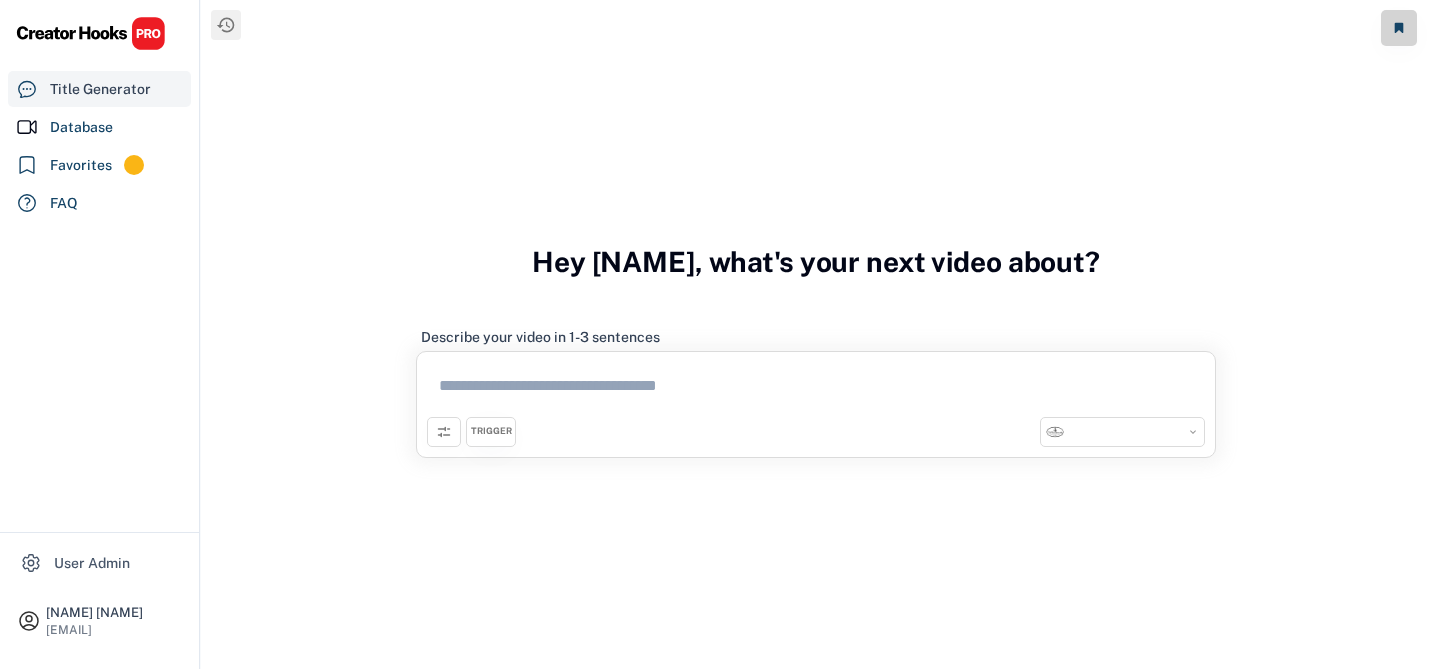 select on "**********" 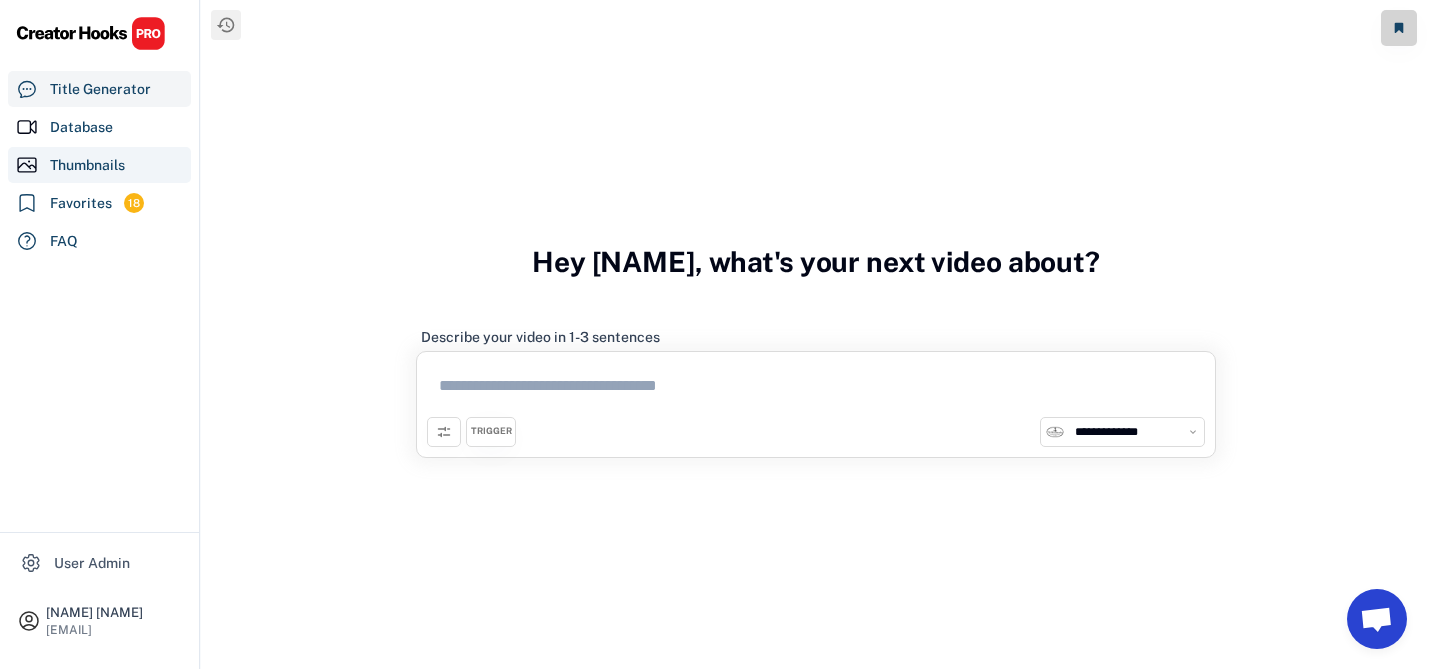 click on "Thumbnails" at bounding box center (87, 165) 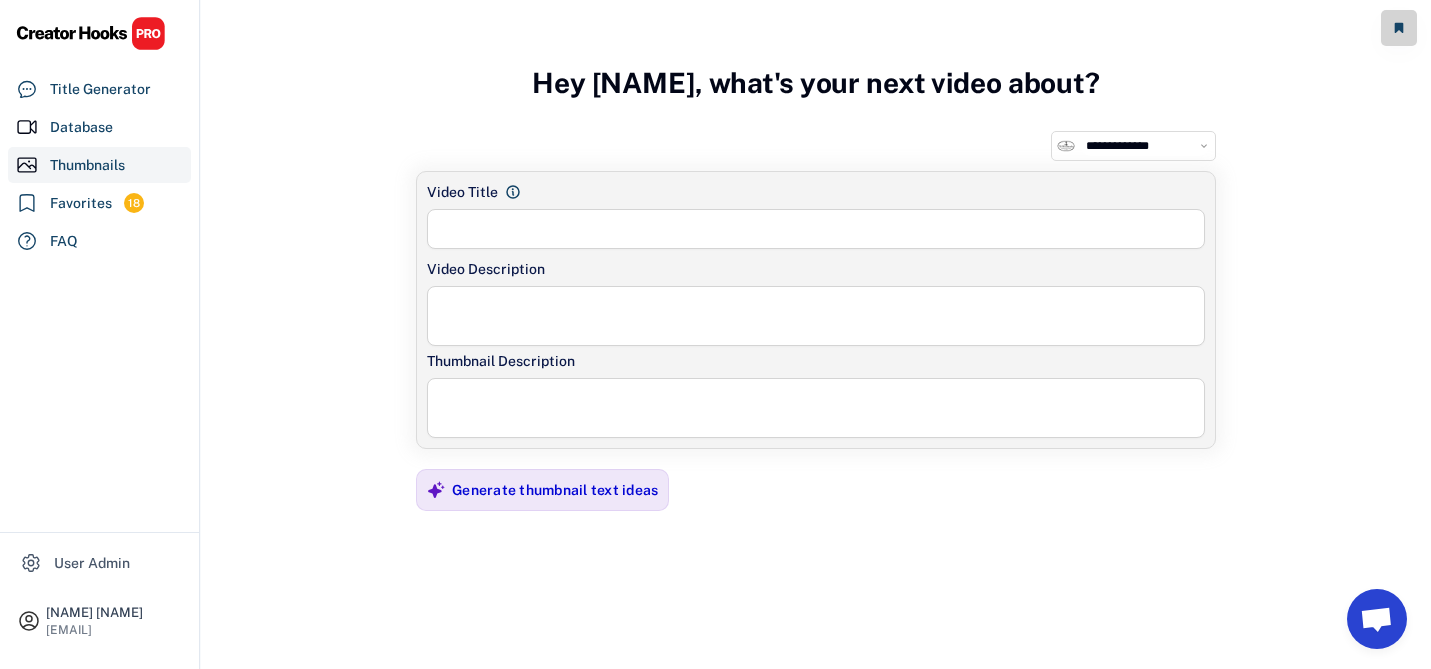 click on "**********" at bounding box center (1145, 146) 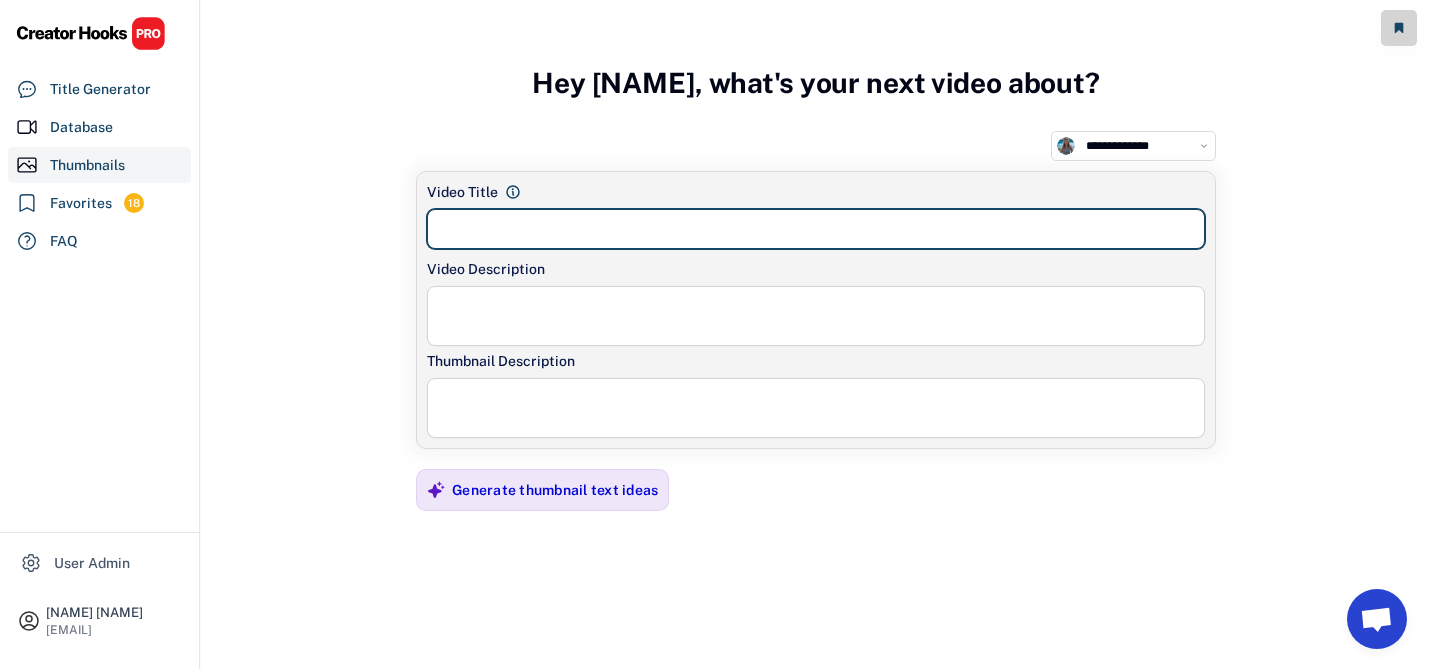 click at bounding box center (816, 229) 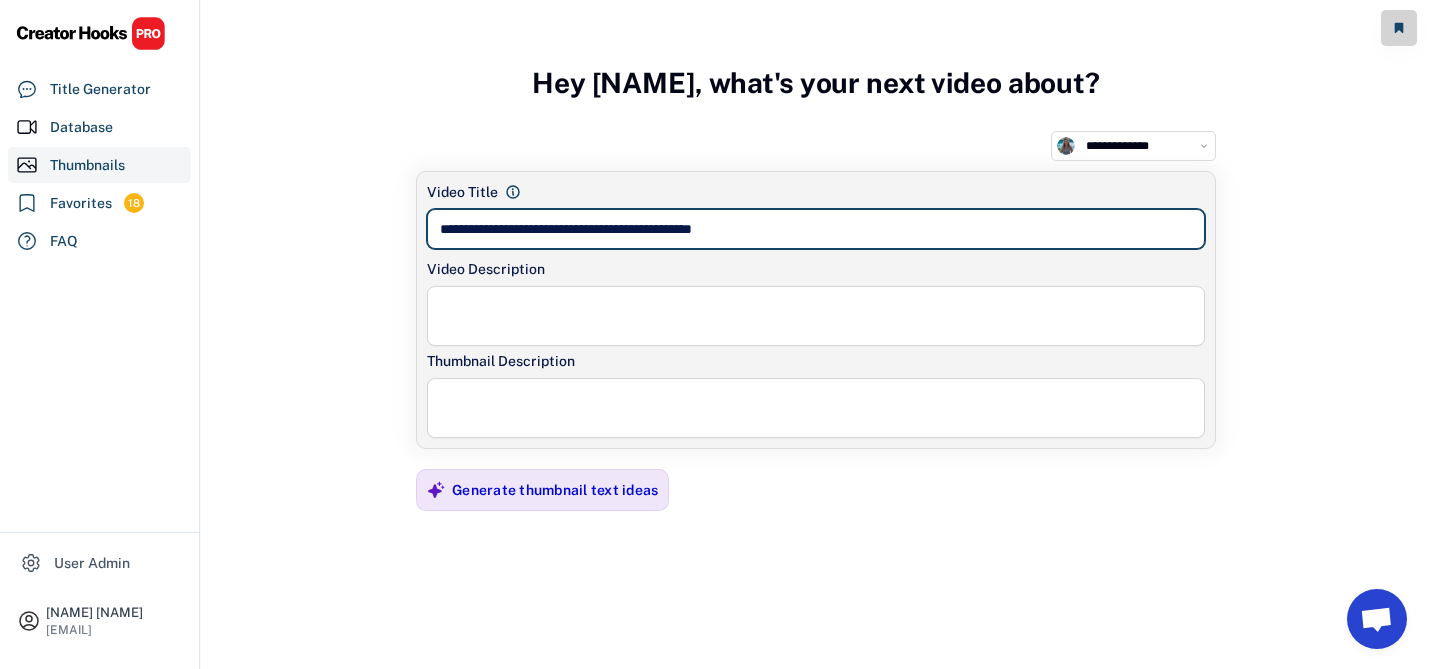 type on "**********" 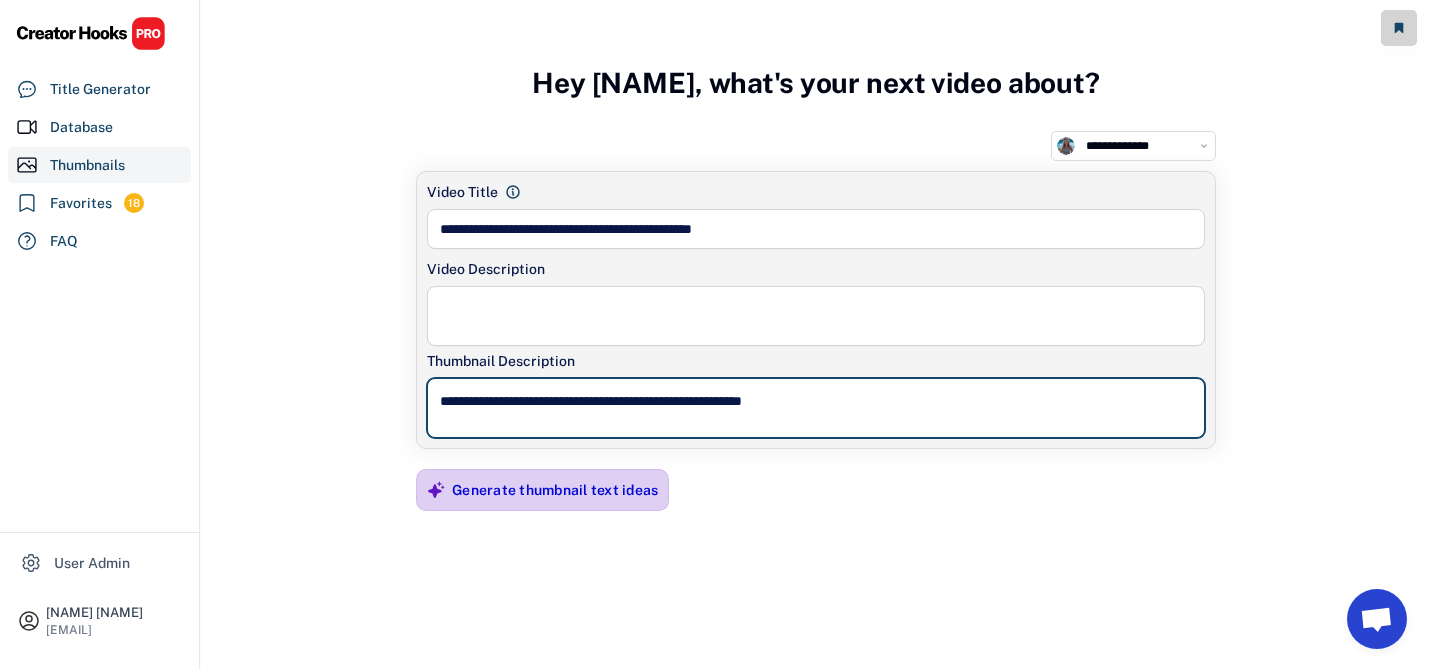 type on "**********" 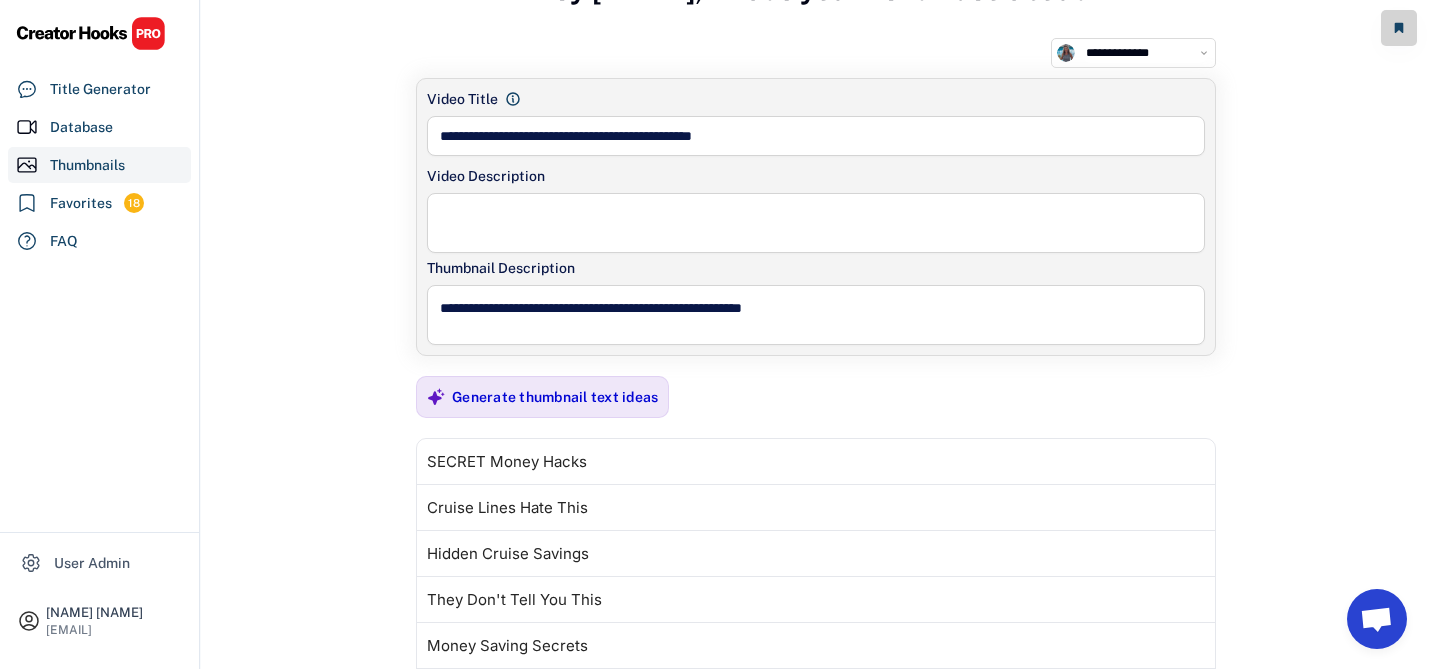scroll, scrollTop: 0, scrollLeft: 0, axis: both 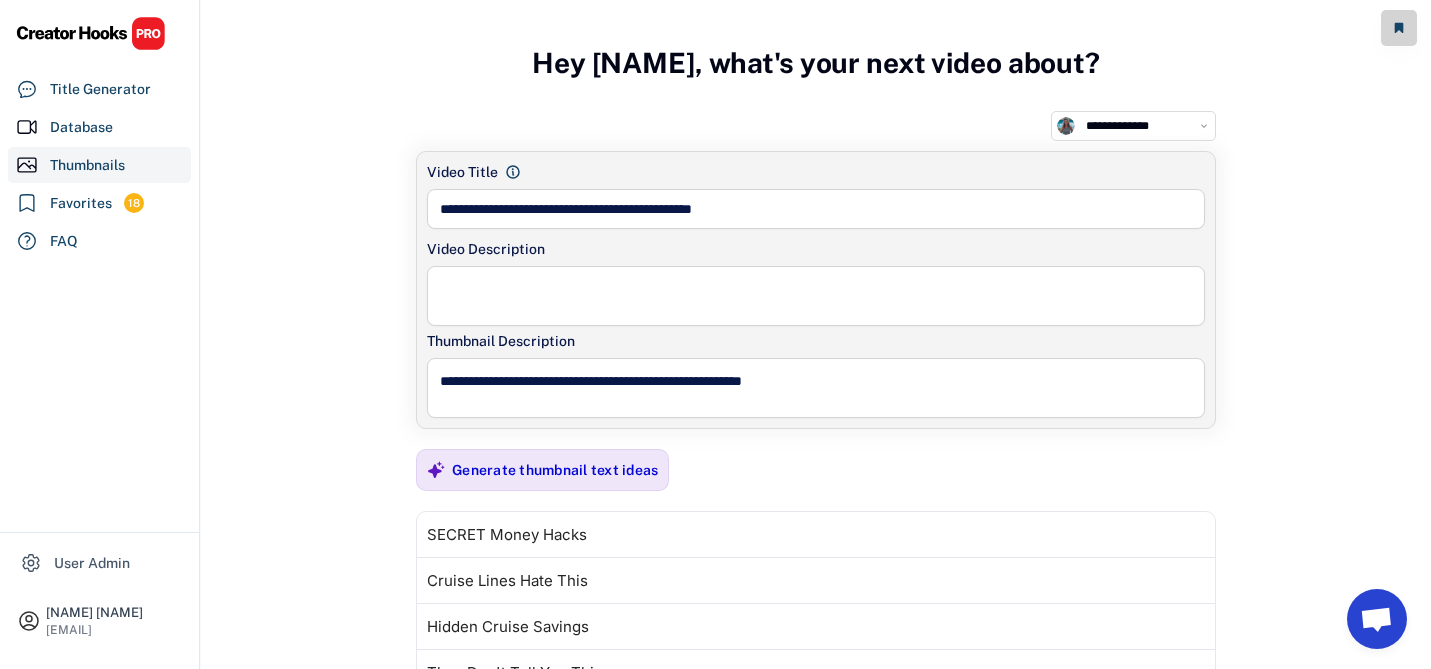 click on "**********" at bounding box center (1145, 126) 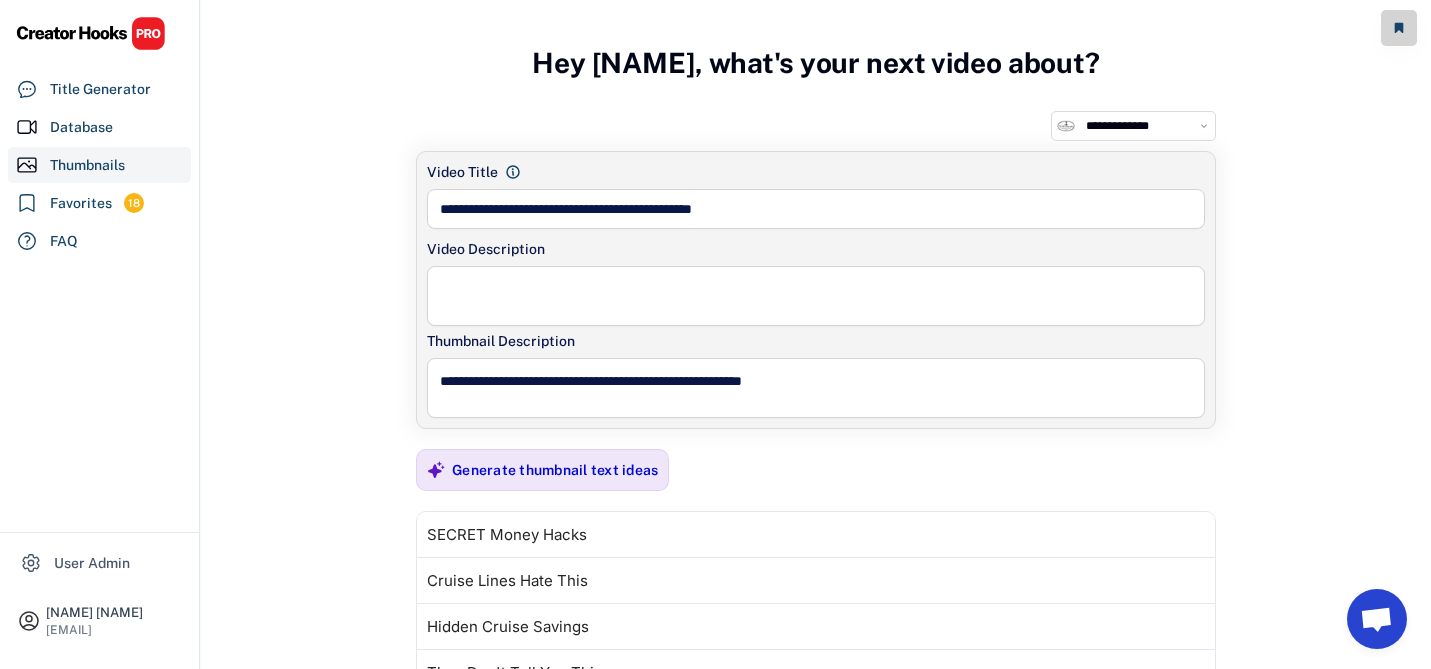 click on "**********" at bounding box center (816, 388) 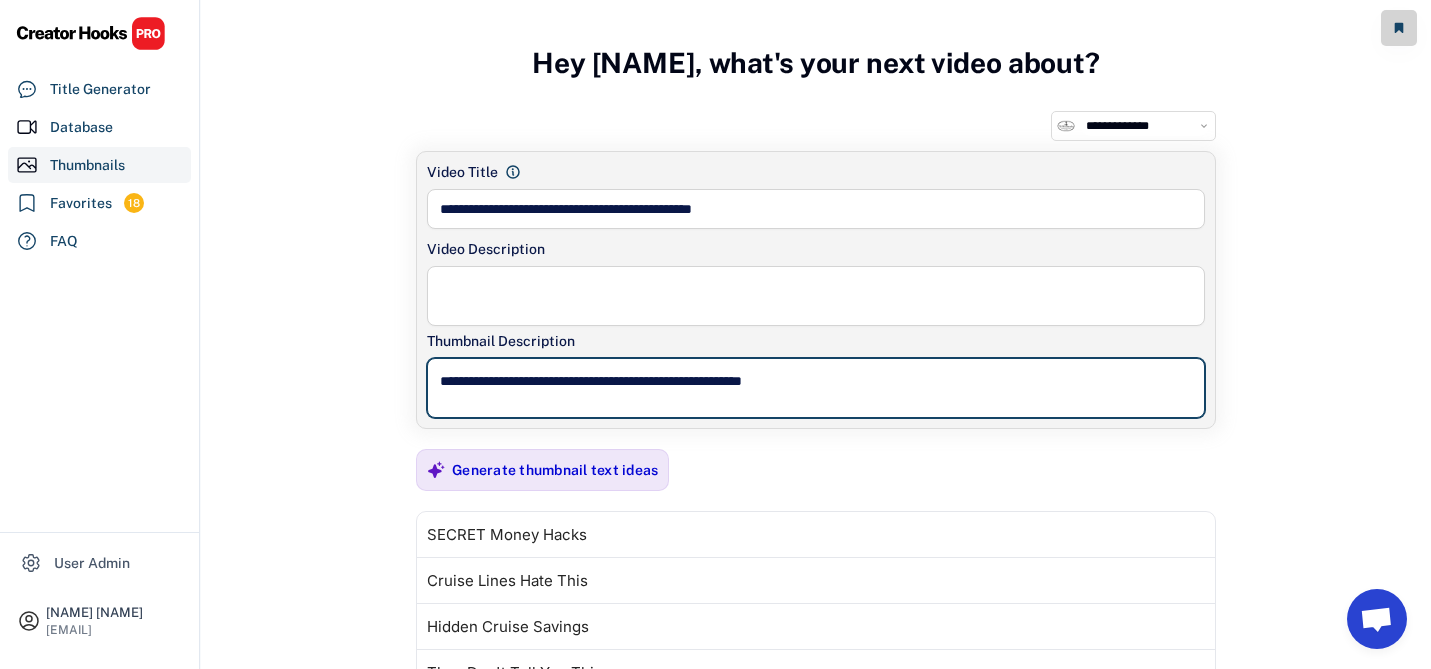 click on "**********" at bounding box center [1145, 126] 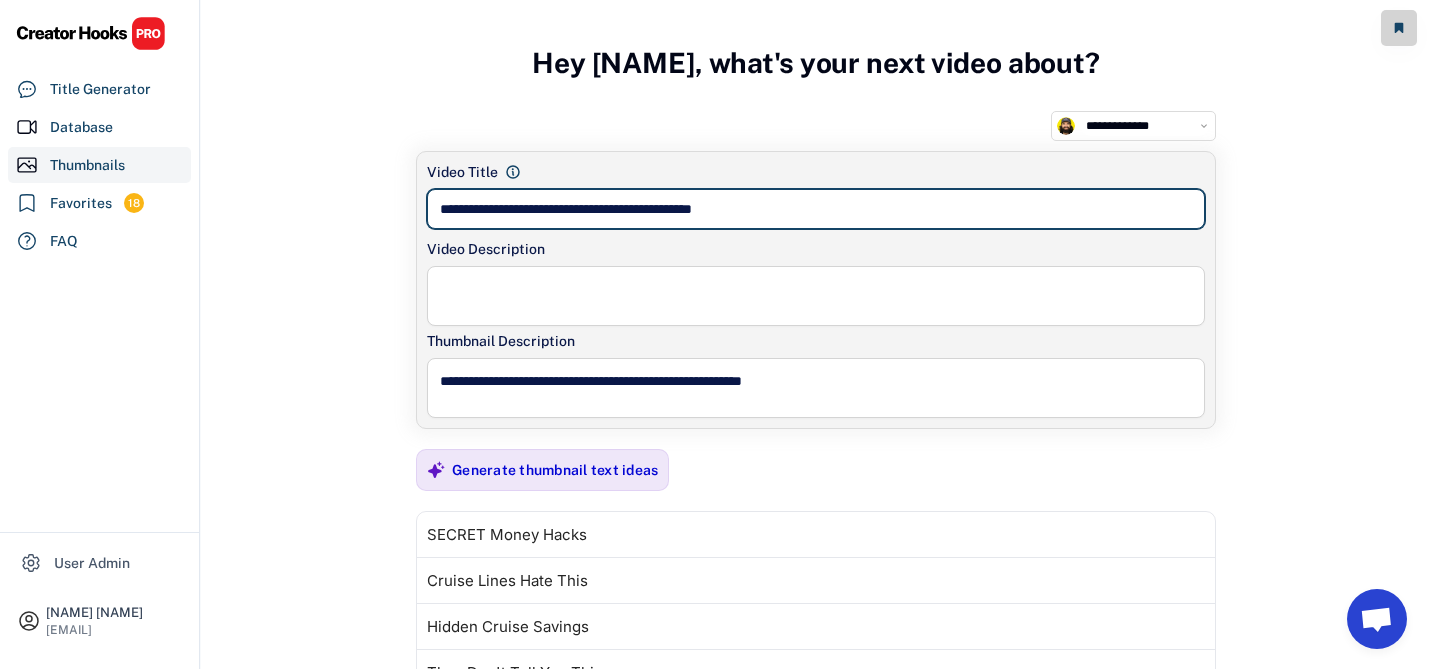 click at bounding box center (816, 209) 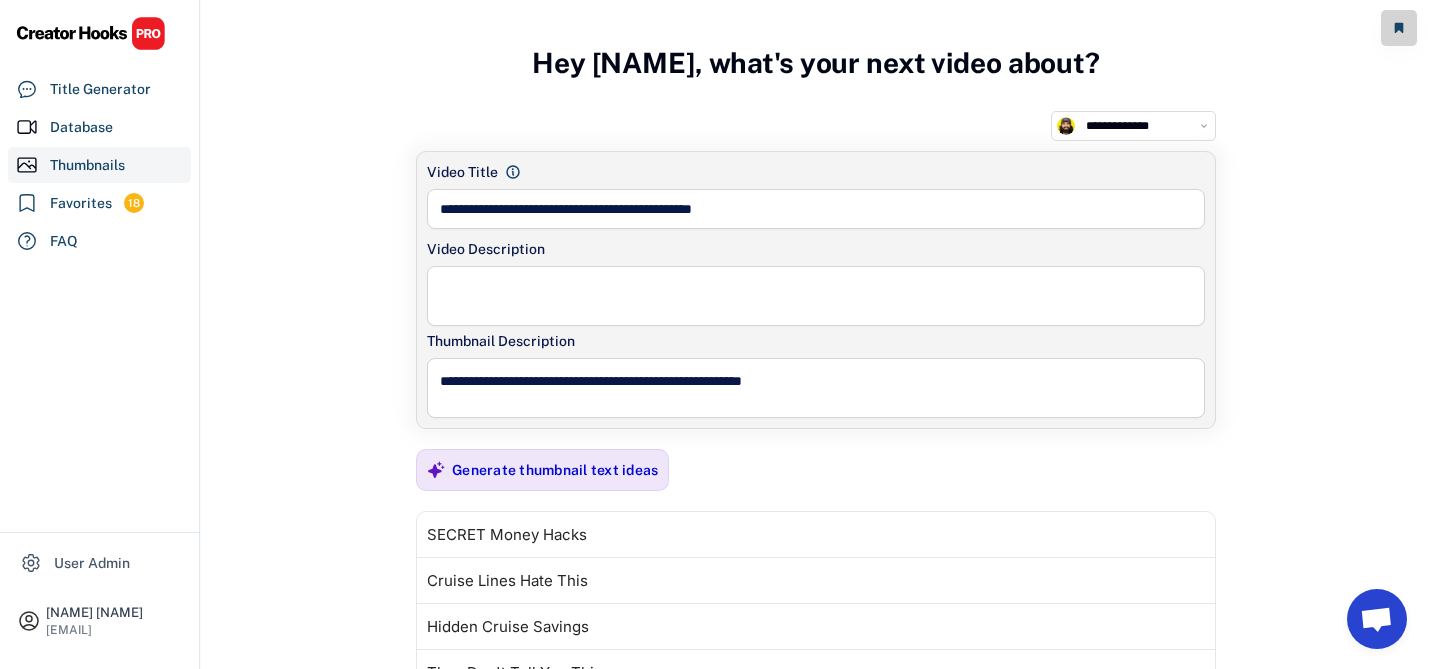 select on "**********" 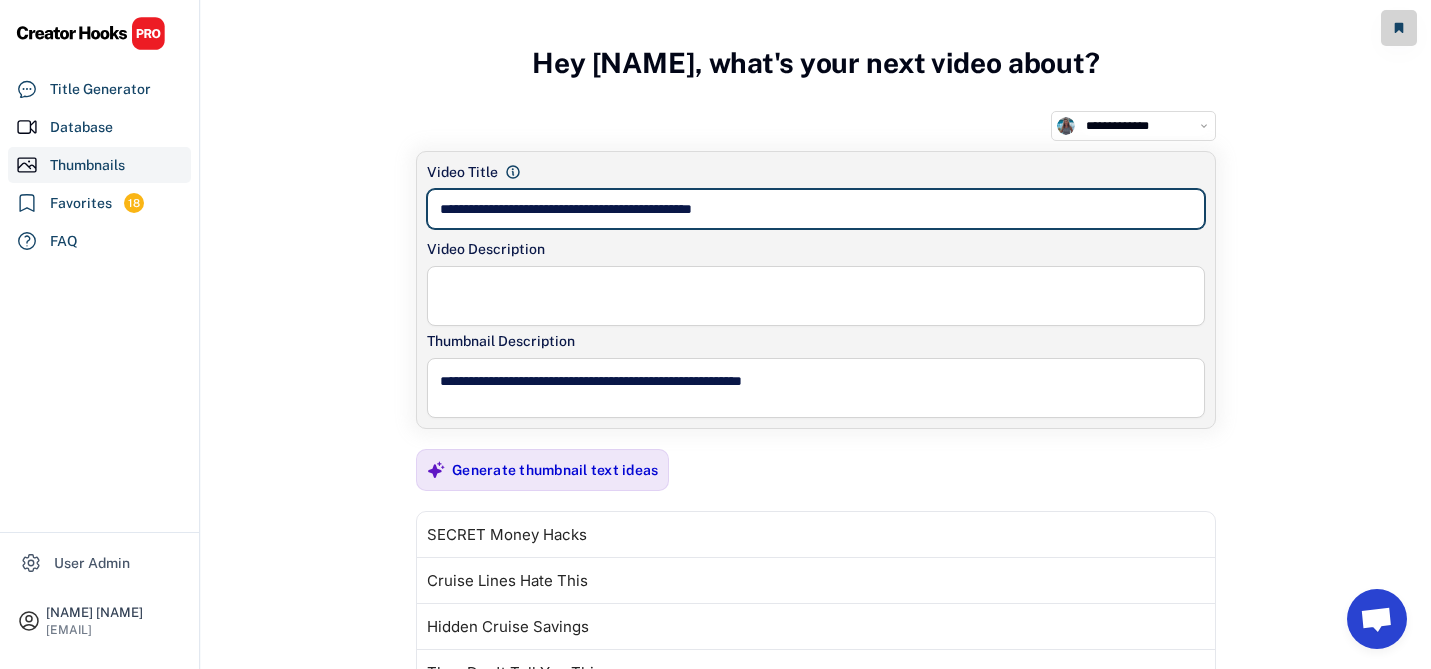 click at bounding box center (816, 209) 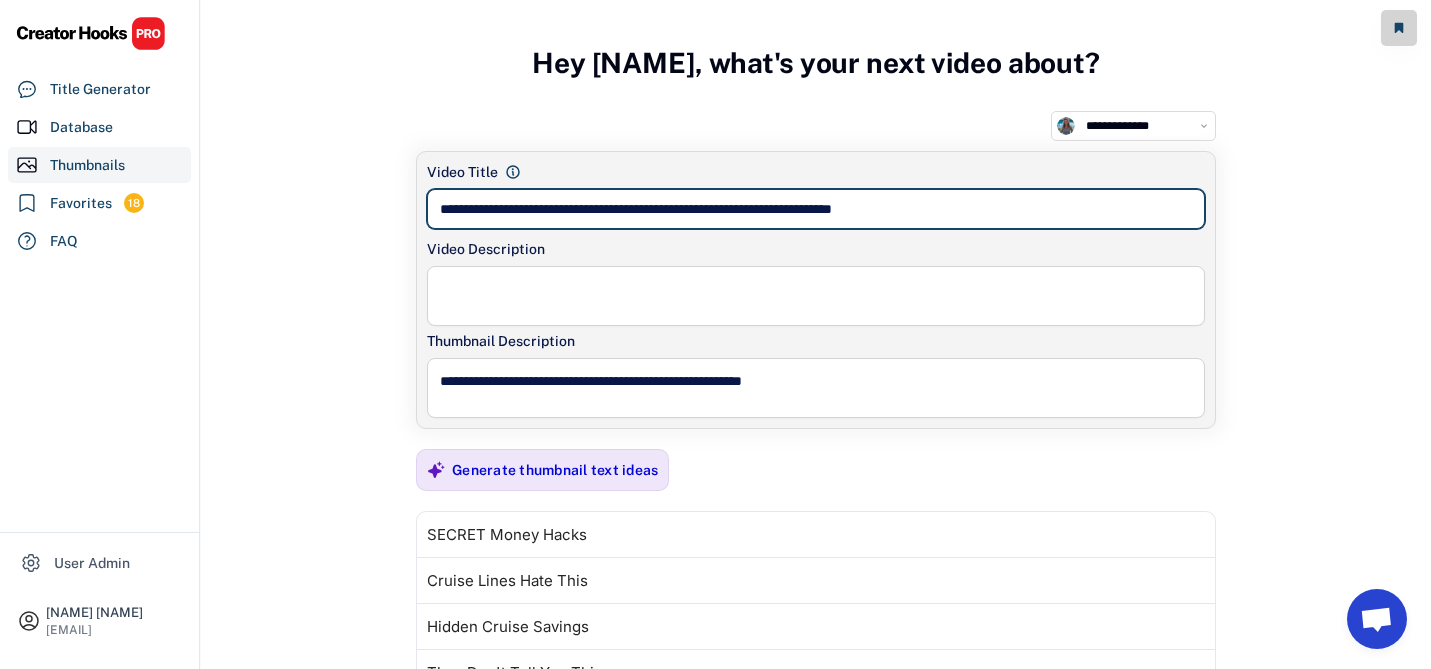 type on "**********" 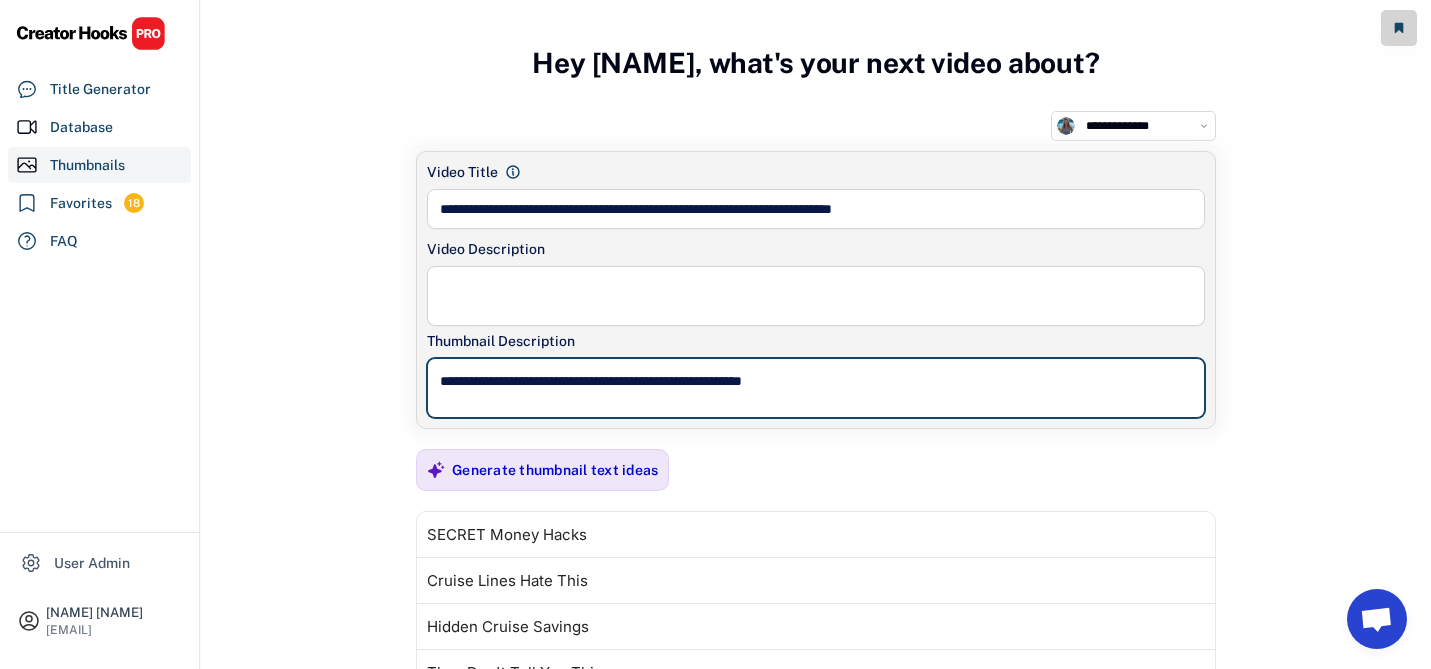 drag, startPoint x: 824, startPoint y: 383, endPoint x: 678, endPoint y: 380, distance: 146.03082 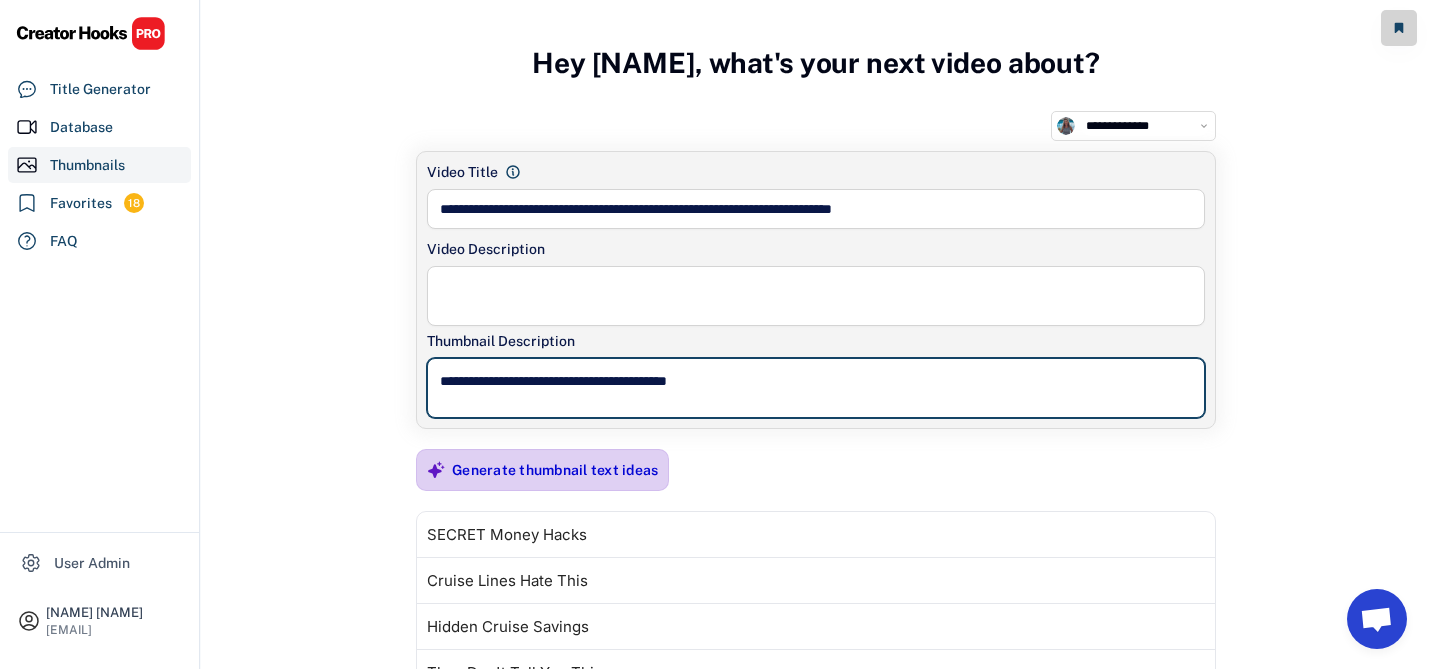 type on "**********" 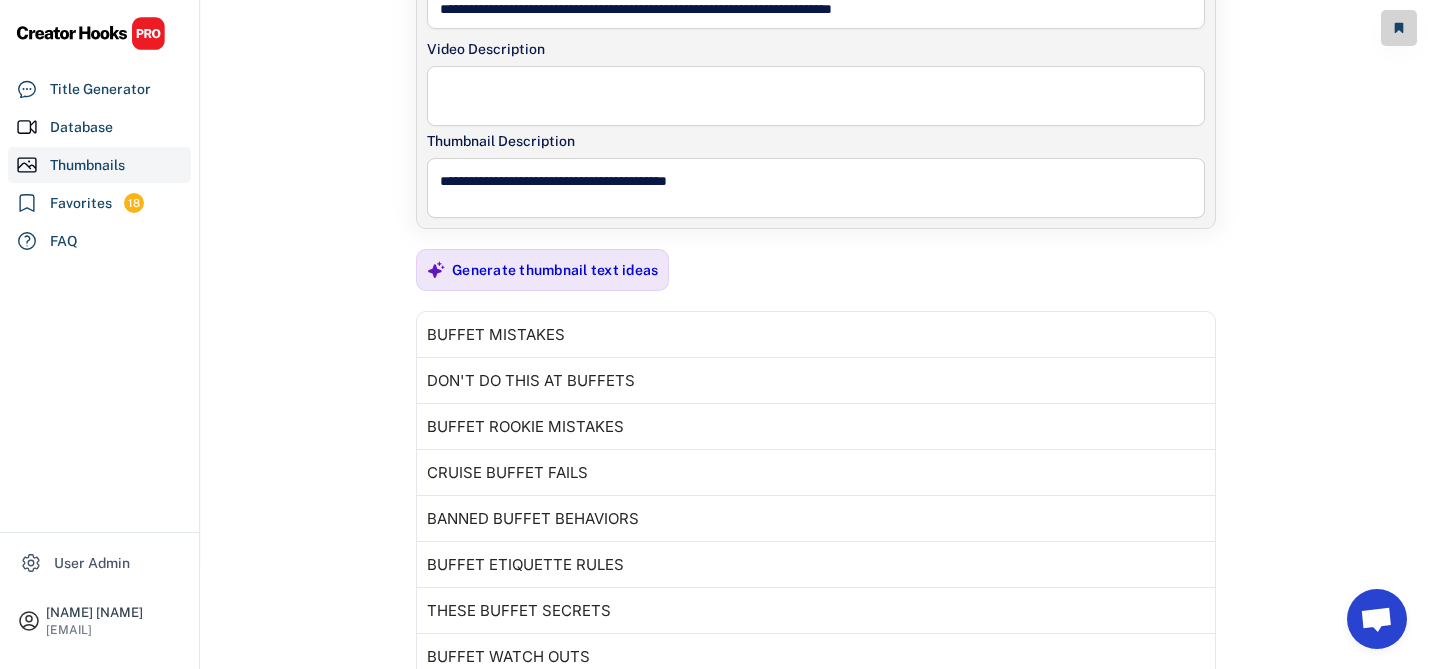 scroll, scrollTop: 85, scrollLeft: 0, axis: vertical 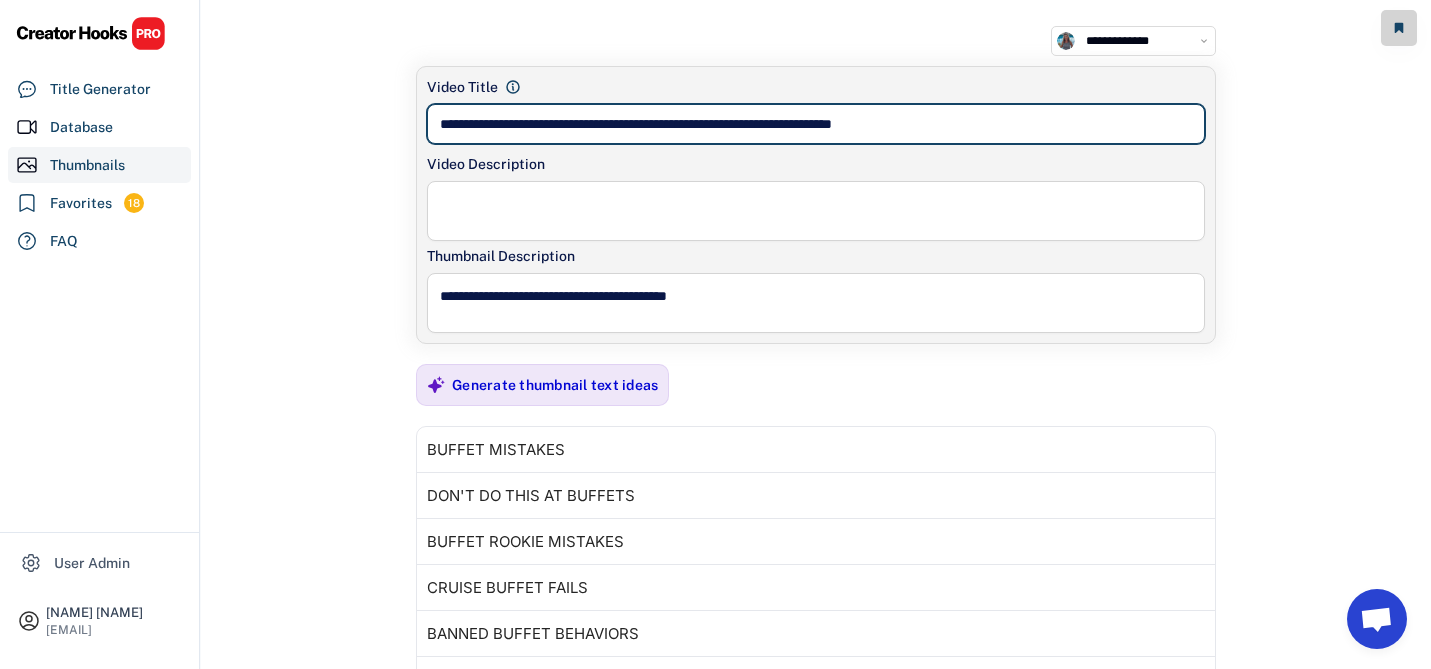 click at bounding box center (816, 124) 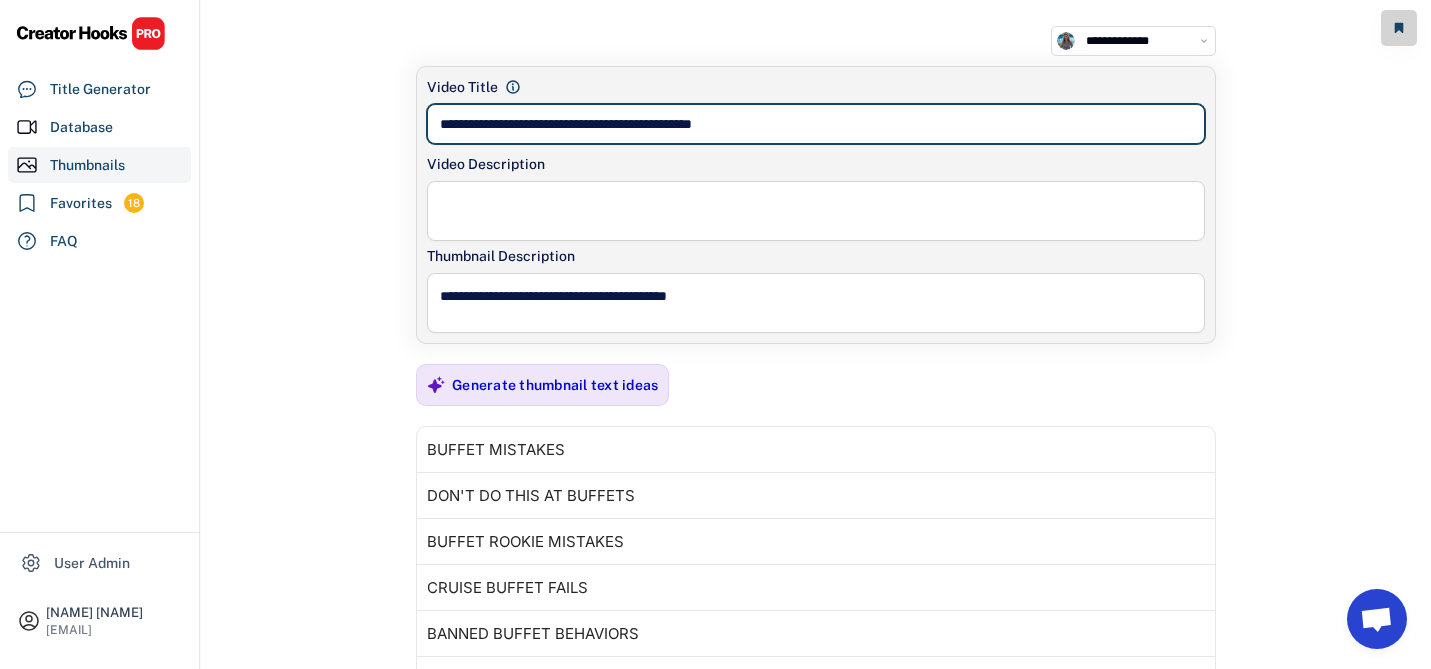 type on "**********" 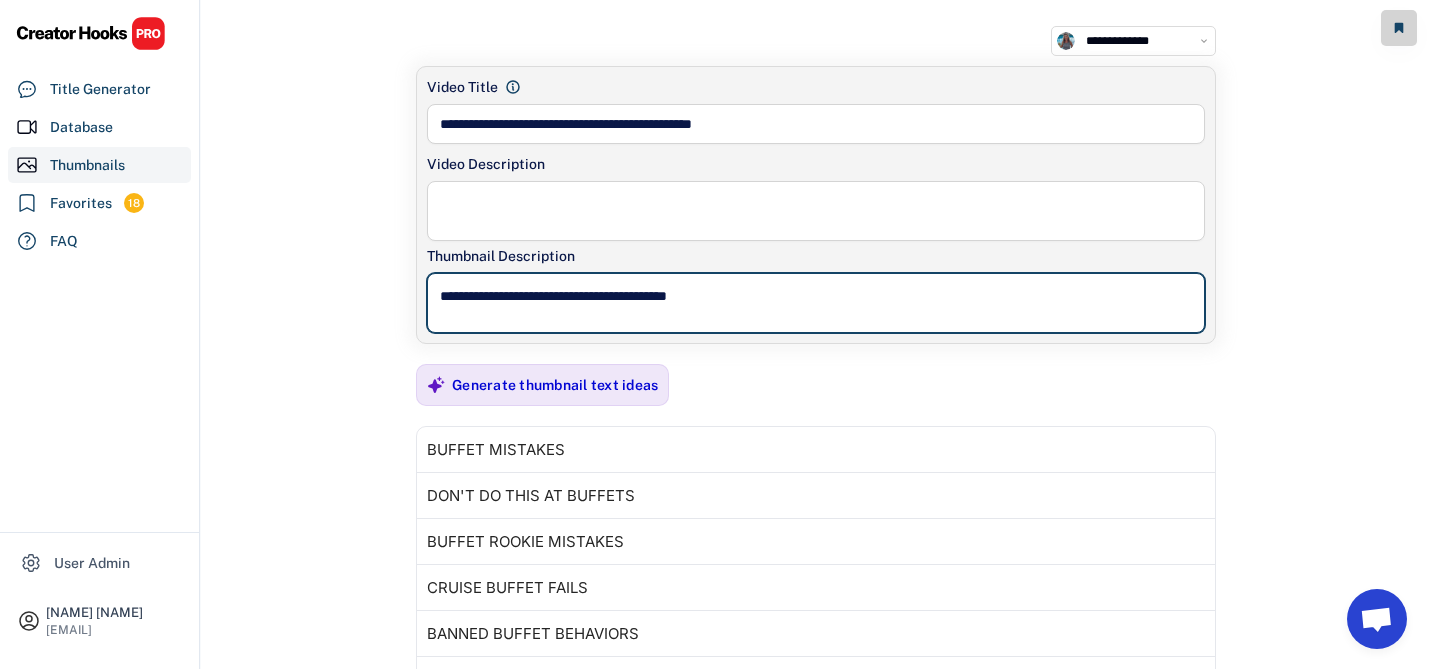 click on "**********" at bounding box center (816, 303) 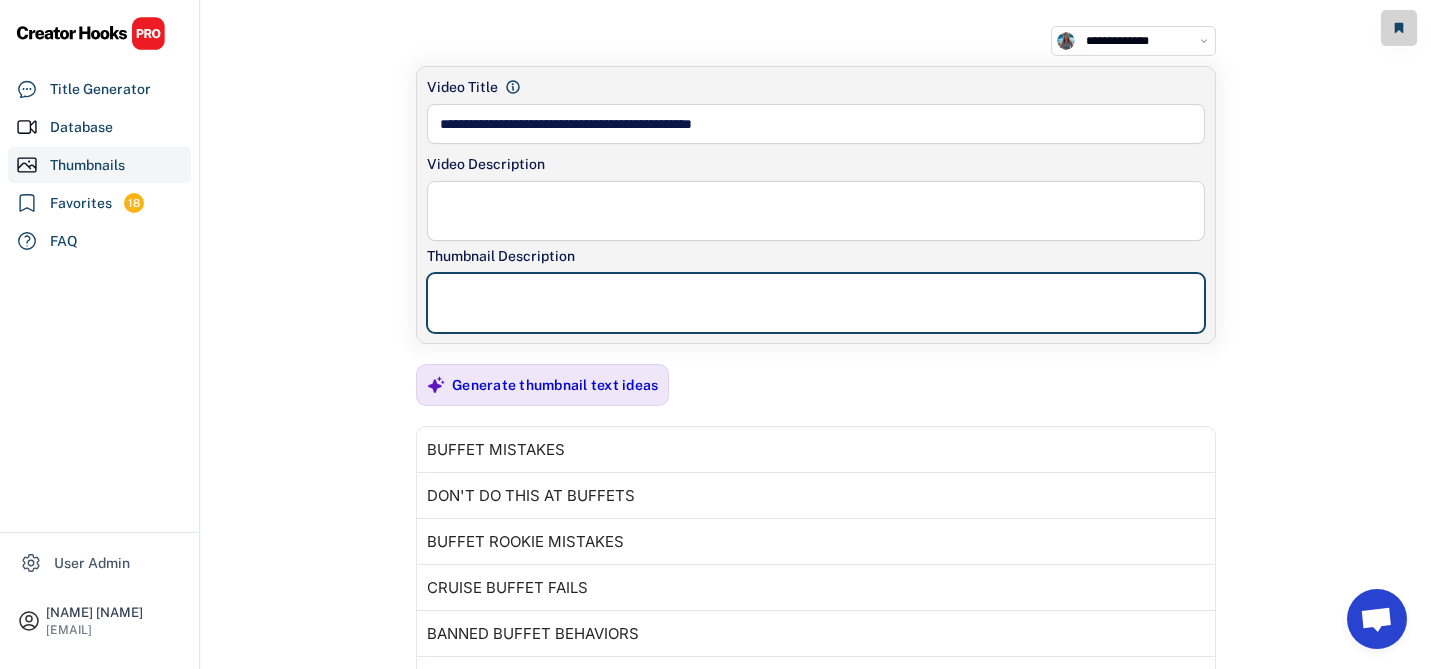 type 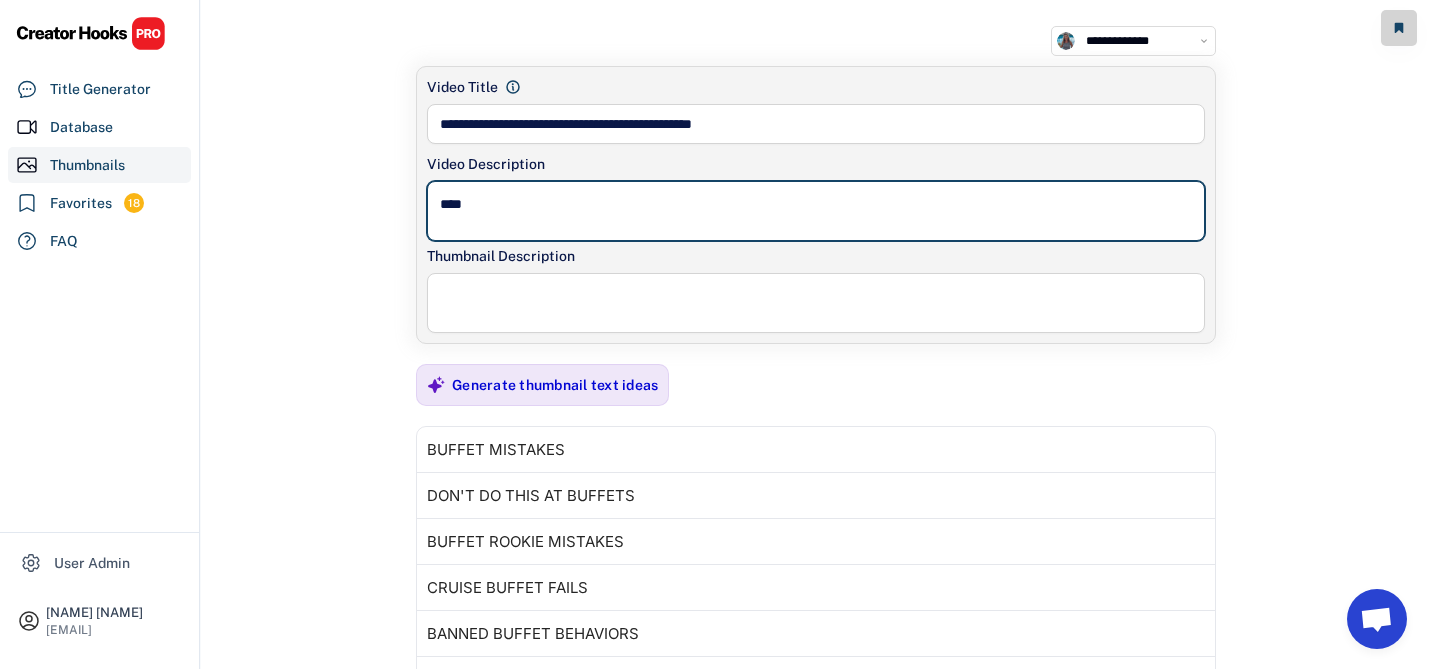 drag, startPoint x: 503, startPoint y: 211, endPoint x: 420, endPoint y: 198, distance: 84.0119 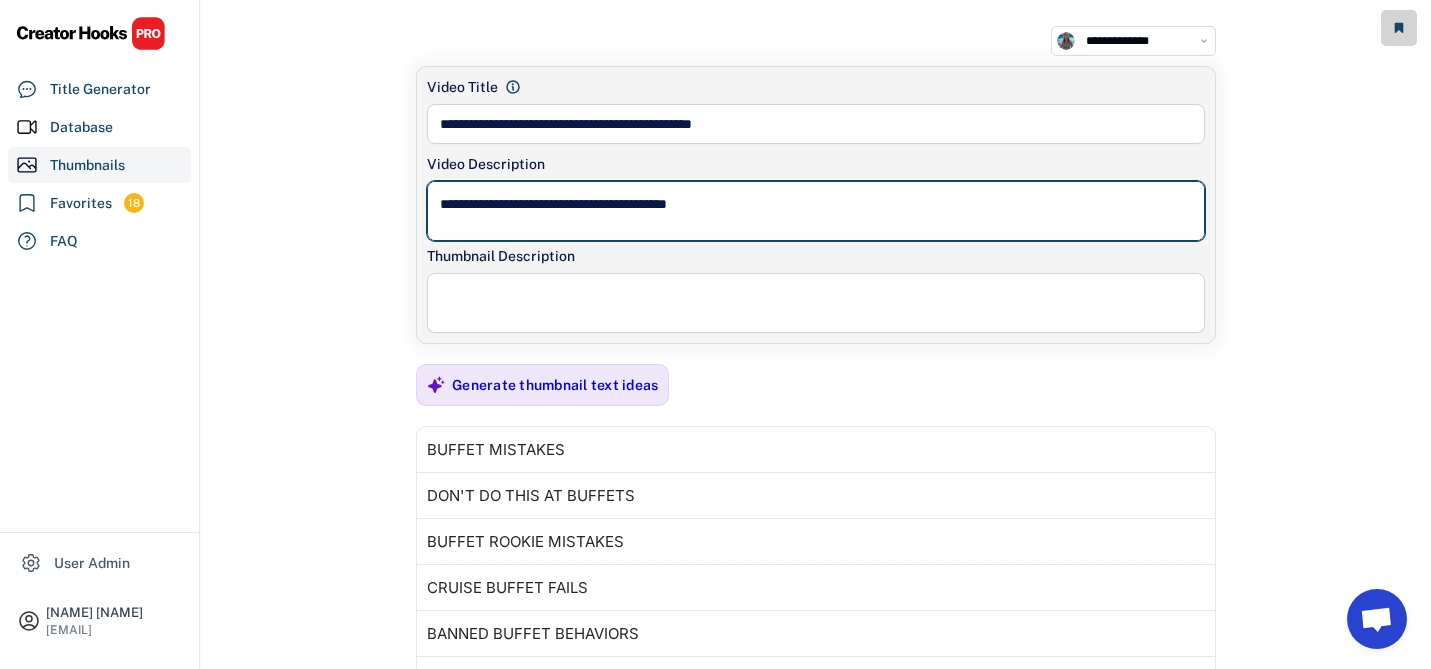 scroll, scrollTop: 98, scrollLeft: 0, axis: vertical 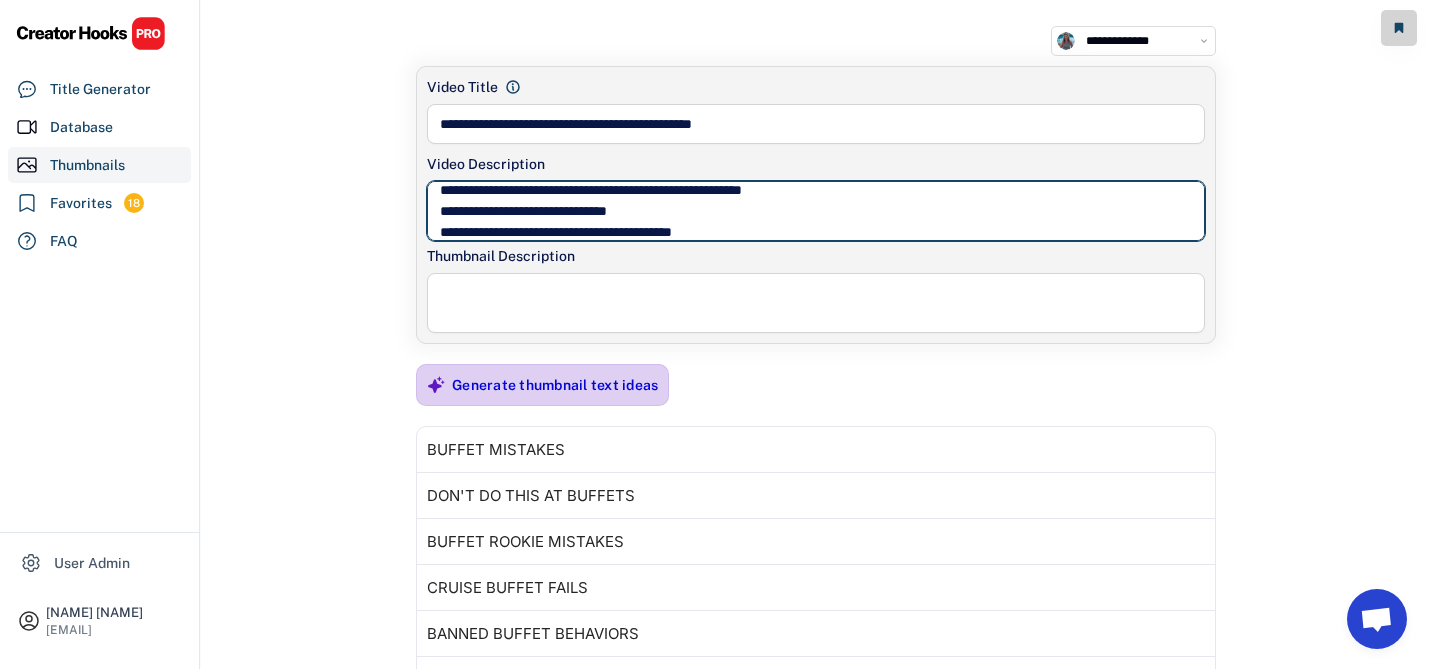 type on "**********" 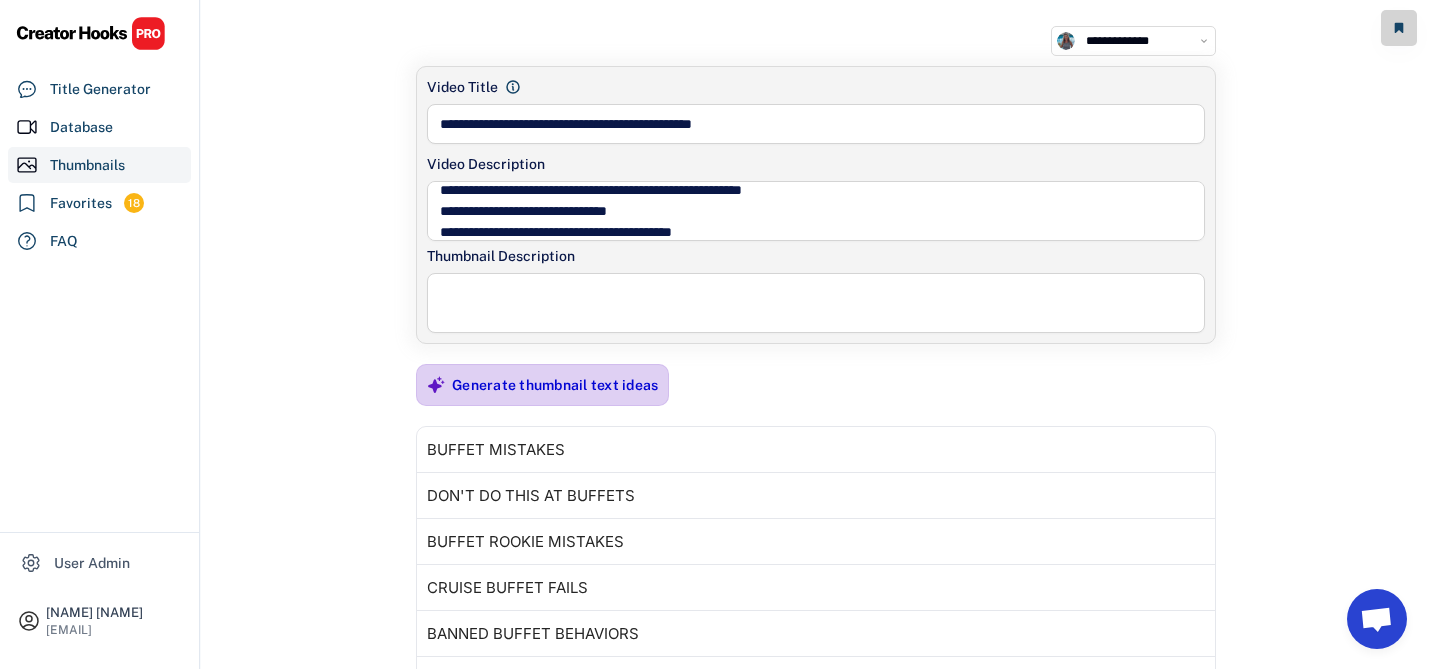 click on "Generate thumbnail text ideas" at bounding box center [555, 385] 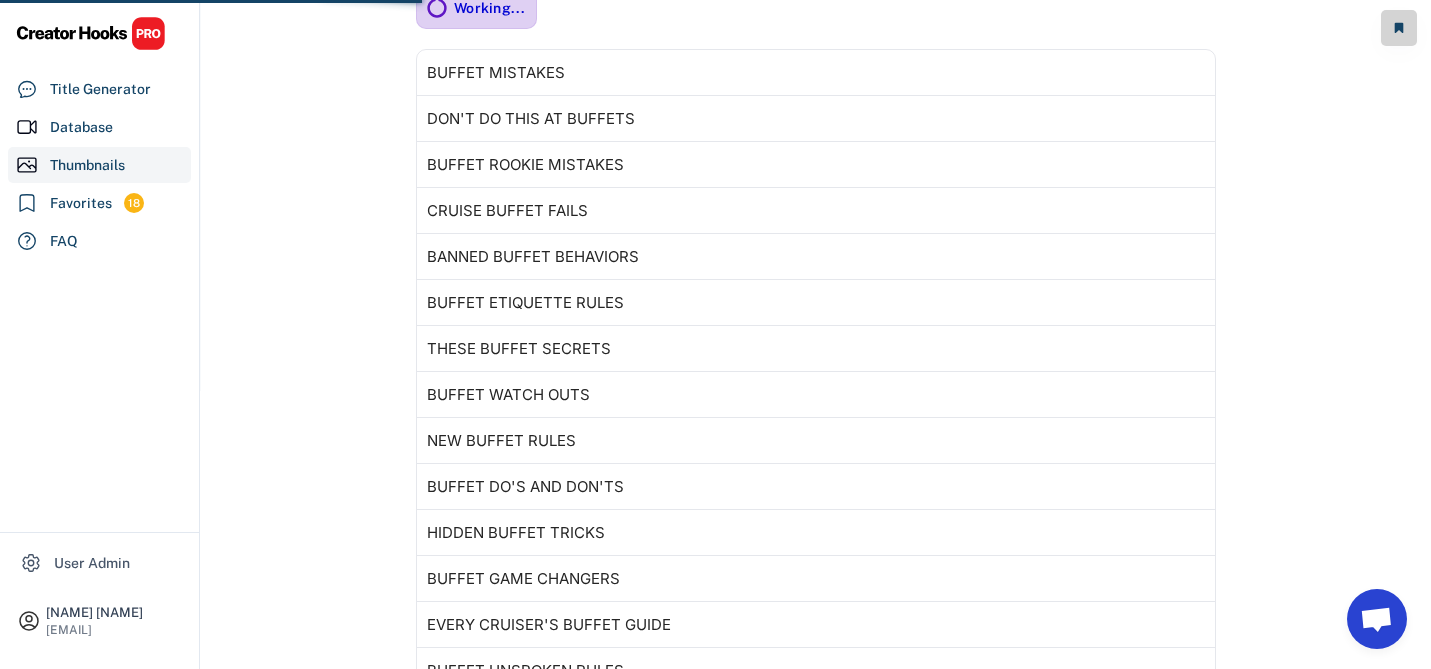scroll, scrollTop: 635, scrollLeft: 0, axis: vertical 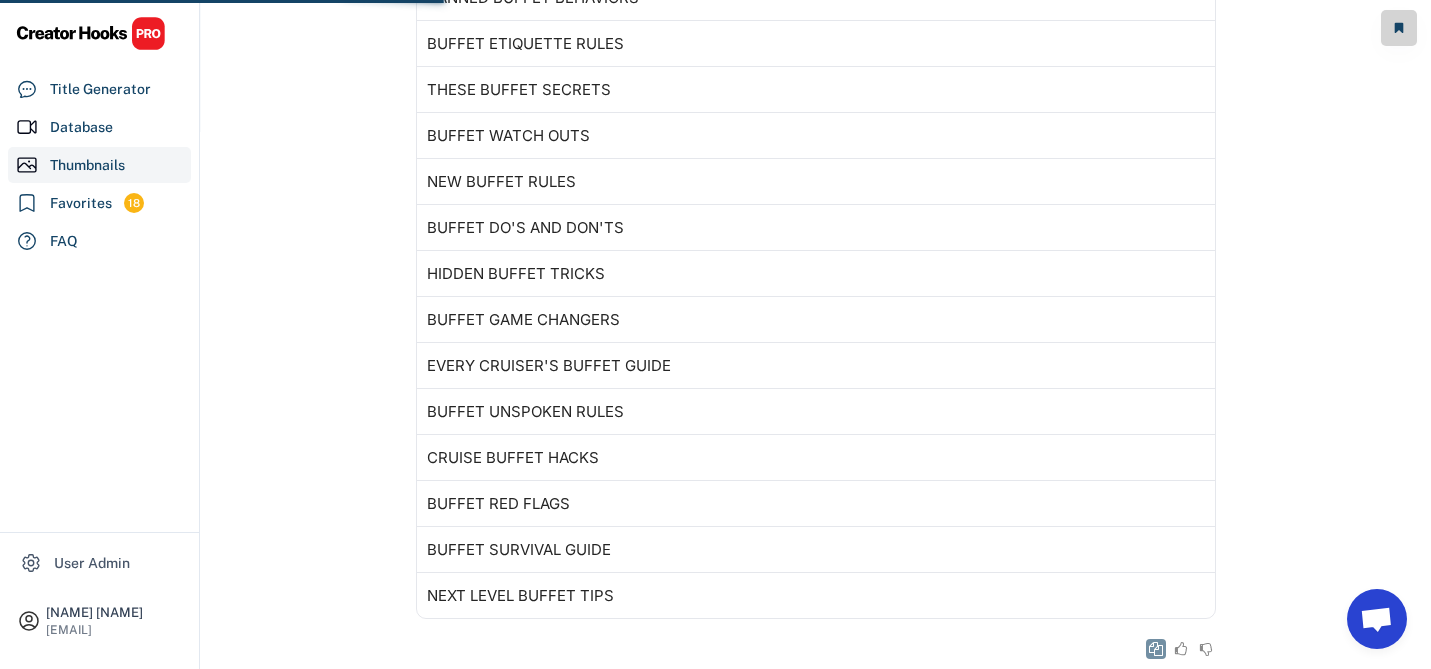 click 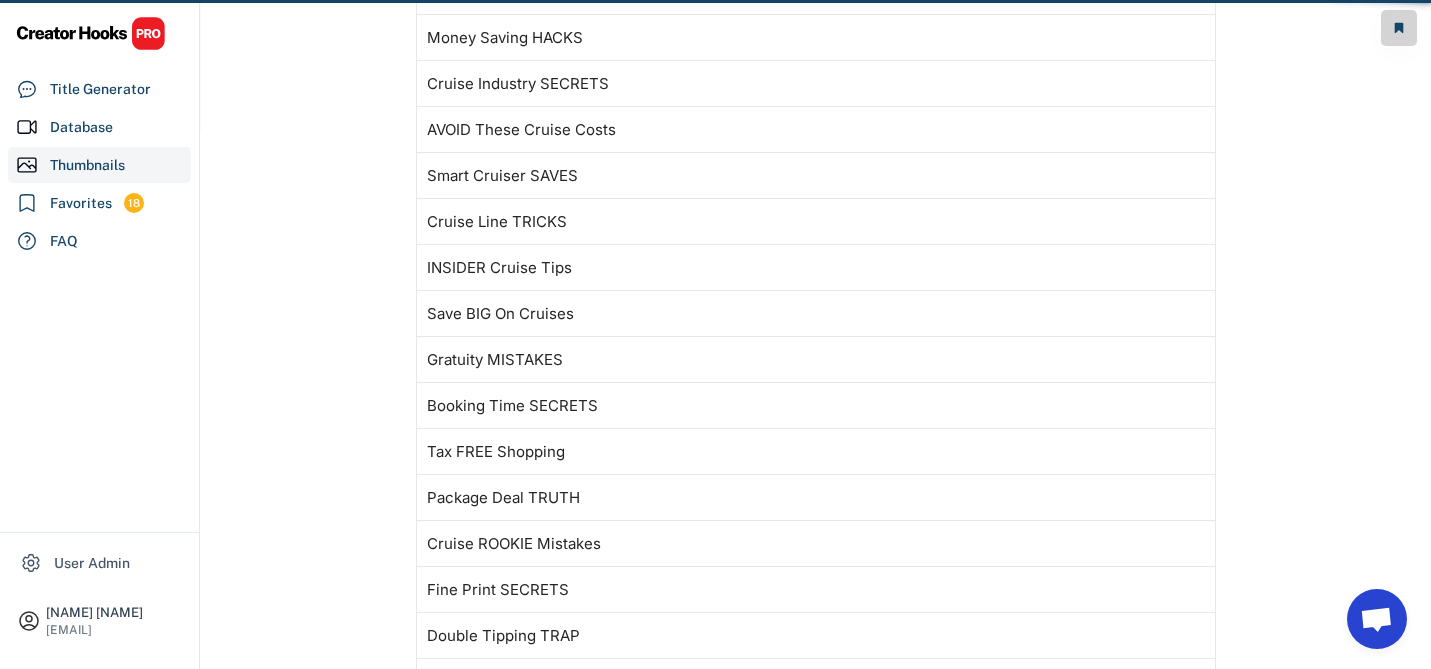 scroll, scrollTop: 721, scrollLeft: 0, axis: vertical 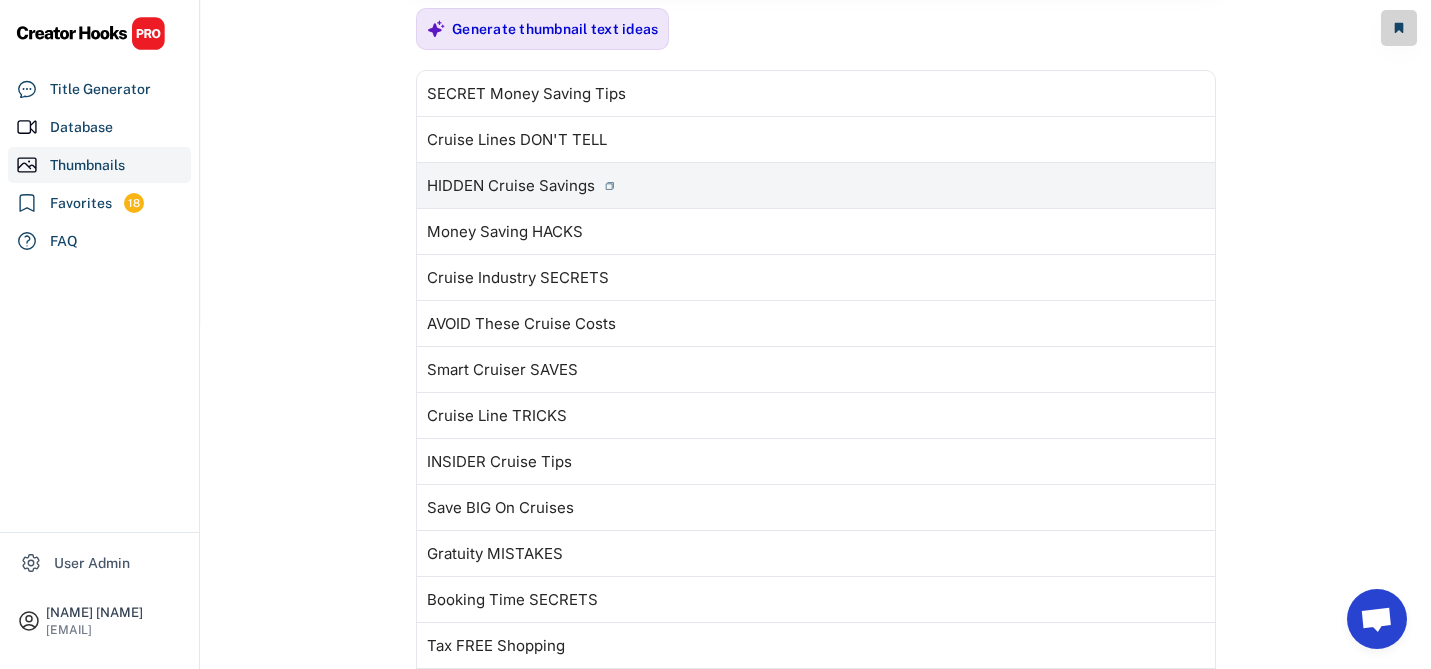 click on "HIDDEN Cruise Savings" at bounding box center (511, 186) 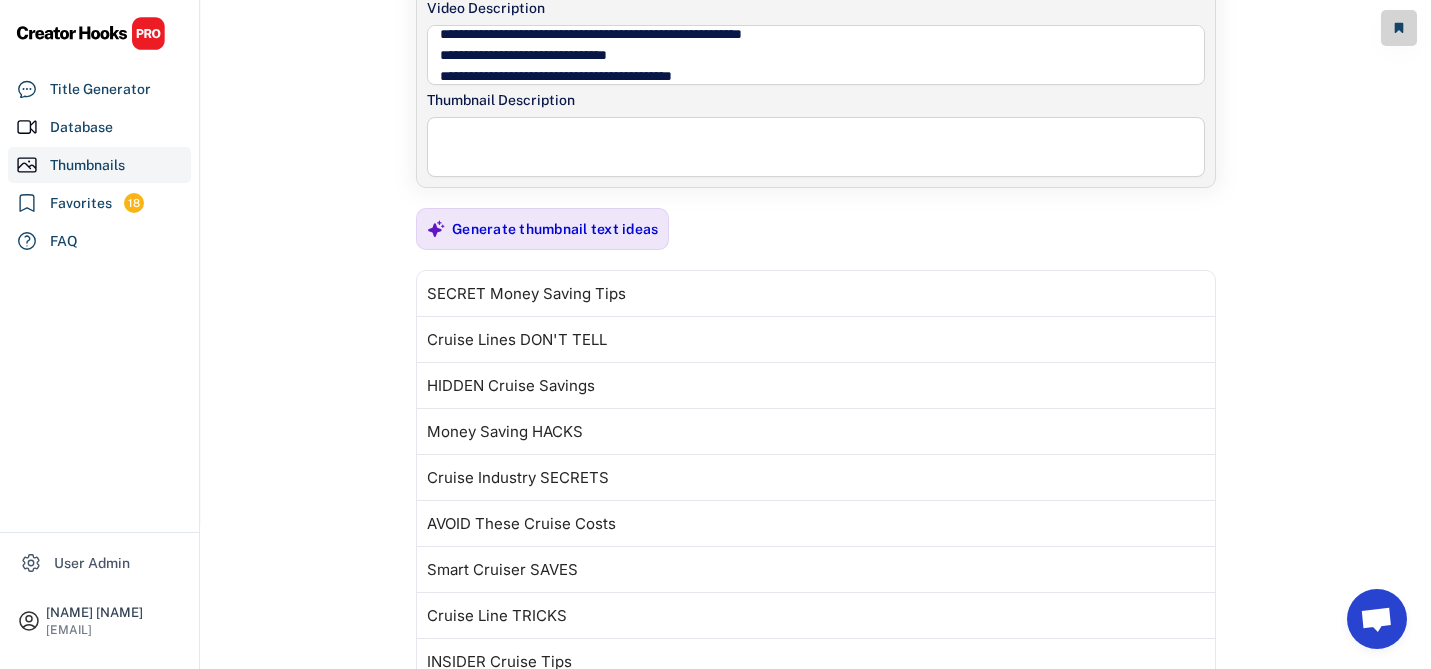 scroll, scrollTop: 139, scrollLeft: 0, axis: vertical 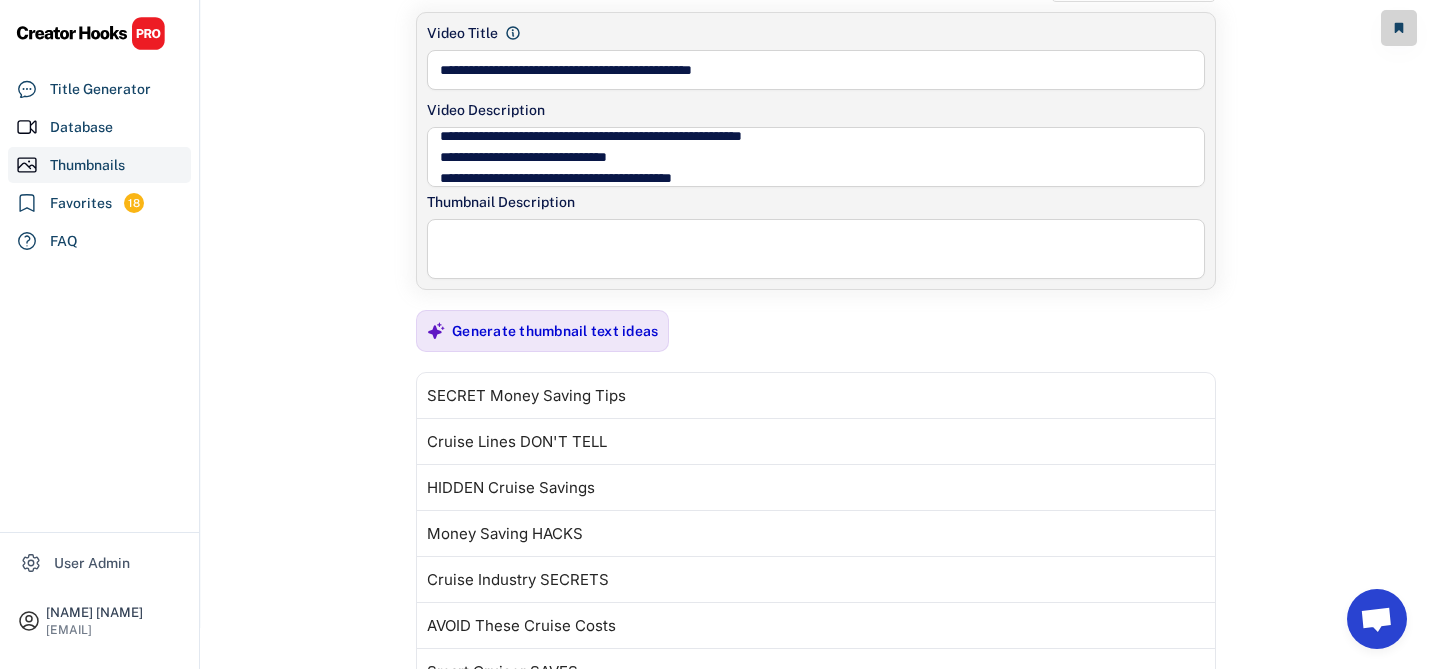 click at bounding box center [816, 70] 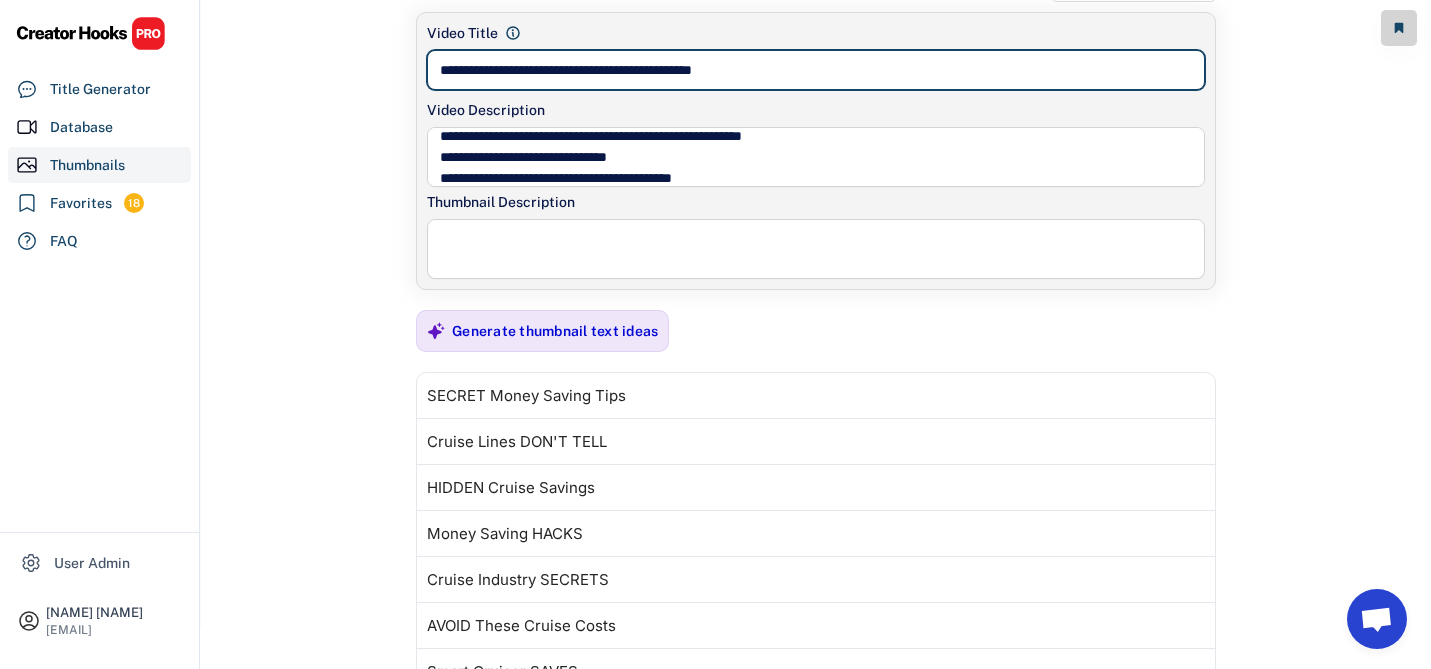 click at bounding box center (816, 70) 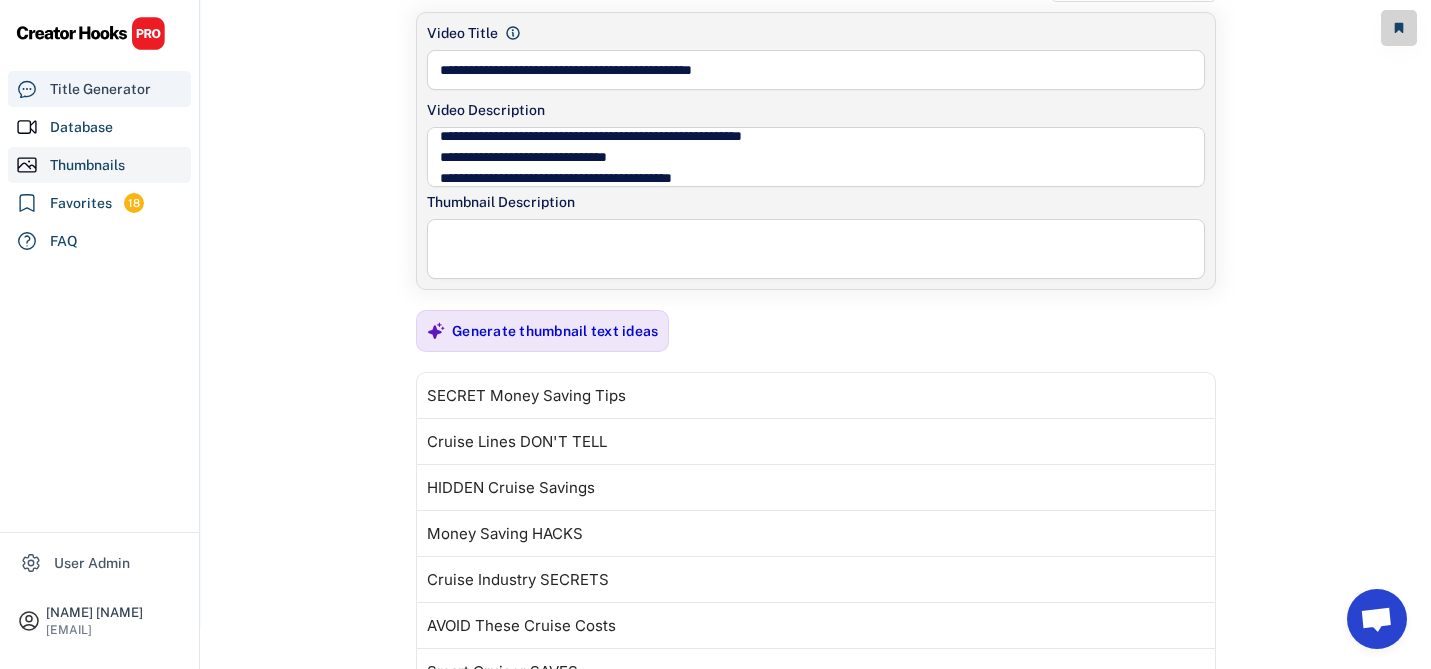 click on "Title Generator" at bounding box center [100, 89] 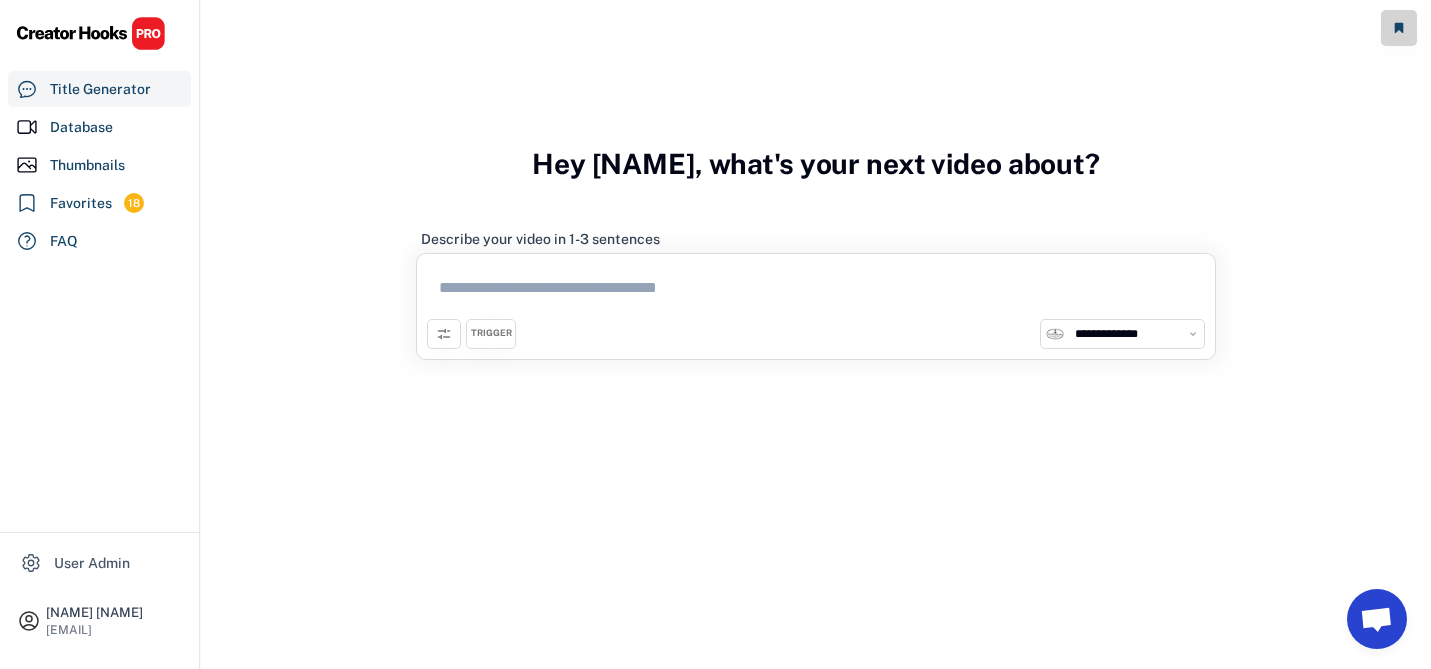 click 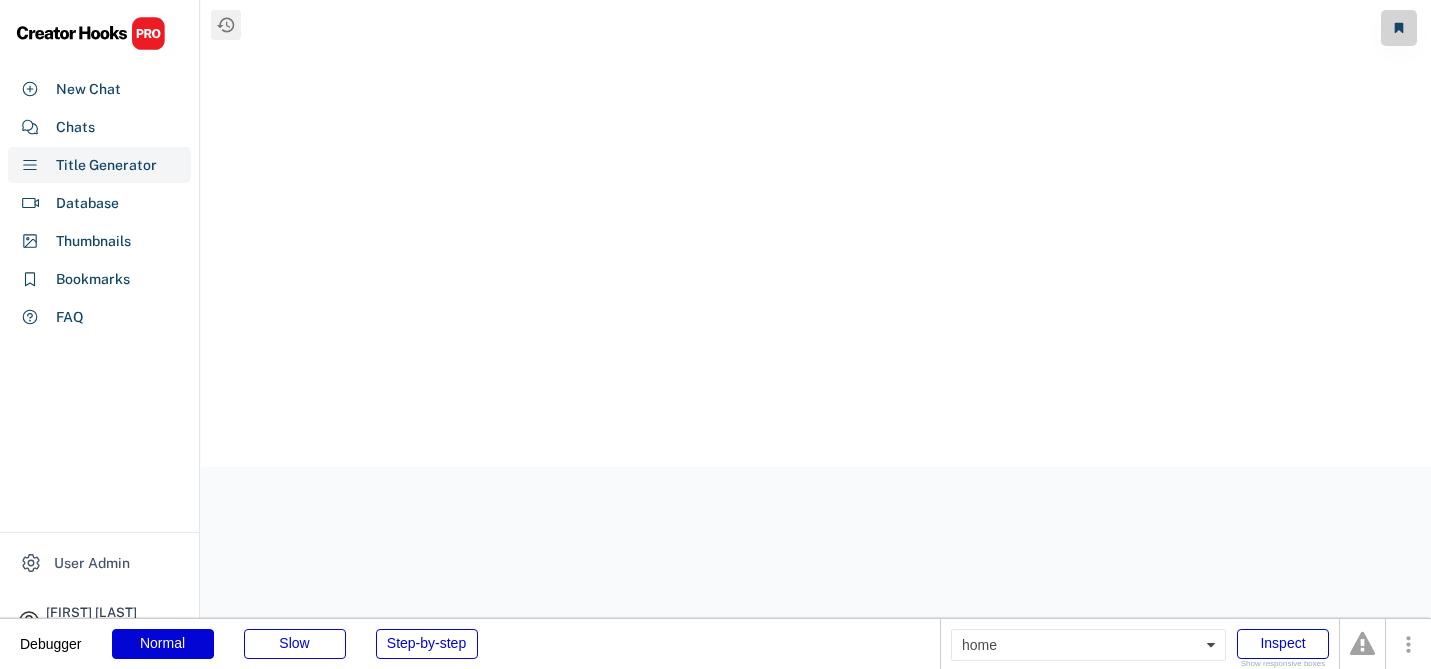 scroll, scrollTop: 0, scrollLeft: 0, axis: both 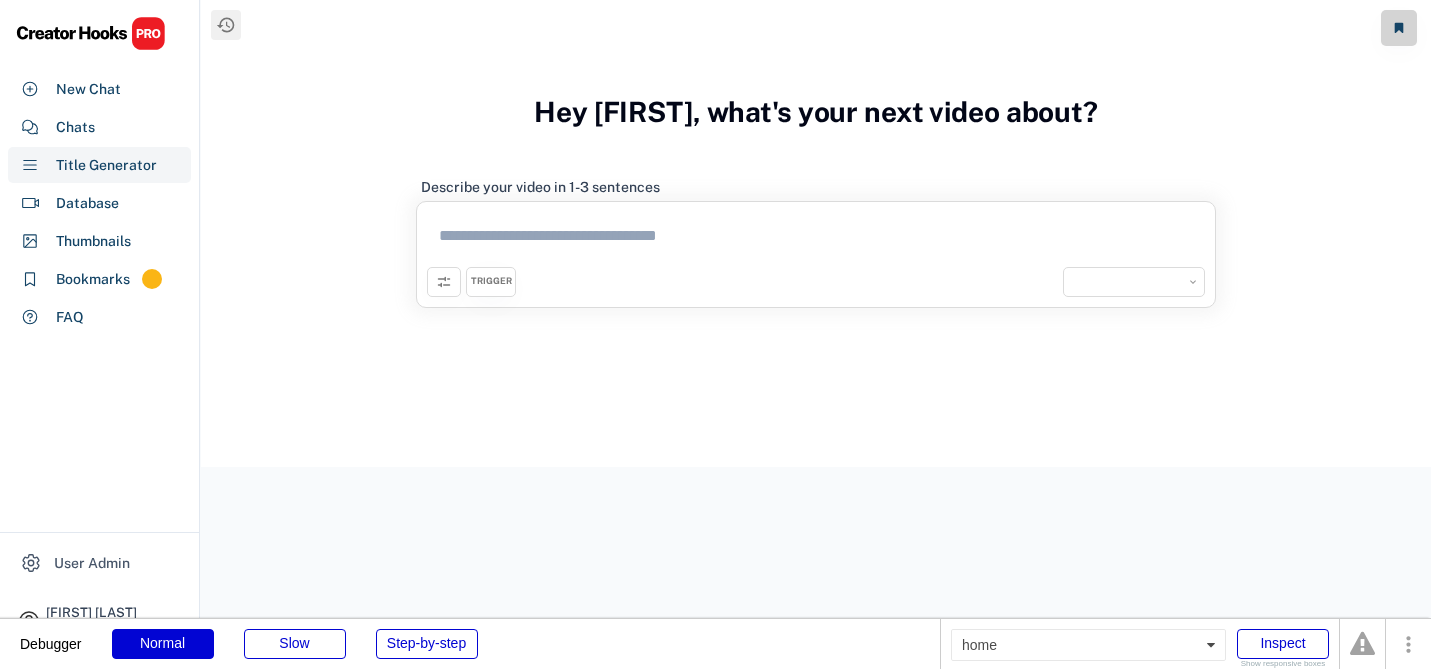 select on "**********" 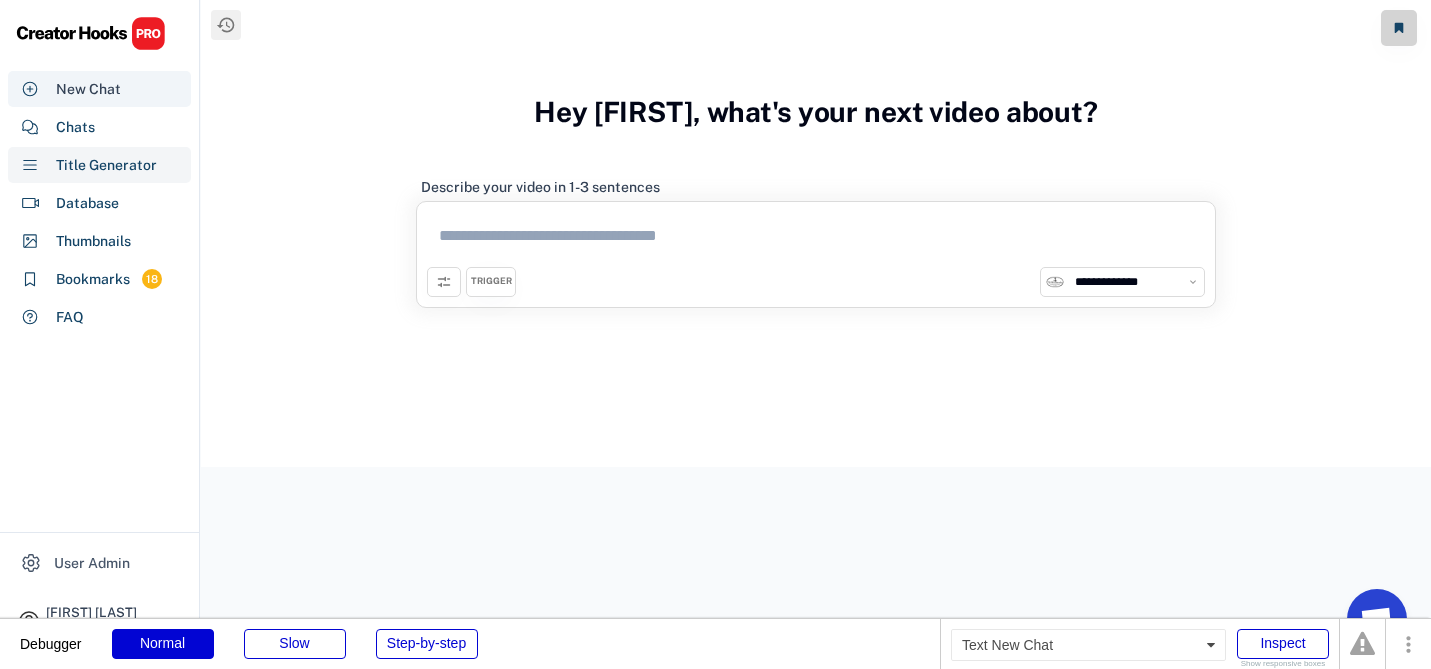 click on "New Chat" at bounding box center [88, 89] 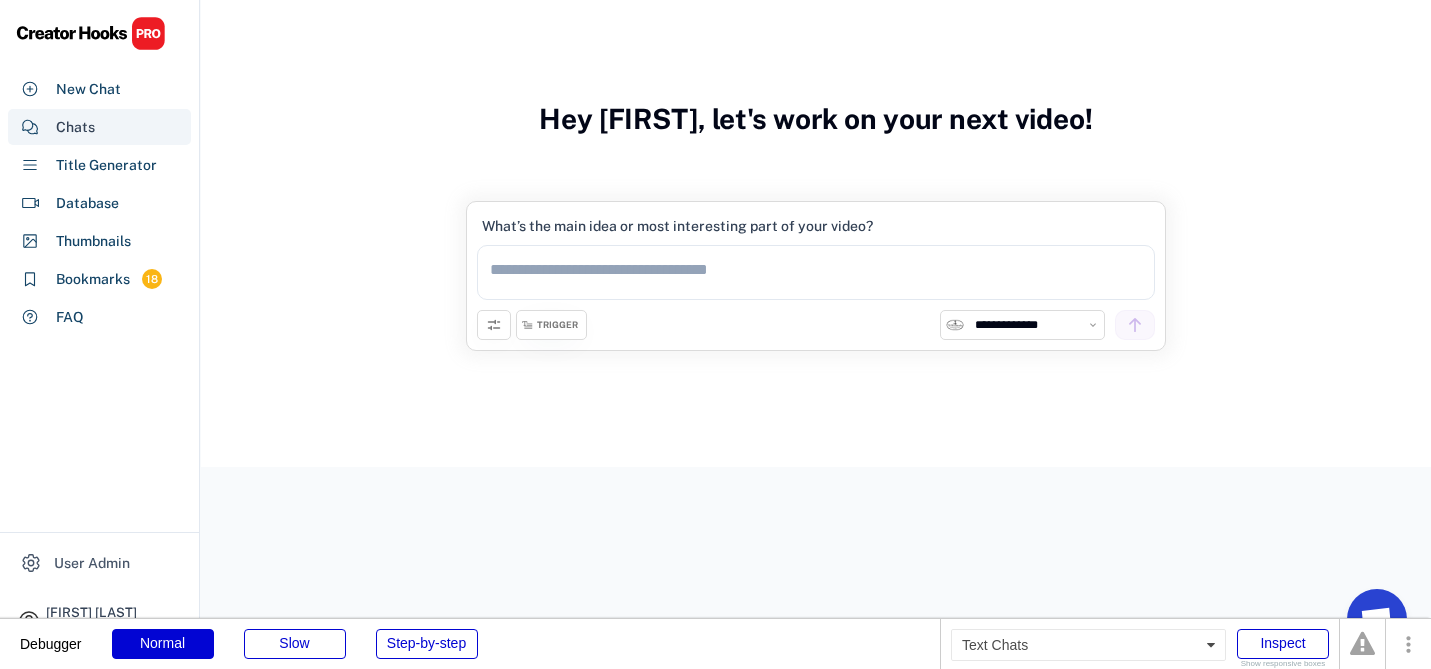click on "Chats" at bounding box center [75, 127] 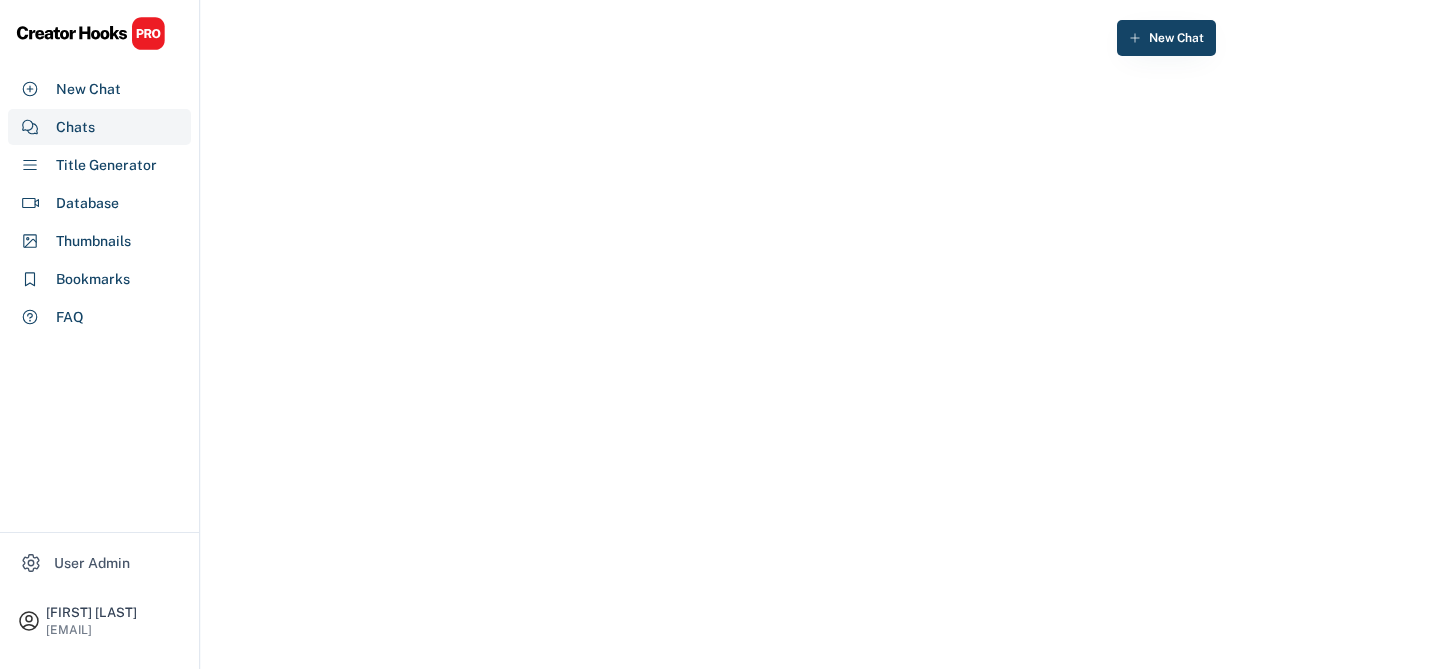 scroll, scrollTop: 0, scrollLeft: 0, axis: both 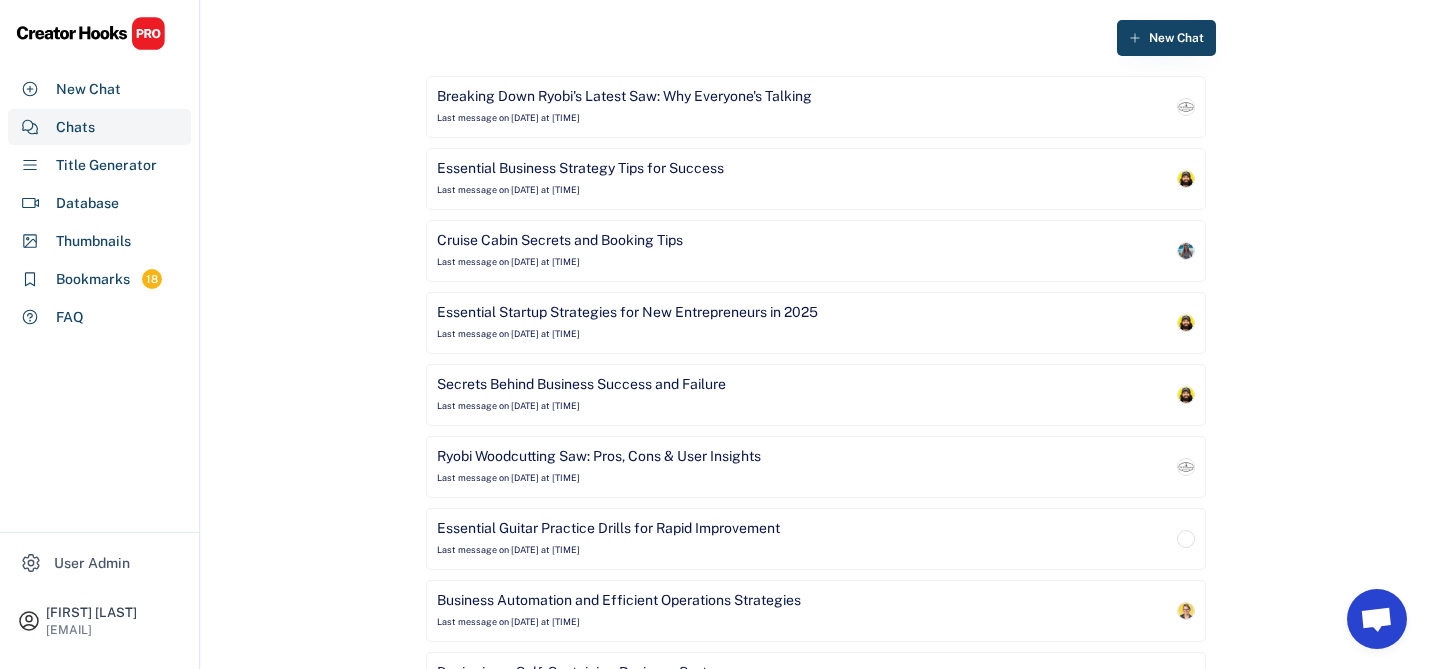 click on "Essential Startup Strategies for New Entrepreneurs in 2025" at bounding box center [627, 313] 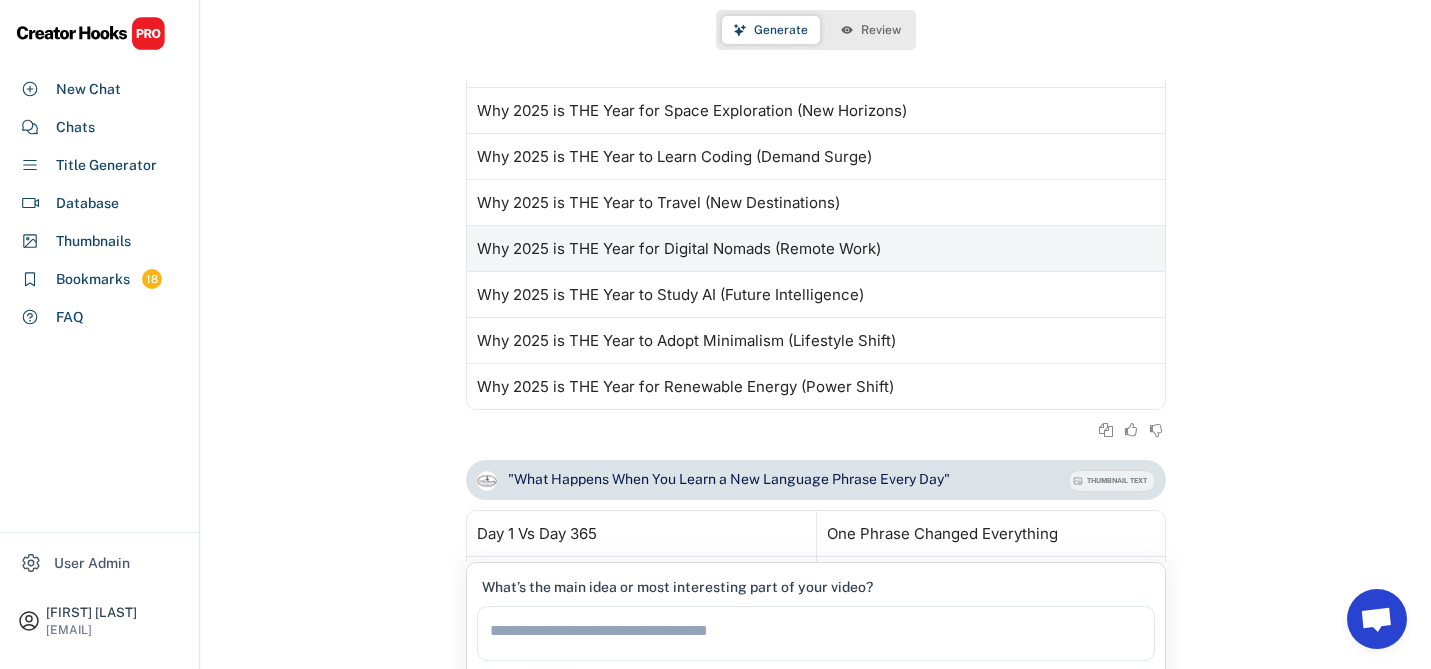 scroll, scrollTop: 14440, scrollLeft: 0, axis: vertical 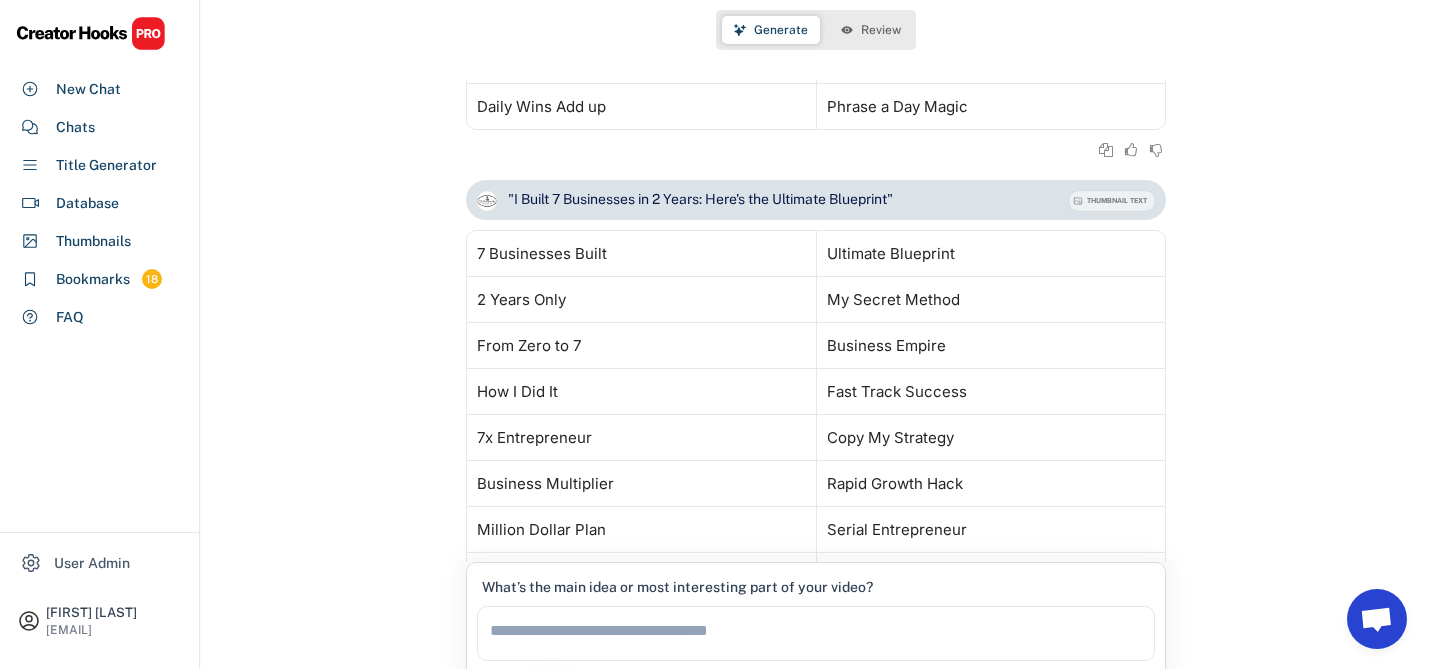 click on "Review" at bounding box center [881, 30] 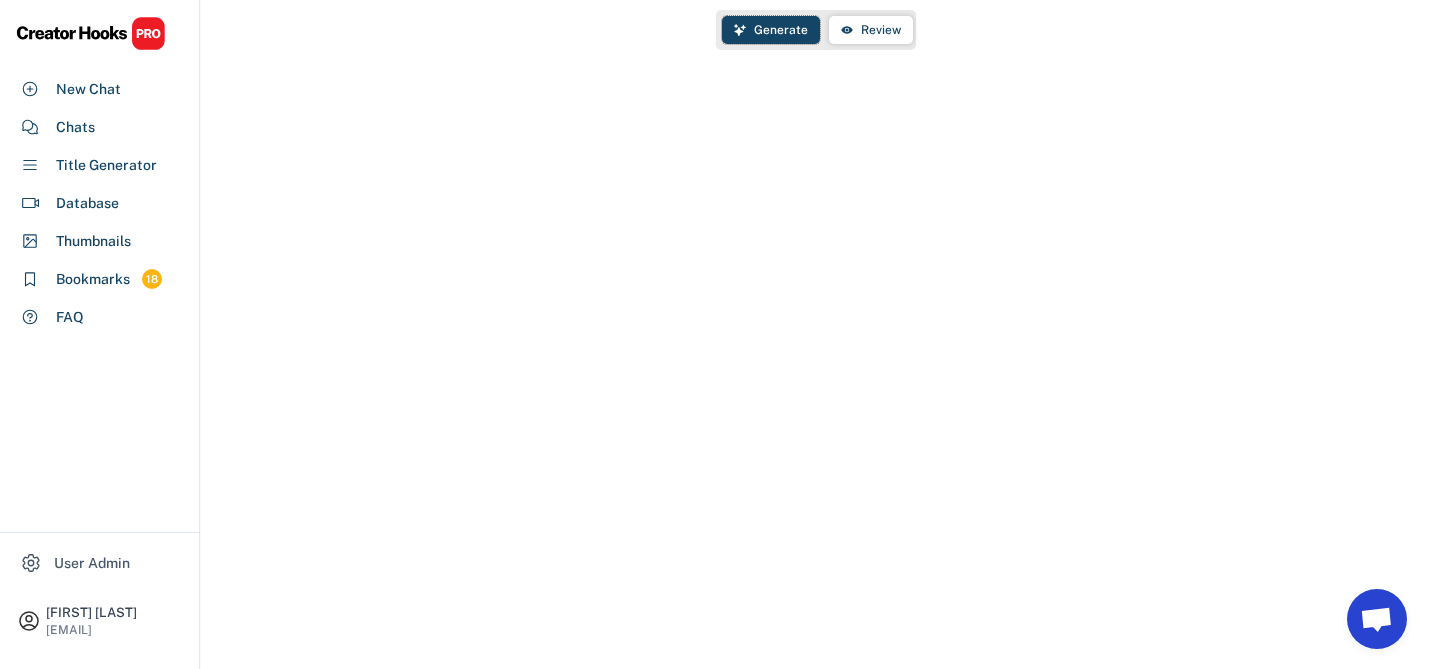 click on "Generate" at bounding box center [781, 30] 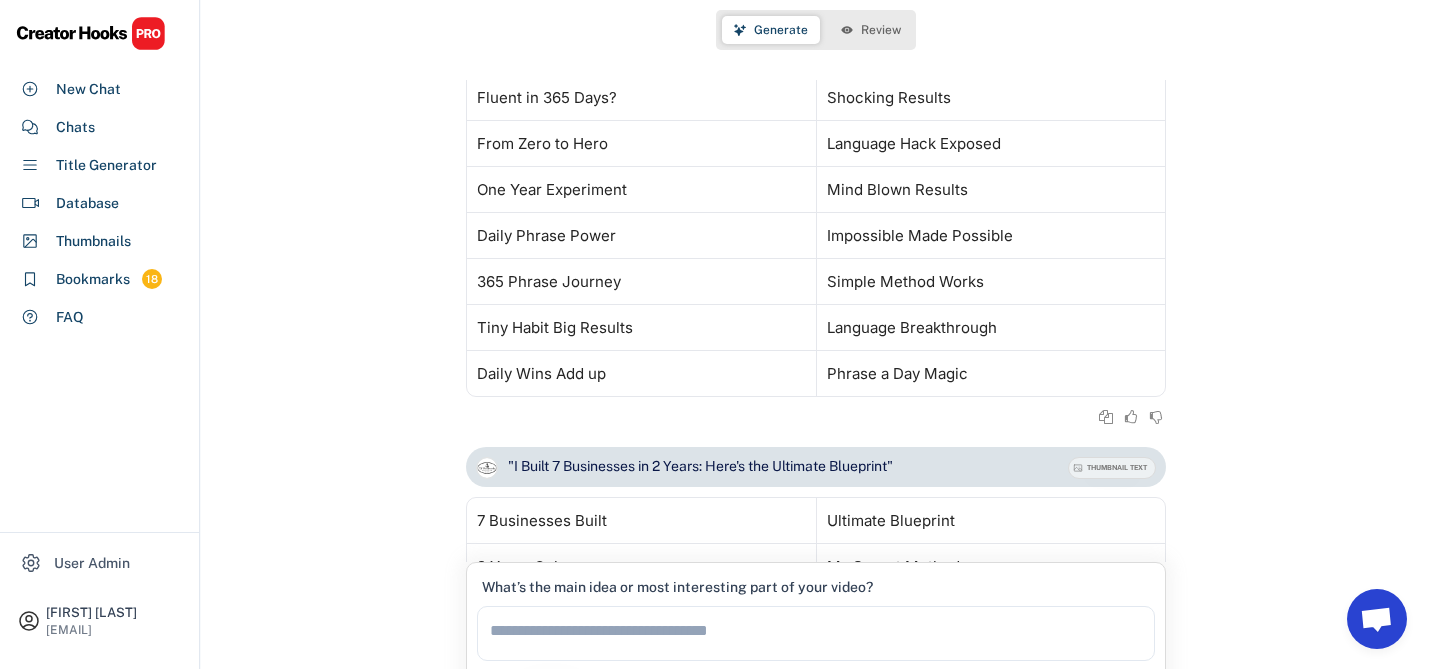 scroll, scrollTop: 14103, scrollLeft: 0, axis: vertical 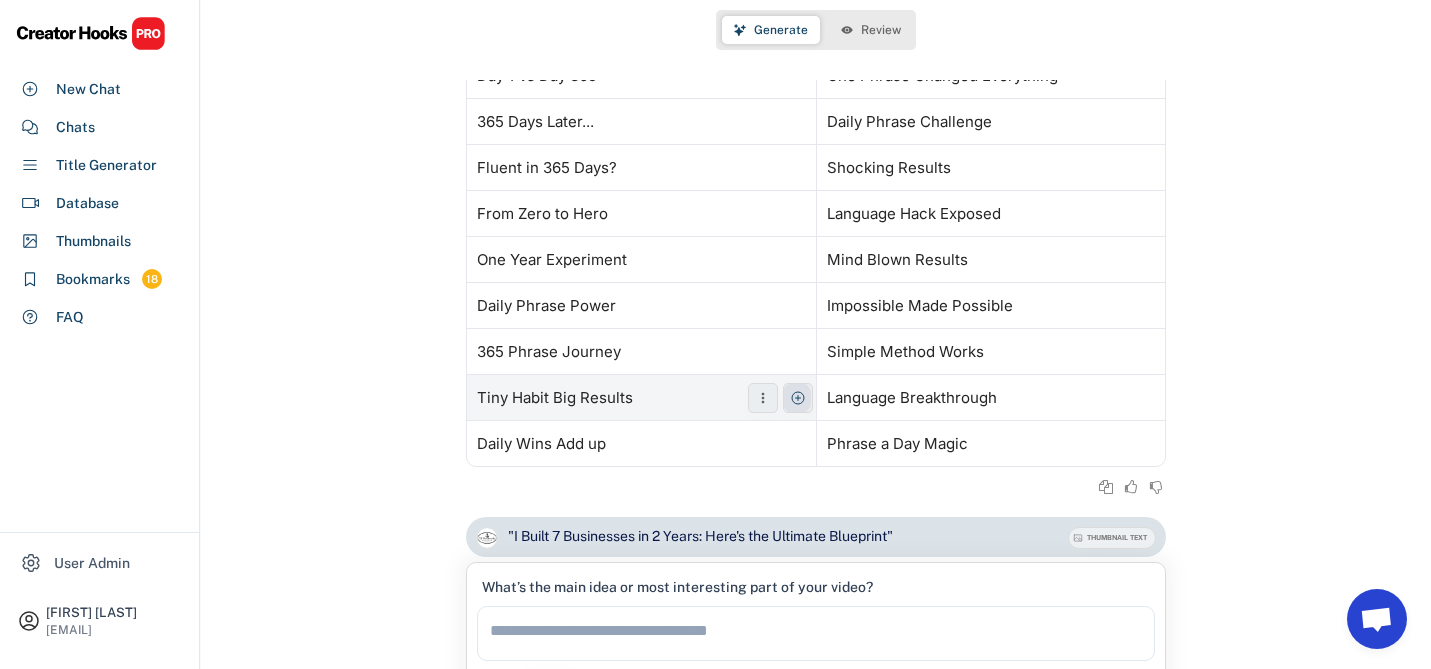 click 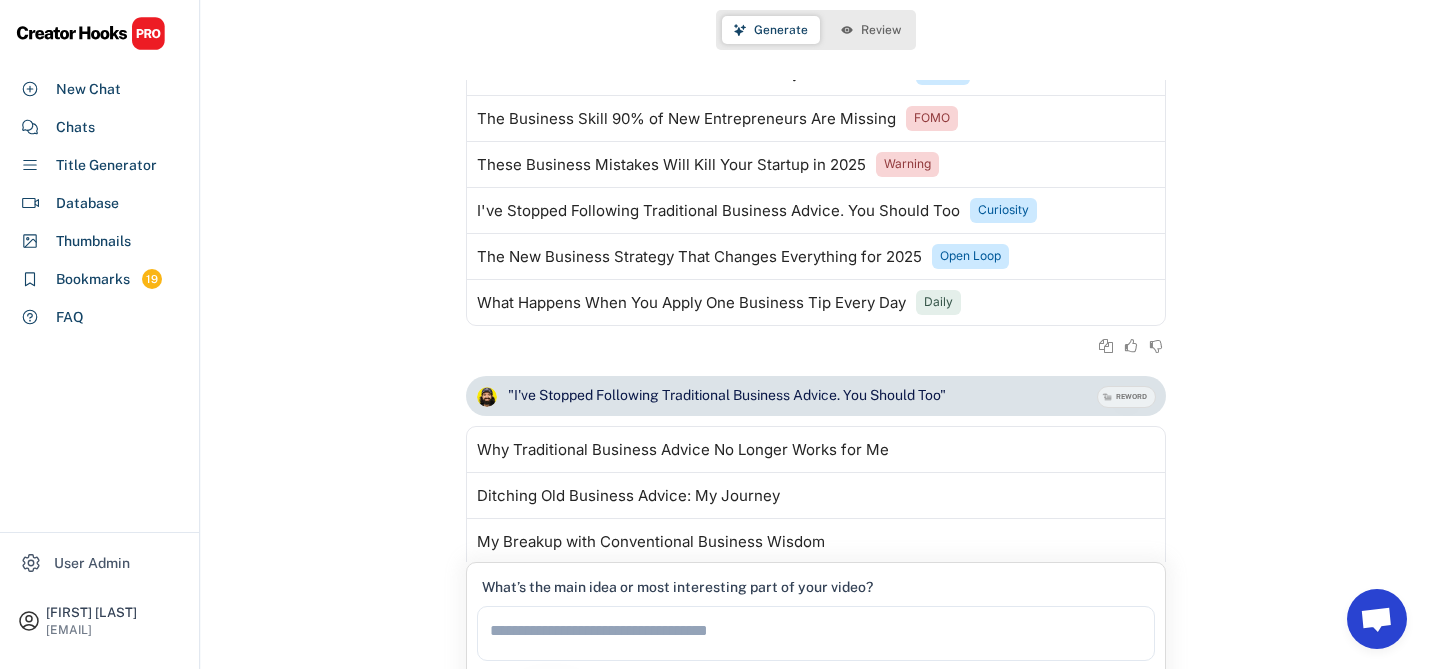 scroll, scrollTop: 12262, scrollLeft: 0, axis: vertical 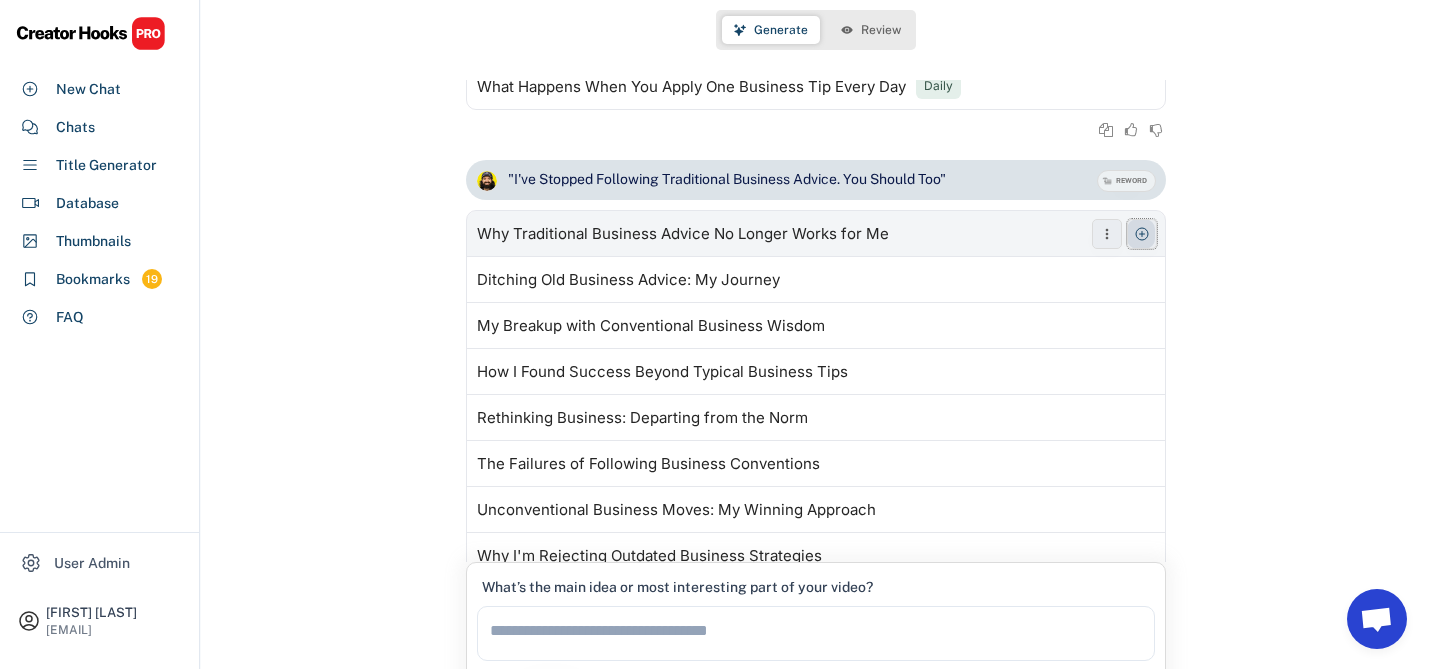 click 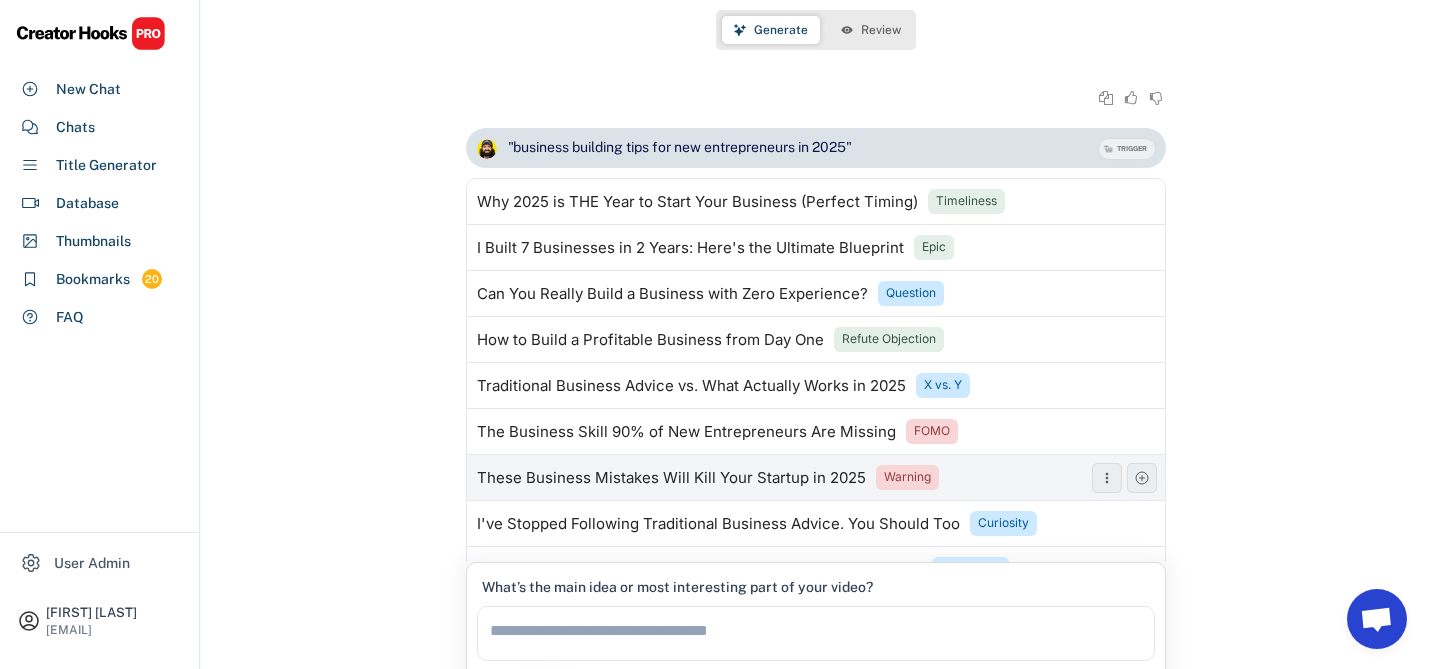 scroll, scrollTop: 11668, scrollLeft: 0, axis: vertical 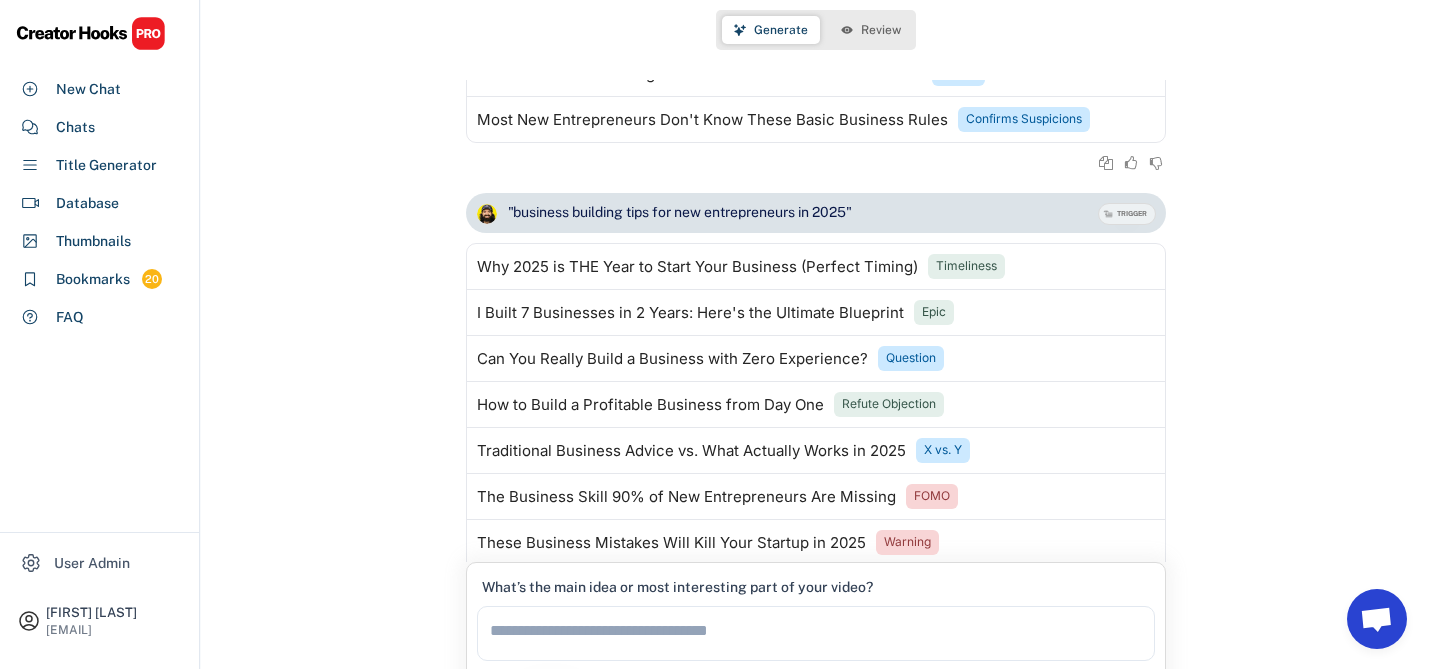 click on "Review" at bounding box center (881, 30) 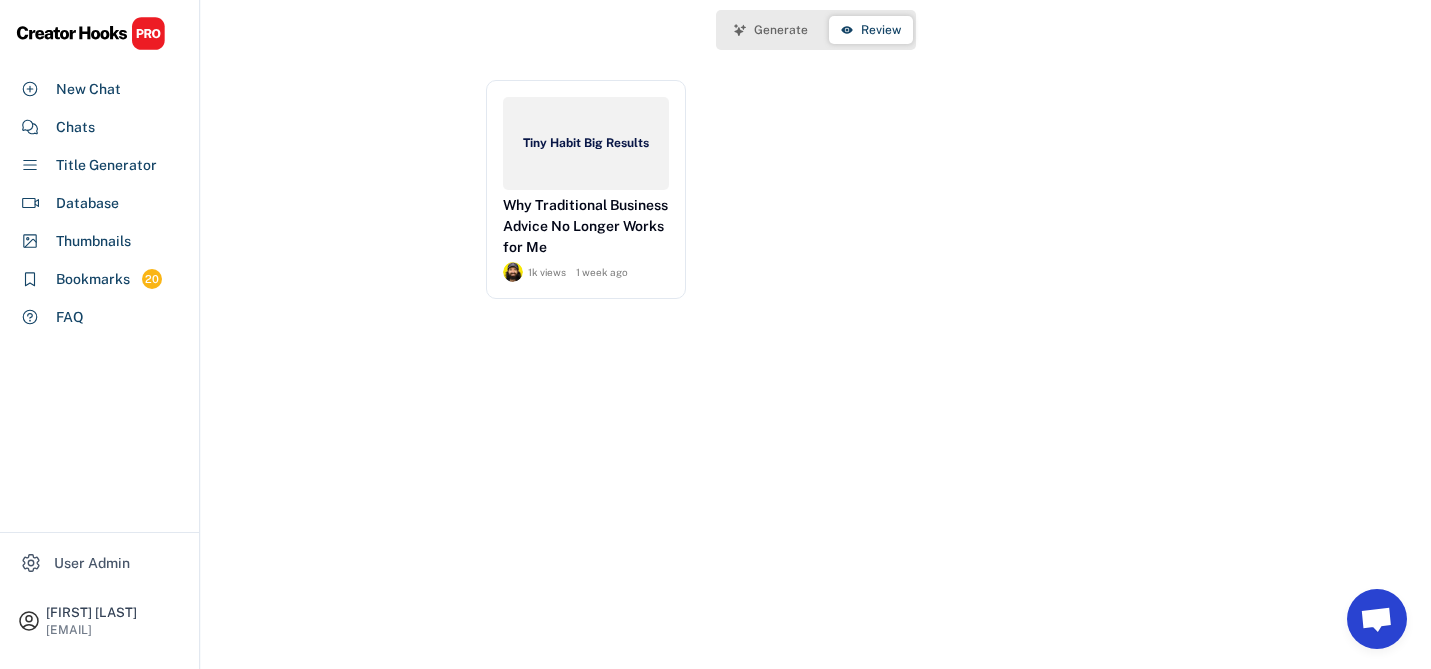 click on "Generate" at bounding box center (771, 30) 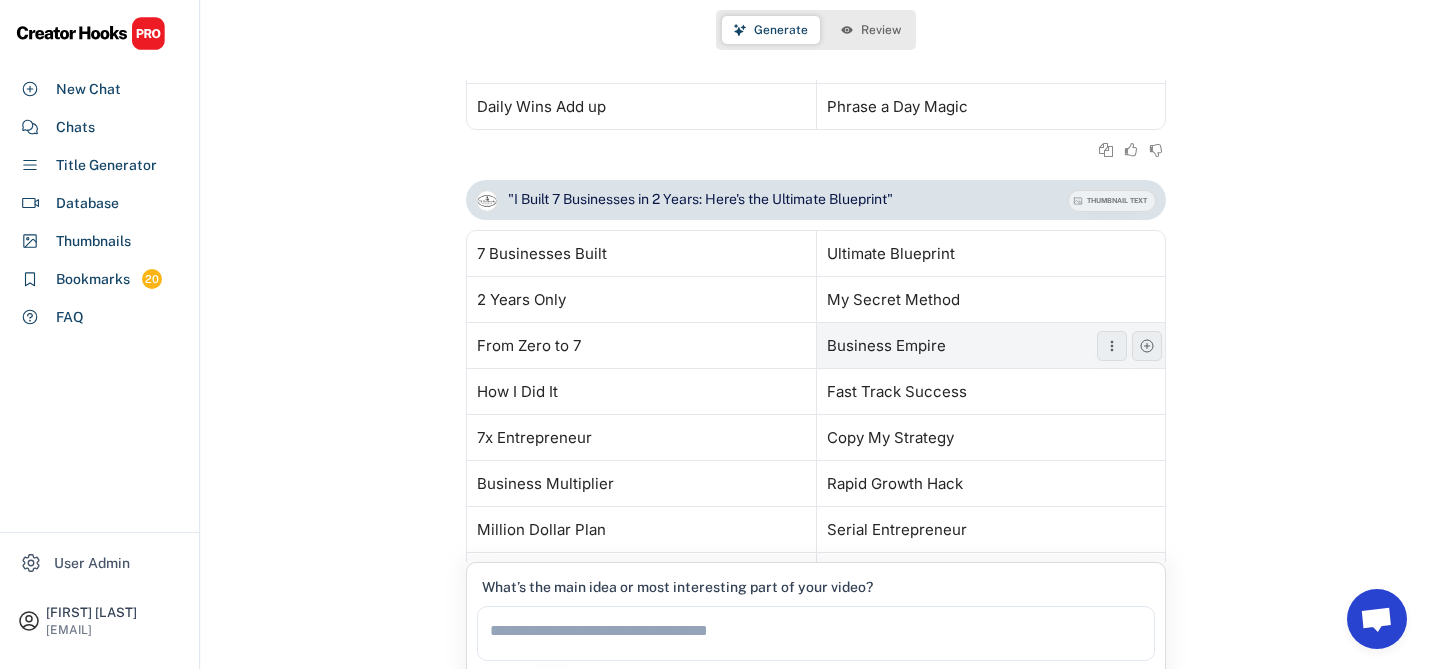 scroll, scrollTop: 14440, scrollLeft: 0, axis: vertical 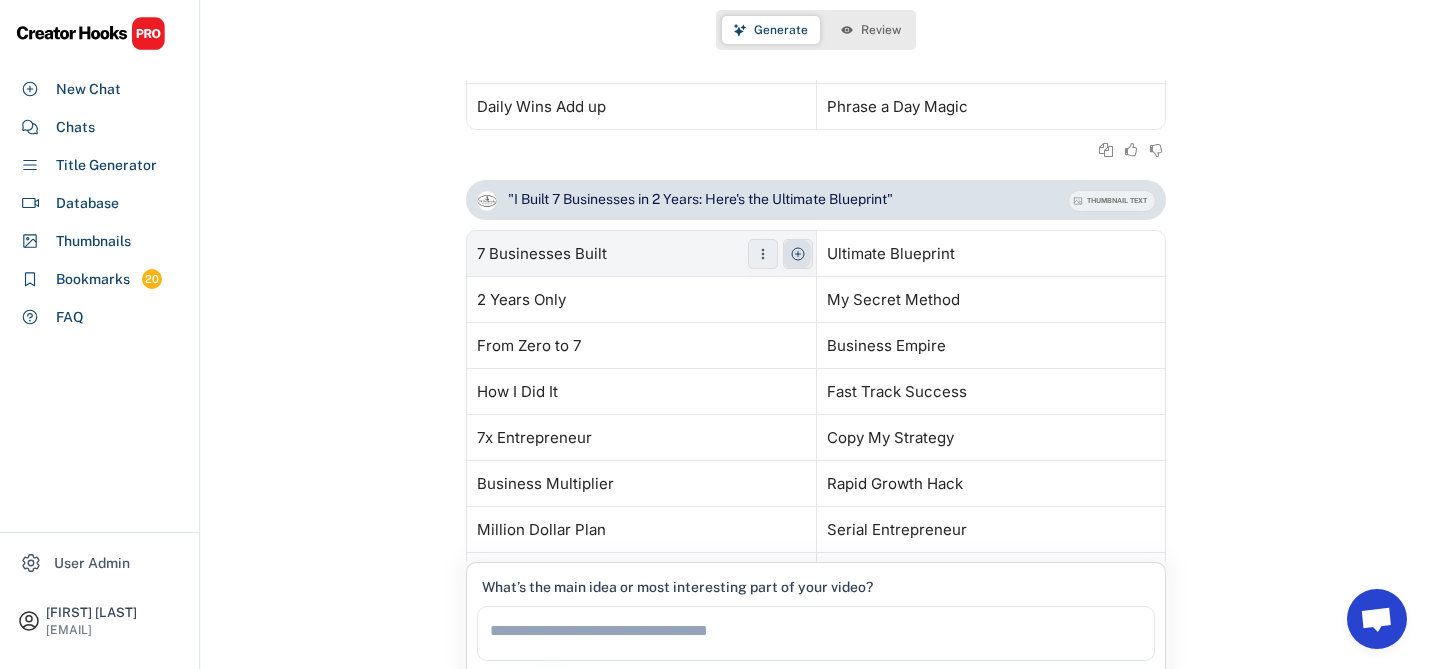 click 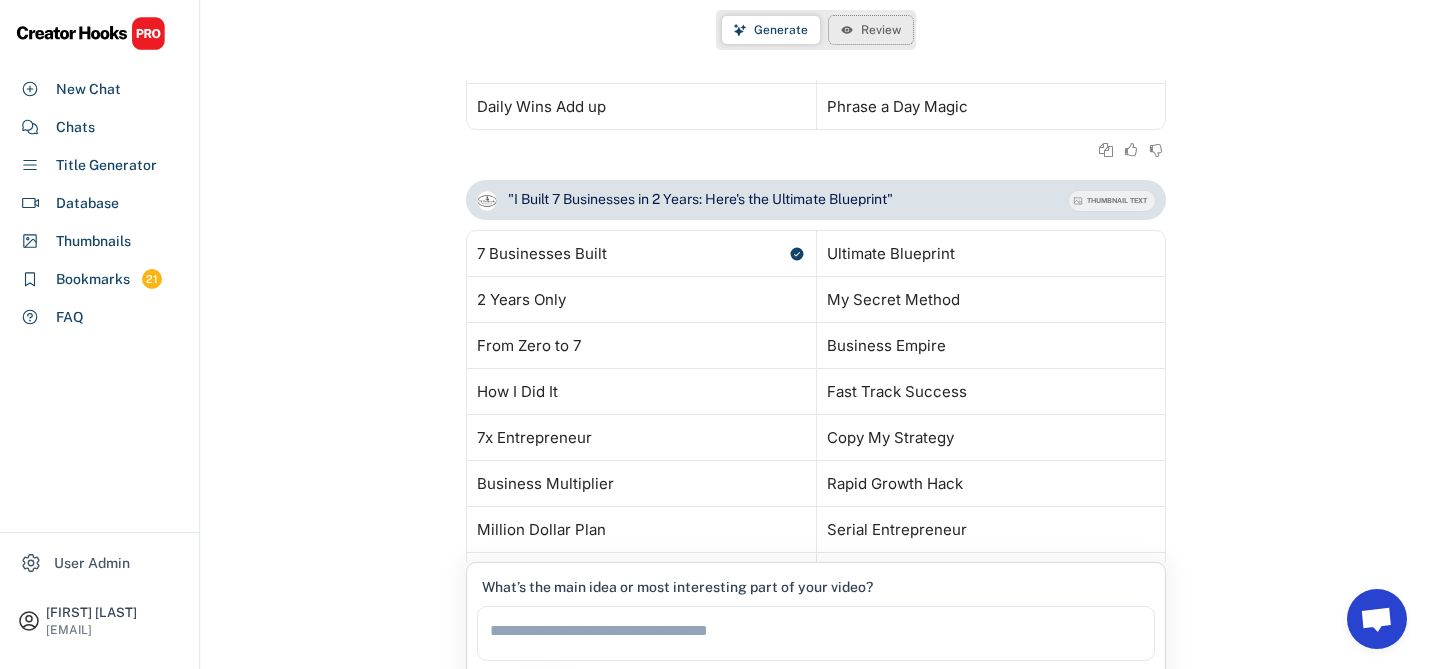 click on "Review" at bounding box center (881, 30) 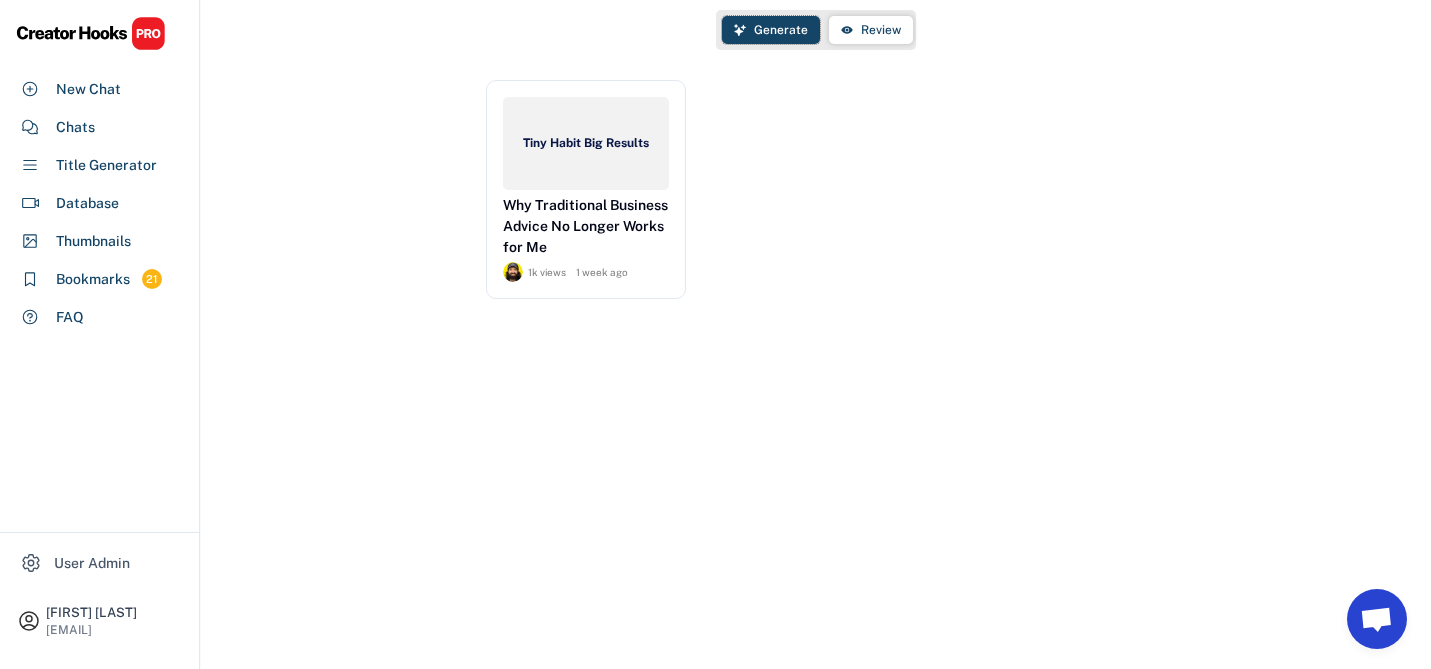 click on "Generate" at bounding box center (781, 30) 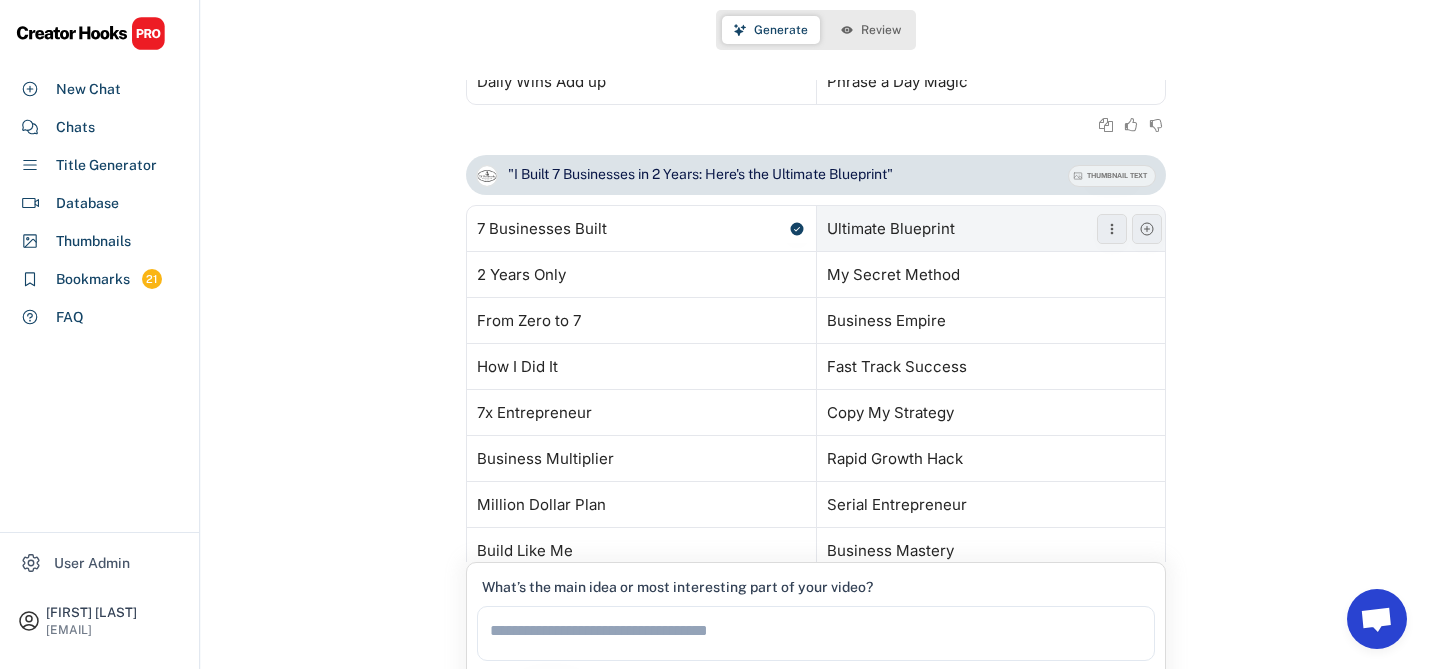 scroll, scrollTop: 14440, scrollLeft: 0, axis: vertical 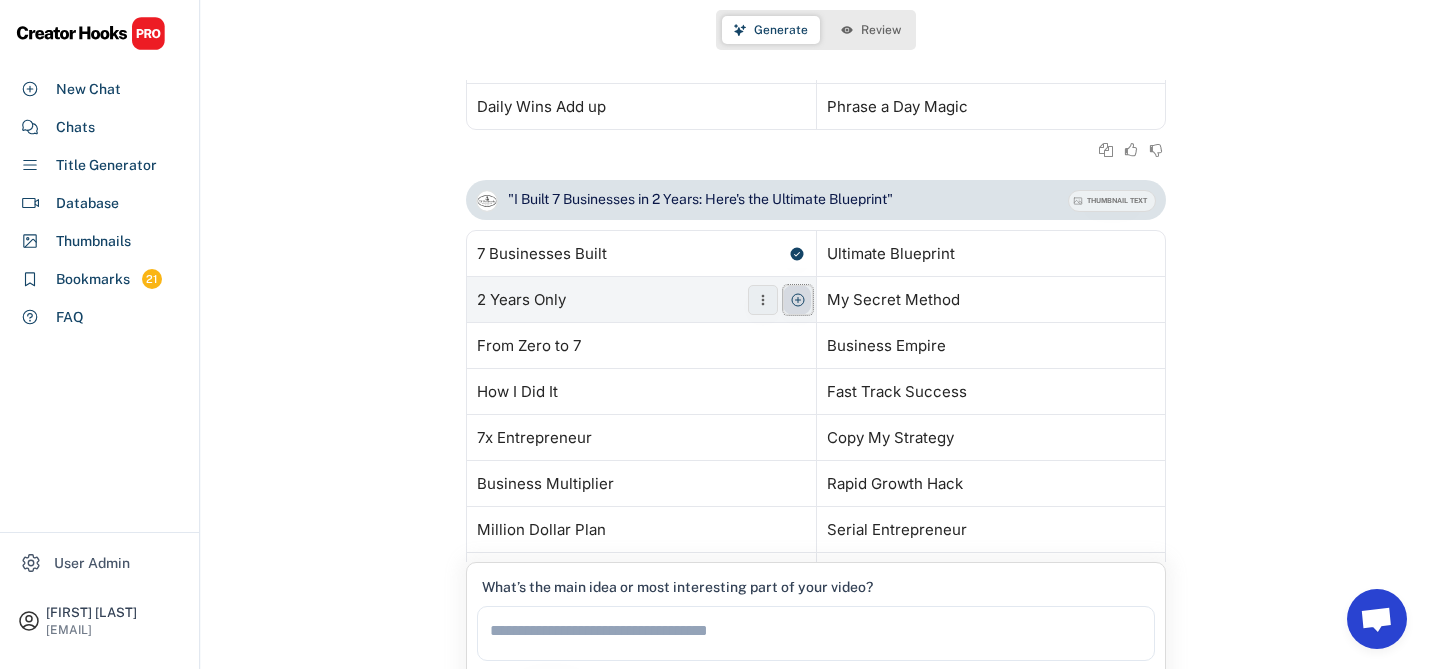click 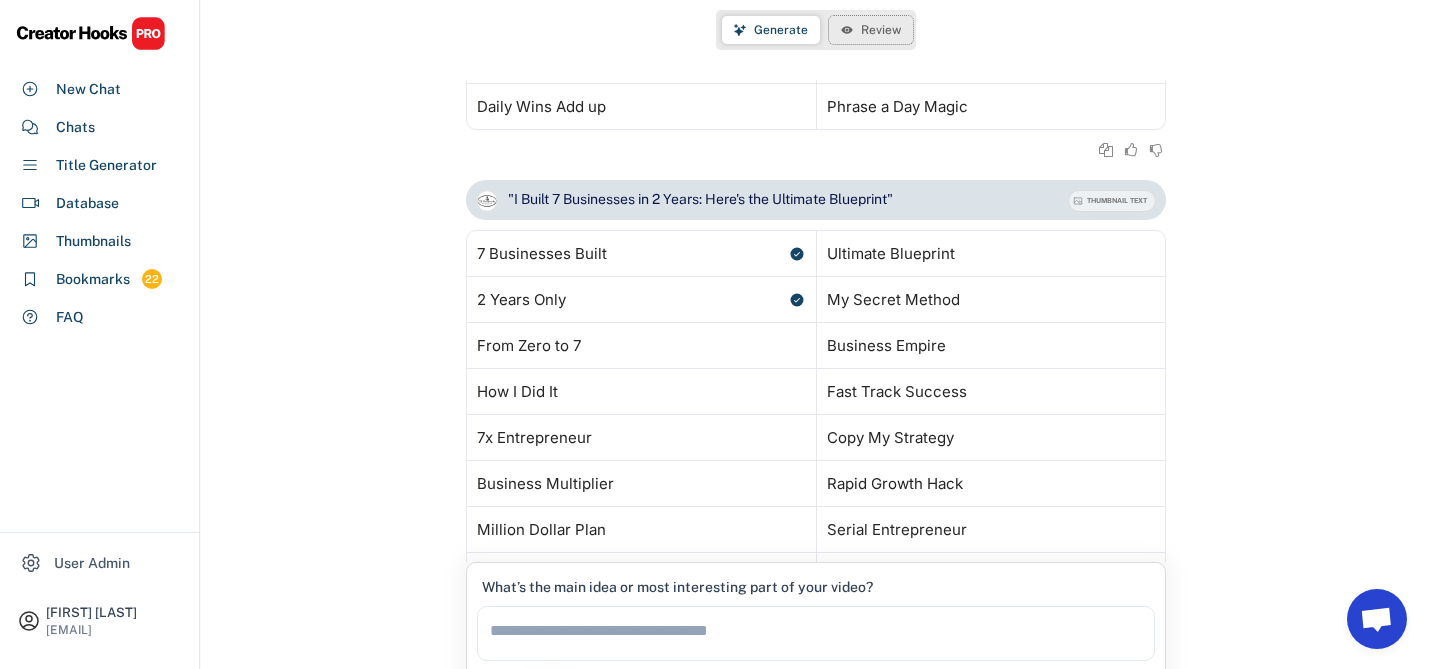 click on "Review" at bounding box center (881, 30) 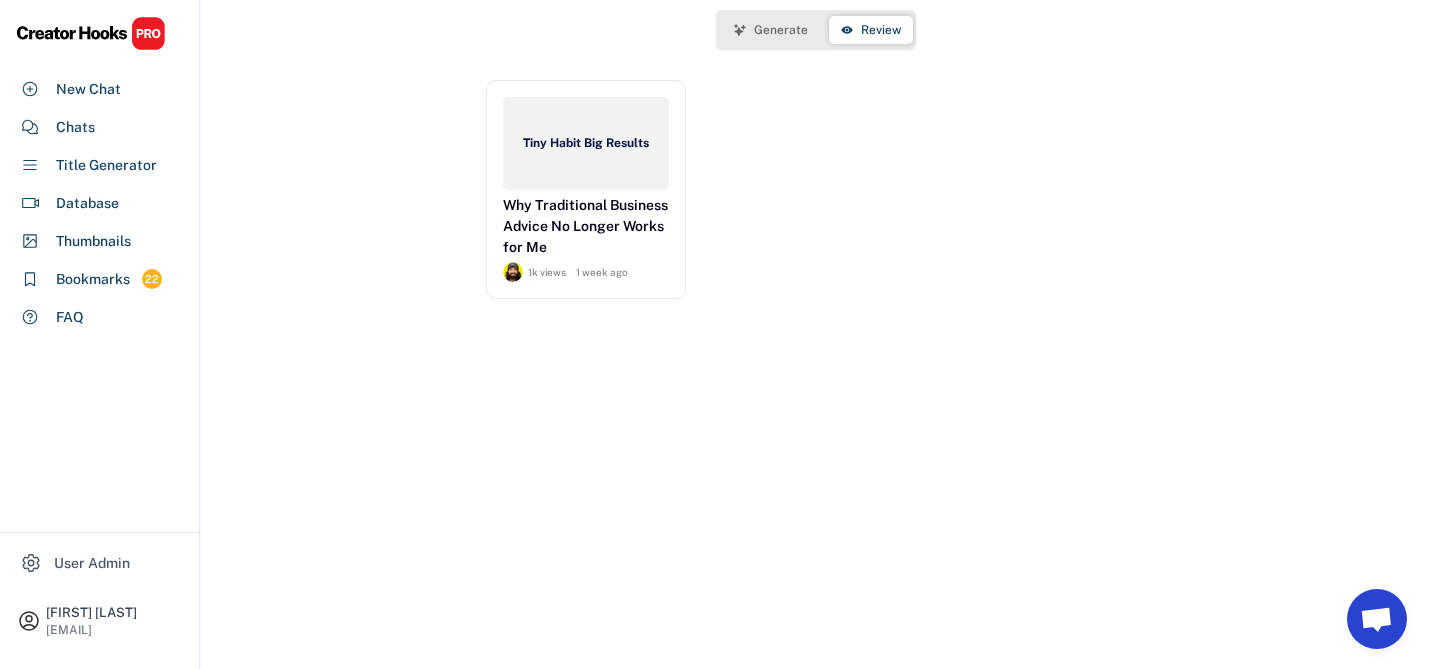 click on "Generate" at bounding box center [771, 30] 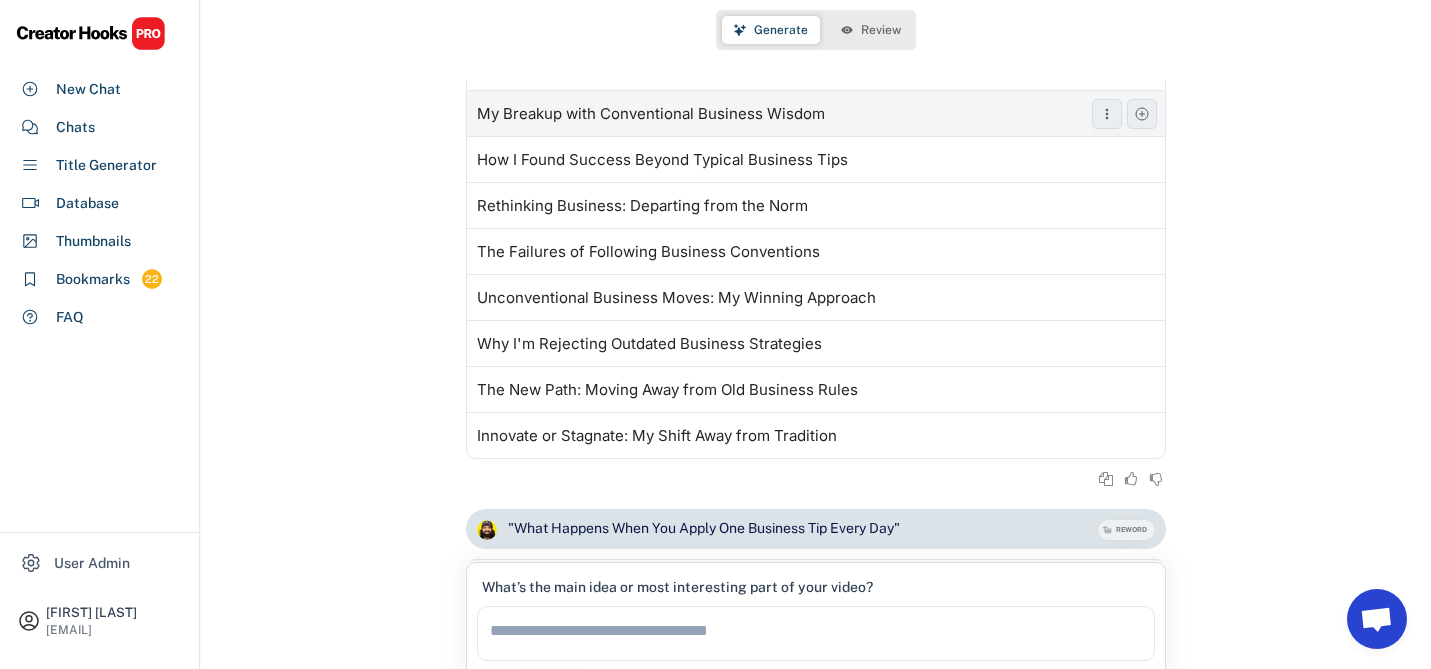 scroll, scrollTop: 12438, scrollLeft: 0, axis: vertical 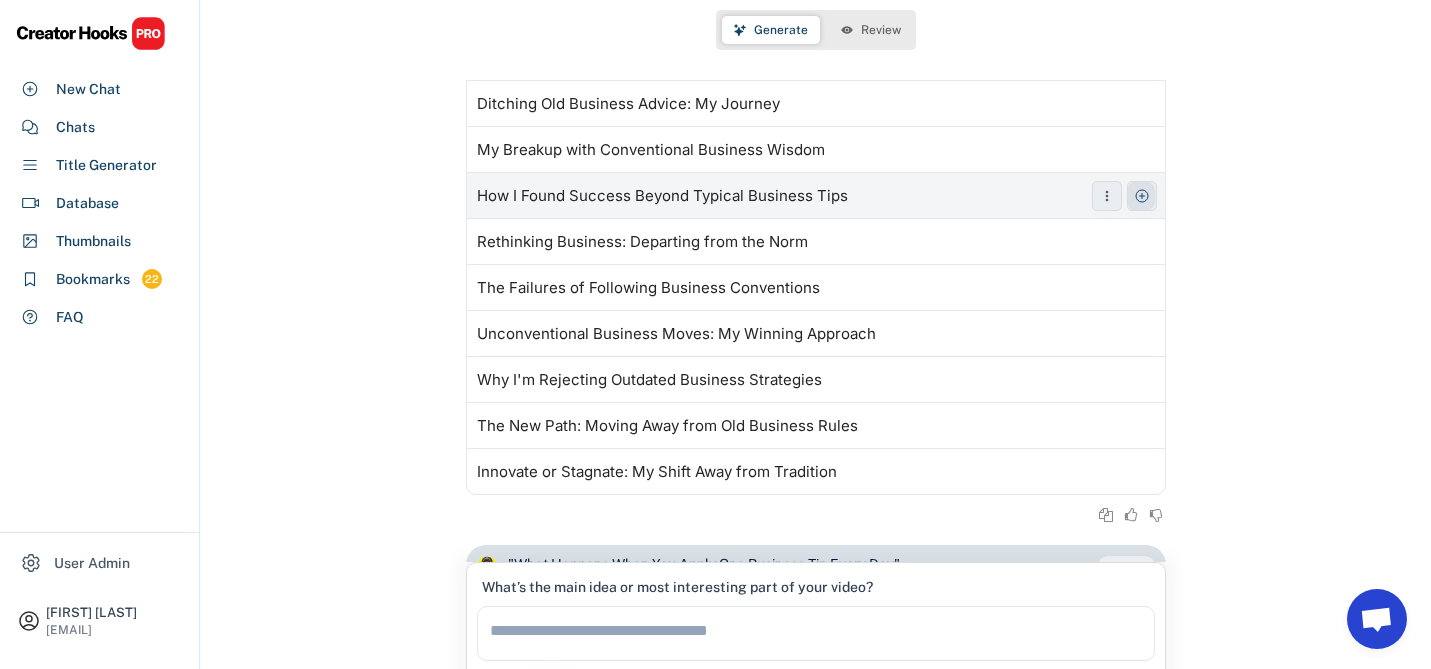 click 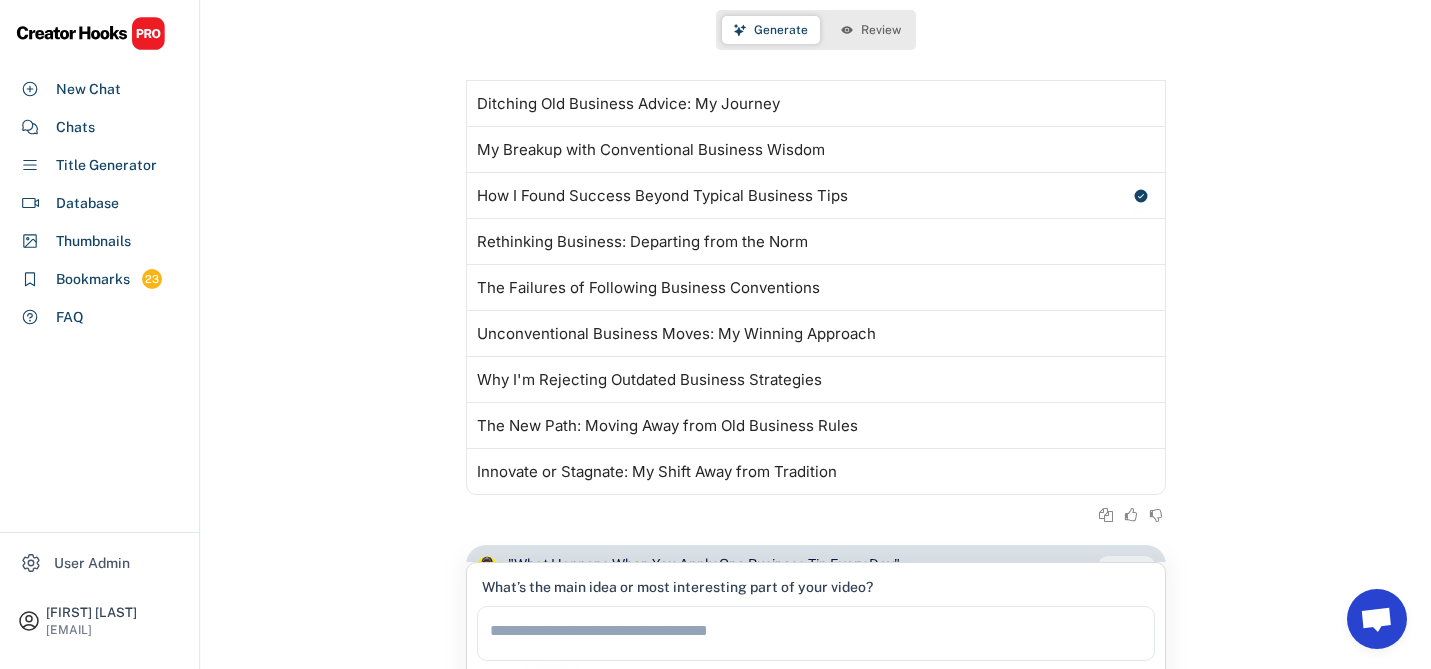click on "Review" at bounding box center [881, 30] 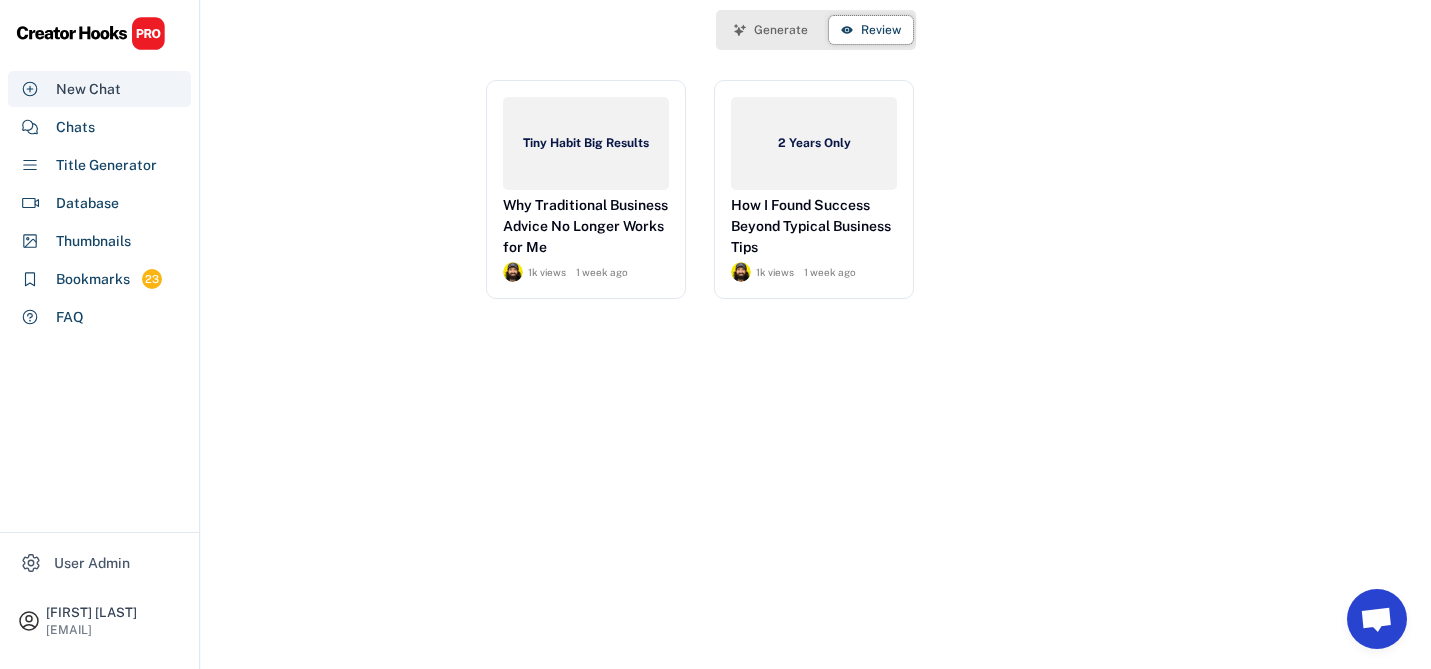 click on "New Chat" at bounding box center [99, 89] 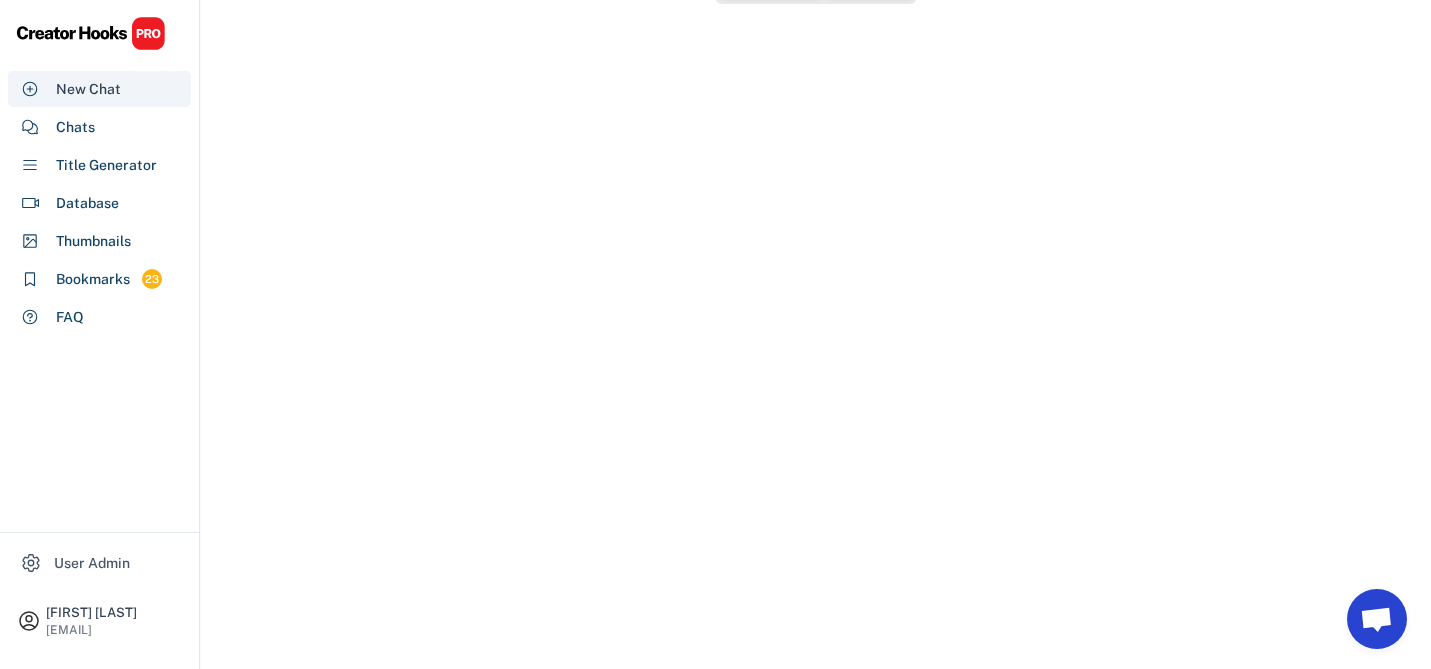 select on "**********" 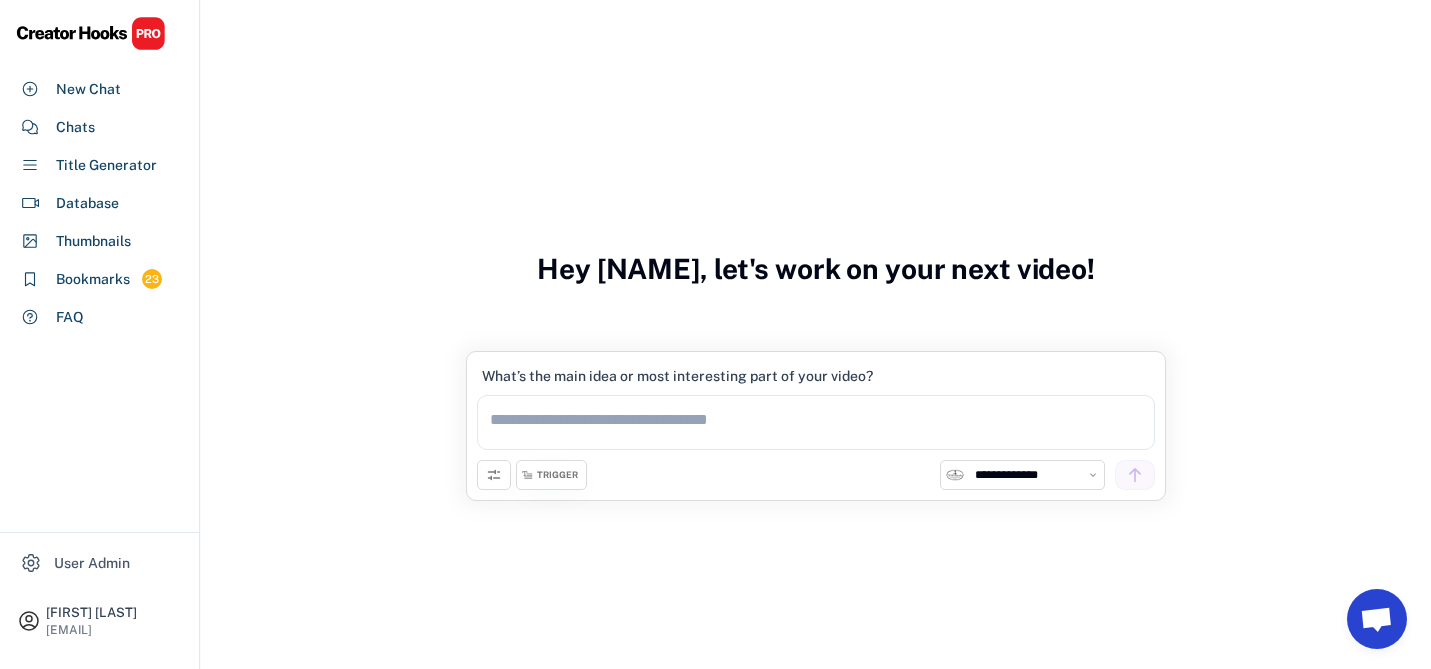 click at bounding box center [816, 422] 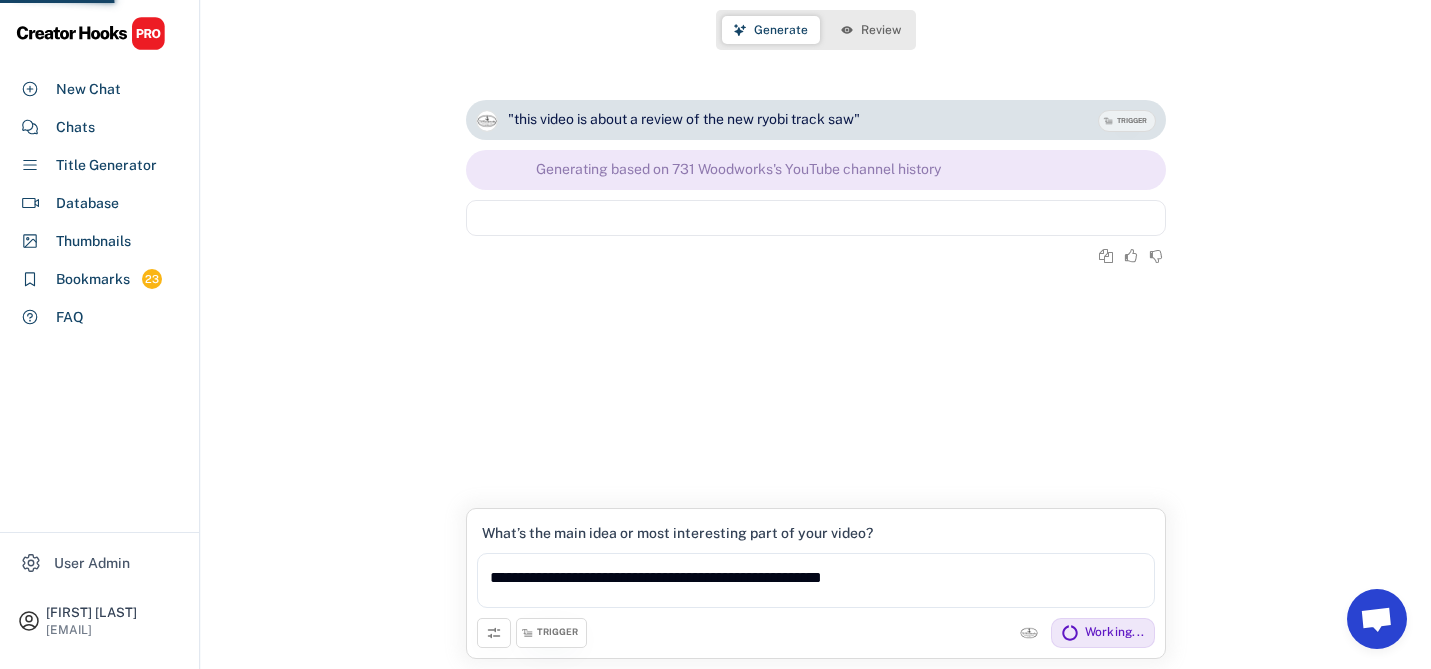 scroll, scrollTop: 0, scrollLeft: 0, axis: both 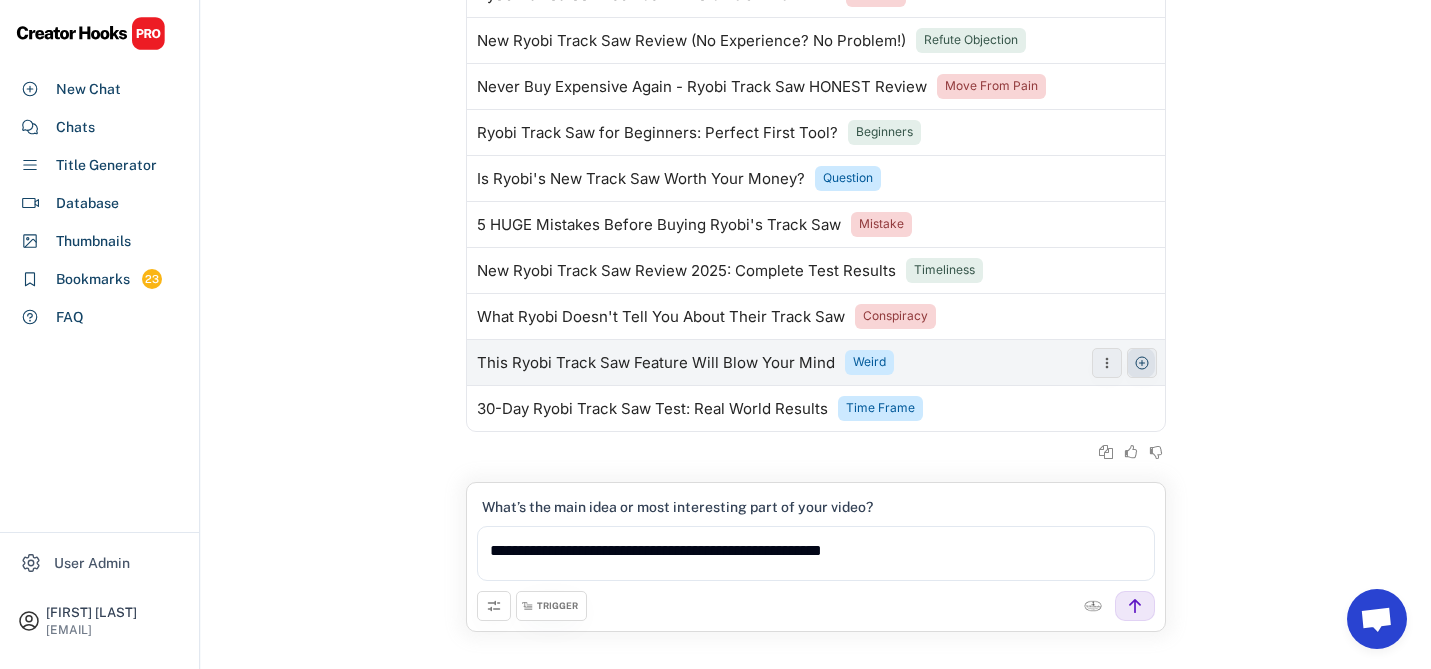 type on "**********" 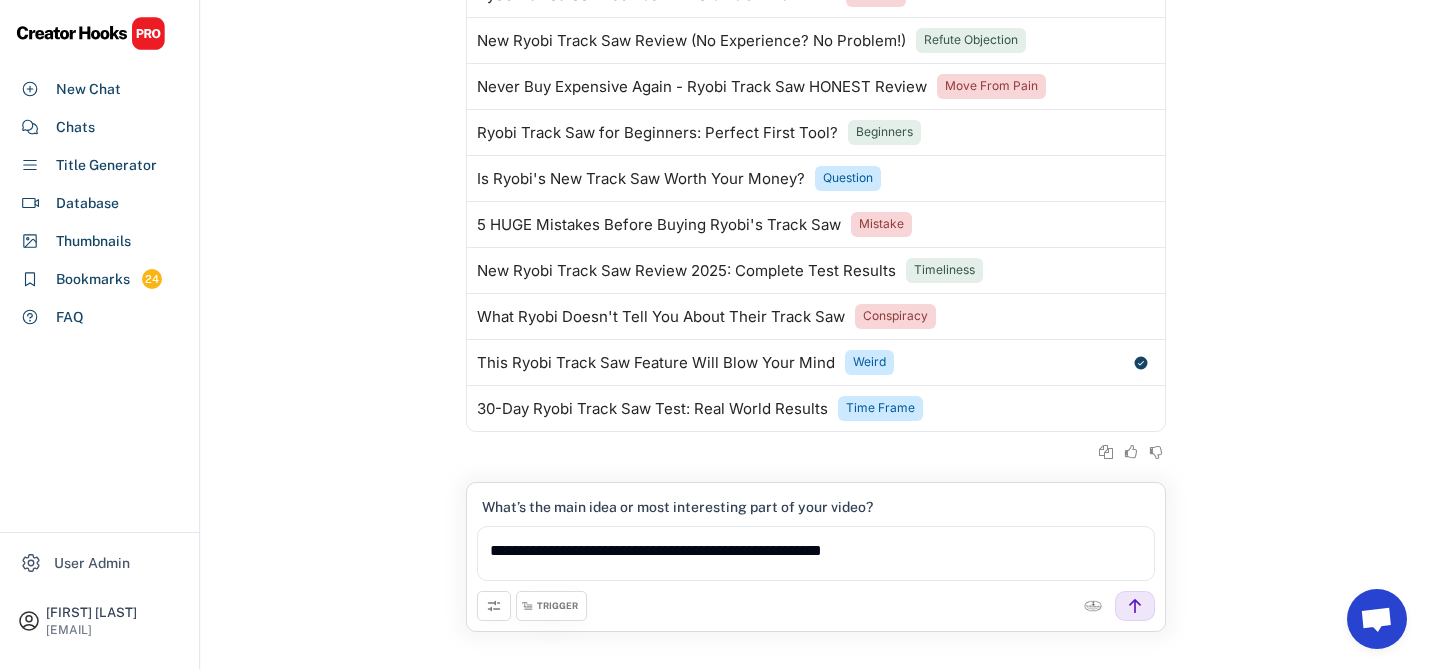click on "TRIGGER" at bounding box center [557, 606] 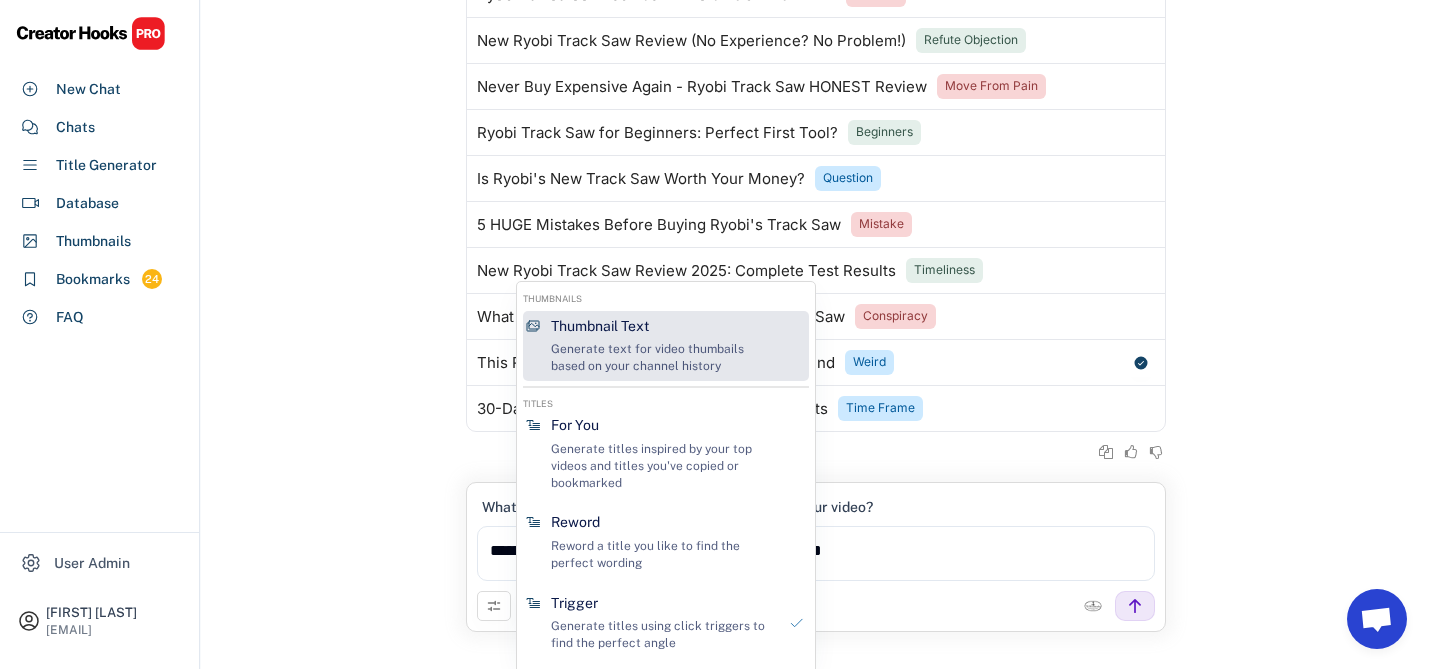 click on "Generate text for video thumbails based on your channel history" at bounding box center (663, 358) 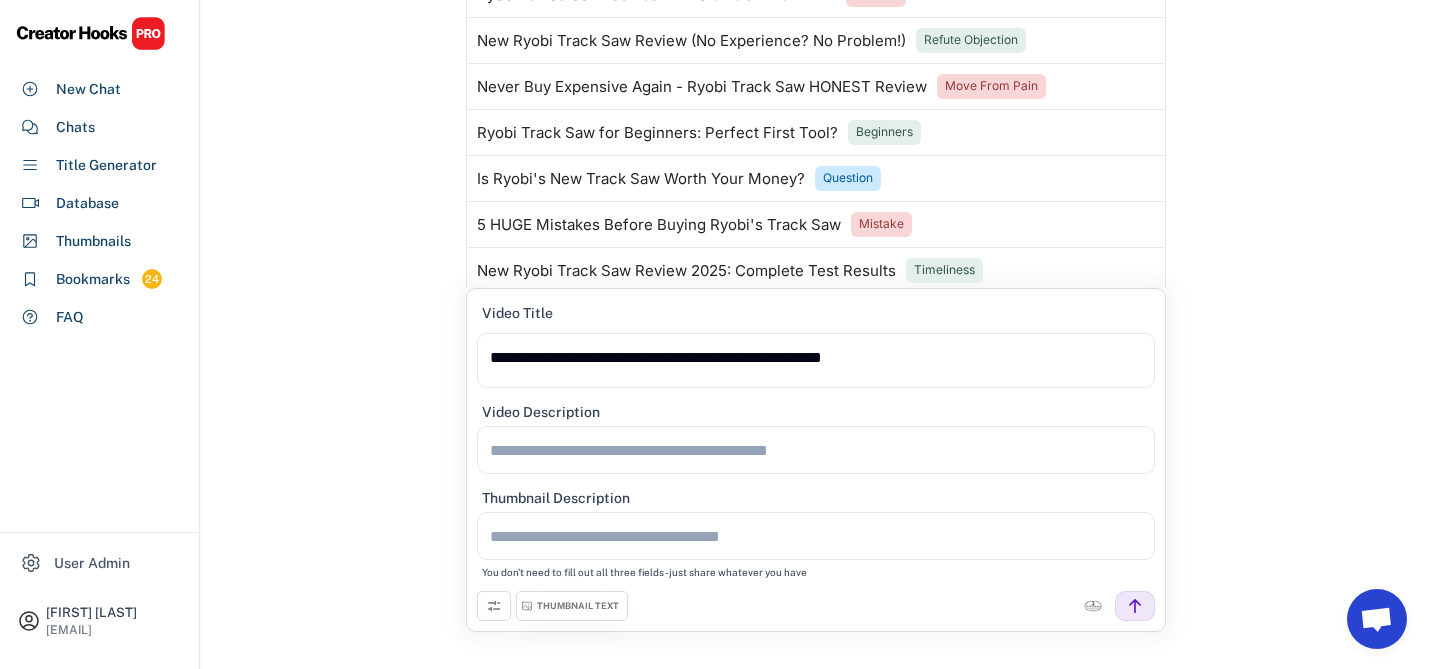 scroll, scrollTop: 98, scrollLeft: 0, axis: vertical 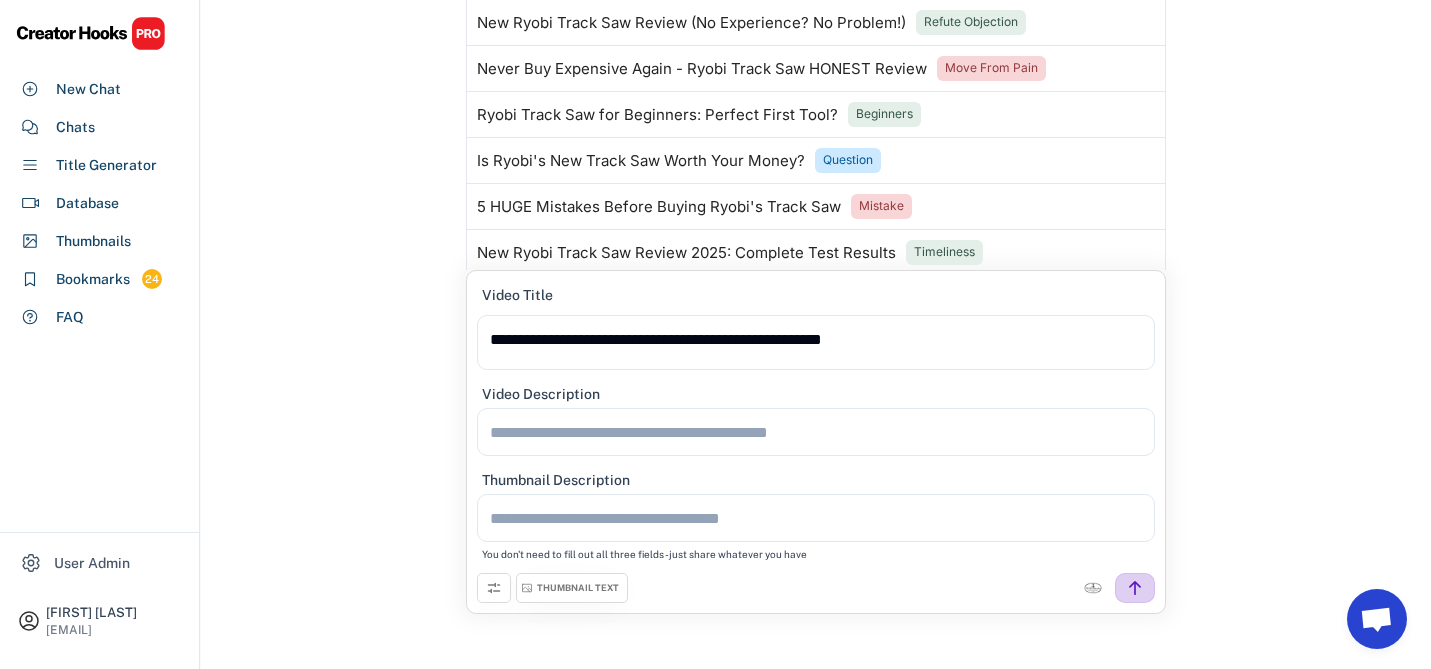 click at bounding box center (1135, 588) 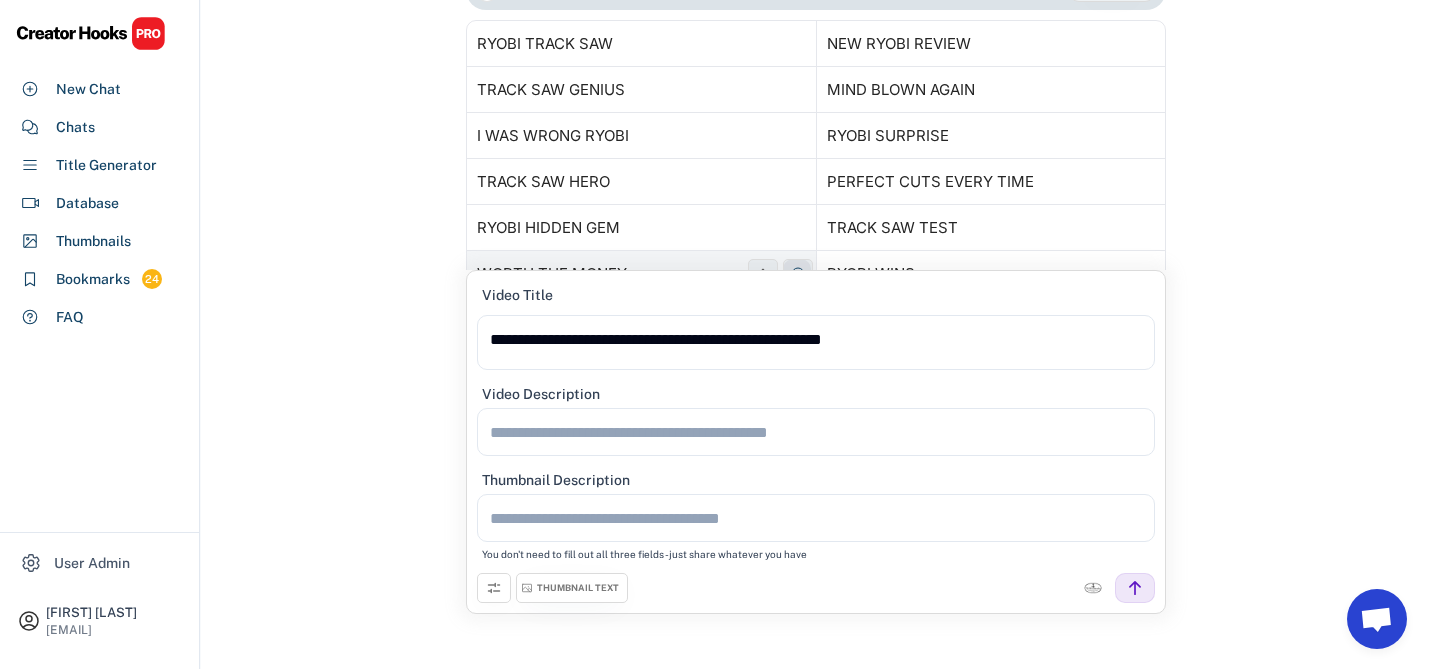 scroll, scrollTop: 565, scrollLeft: 0, axis: vertical 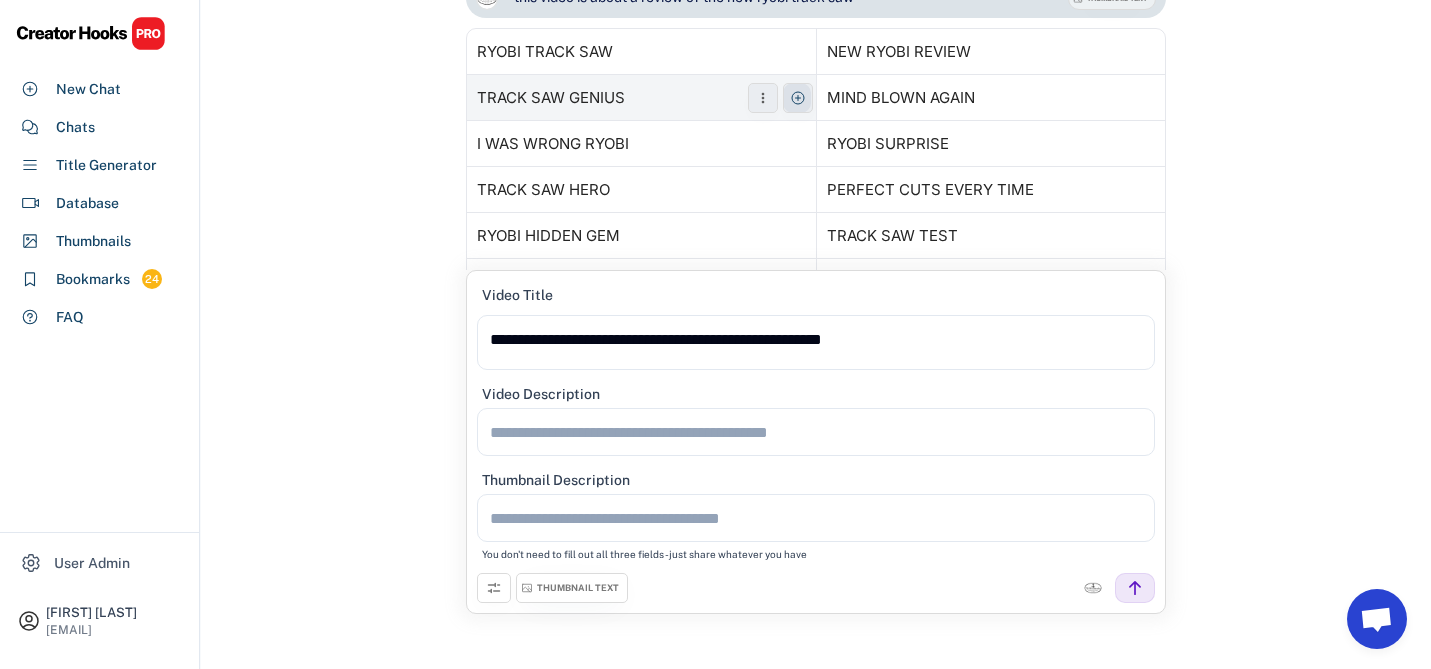 click 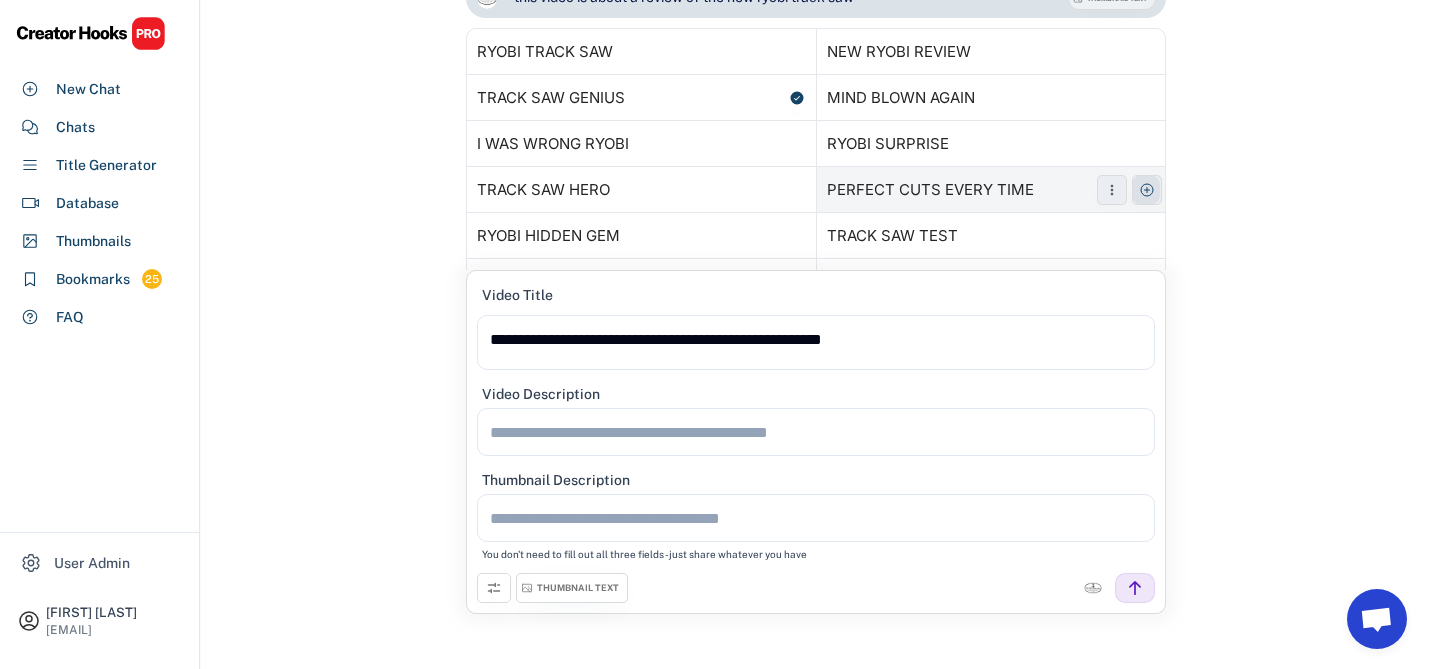 click 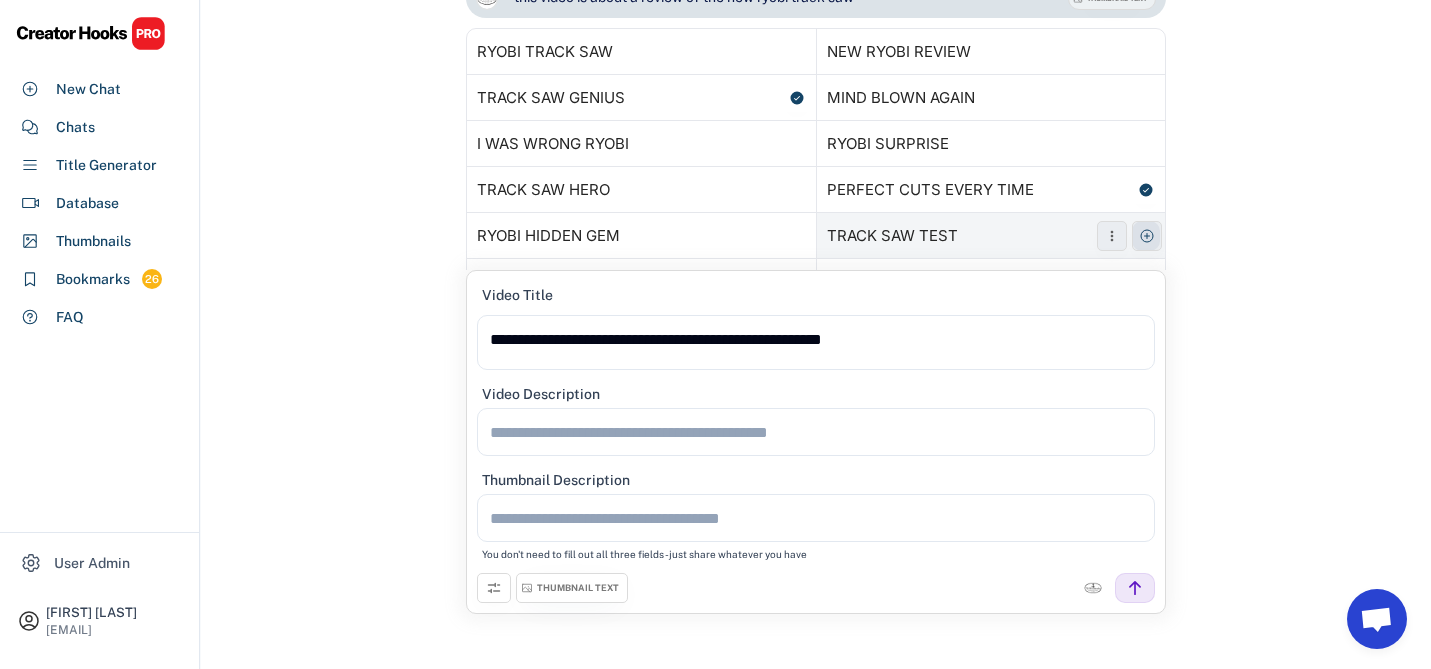 click 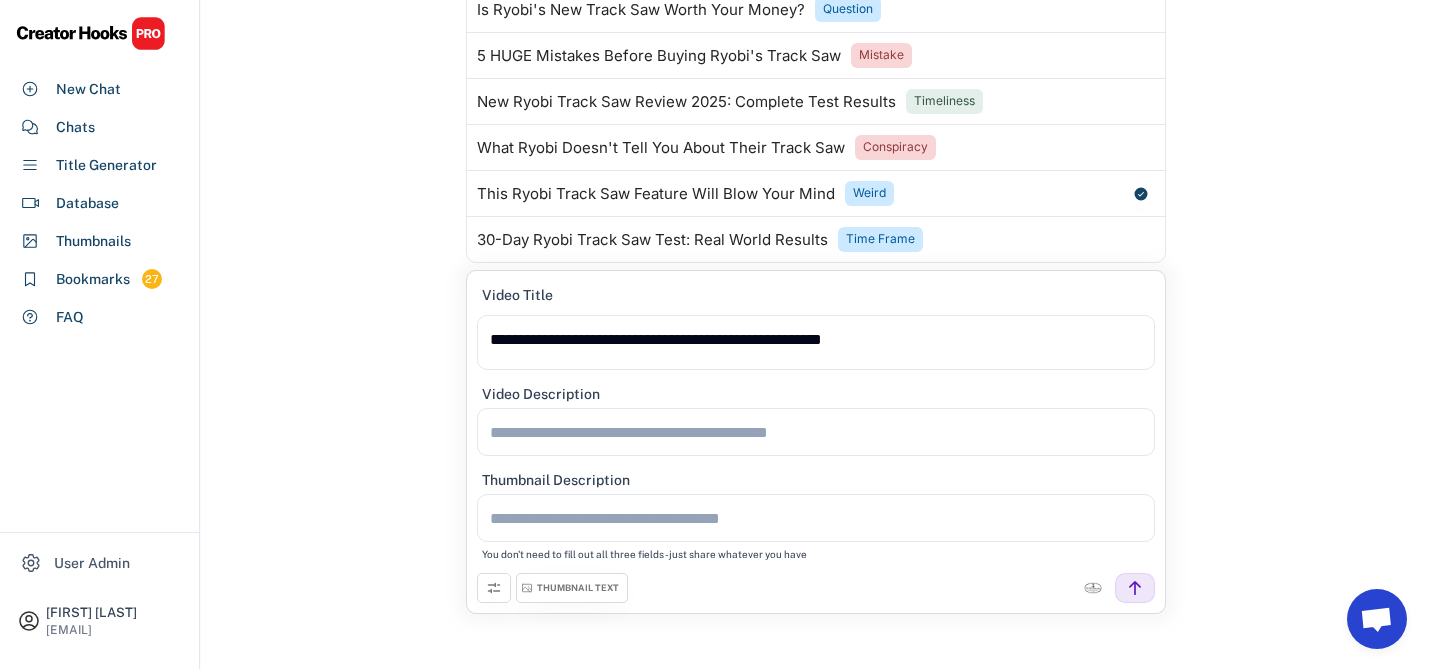 scroll, scrollTop: 0, scrollLeft: 0, axis: both 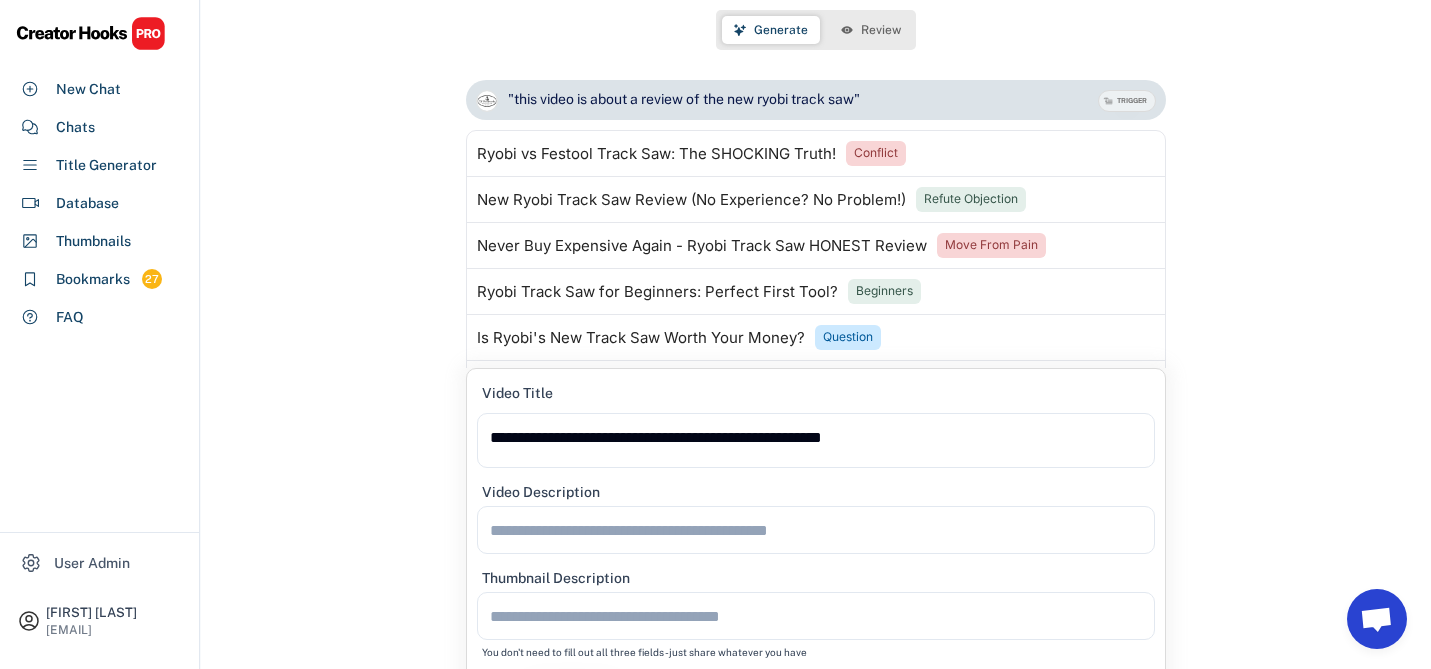 click on "Review" at bounding box center (881, 30) 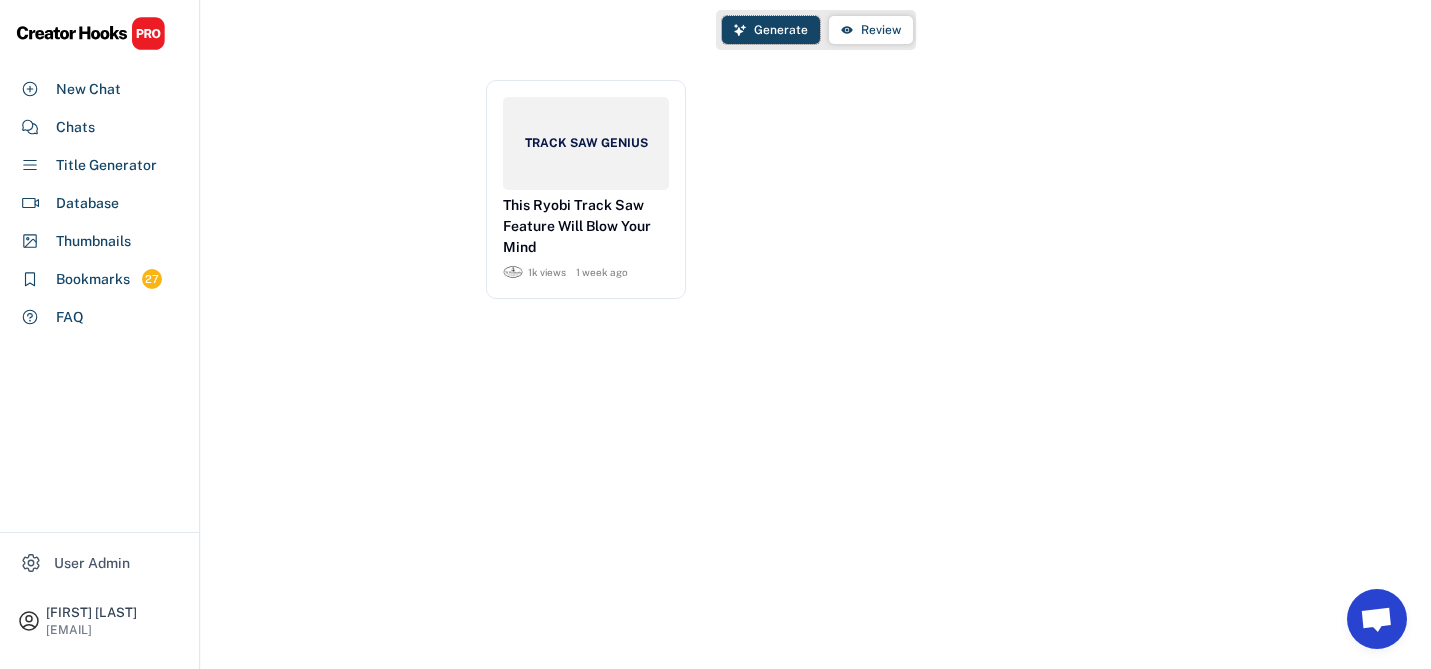 click on "Generate" at bounding box center [771, 30] 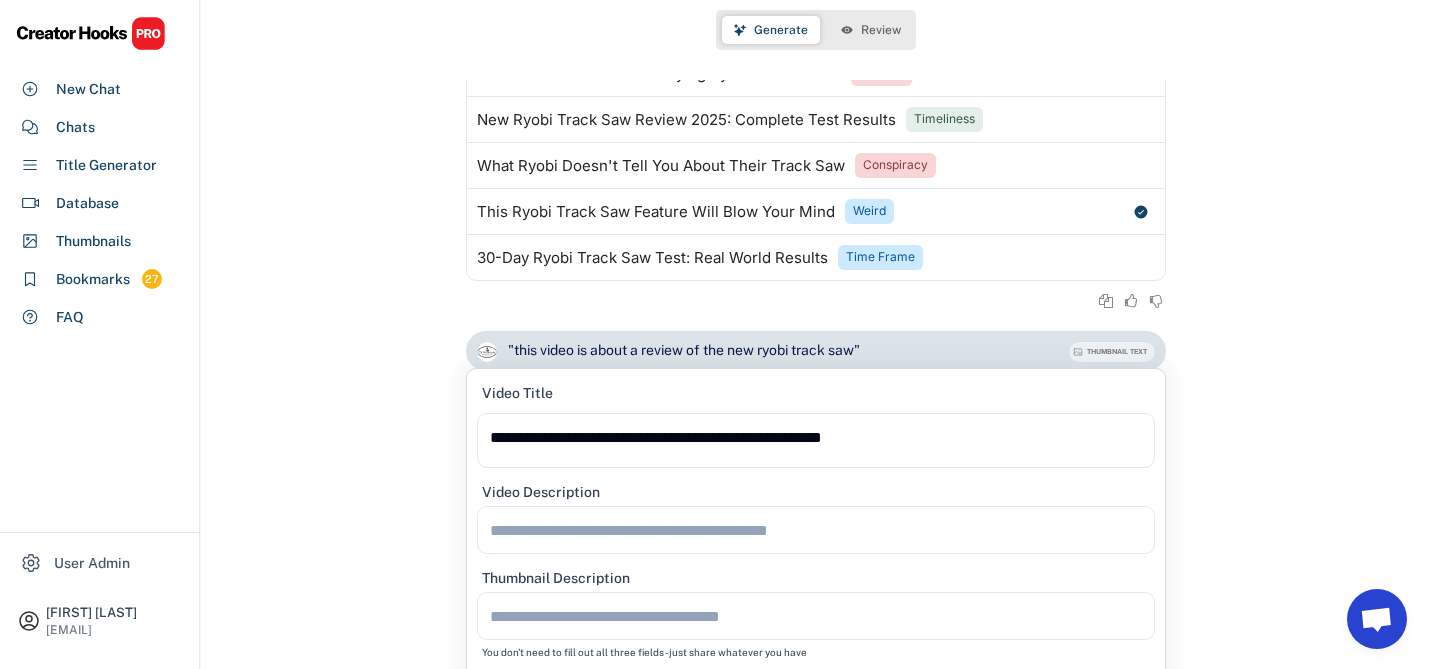 scroll, scrollTop: 264, scrollLeft: 0, axis: vertical 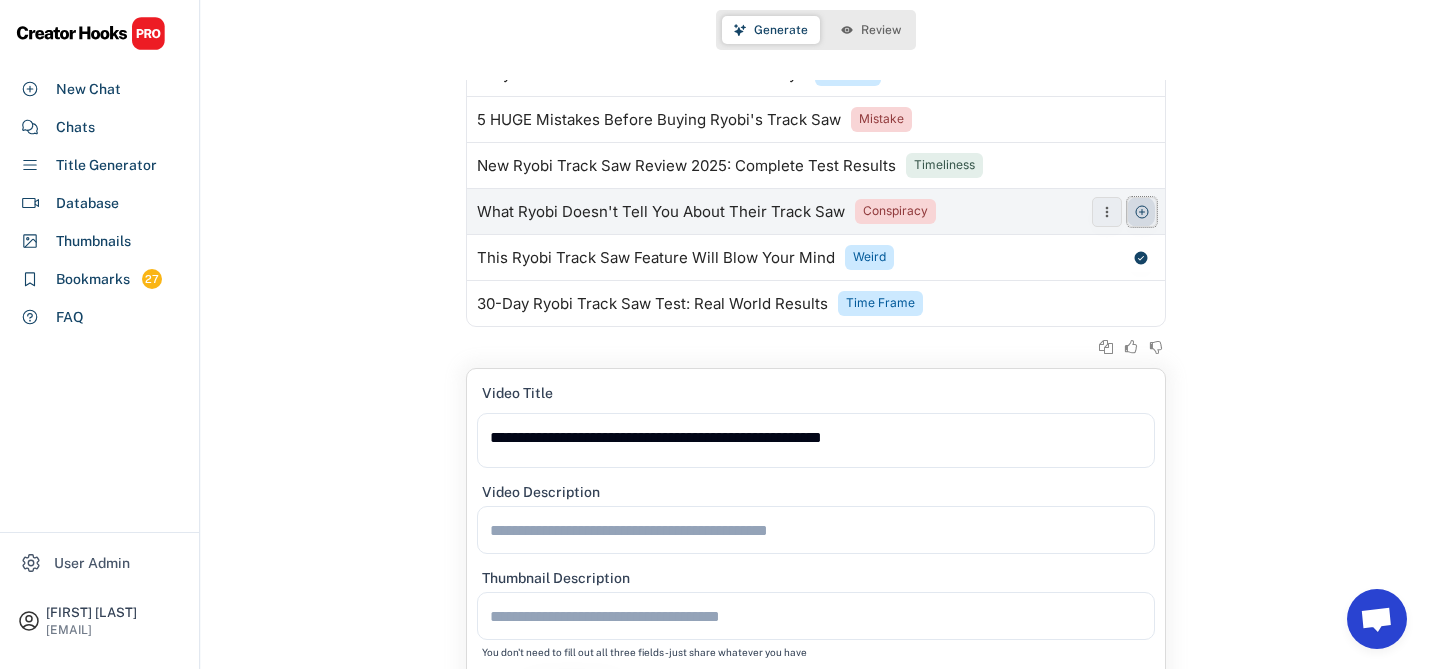 click 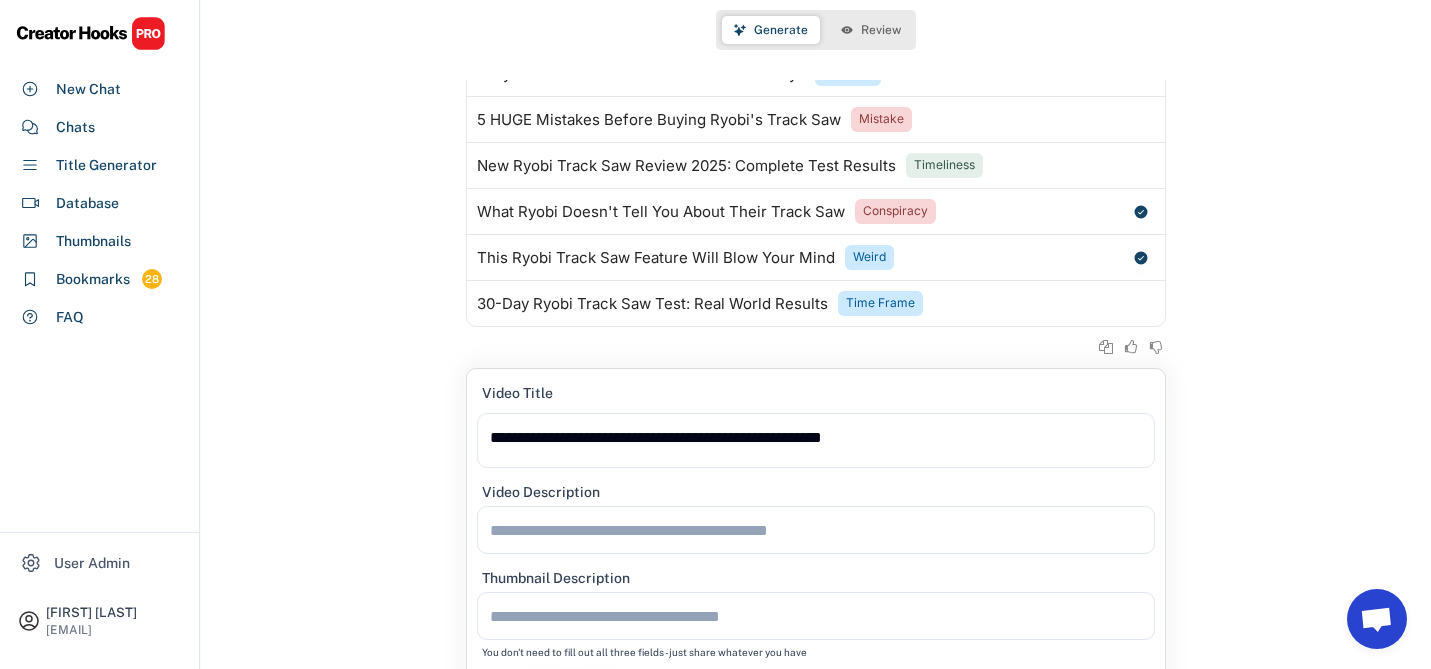 click on "Review" at bounding box center (881, 30) 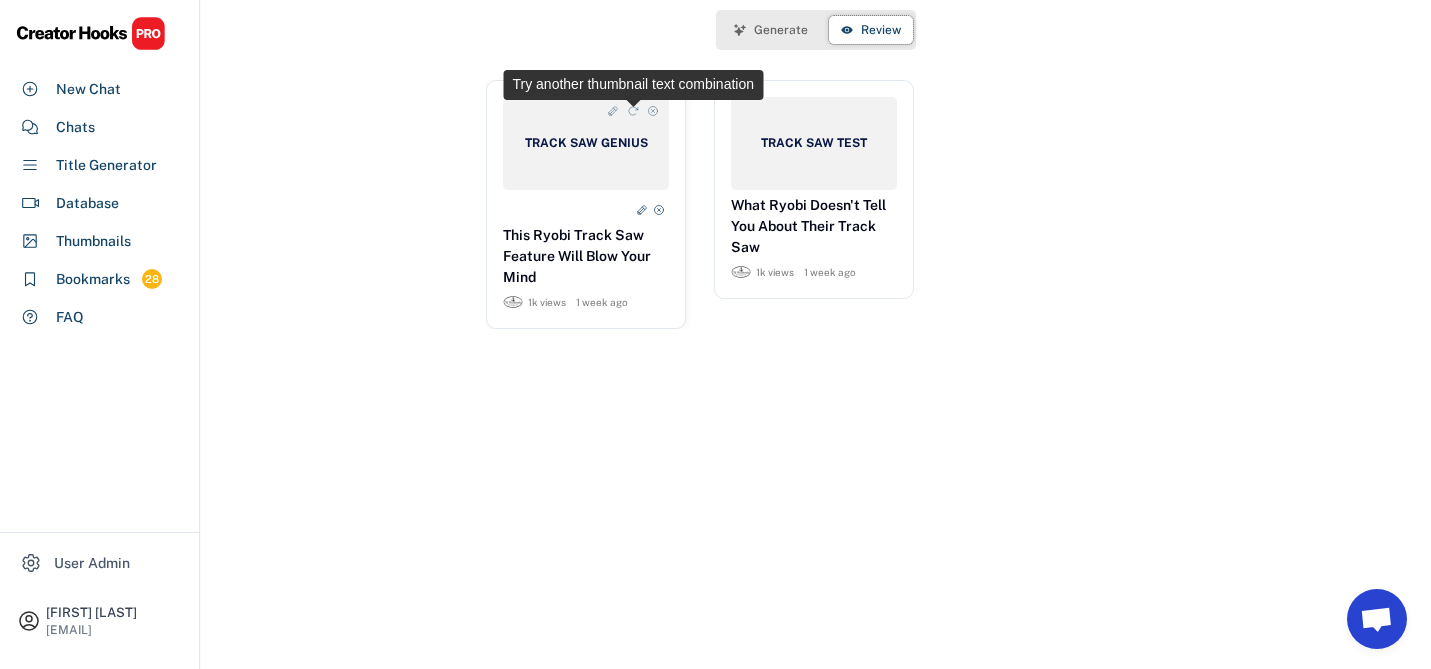 click 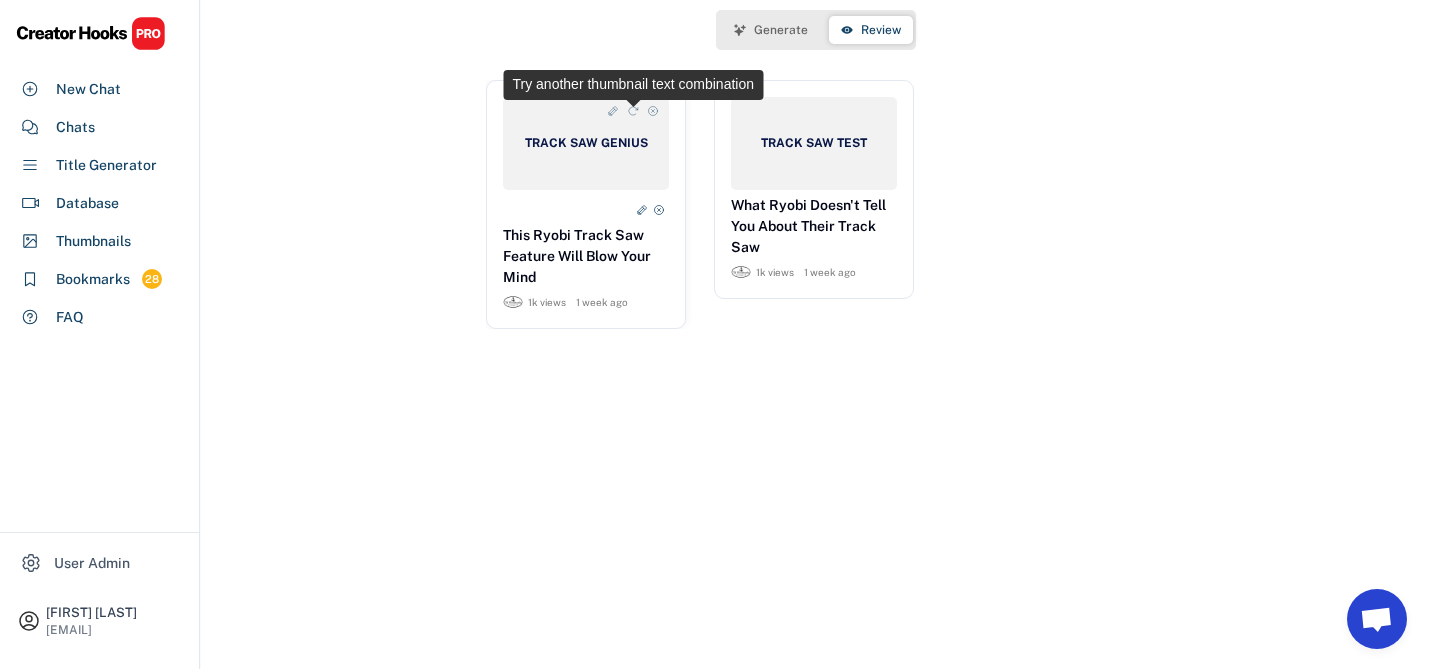 click 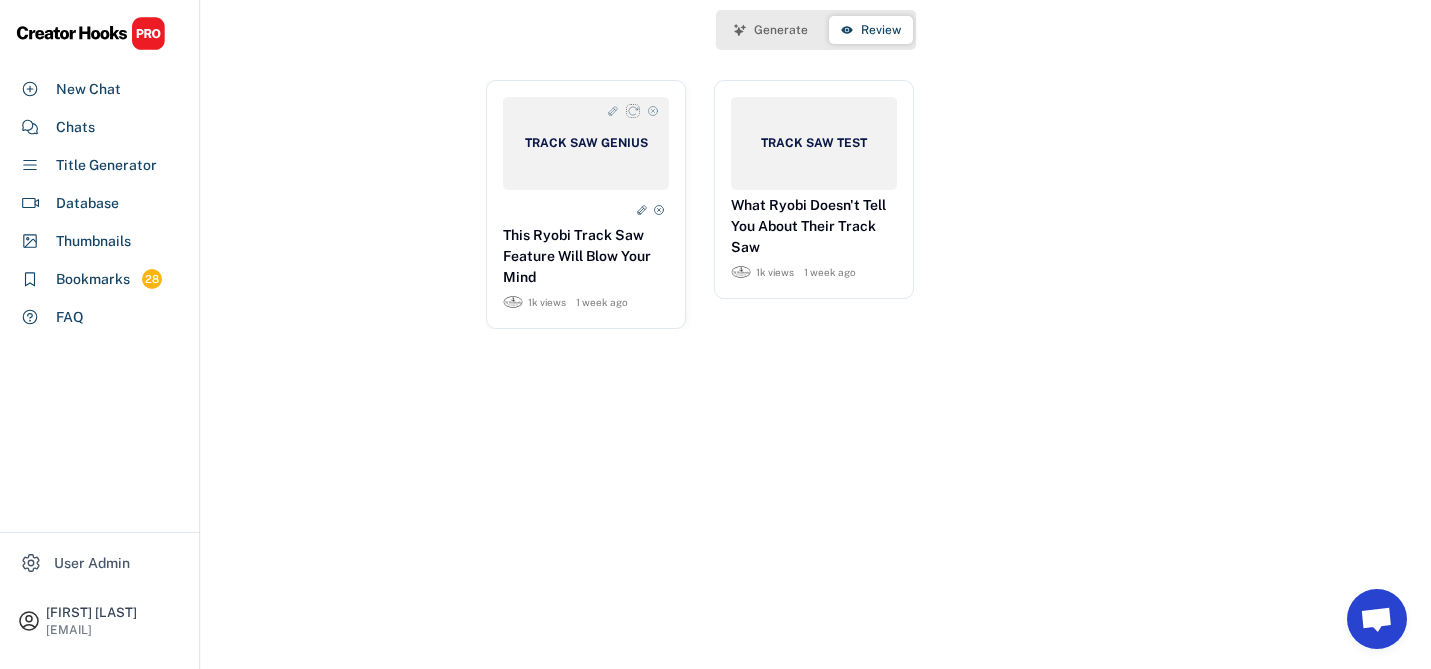 click 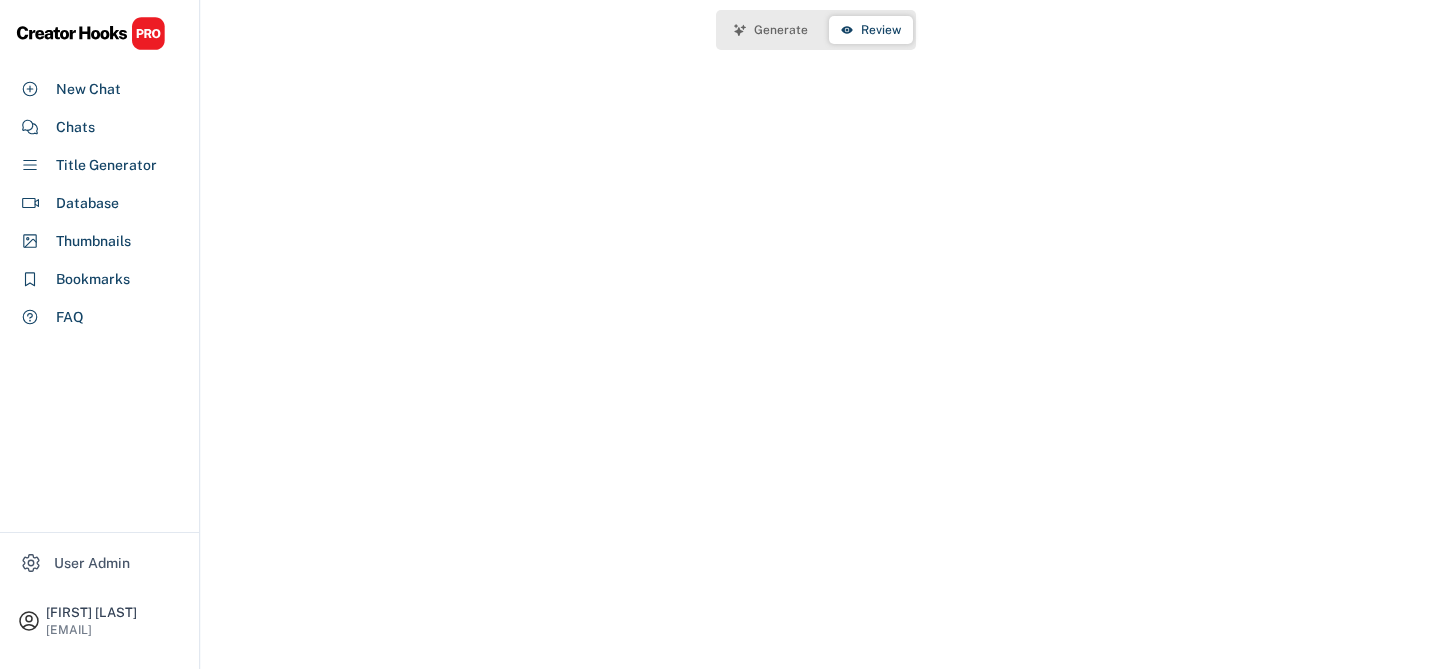 scroll, scrollTop: 0, scrollLeft: 0, axis: both 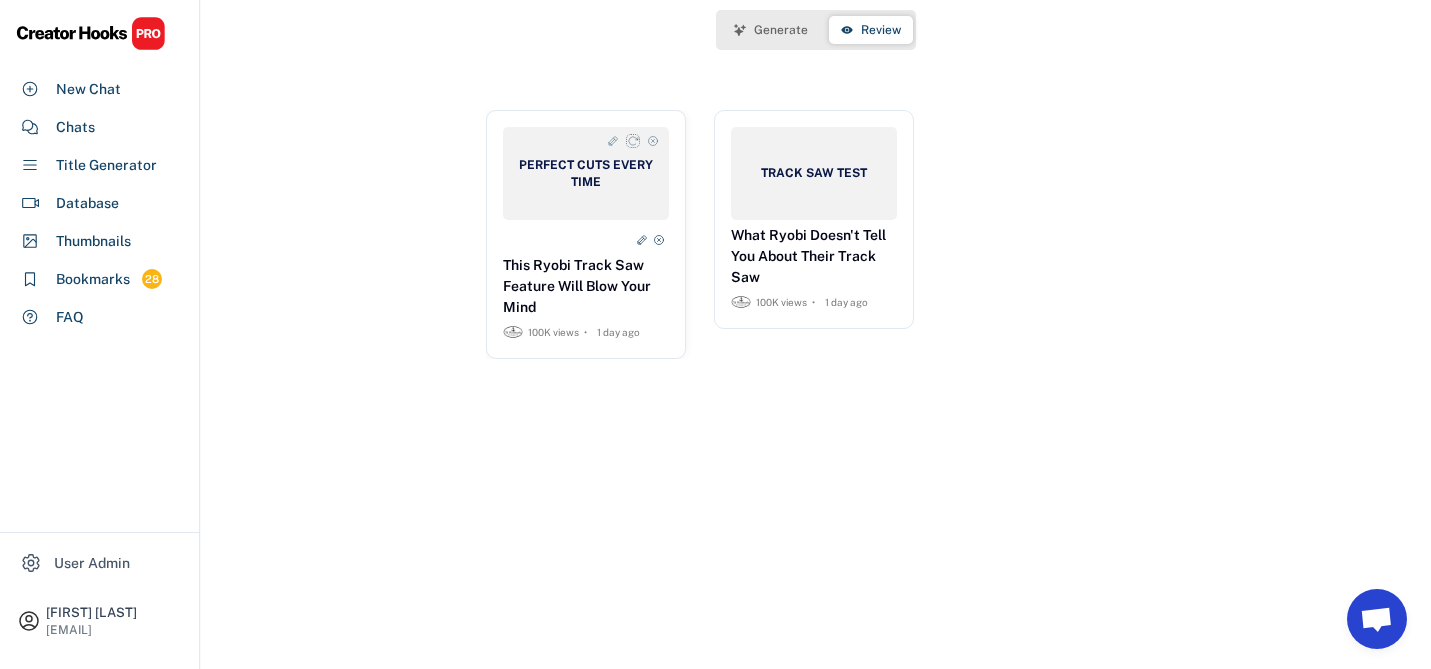 click 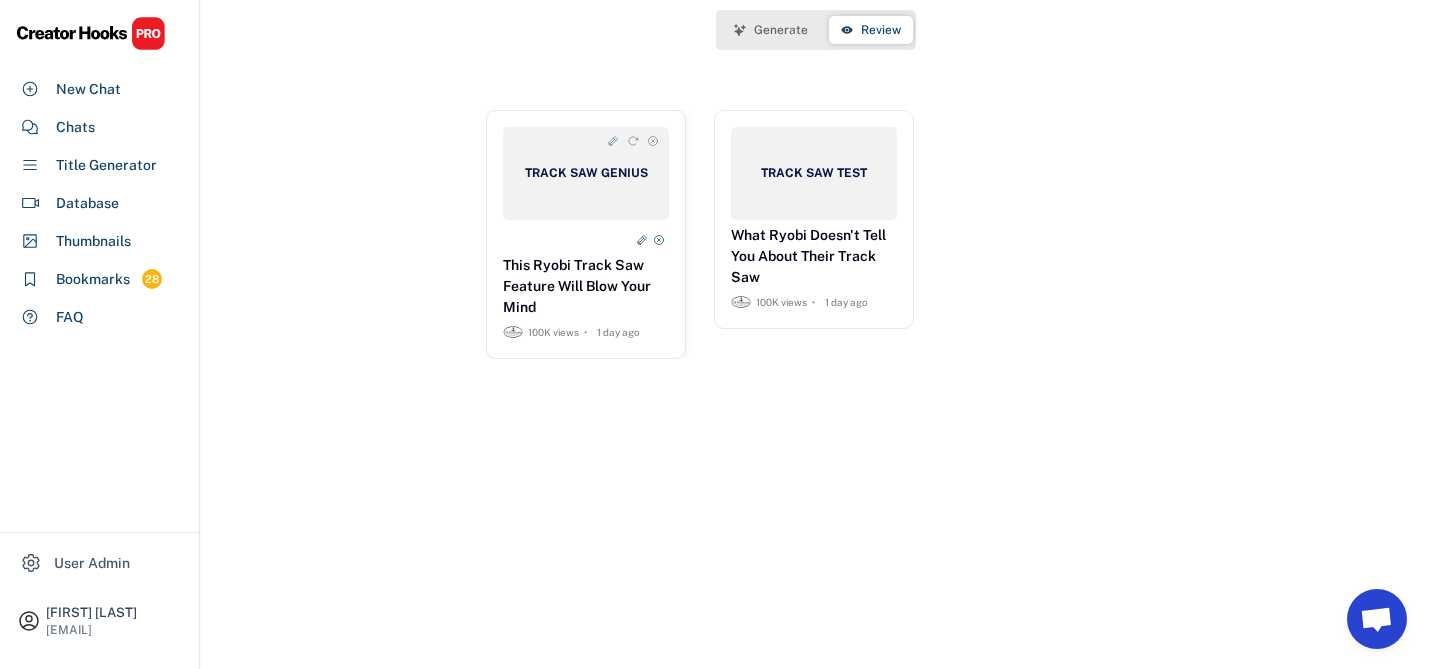 click 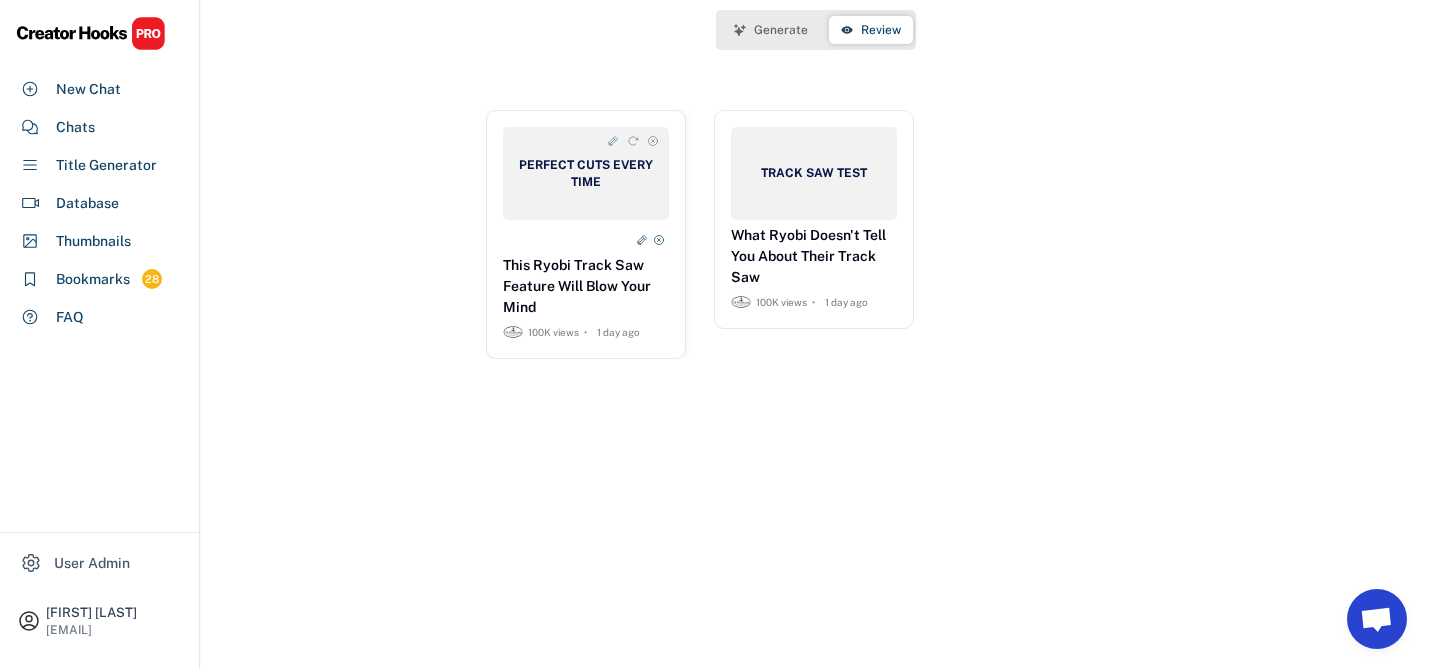 click 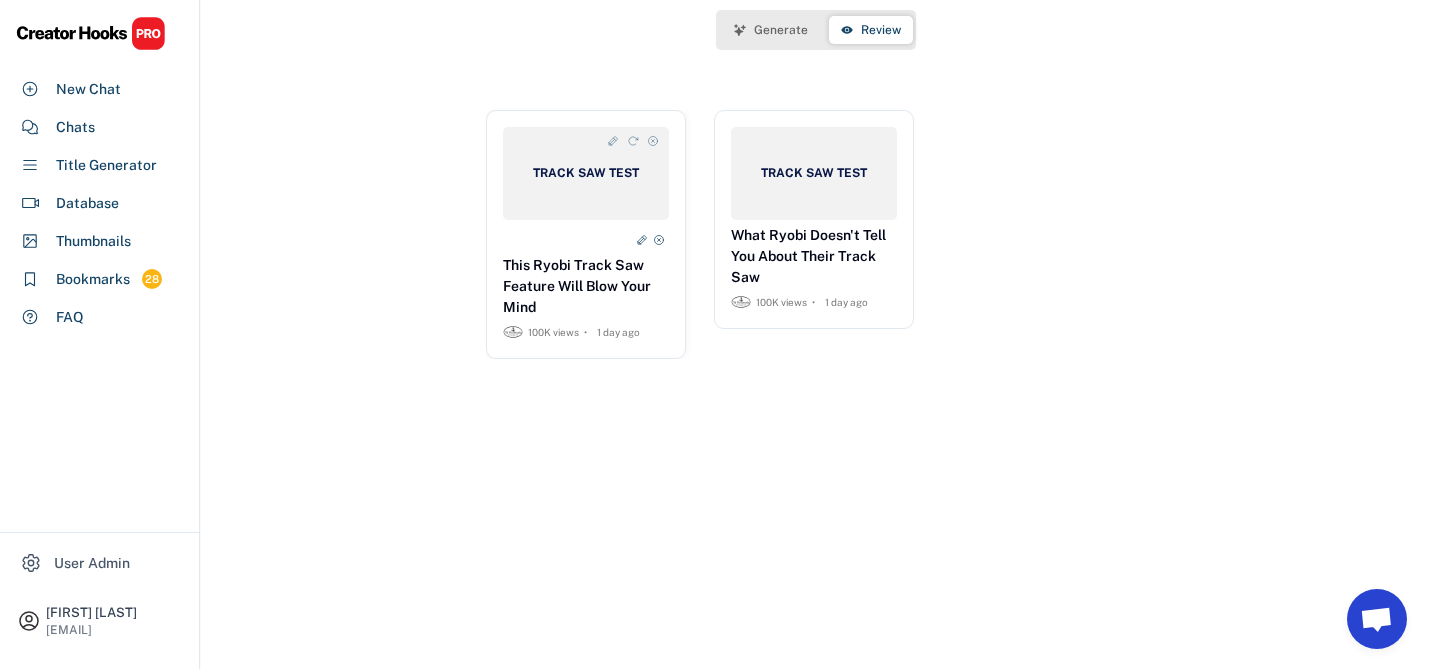 click 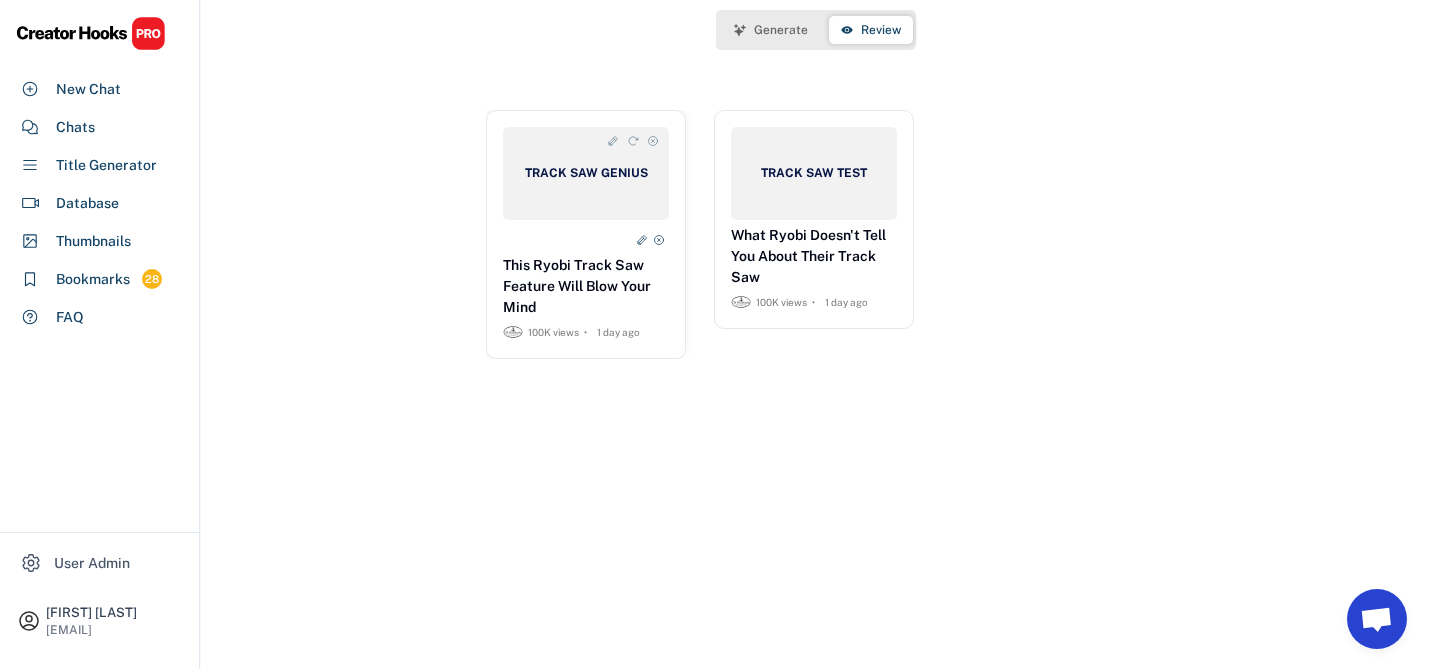 click 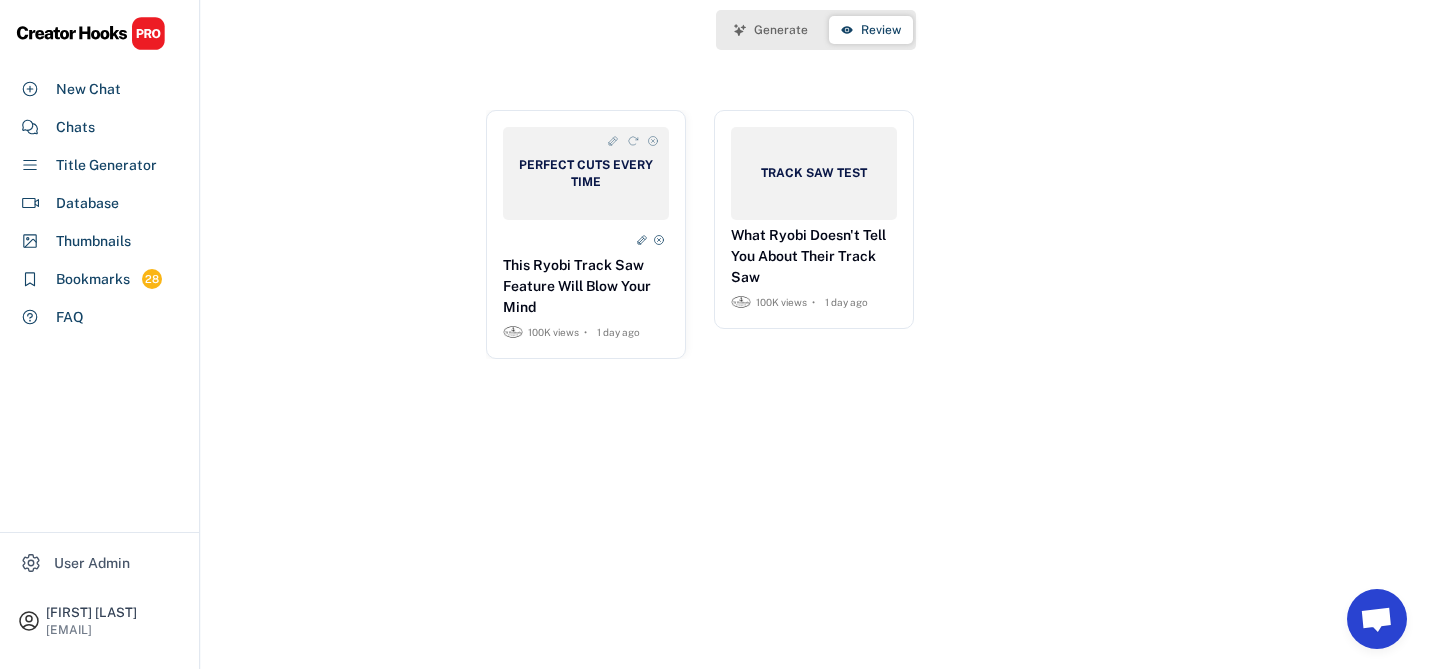 click 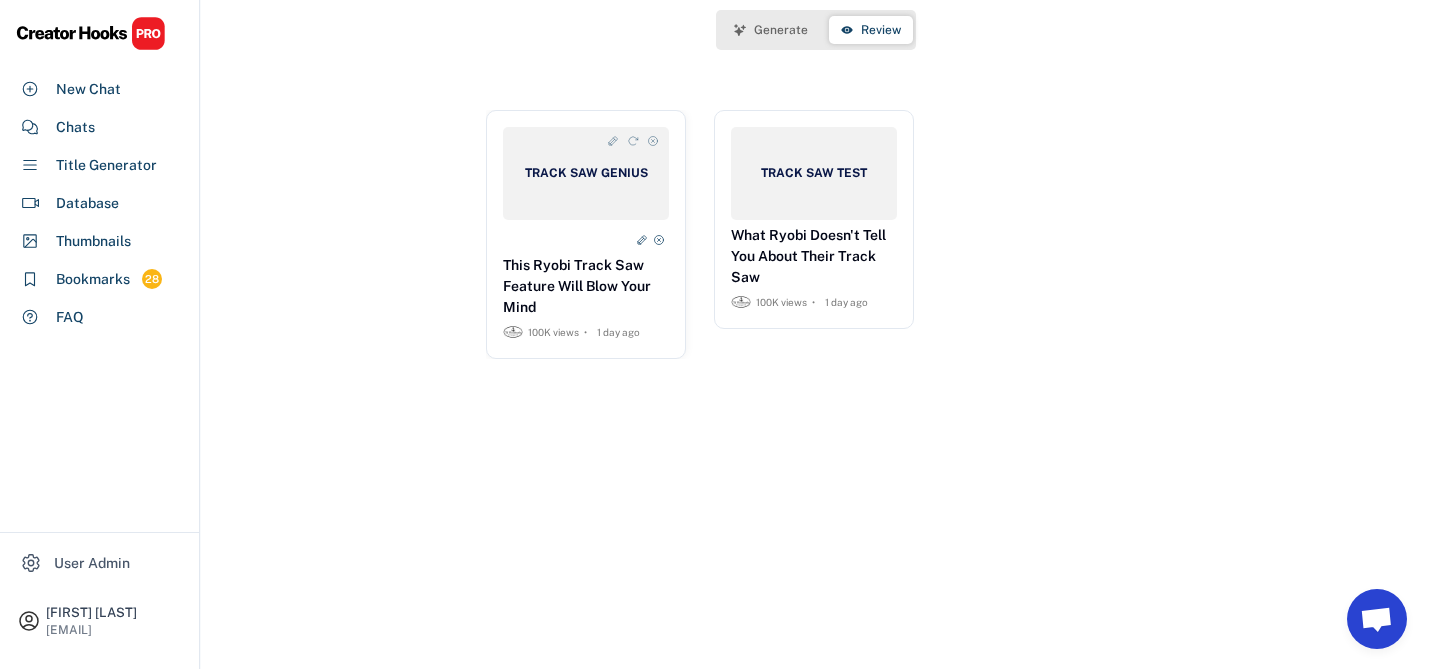 click 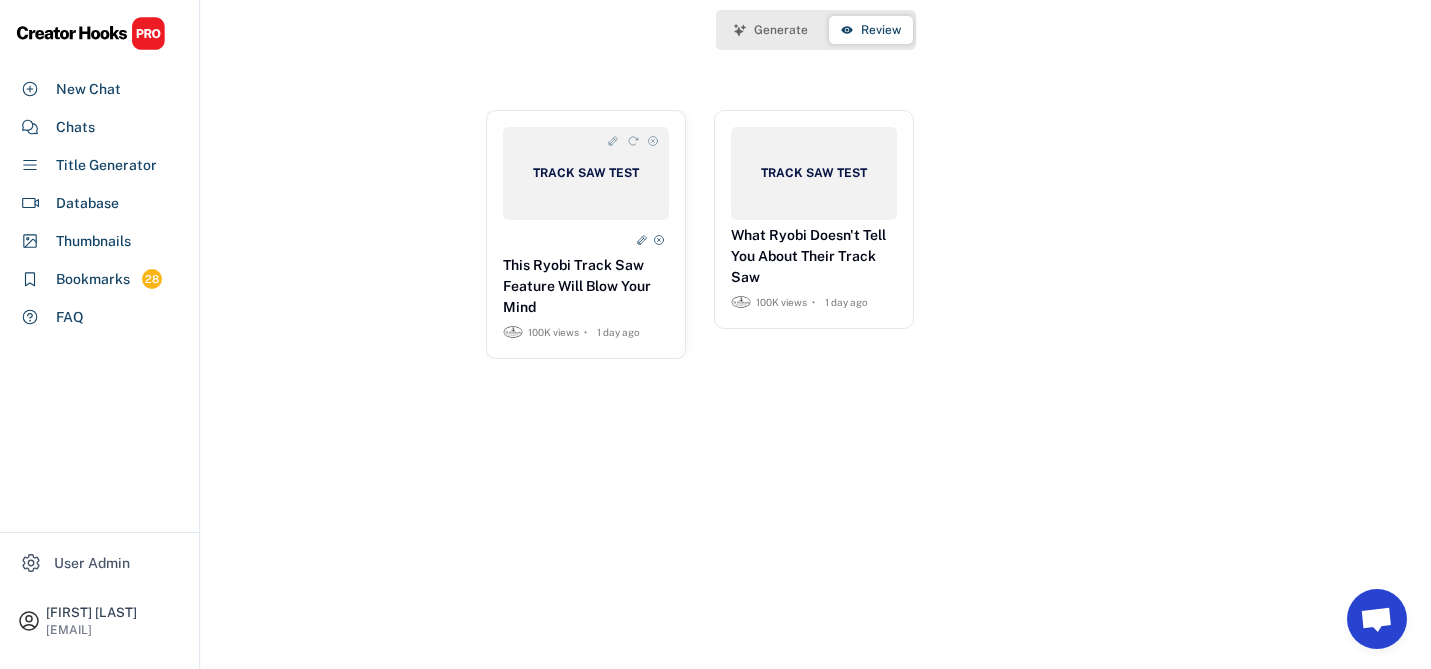 click 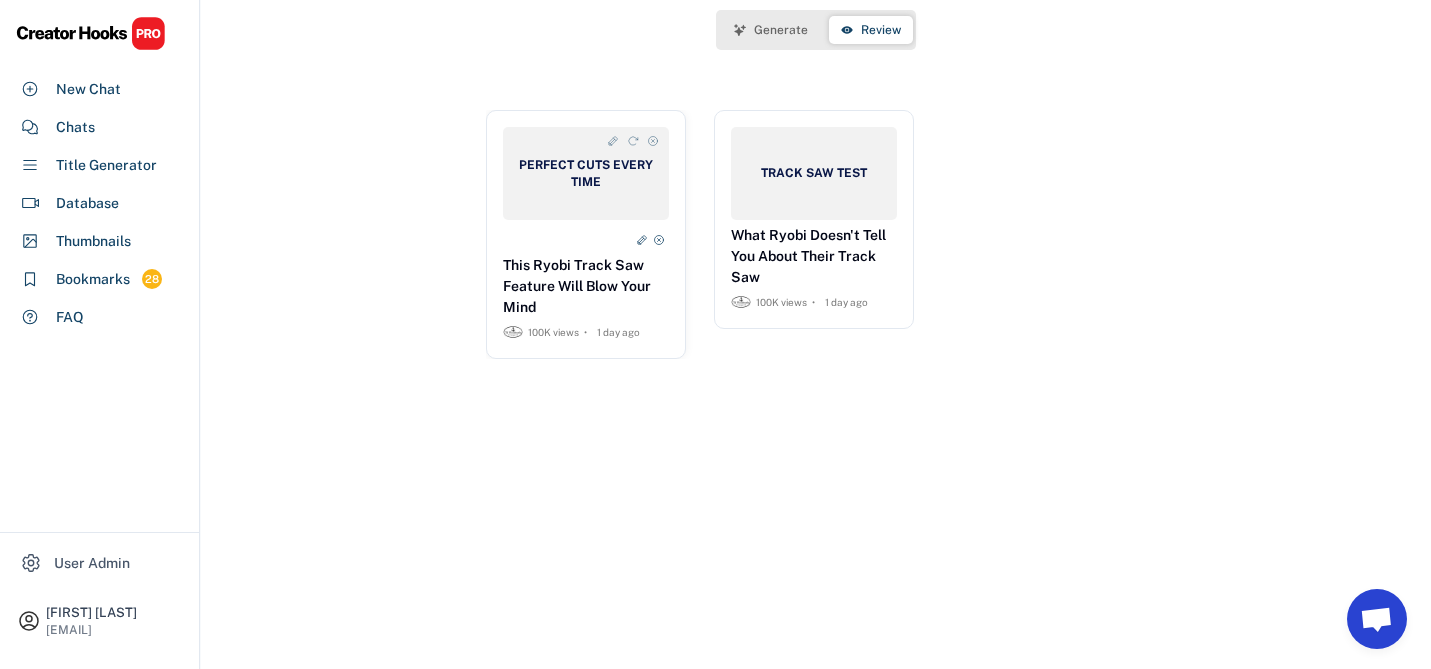 click 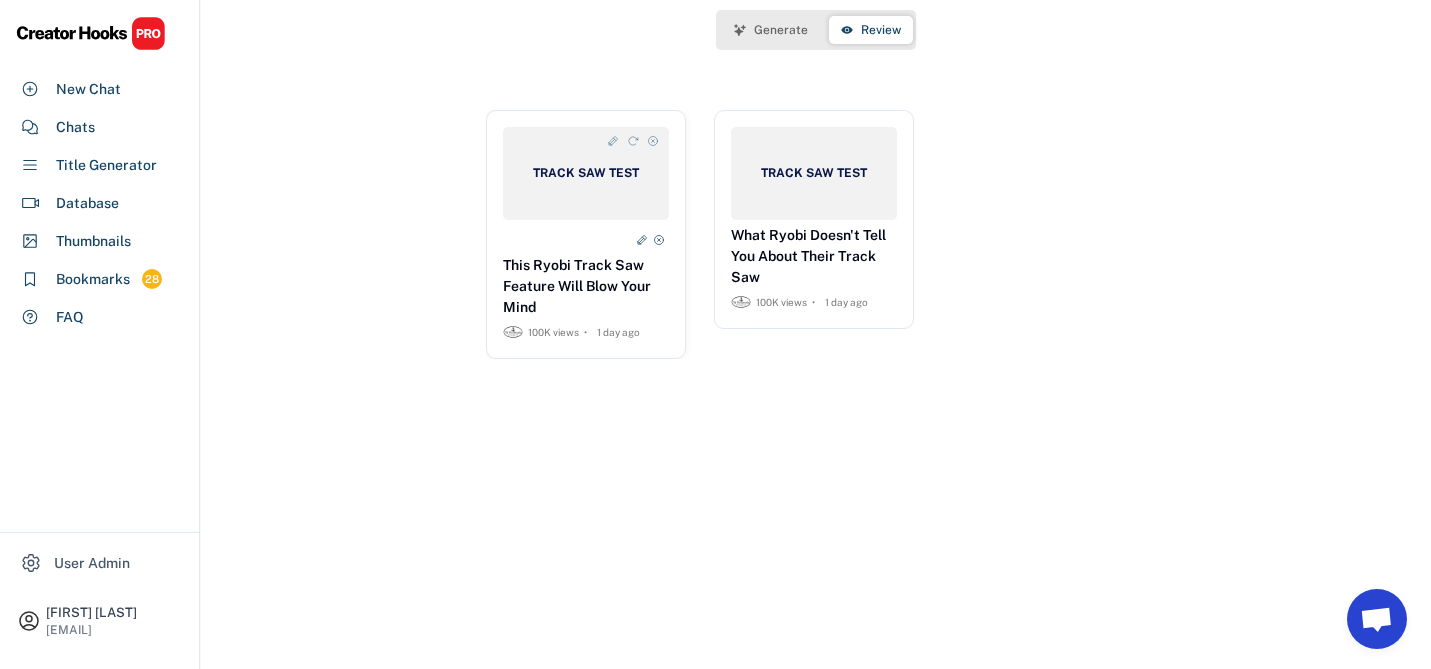 click 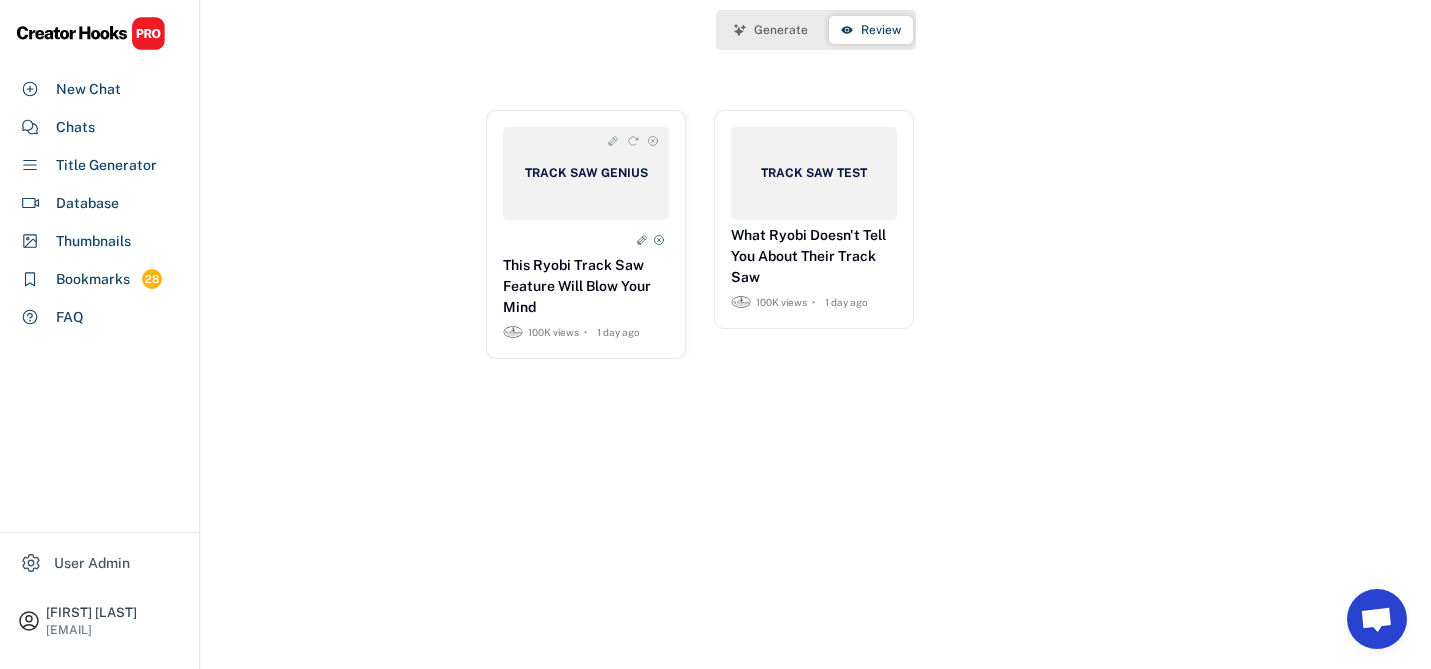 click 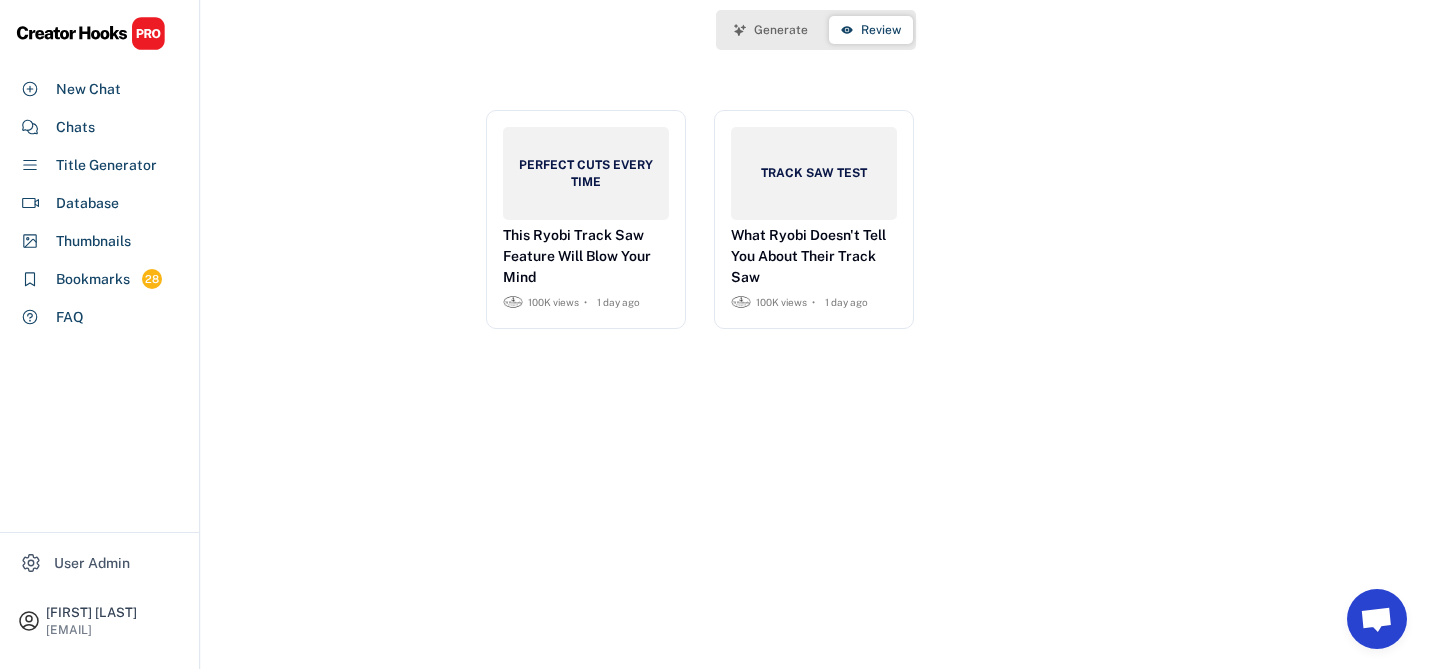 click on "Generate Review PERFECT CUTS EVERY TIME This Ryobi Track Saw Feature Will Blow Your Mind 100K views • 1 day ago TRACK SAW TEST What Ryobi Doesn't Tell You About Their Track Saw 100K views • 1 day ago" at bounding box center (816, 383) 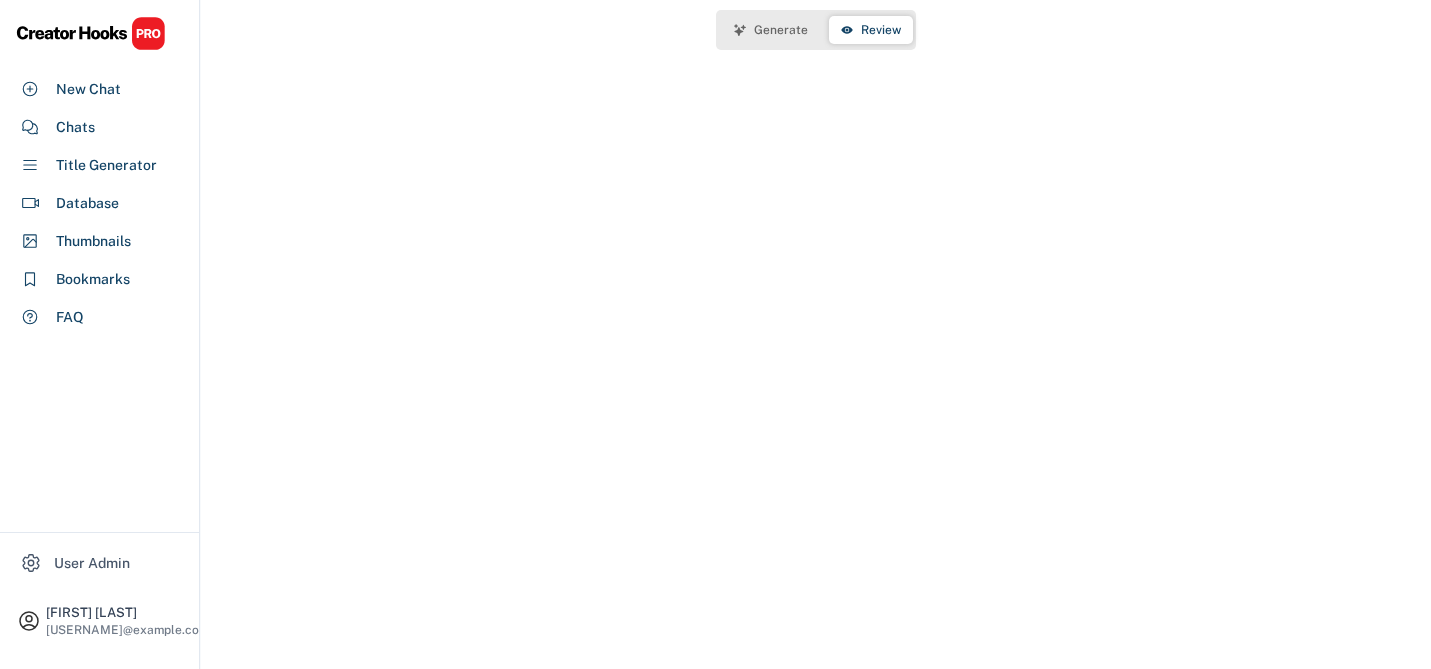 scroll, scrollTop: 0, scrollLeft: 0, axis: both 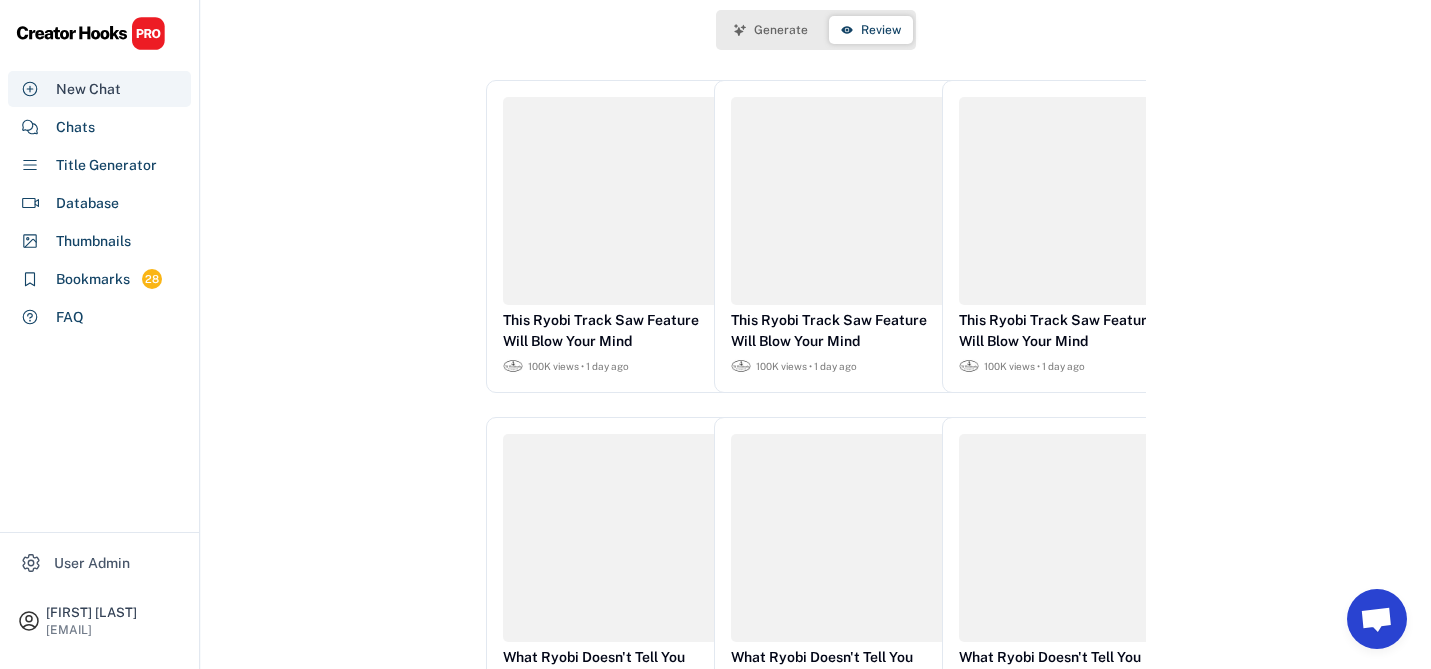 click on "New Chat" at bounding box center [88, 89] 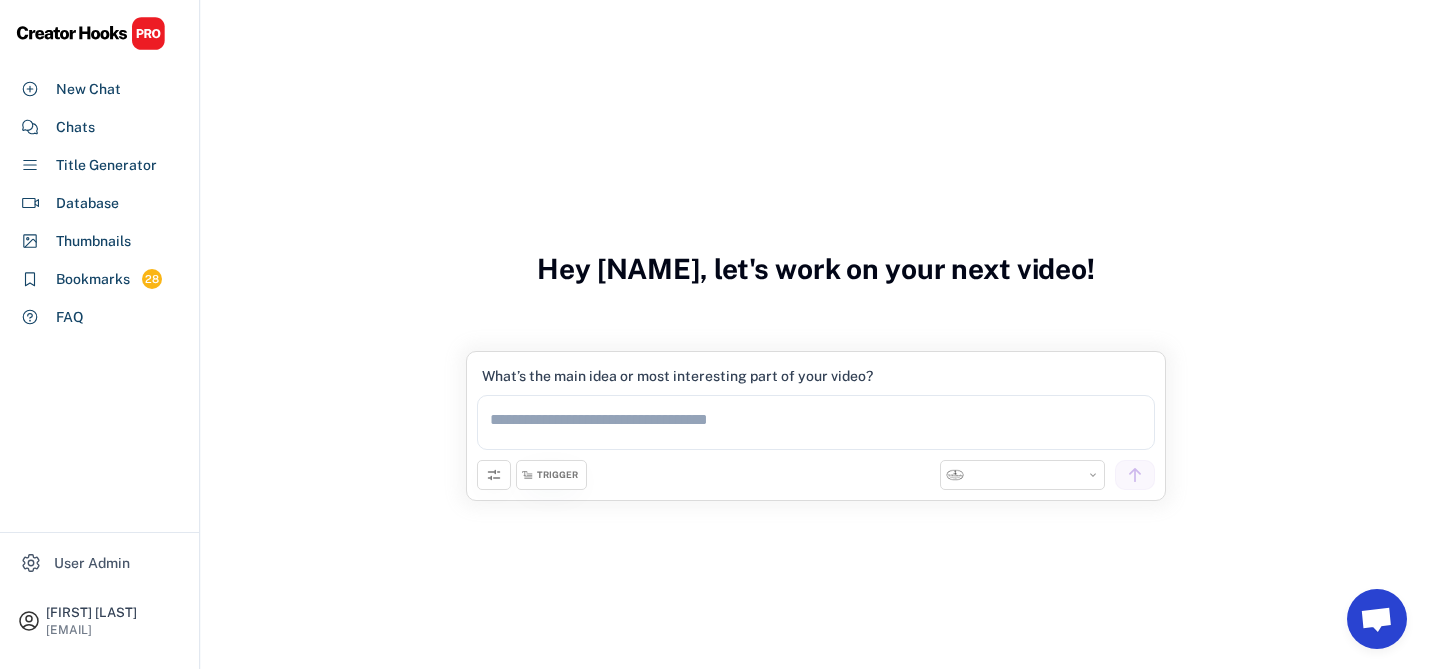 select on "**********" 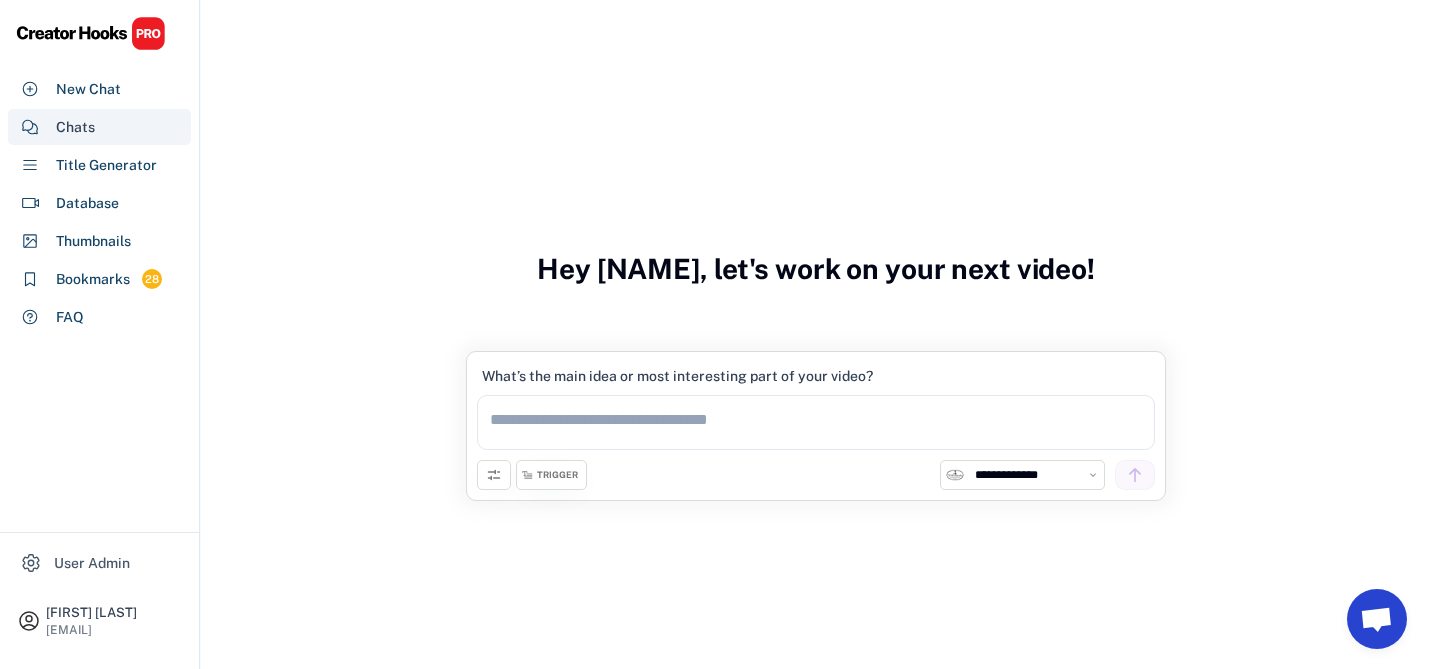 click on "Chats" at bounding box center (75, 127) 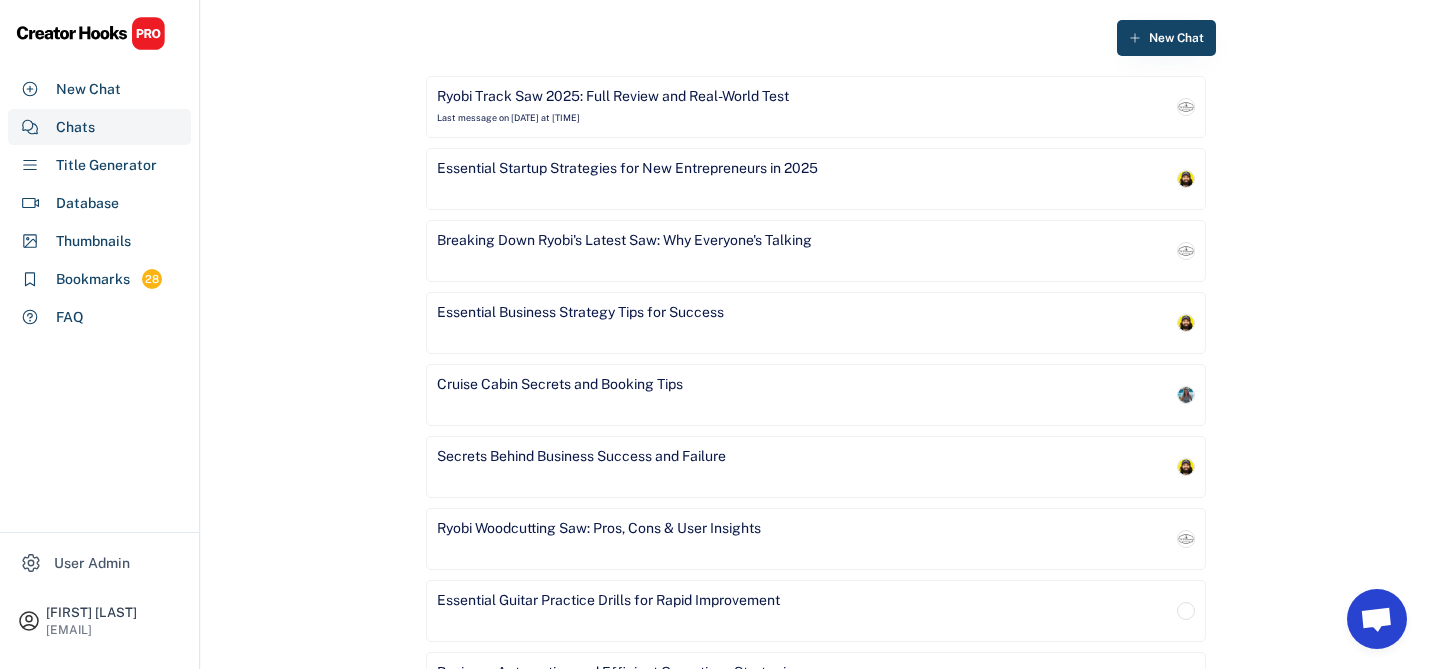 click on "Essential Startup Strategies for New Entrepreneurs in 2025" at bounding box center (804, 179) 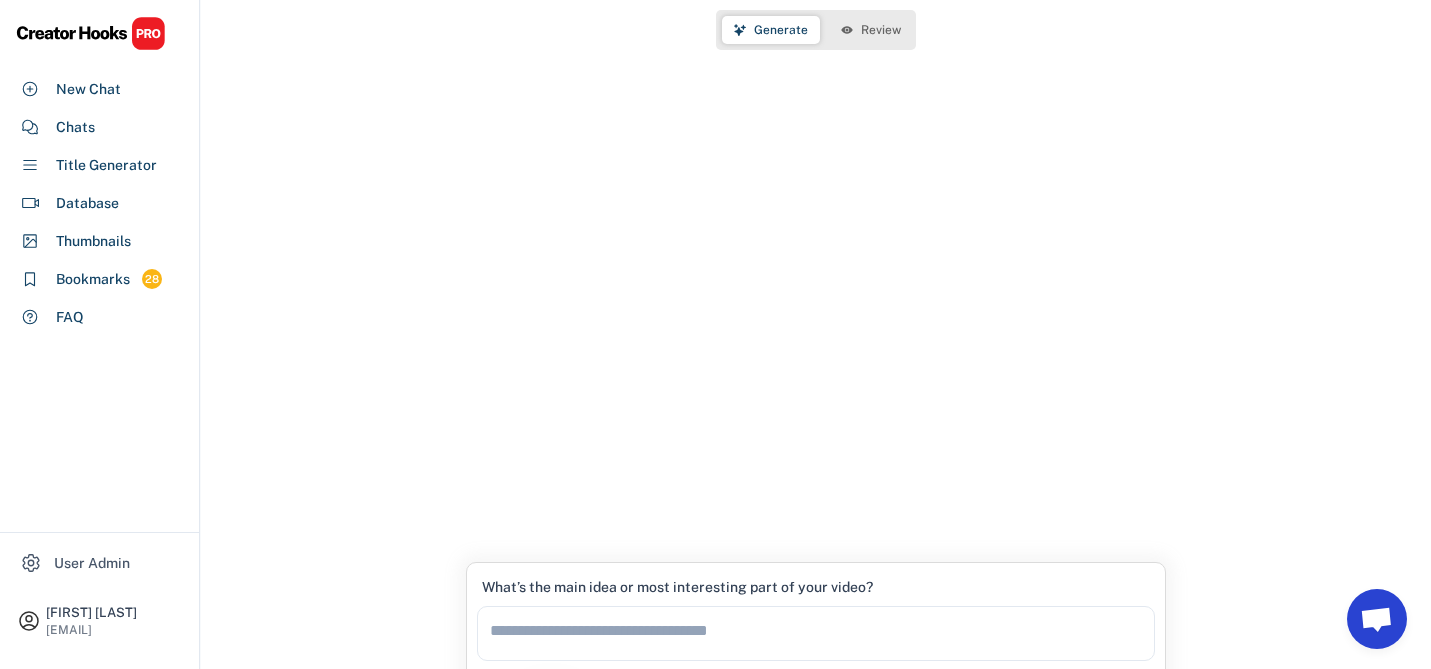 scroll, scrollTop: 98, scrollLeft: 0, axis: vertical 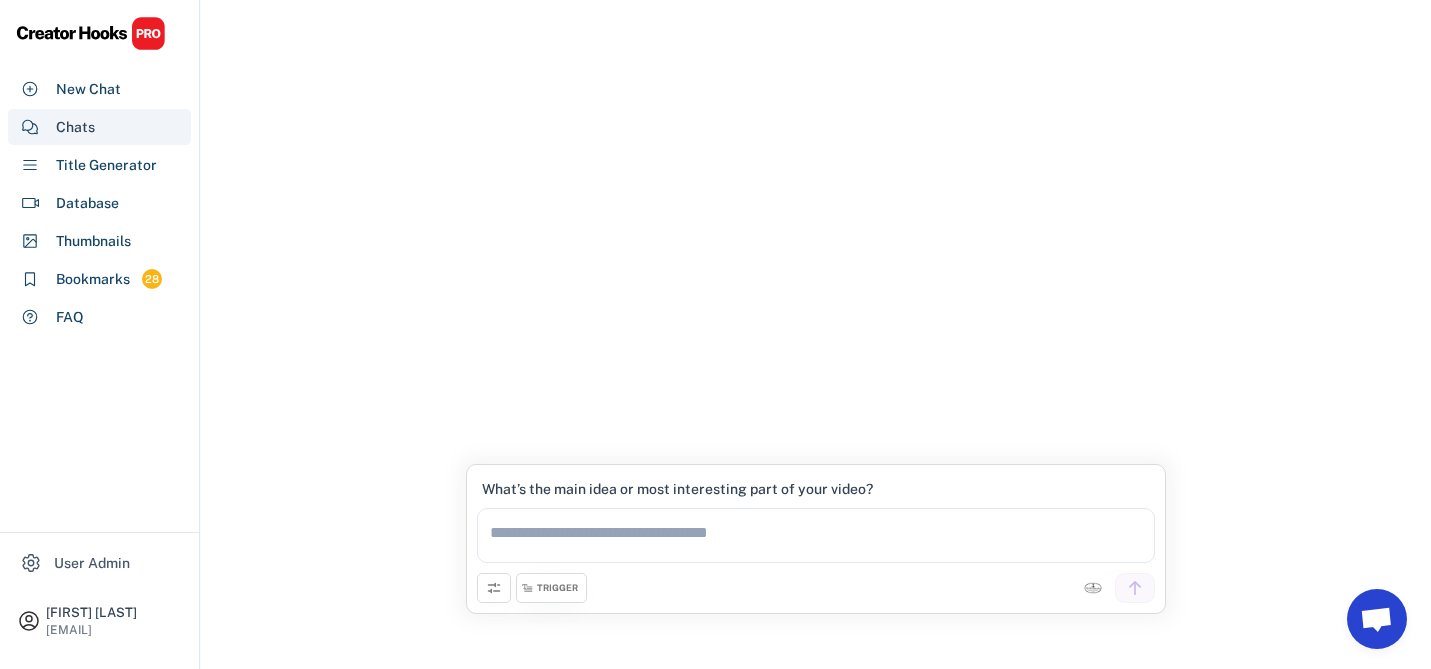 click on "Chats" at bounding box center [75, 127] 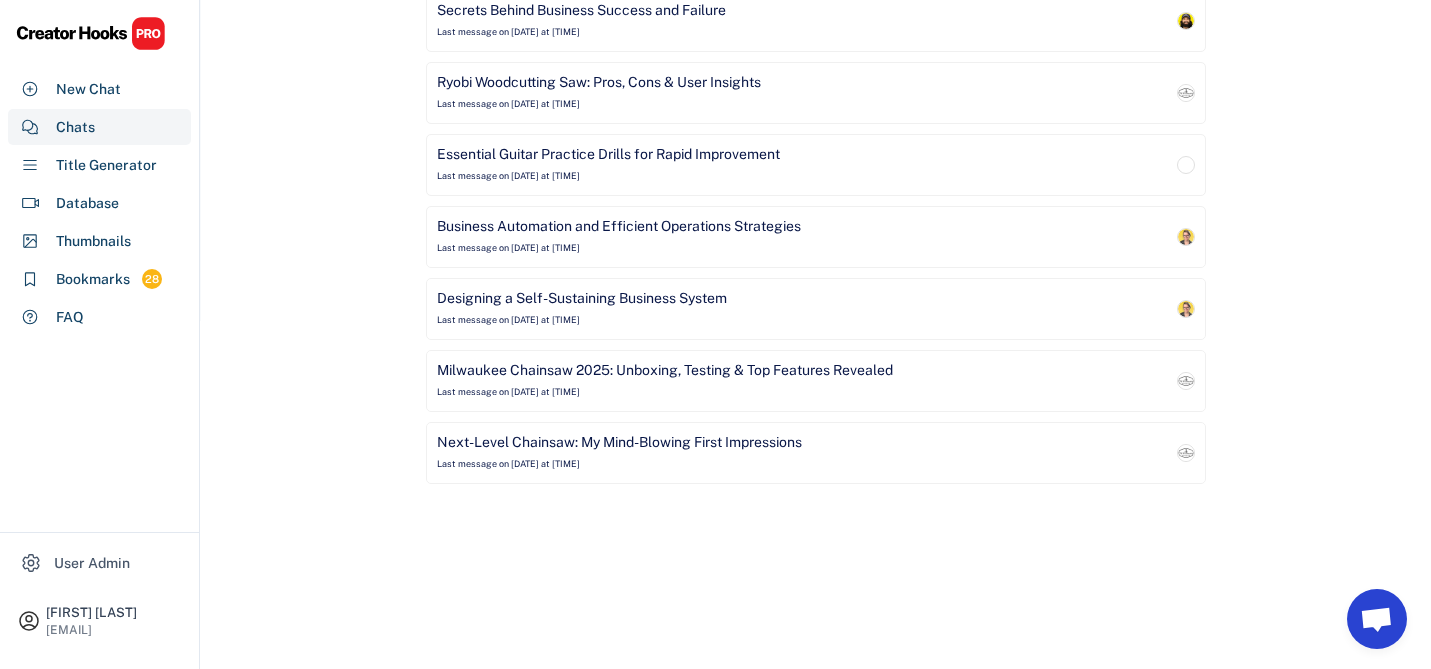 click on "Essential Guitar Practice Drills for Rapid Improvement" at bounding box center (608, 155) 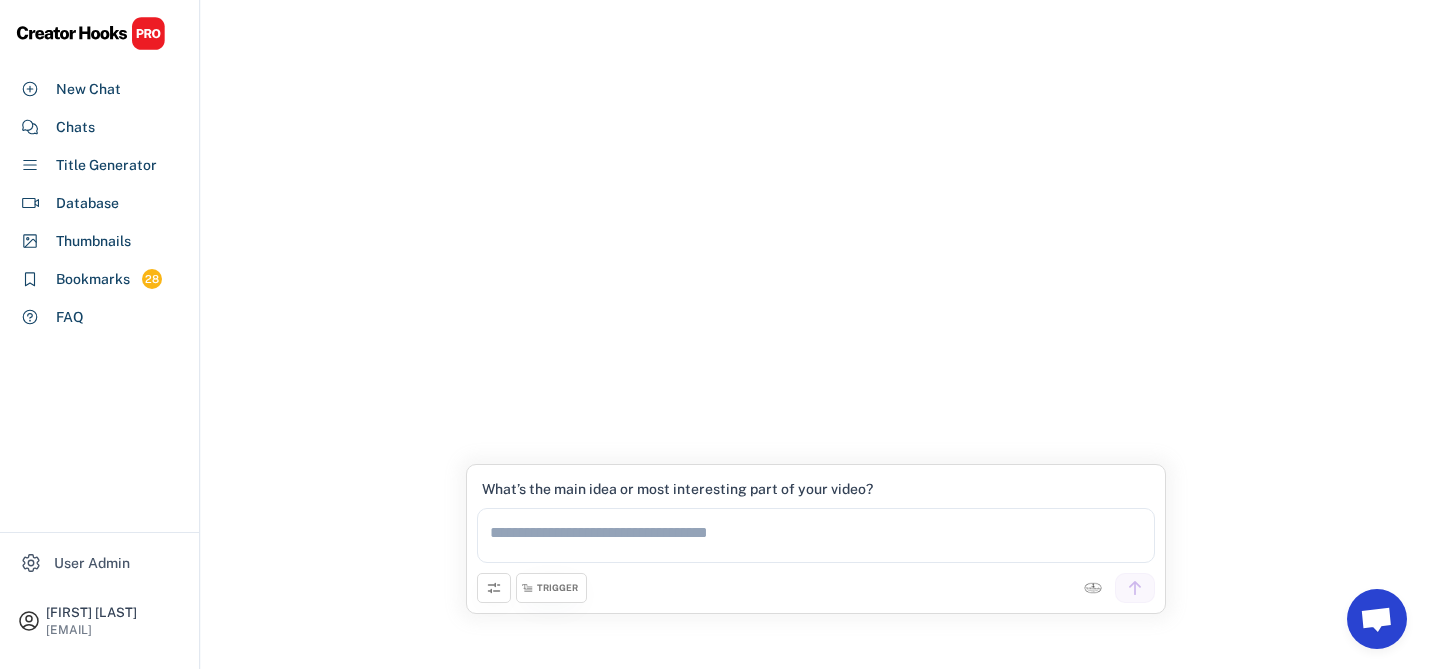 scroll, scrollTop: 0, scrollLeft: 0, axis: both 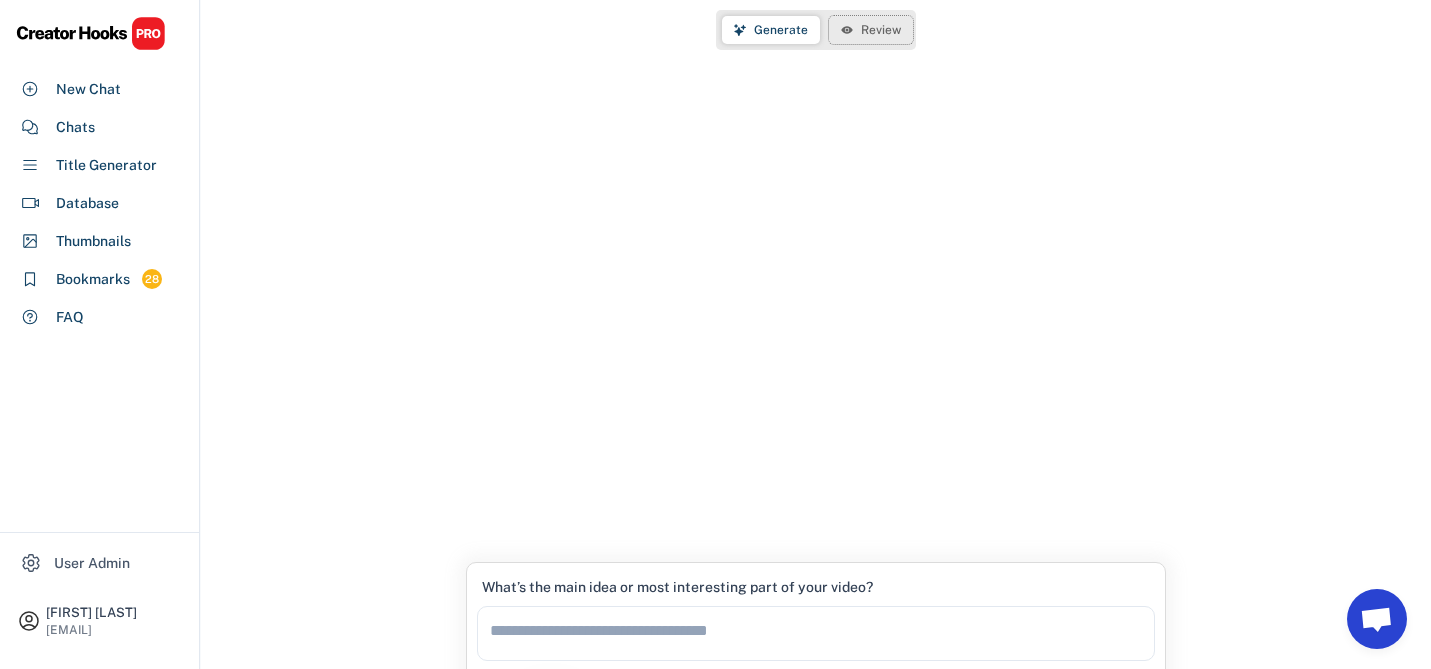 click on "Review" at bounding box center (871, 30) 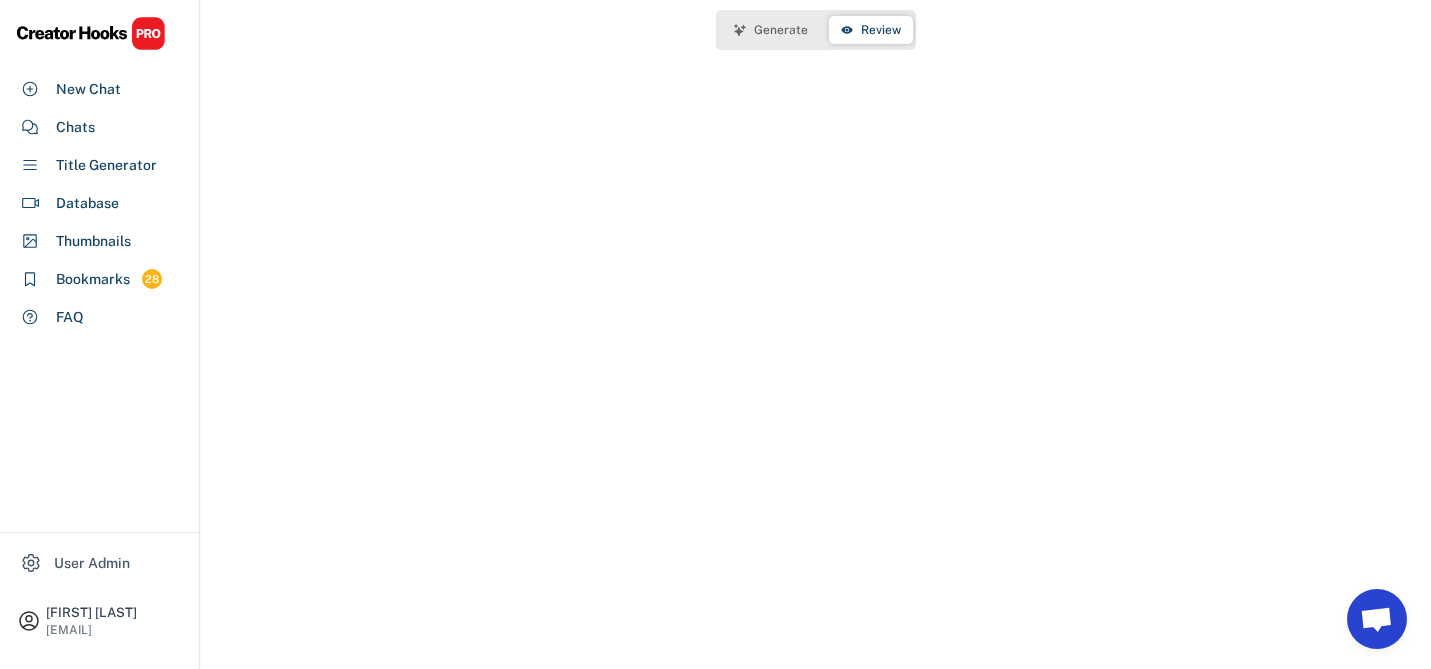click on "Generate" at bounding box center [771, 30] 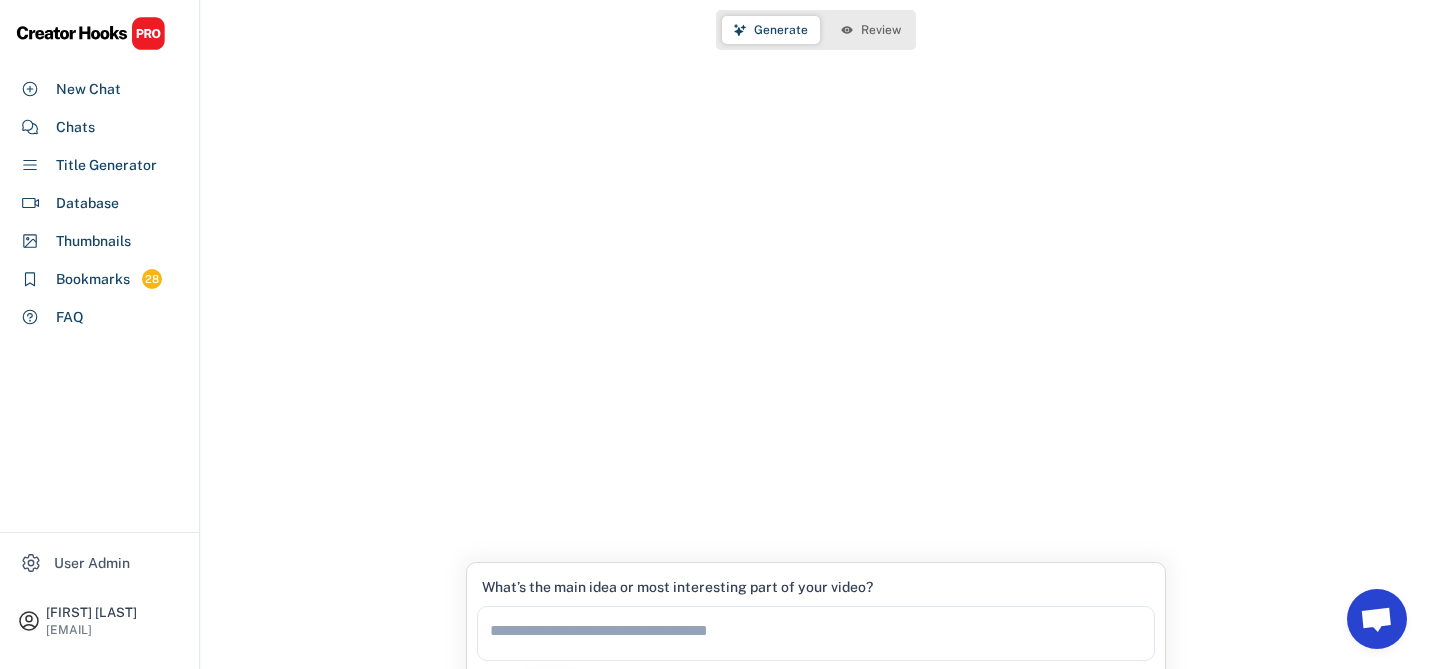 scroll, scrollTop: 98, scrollLeft: 0, axis: vertical 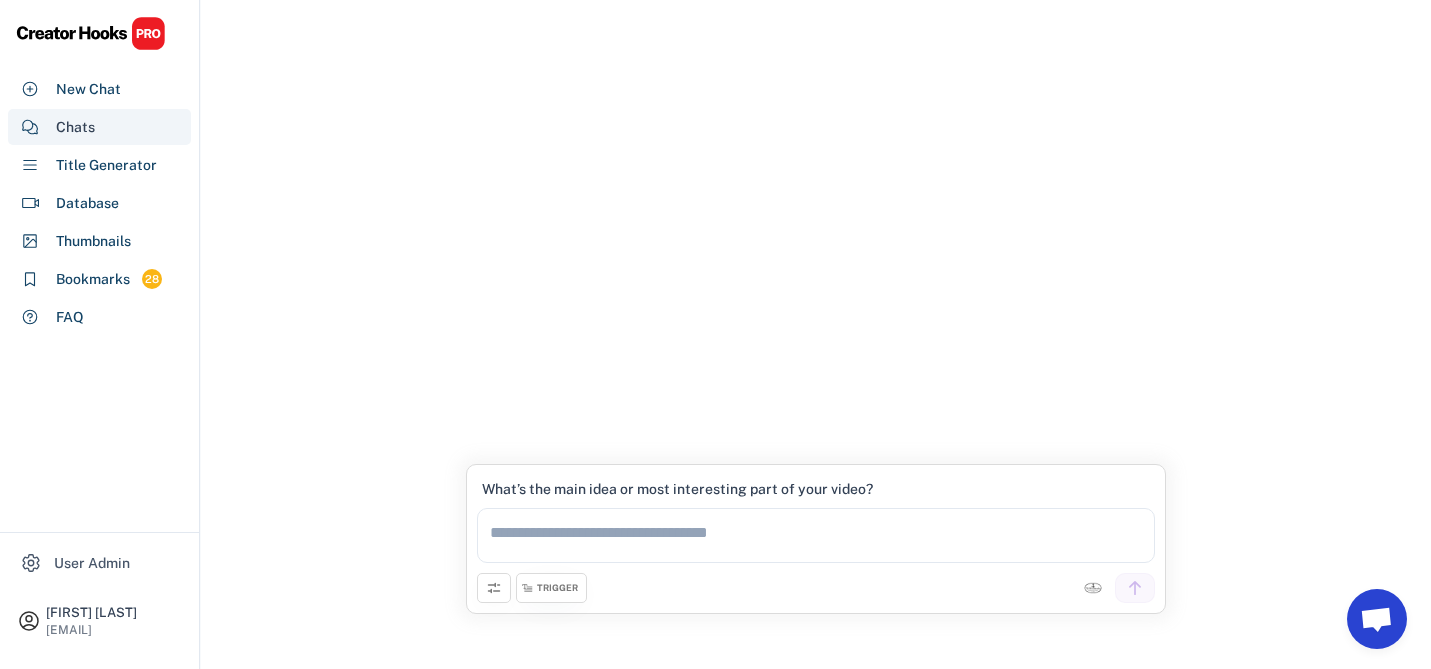 click on "Chats" at bounding box center (75, 127) 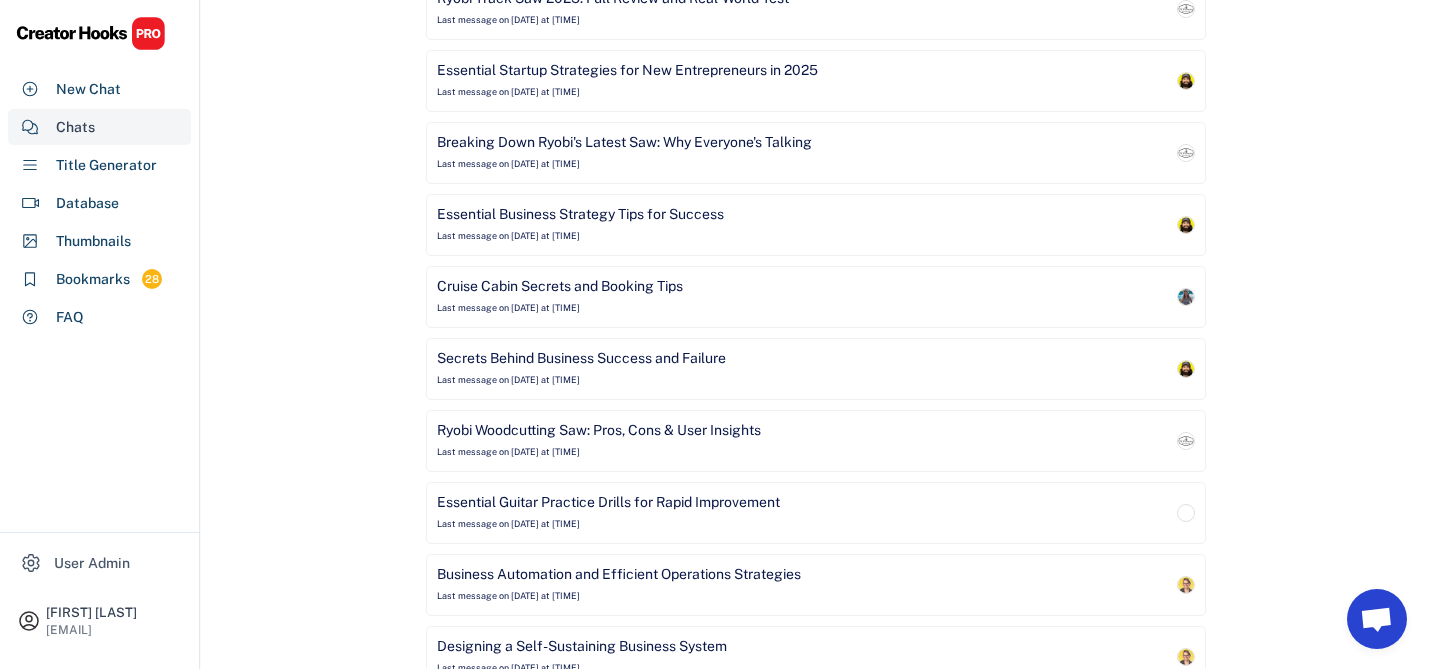 scroll, scrollTop: 446, scrollLeft: 0, axis: vertical 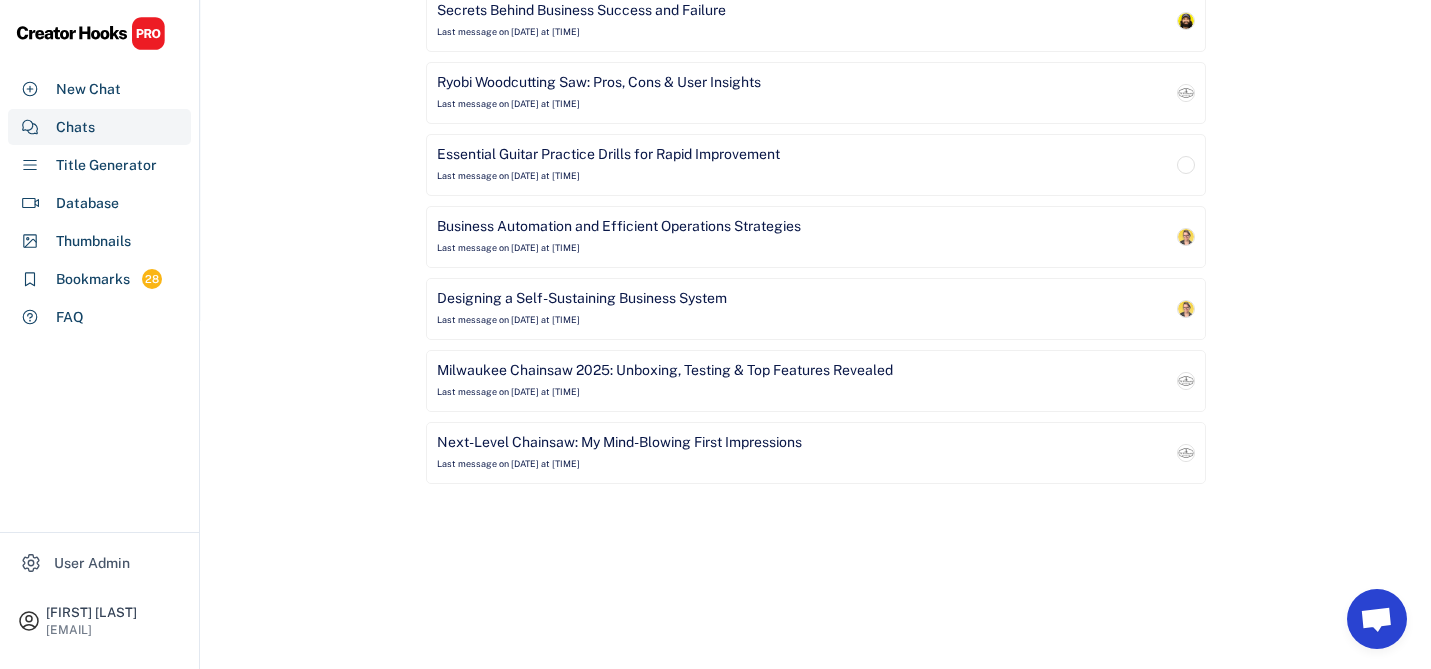 click on "New Chat Chats Title Generator Database Thumbnails Bookmarks 28 FAQ" at bounding box center [99, 175] 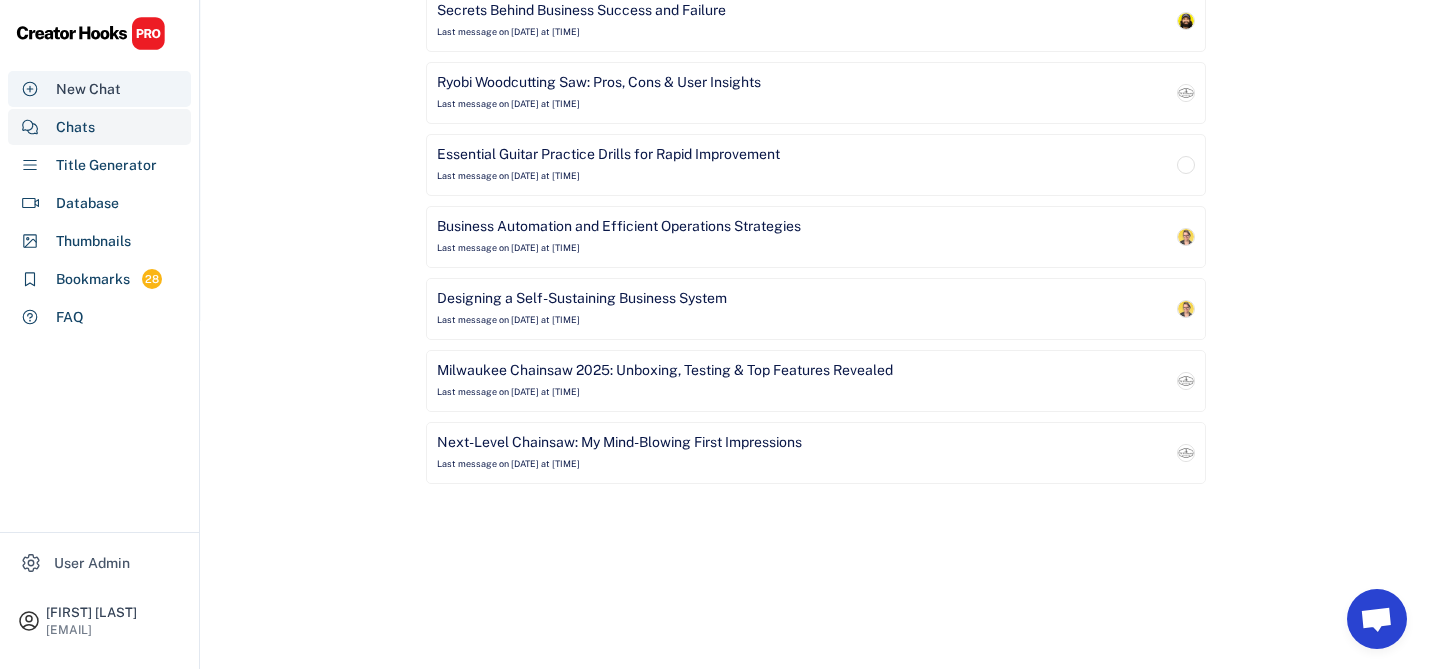 click on "New Chat" at bounding box center (88, 89) 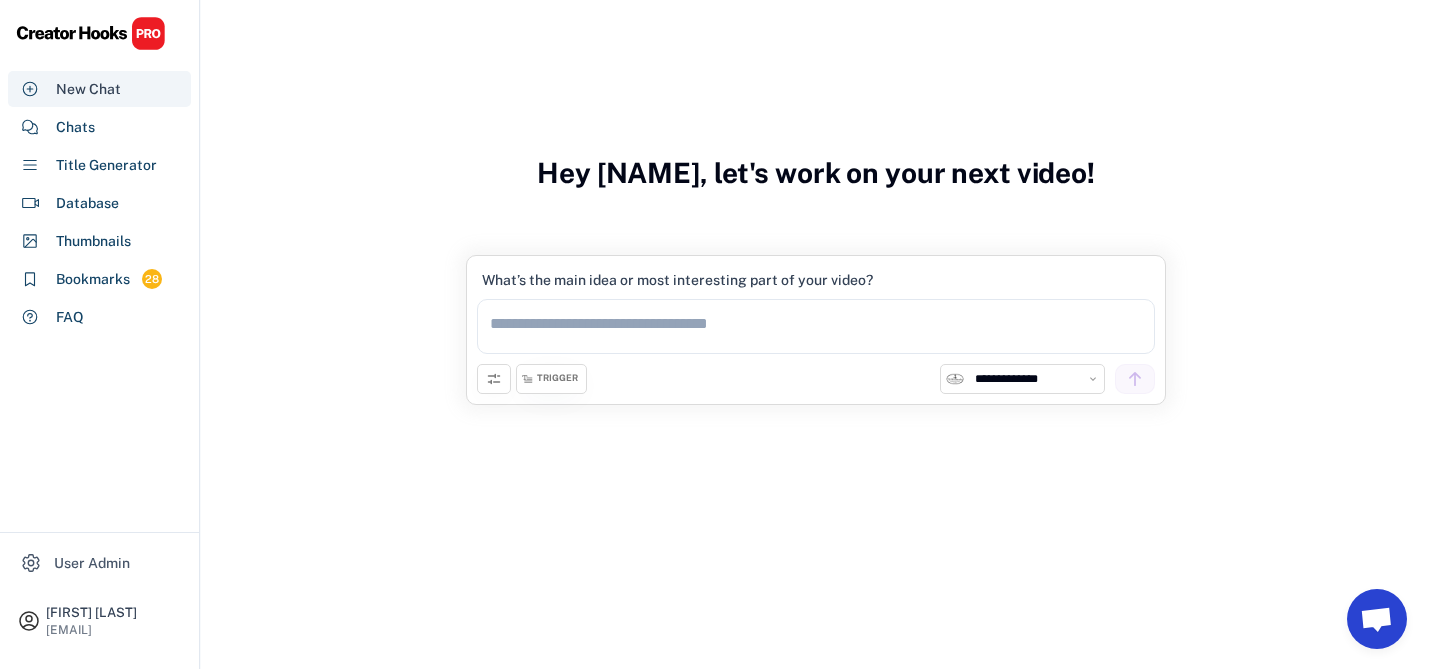 scroll, scrollTop: 0, scrollLeft: 0, axis: both 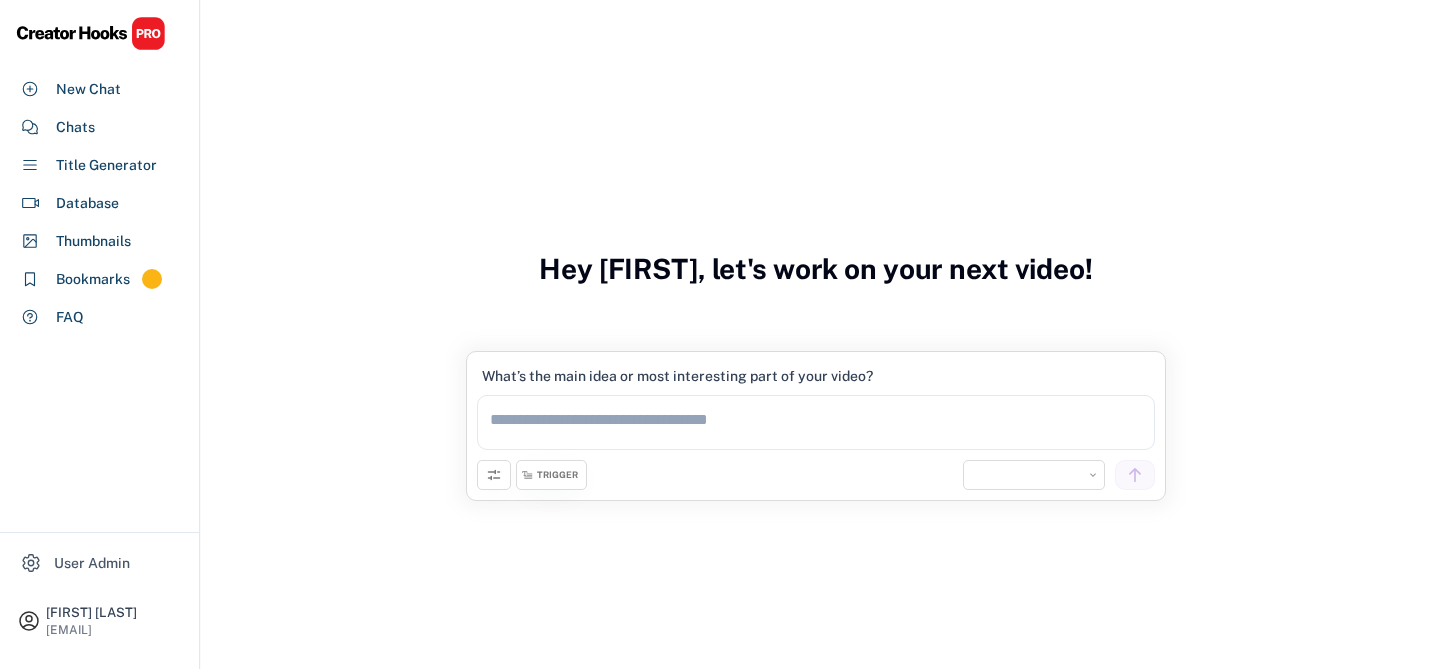 select on "**********" 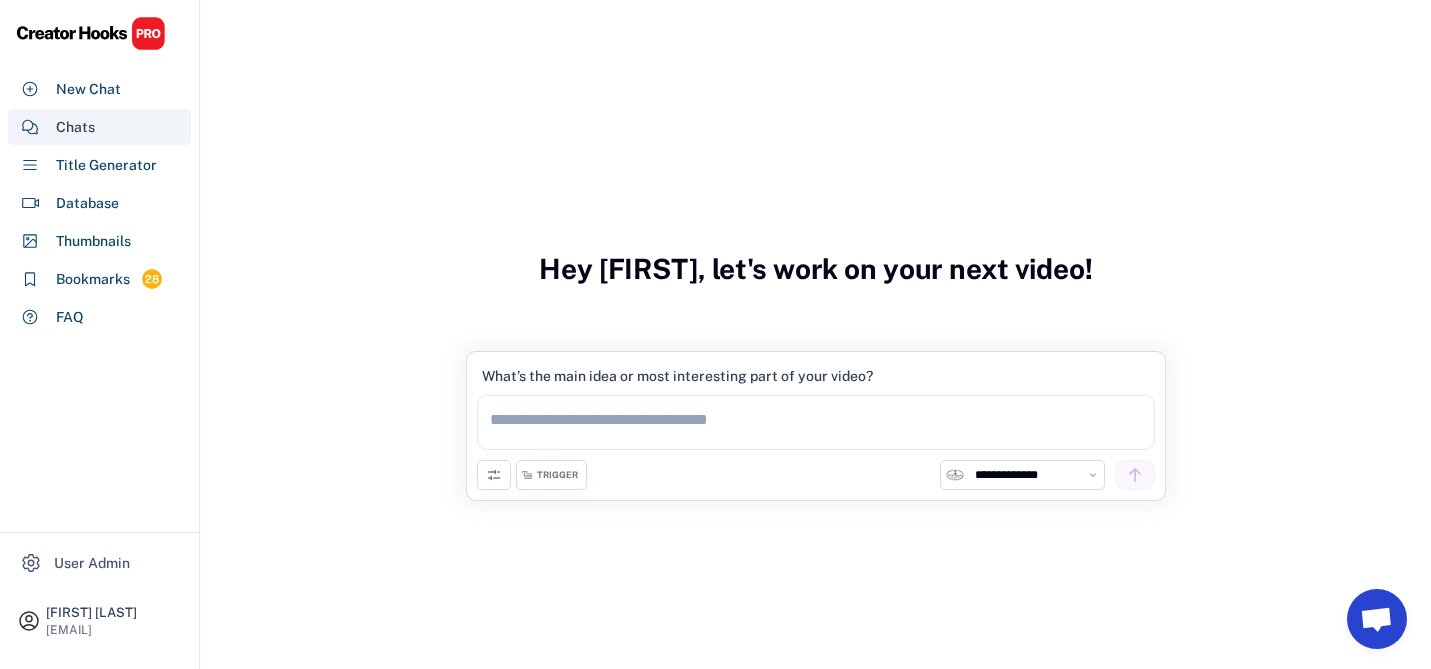 click on "Chats" at bounding box center (75, 127) 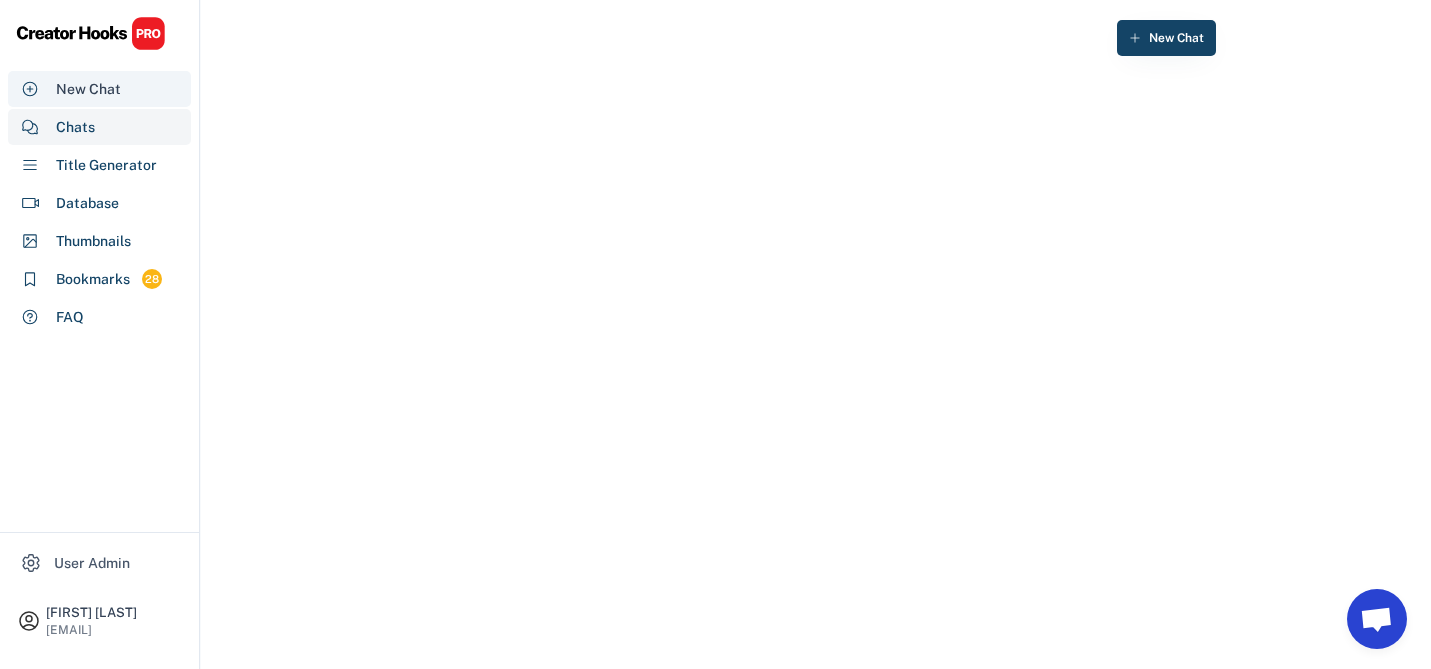click on "New Chat" at bounding box center [88, 89] 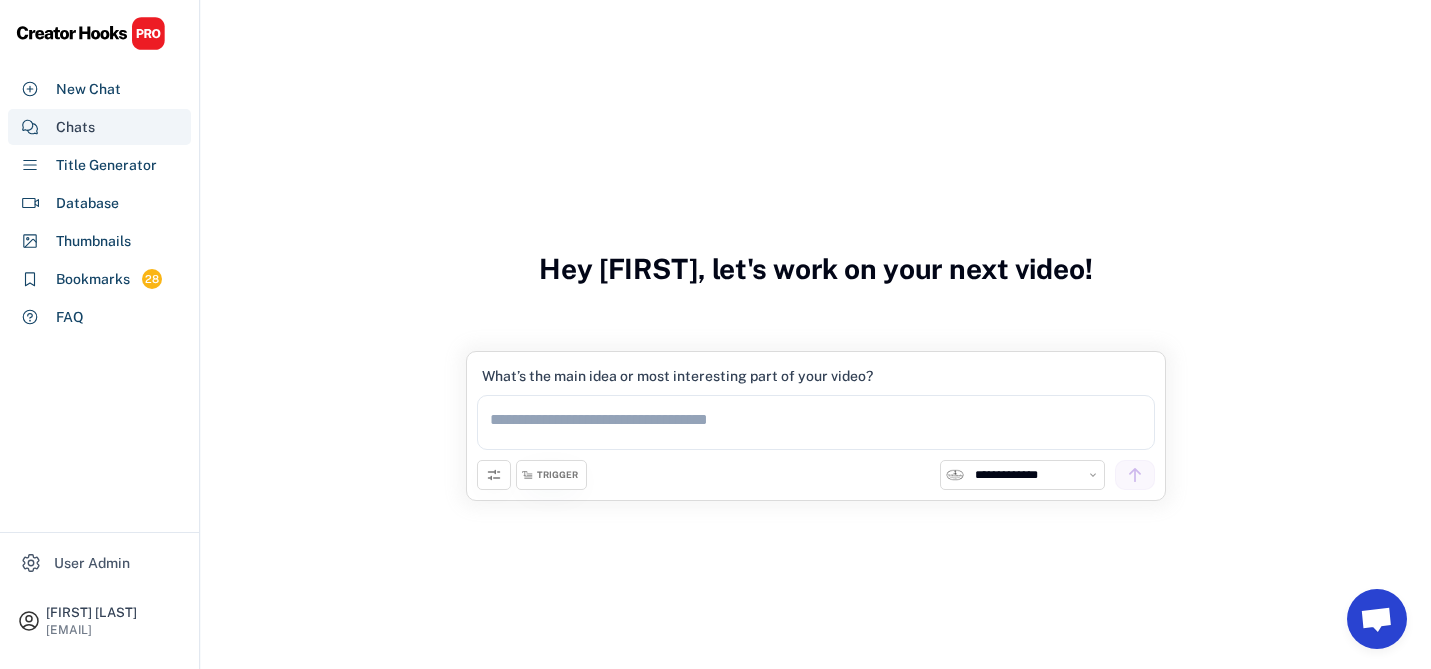 click on "Chats" at bounding box center [75, 127] 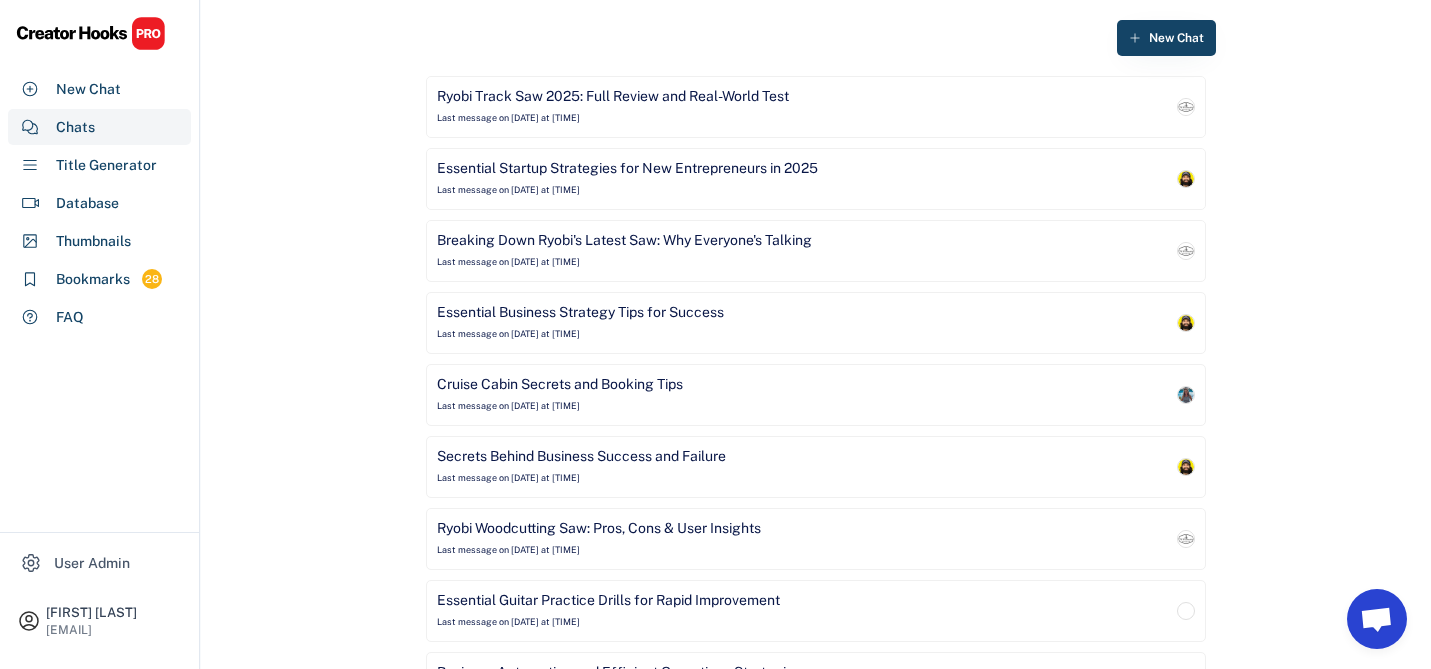 click on "Ryobi Track Saw 2025: Full Review and Real-World Test" at bounding box center (613, 97) 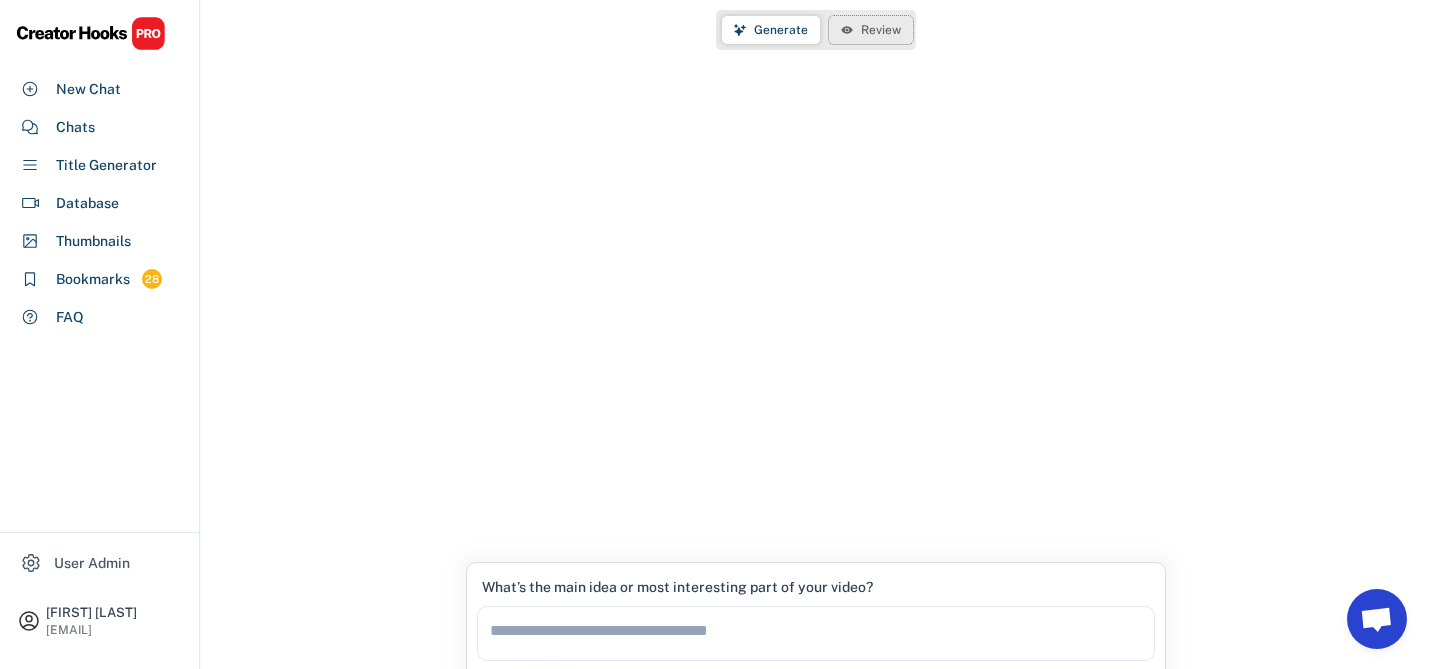 click on "Review" at bounding box center (871, 30) 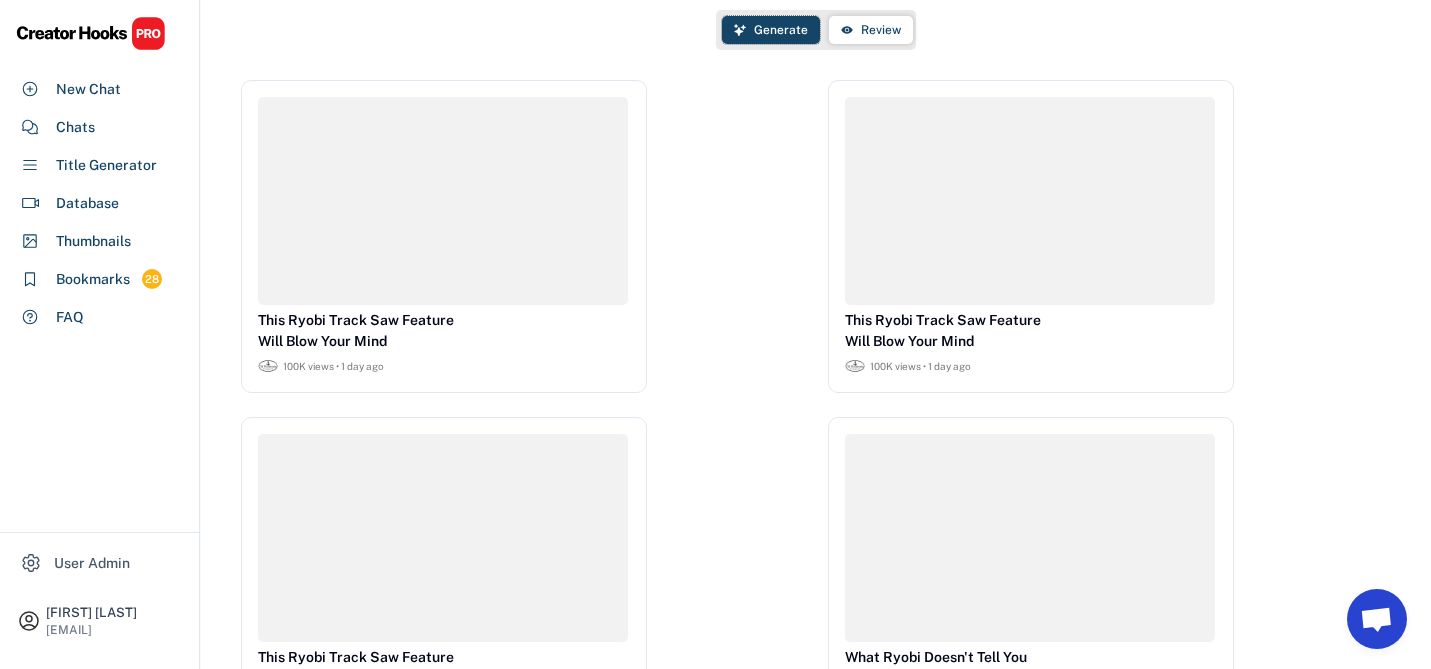 click on "Generate" at bounding box center (771, 30) 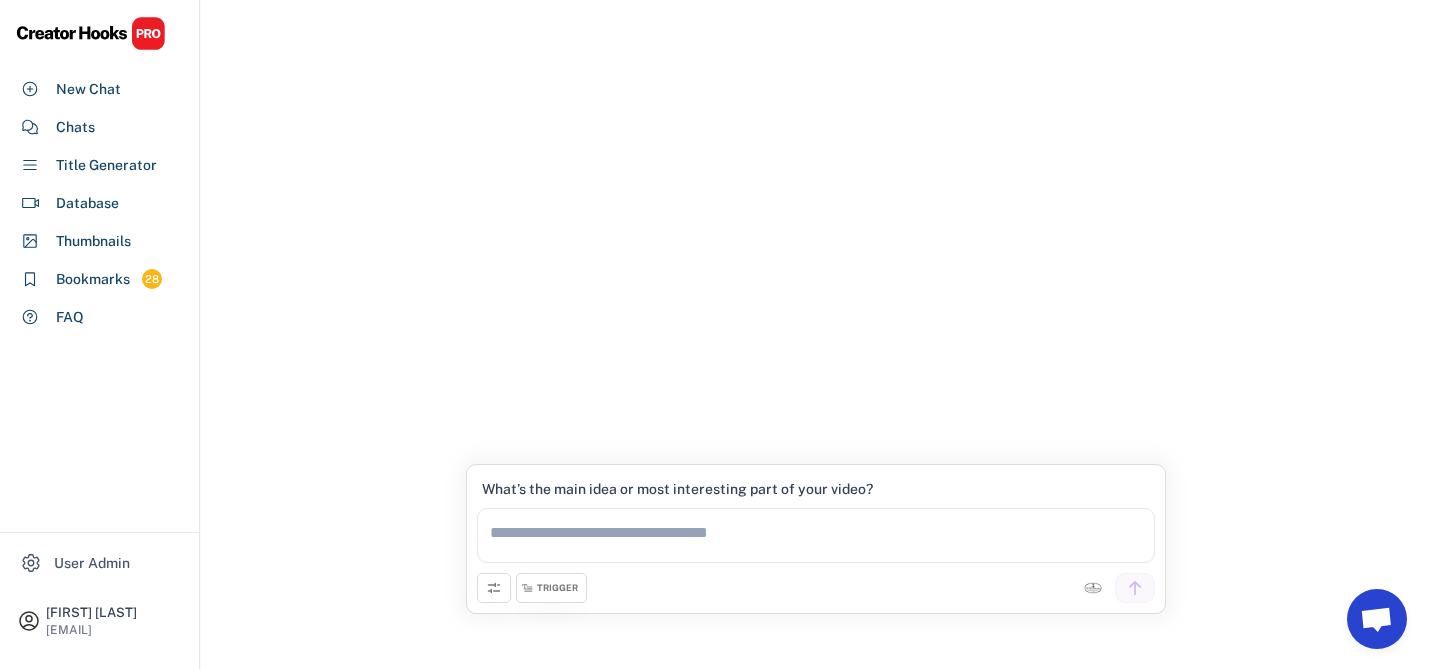 scroll, scrollTop: 0, scrollLeft: 0, axis: both 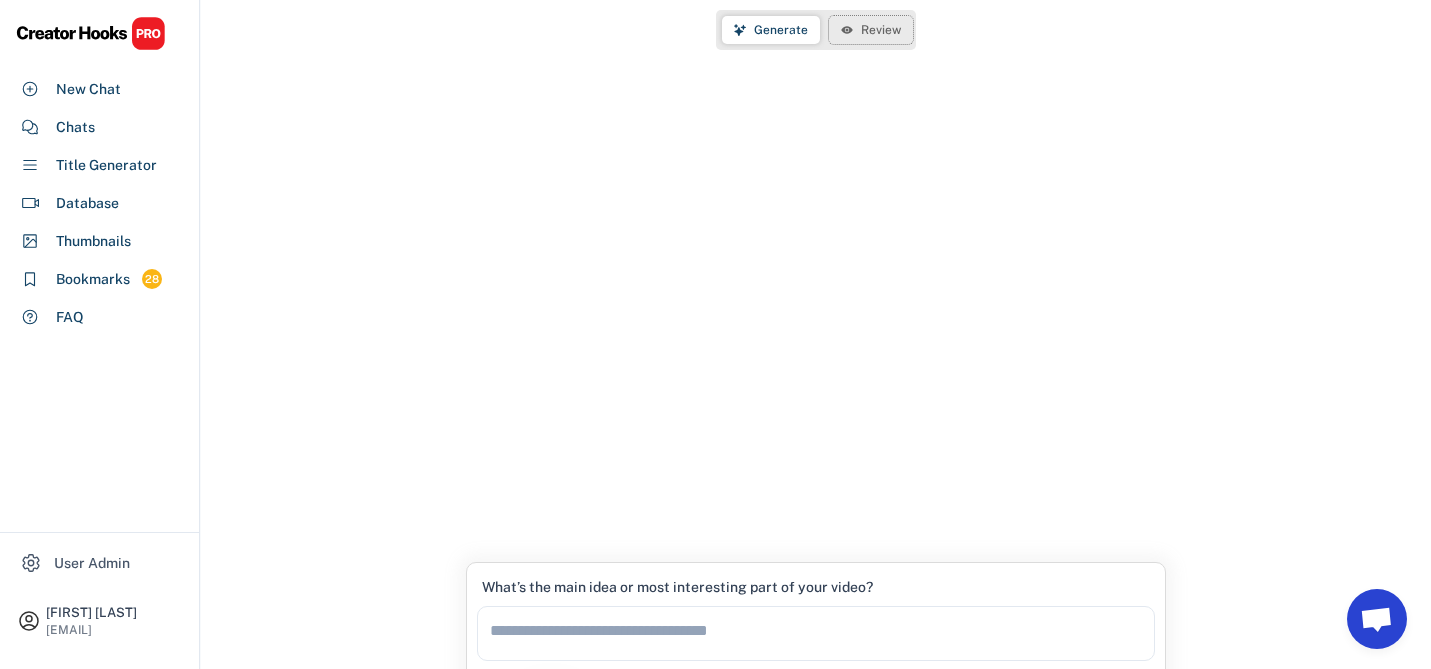 click on "Review" at bounding box center (881, 30) 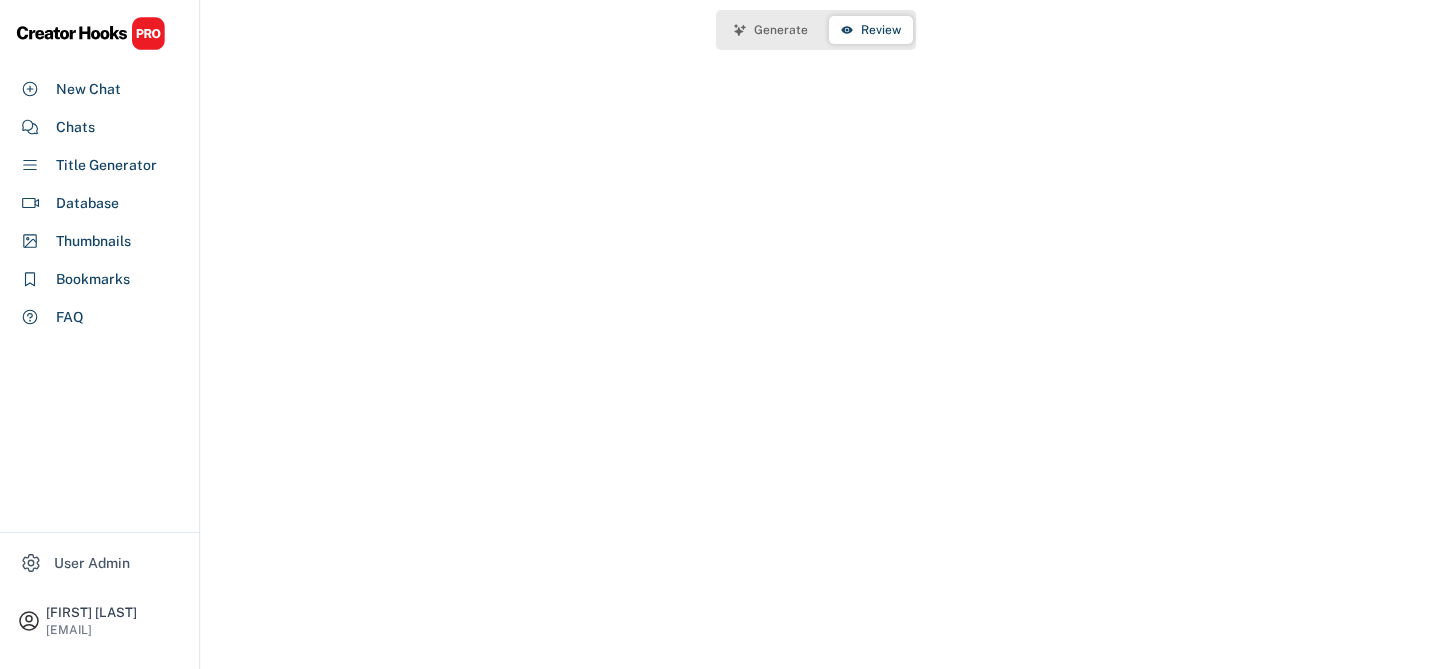 scroll, scrollTop: 0, scrollLeft: 0, axis: both 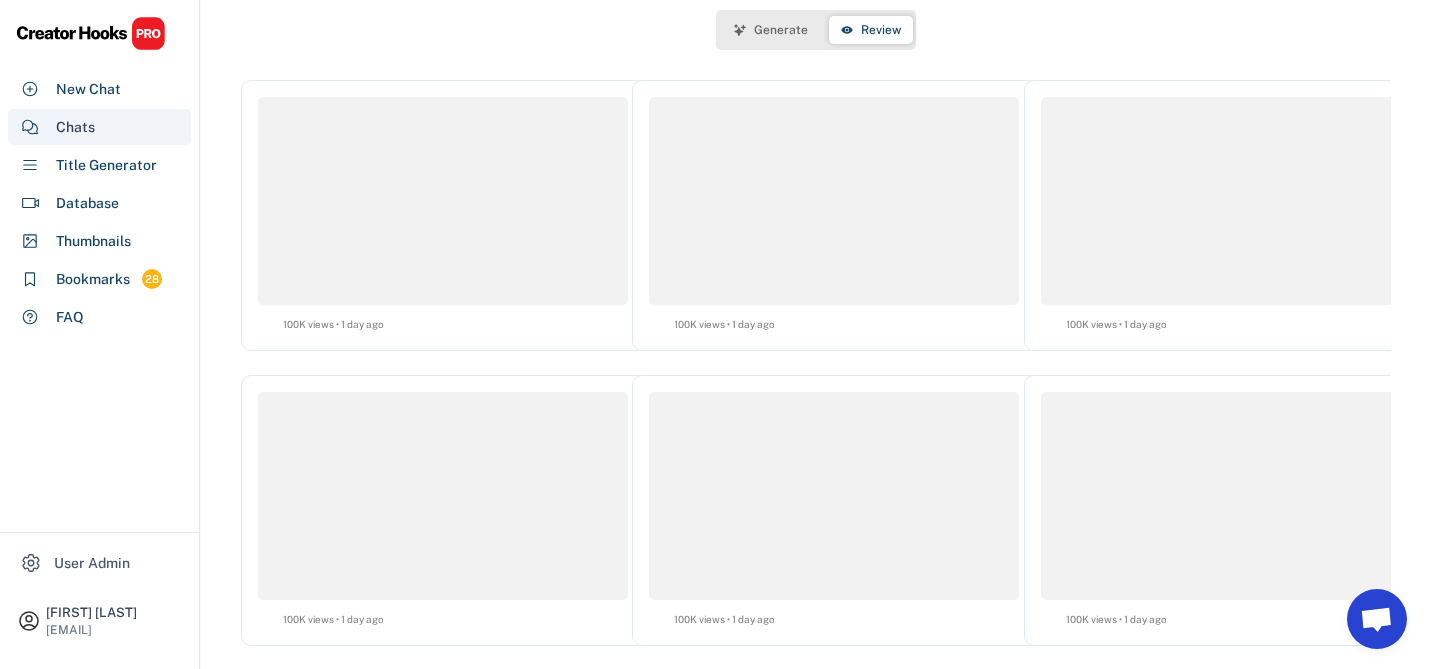 click on "Chats" at bounding box center (75, 127) 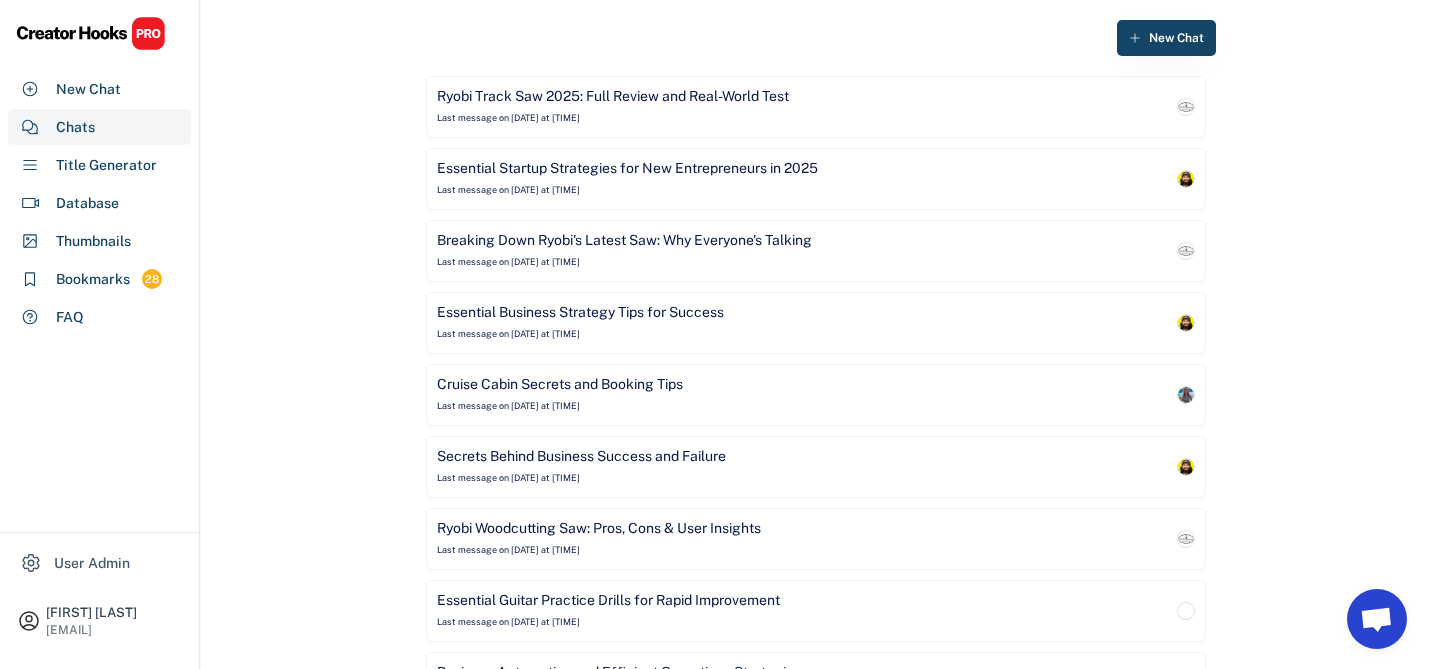 click on "Ryobi Track Saw 2025: Full Review and Real-World Test Last message on [DATE] at [TIME]" at bounding box center (804, 107) 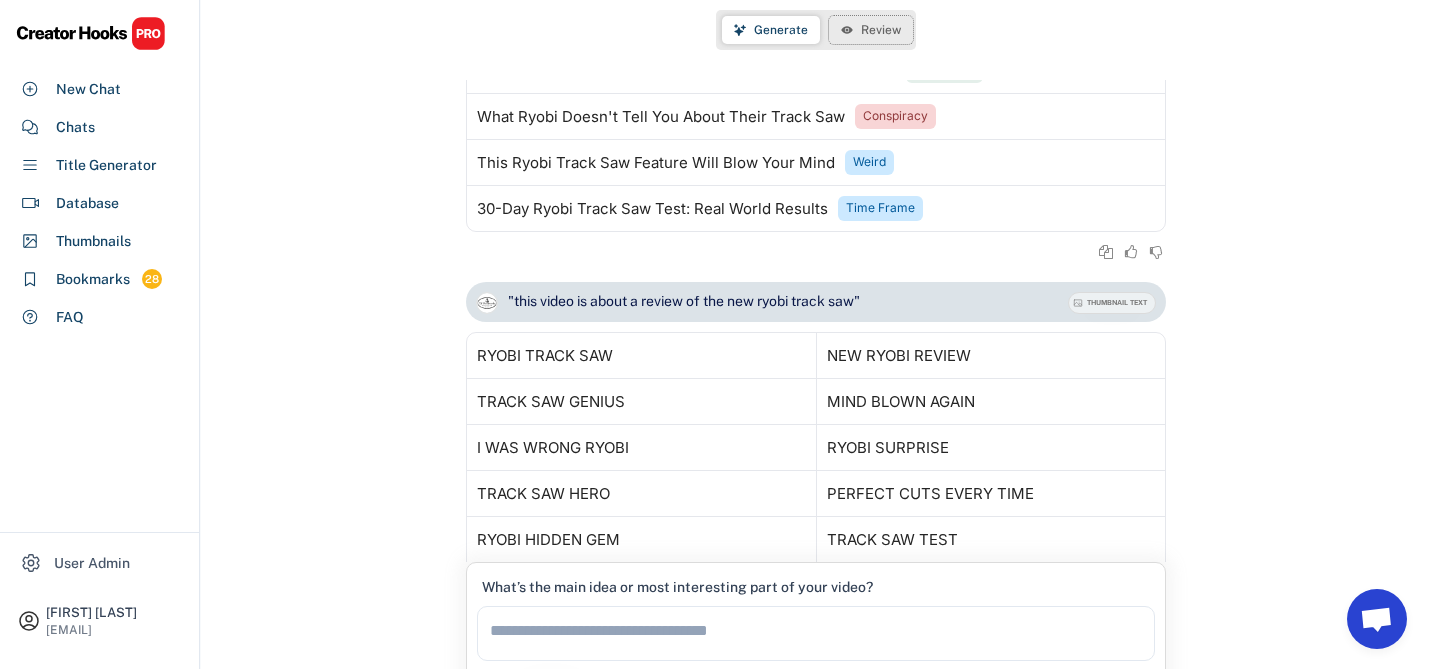 click on "Review" at bounding box center [881, 30] 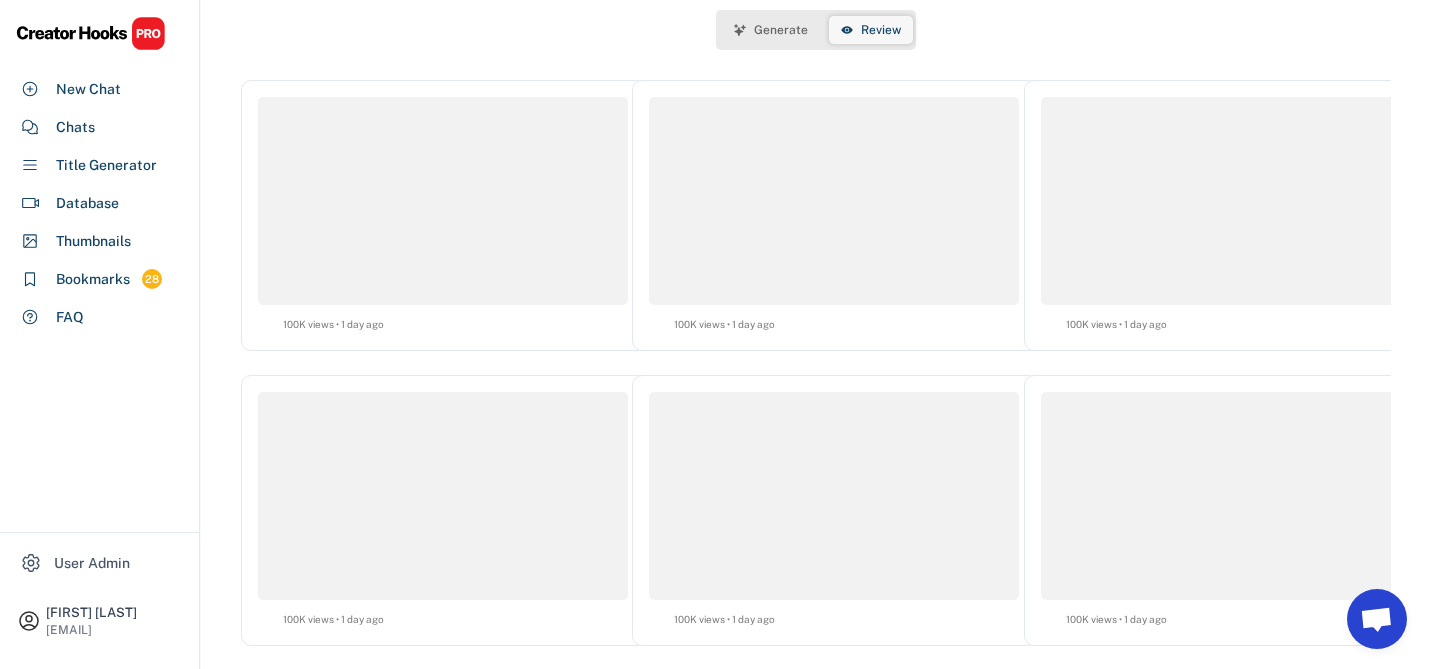 scroll, scrollTop: 0, scrollLeft: 0, axis: both 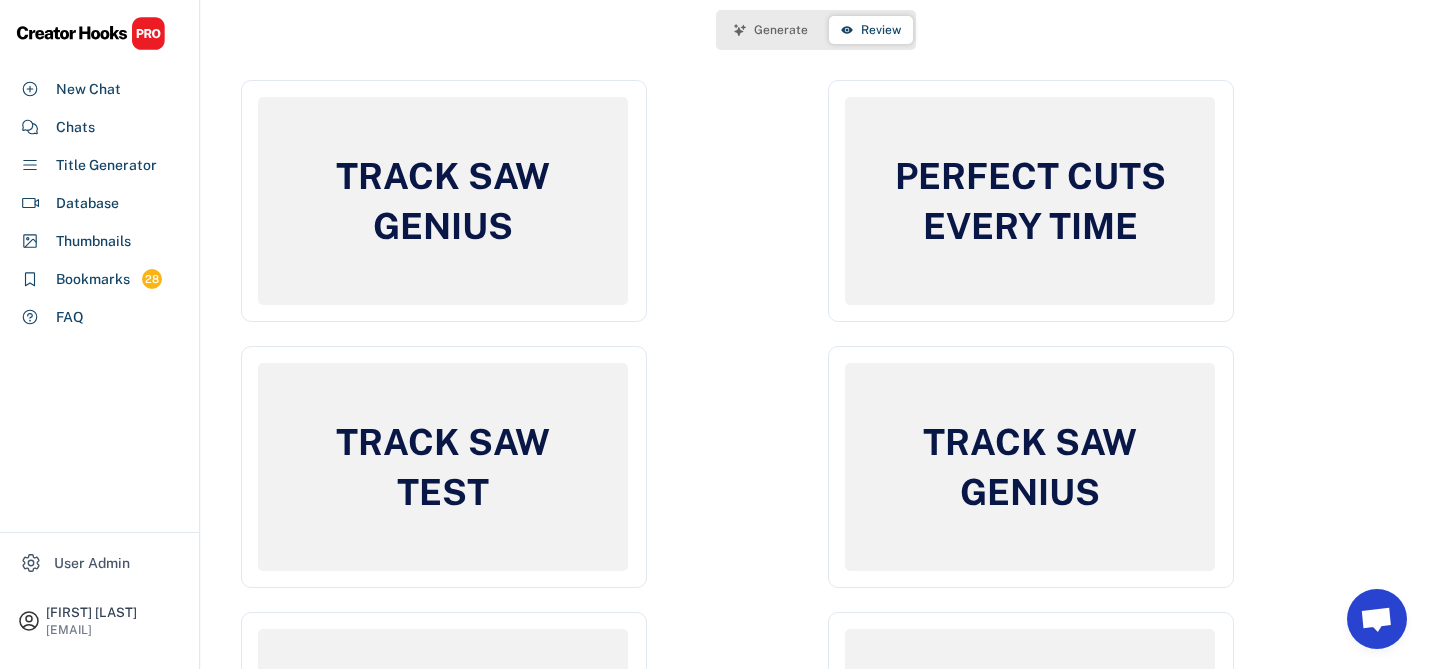 click on "Generate" at bounding box center [781, 30] 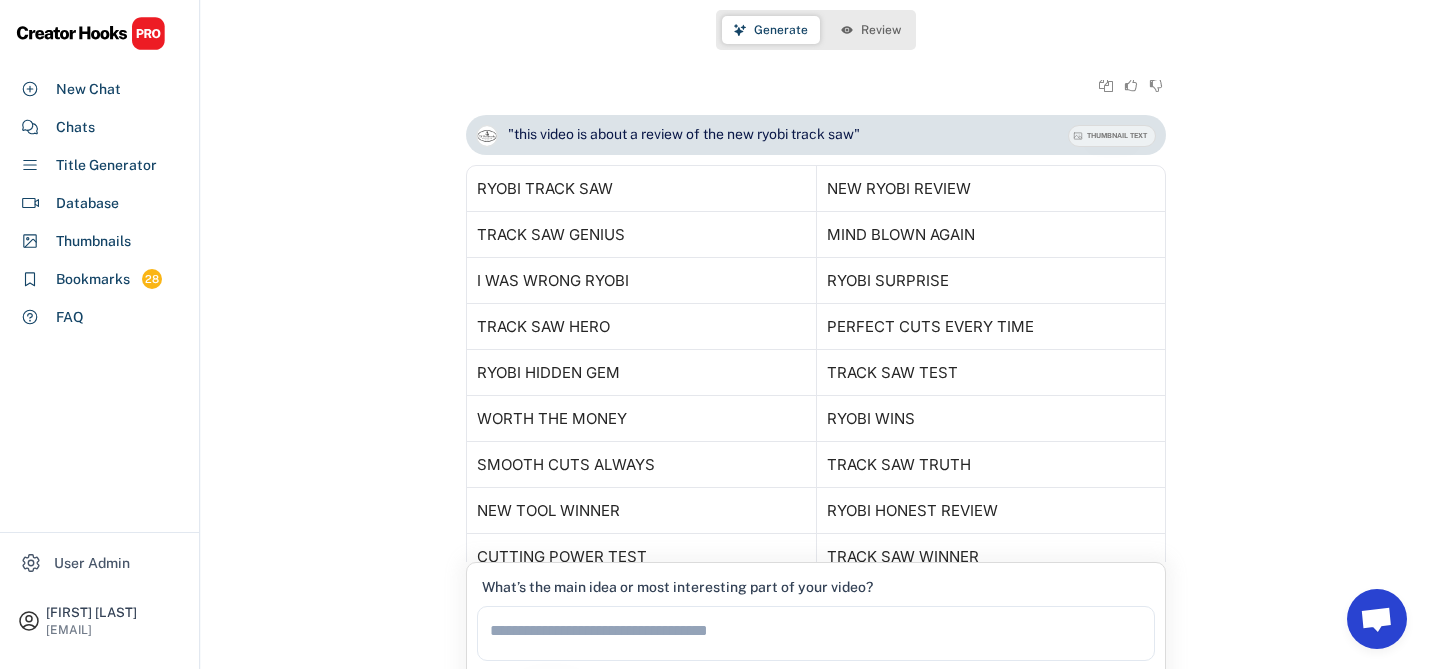 scroll, scrollTop: 561, scrollLeft: 0, axis: vertical 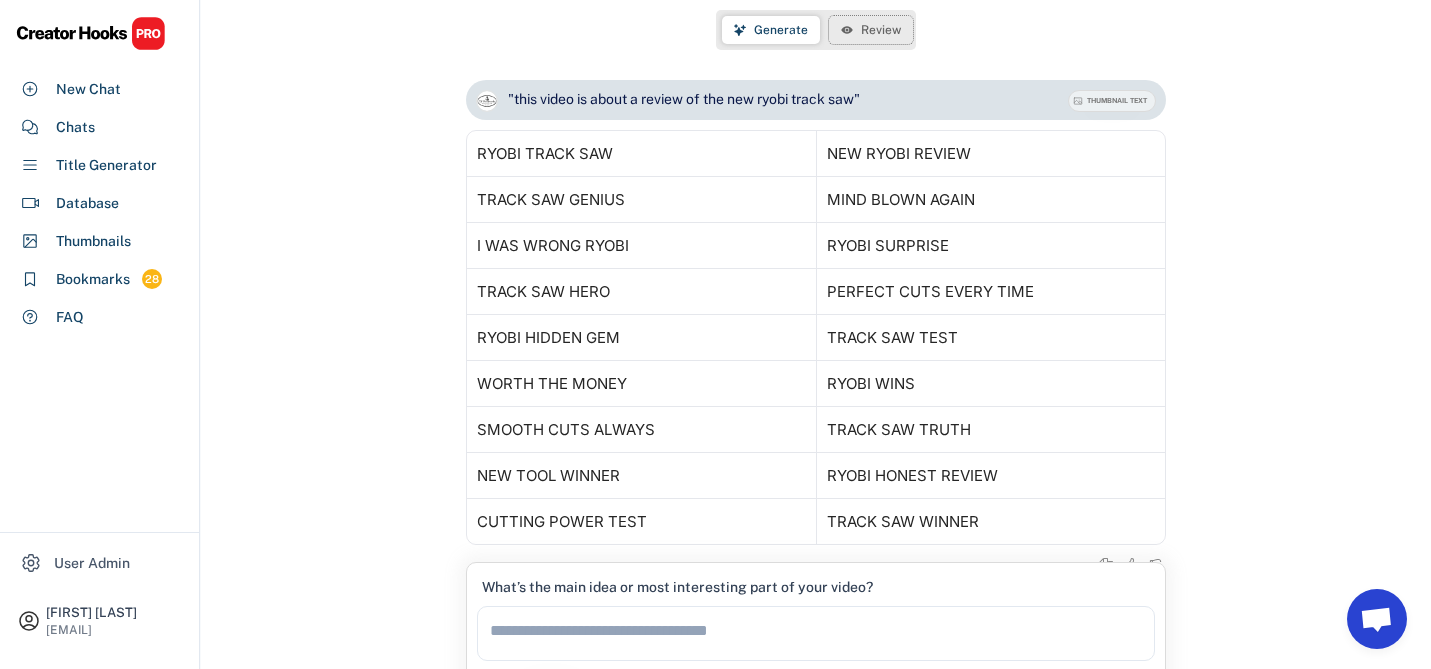 click on "Review" at bounding box center [881, 30] 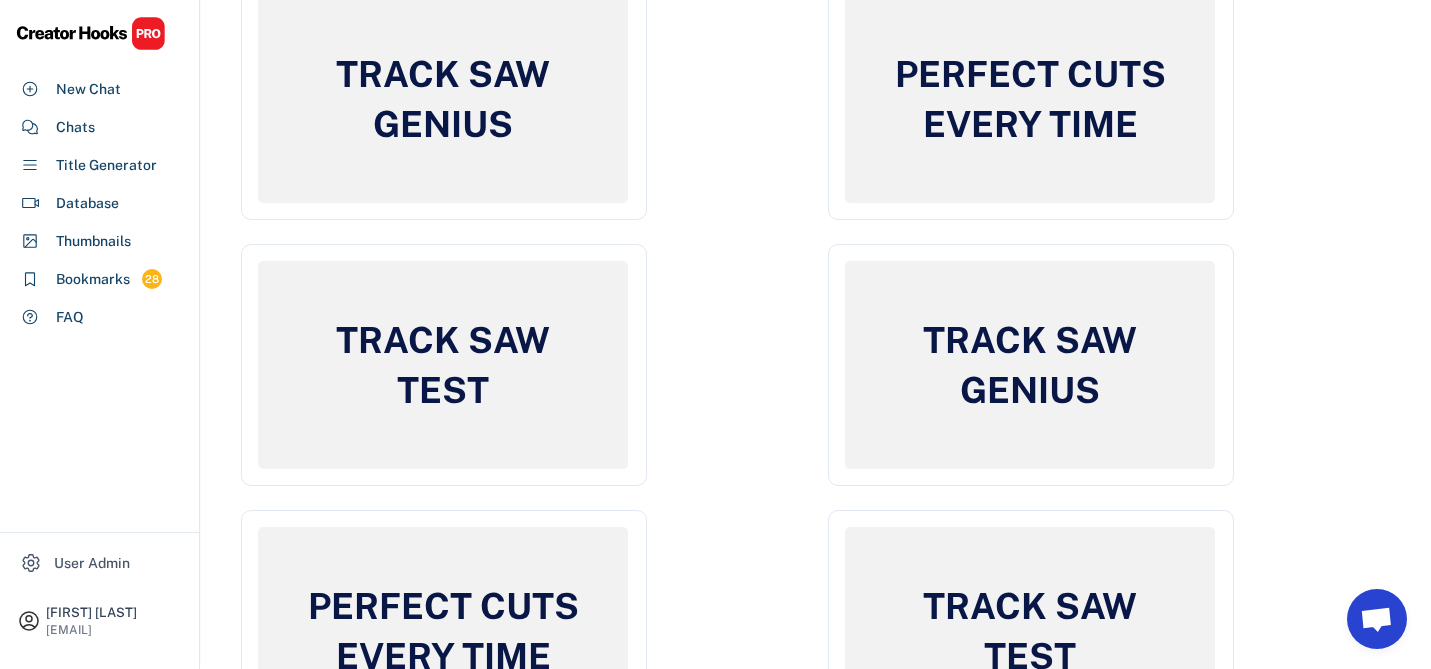 scroll, scrollTop: 0, scrollLeft: 0, axis: both 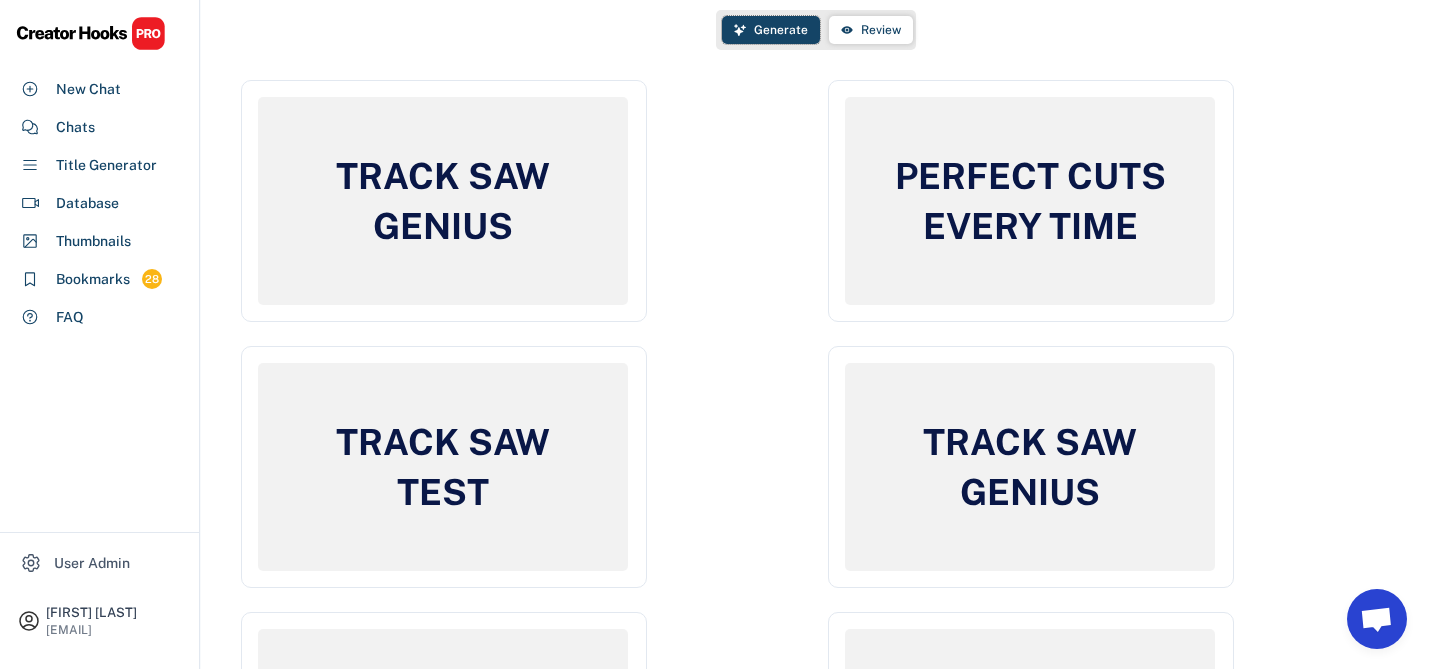 click on "Generate" at bounding box center [771, 30] 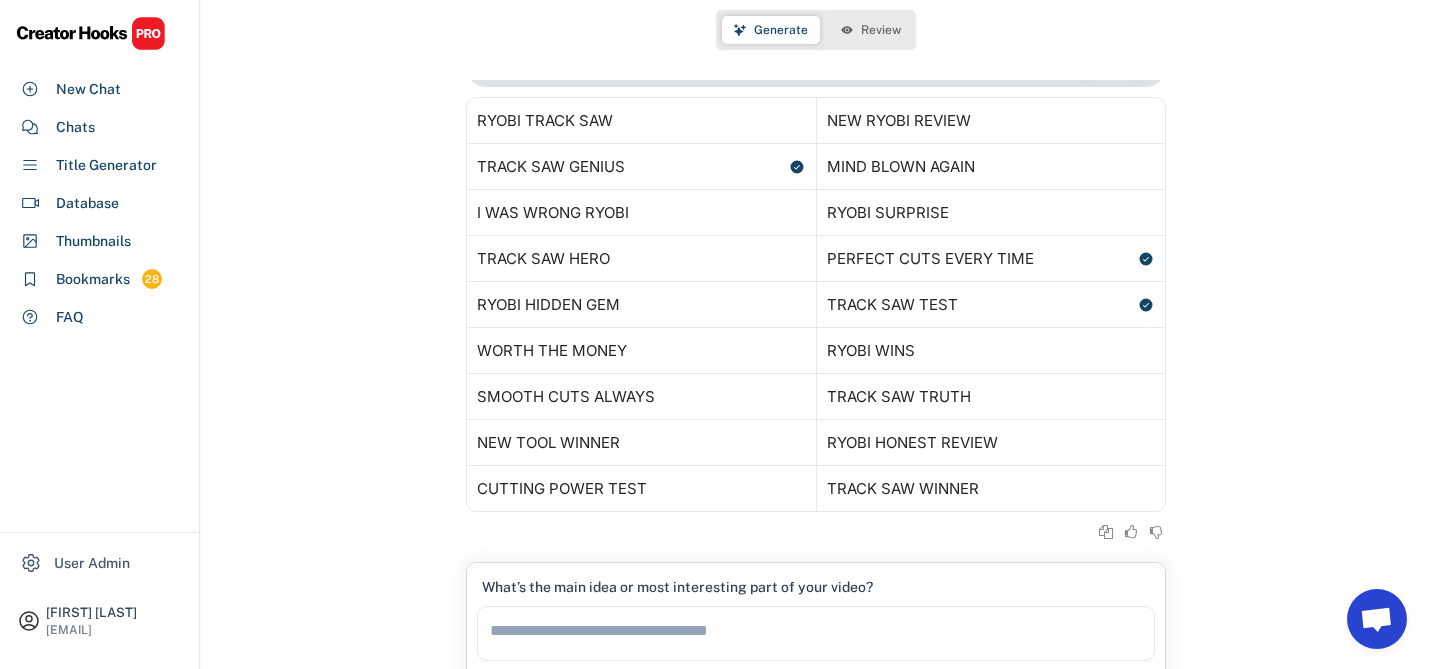 scroll, scrollTop: 0, scrollLeft: 0, axis: both 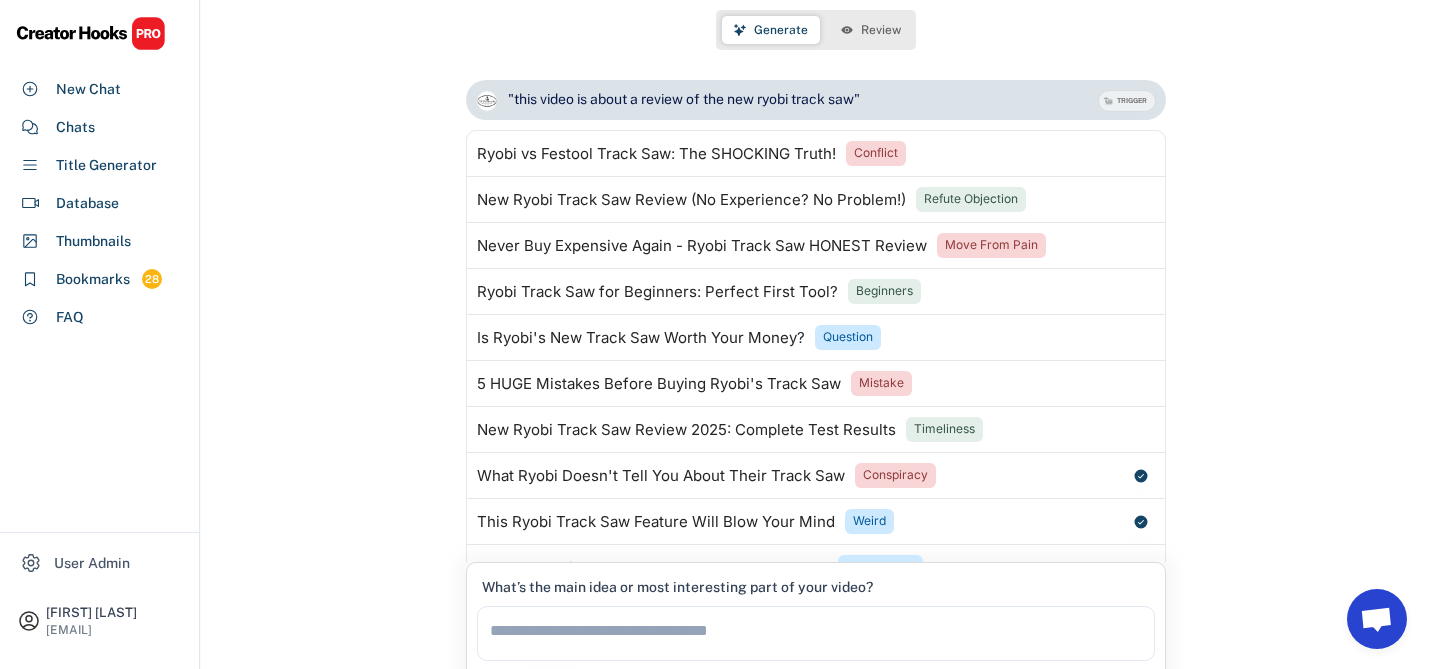 click on "Review" at bounding box center [881, 30] 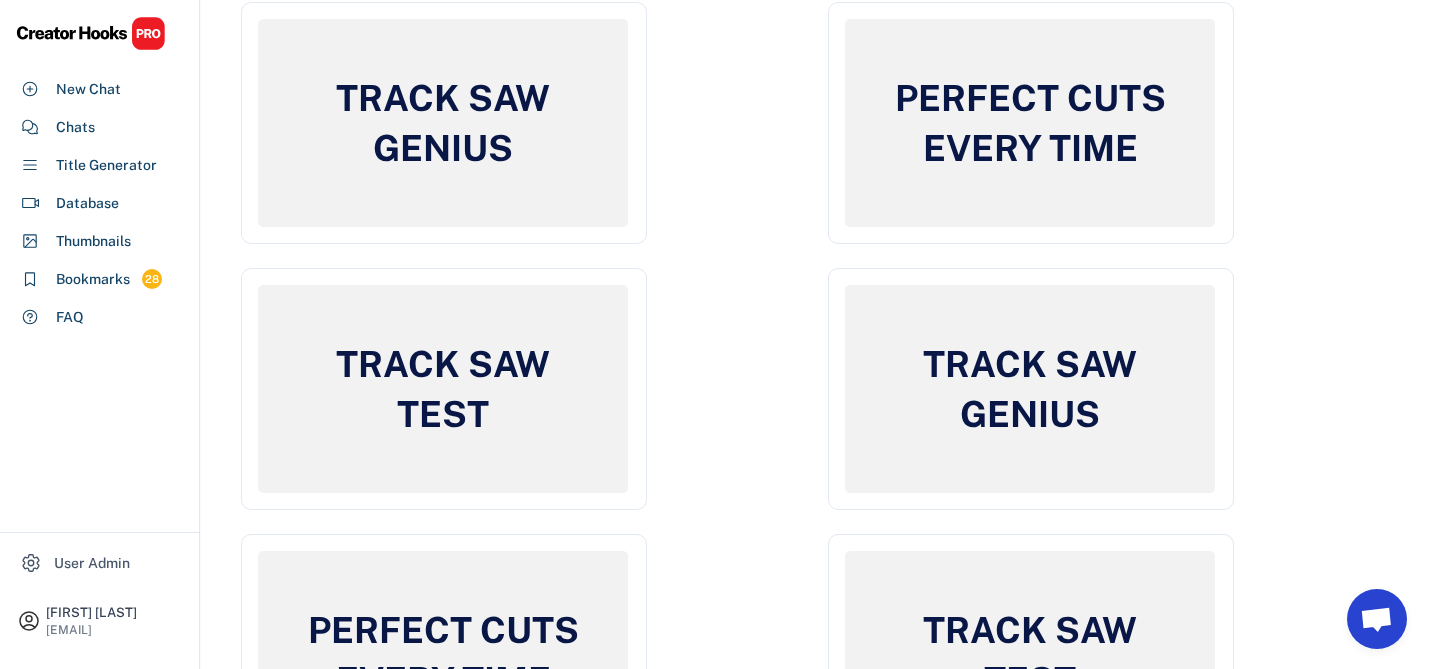scroll, scrollTop: 0, scrollLeft: 0, axis: both 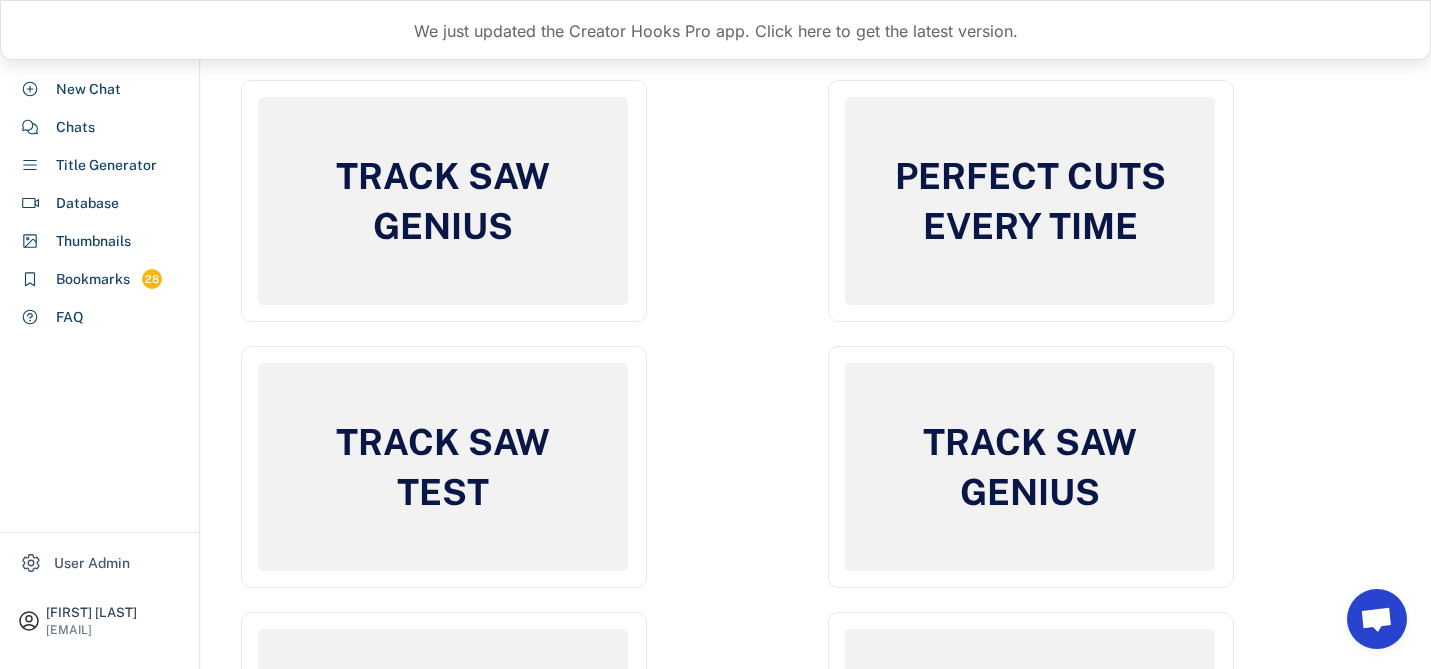 type 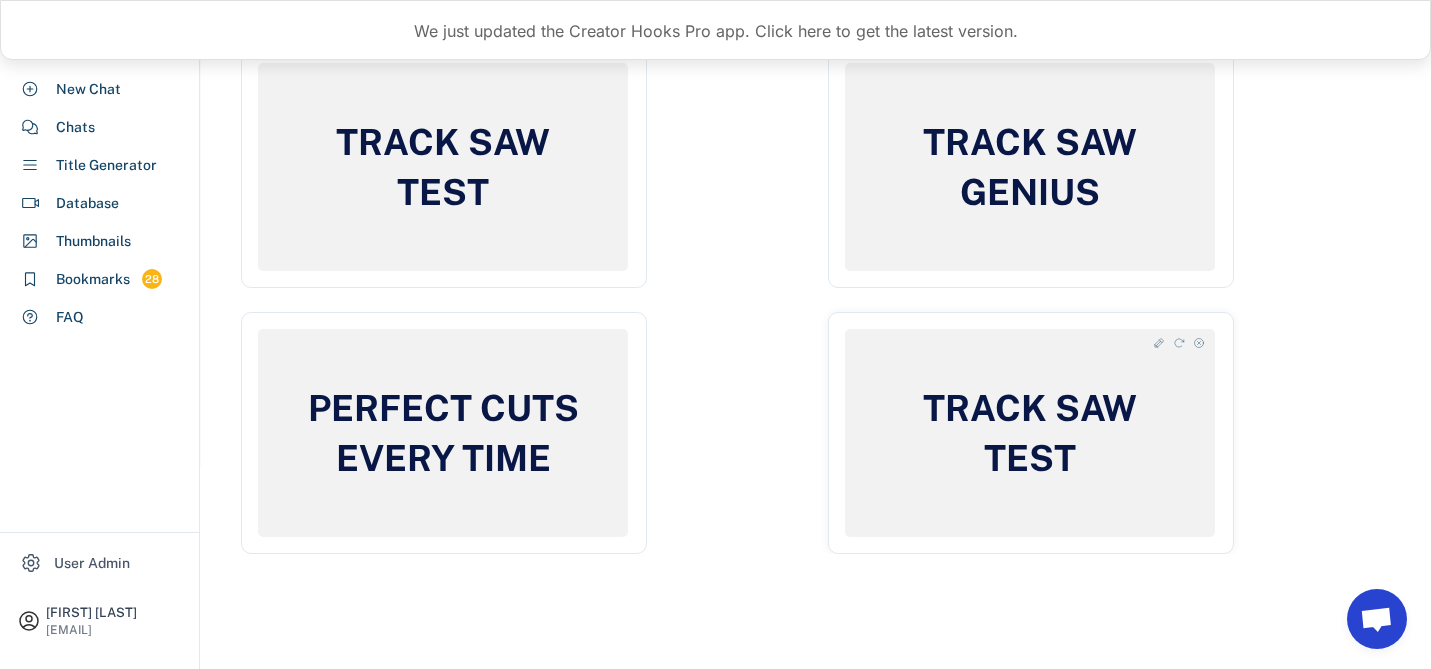 scroll, scrollTop: 0, scrollLeft: 0, axis: both 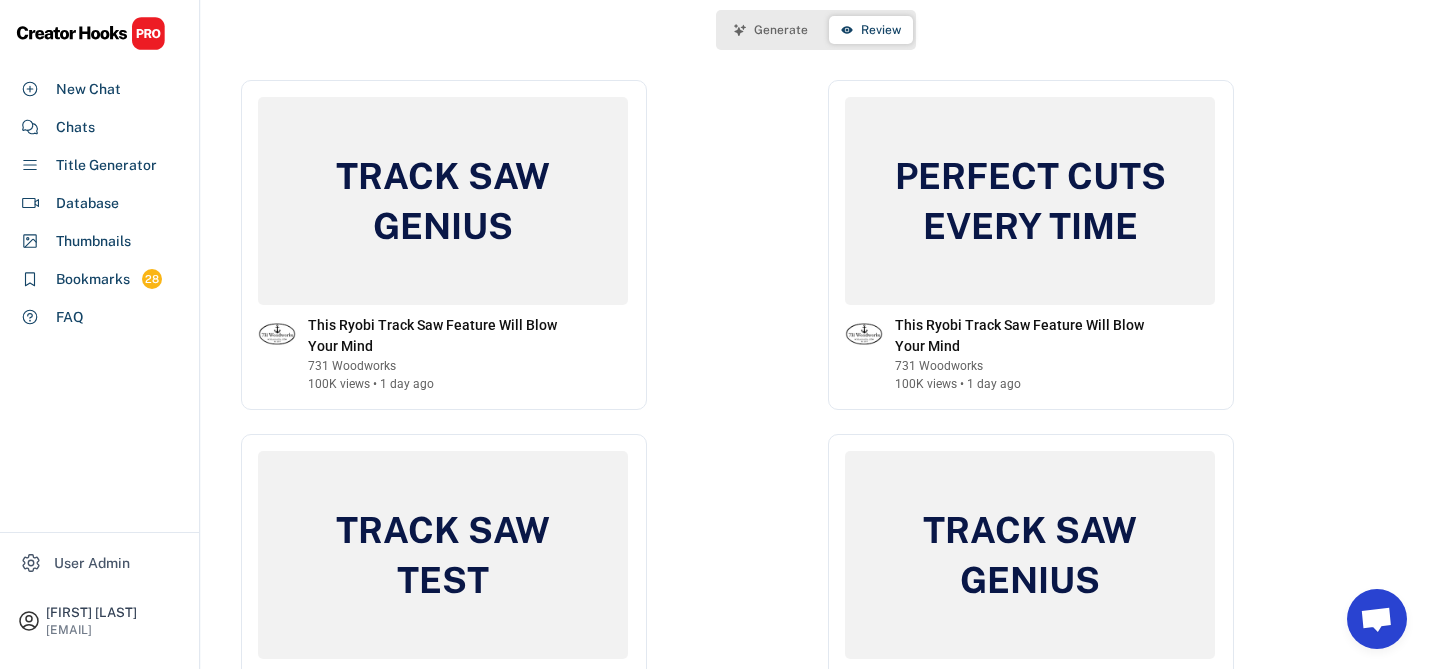 click on "TRACK SAW GENIUS This Ryobi Track Saw Feature Will Blow Your Mind 731 Woodworks 100K views • 1 day ago" at bounding box center (522, 245) 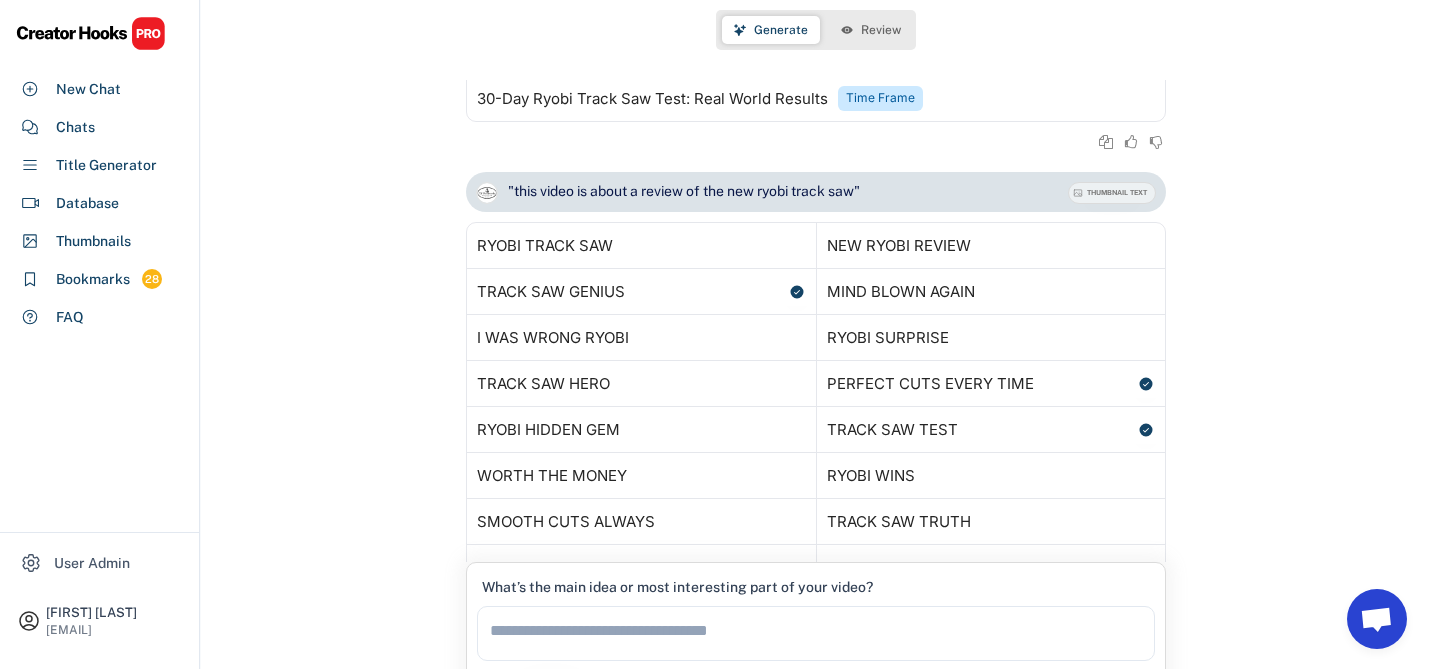 scroll, scrollTop: 461, scrollLeft: 0, axis: vertical 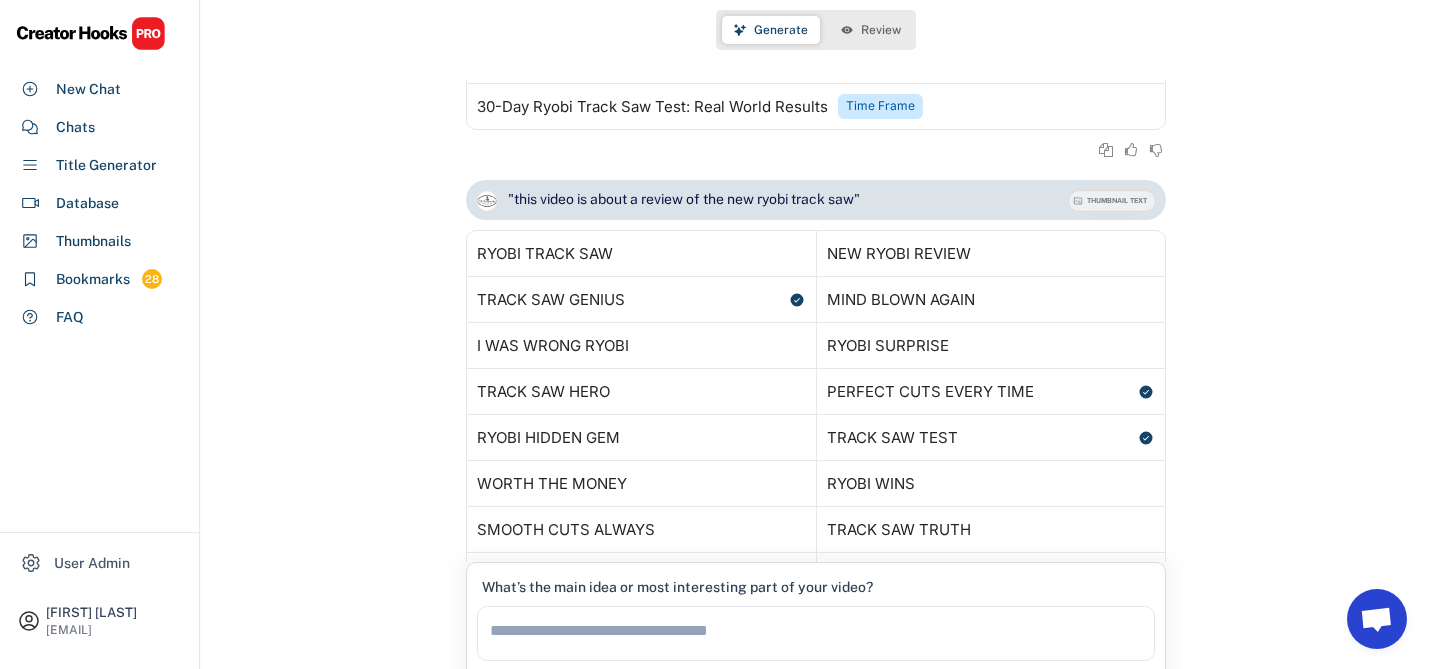 click on "Review" at bounding box center (881, 30) 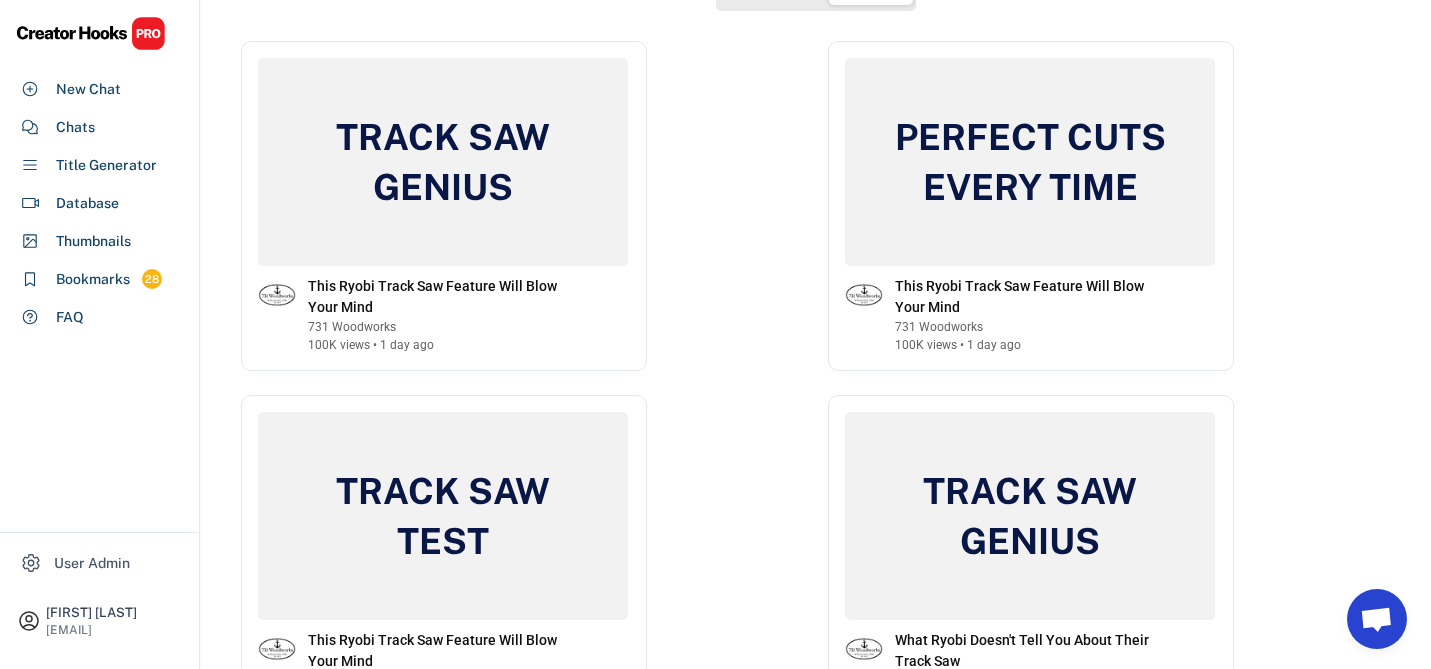 scroll, scrollTop: 0, scrollLeft: 0, axis: both 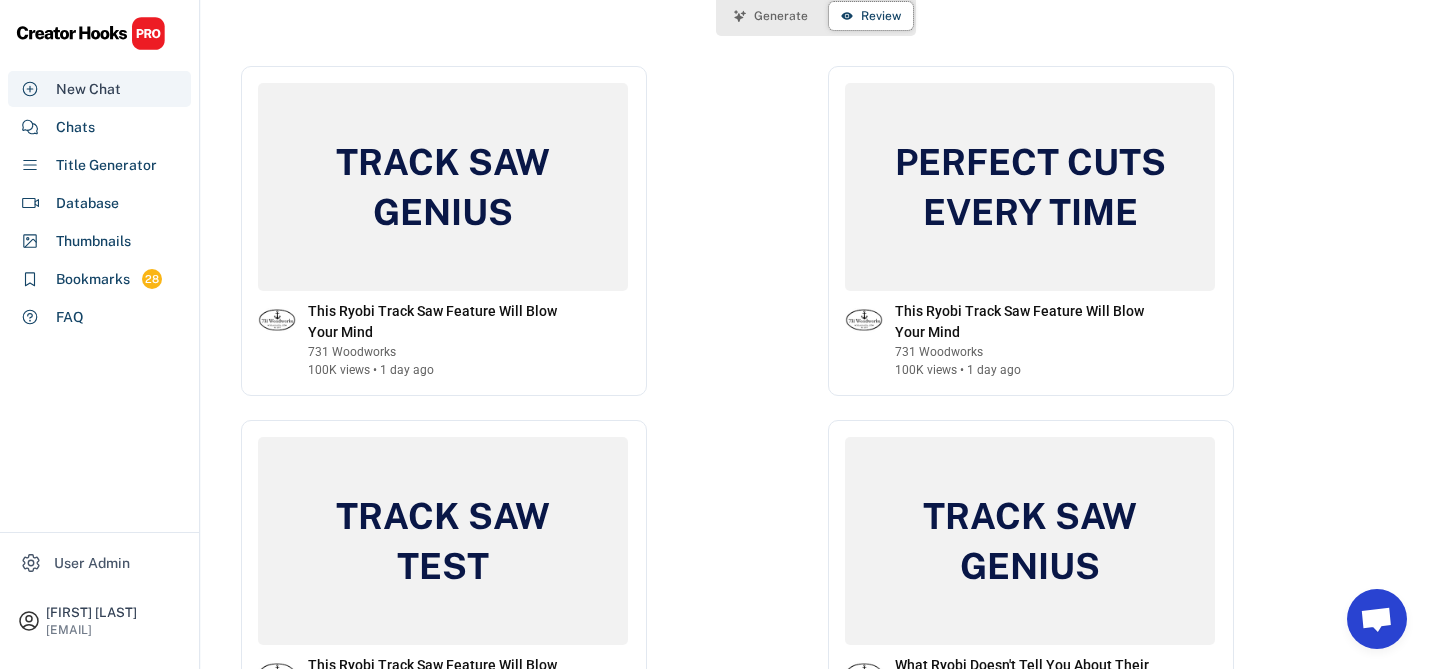click on "New Chat" at bounding box center [88, 89] 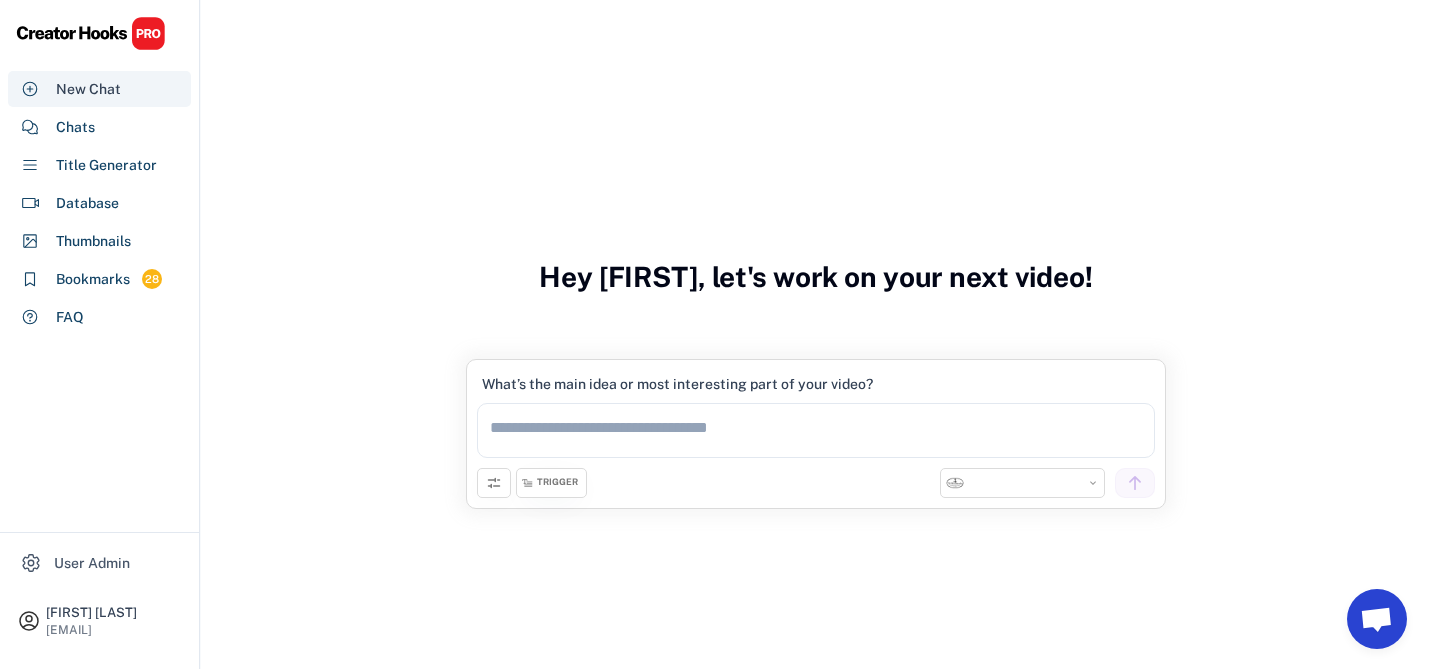 scroll, scrollTop: 0, scrollLeft: 0, axis: both 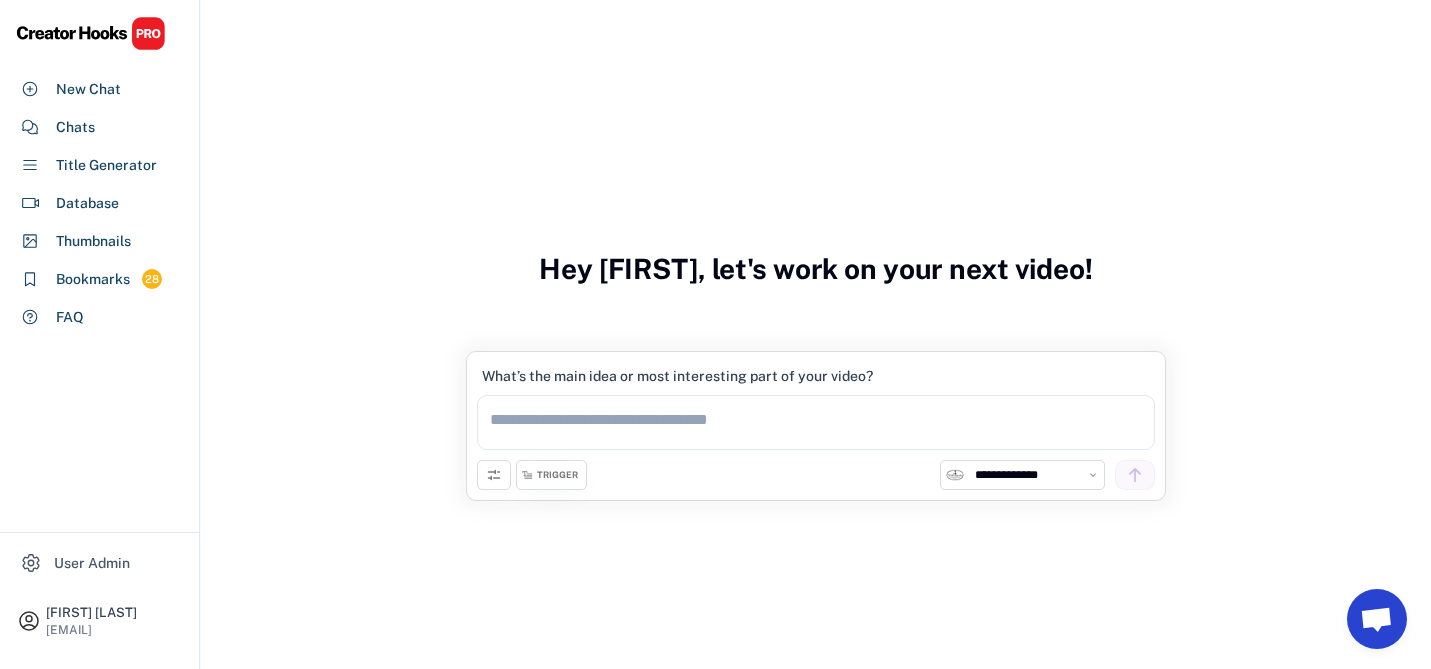 click on "**********" at bounding box center [1034, 475] 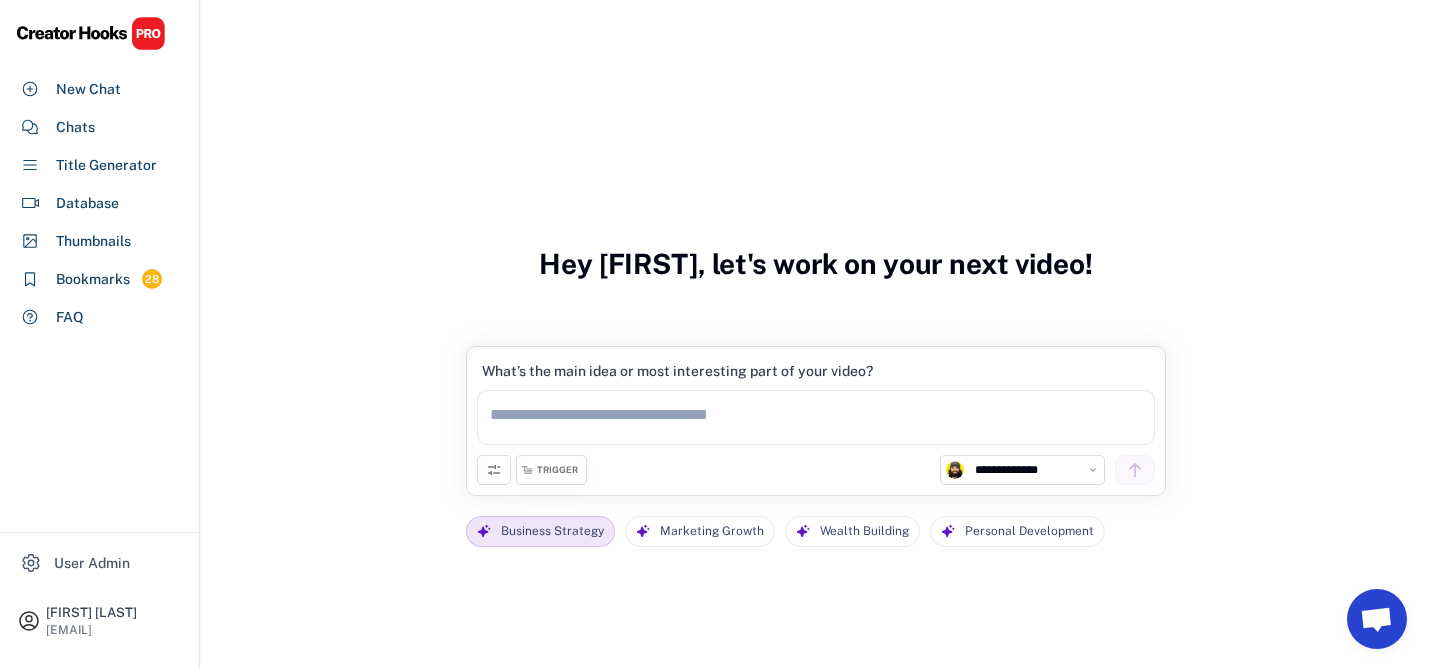 click on "Business Strategy" at bounding box center (552, 531) 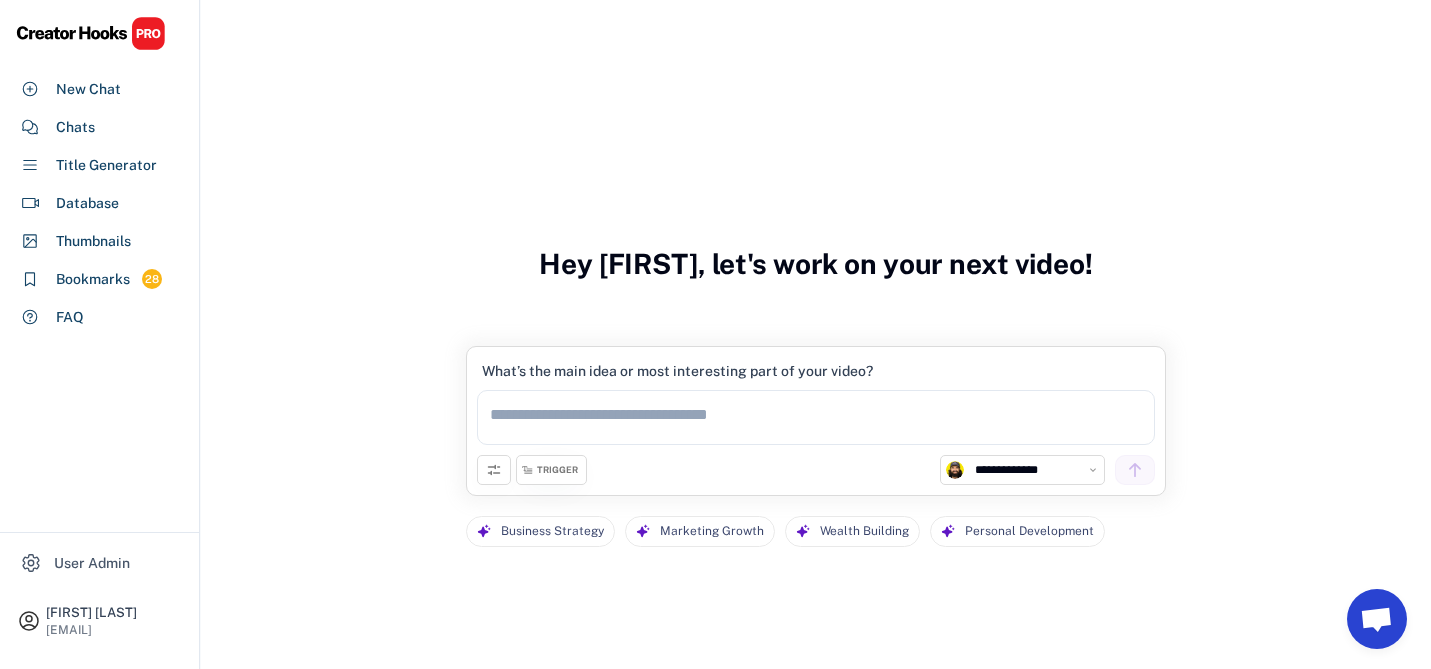 click at bounding box center [816, 417] 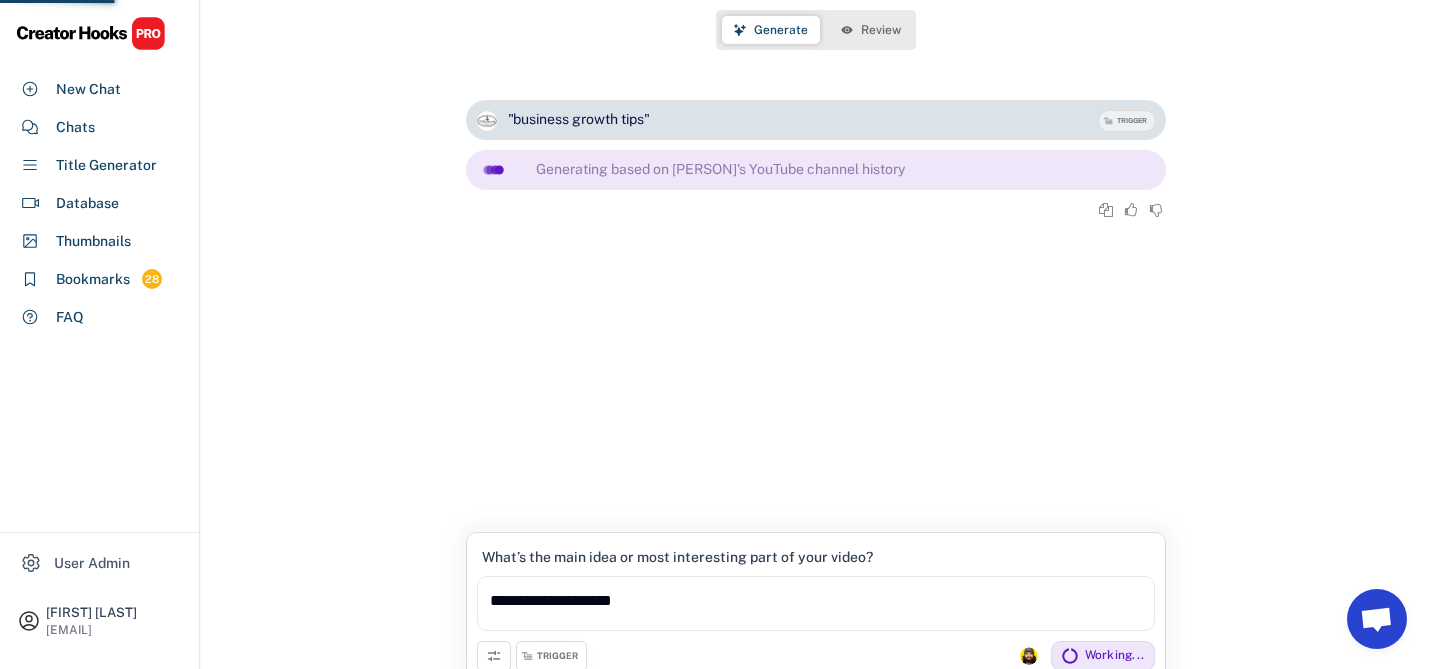 scroll, scrollTop: 0, scrollLeft: 0, axis: both 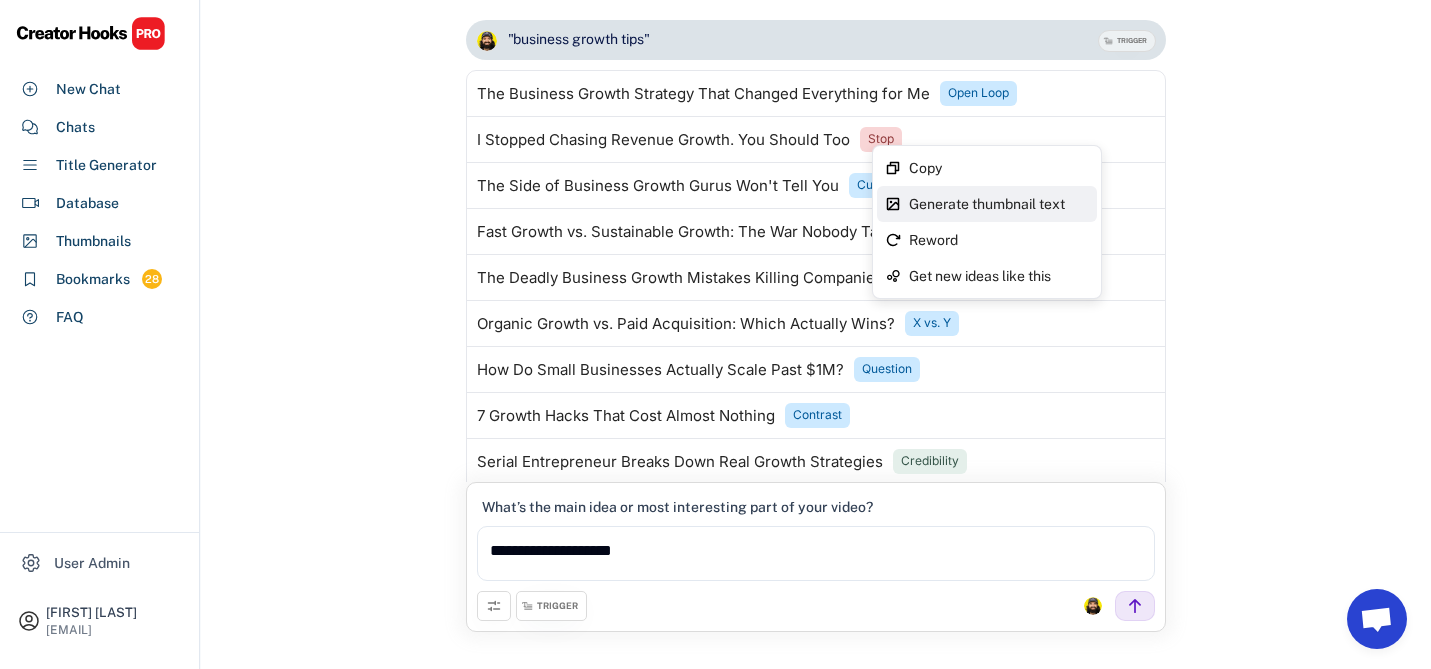 type on "**********" 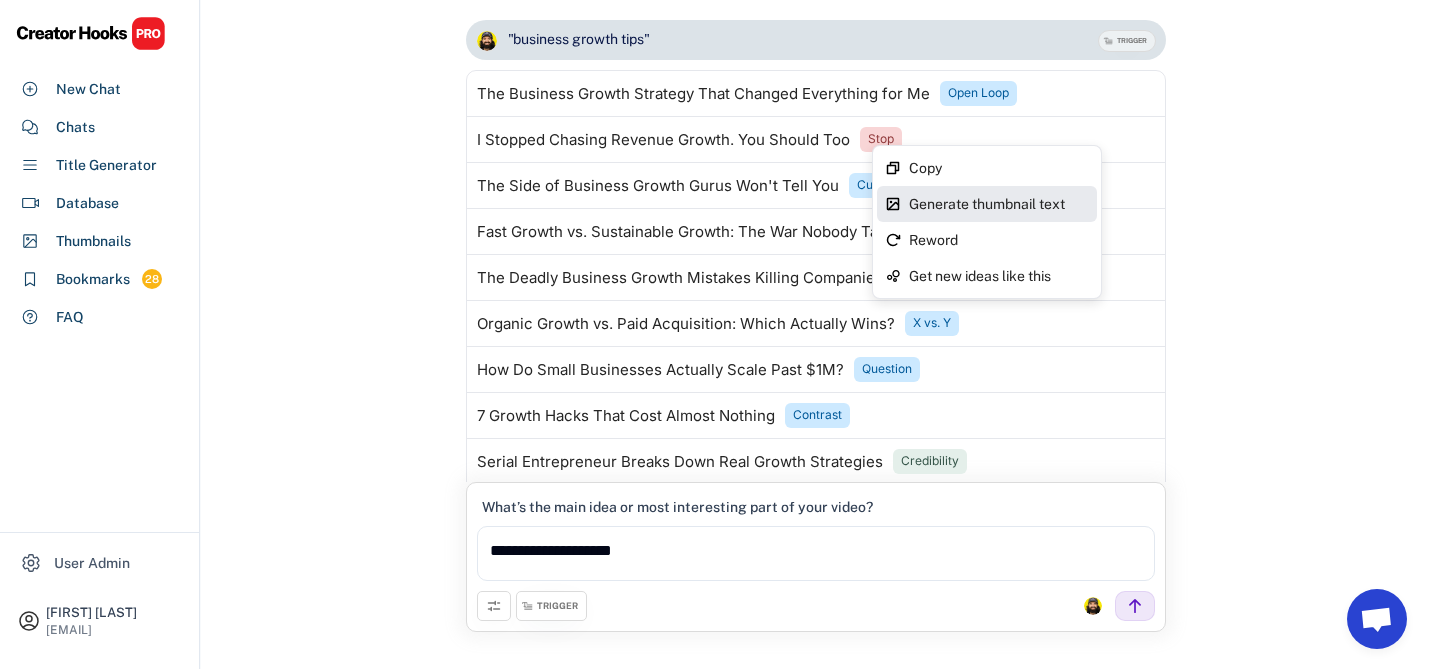 click on "Generate thumbnail text" at bounding box center (999, 204) 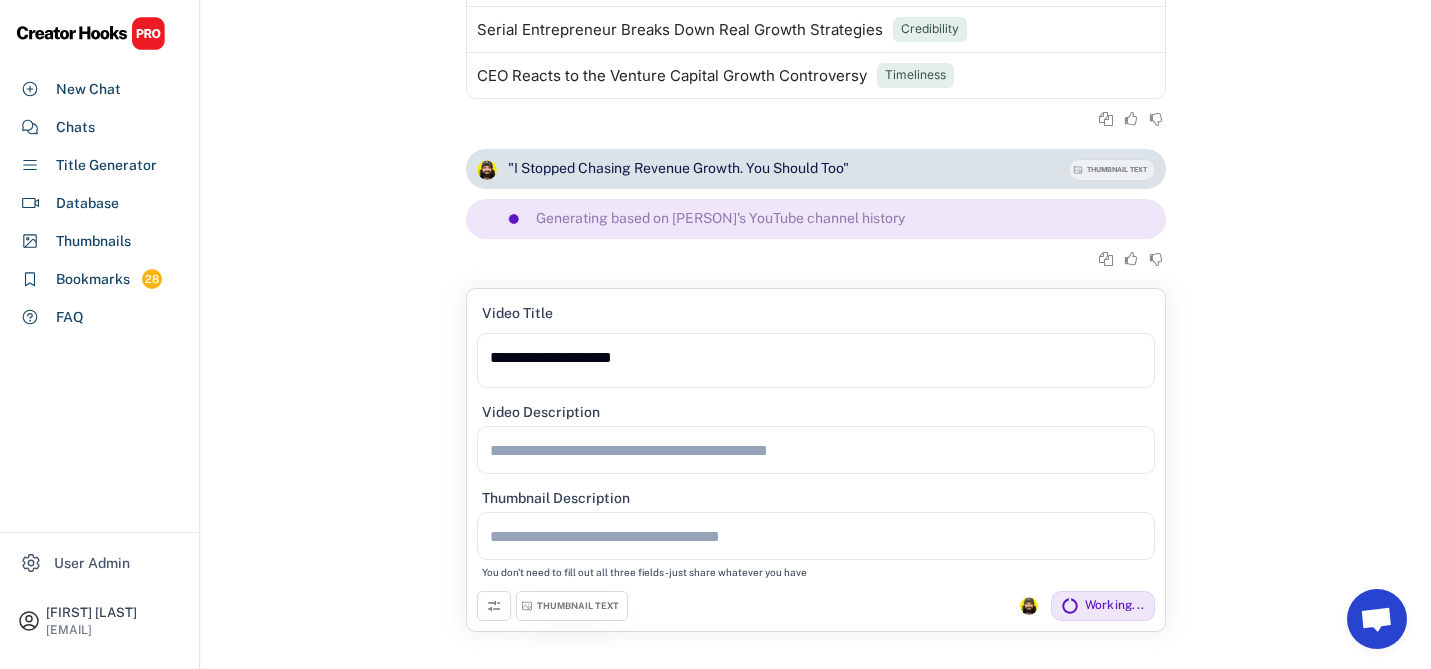 scroll, scrollTop: 412, scrollLeft: 0, axis: vertical 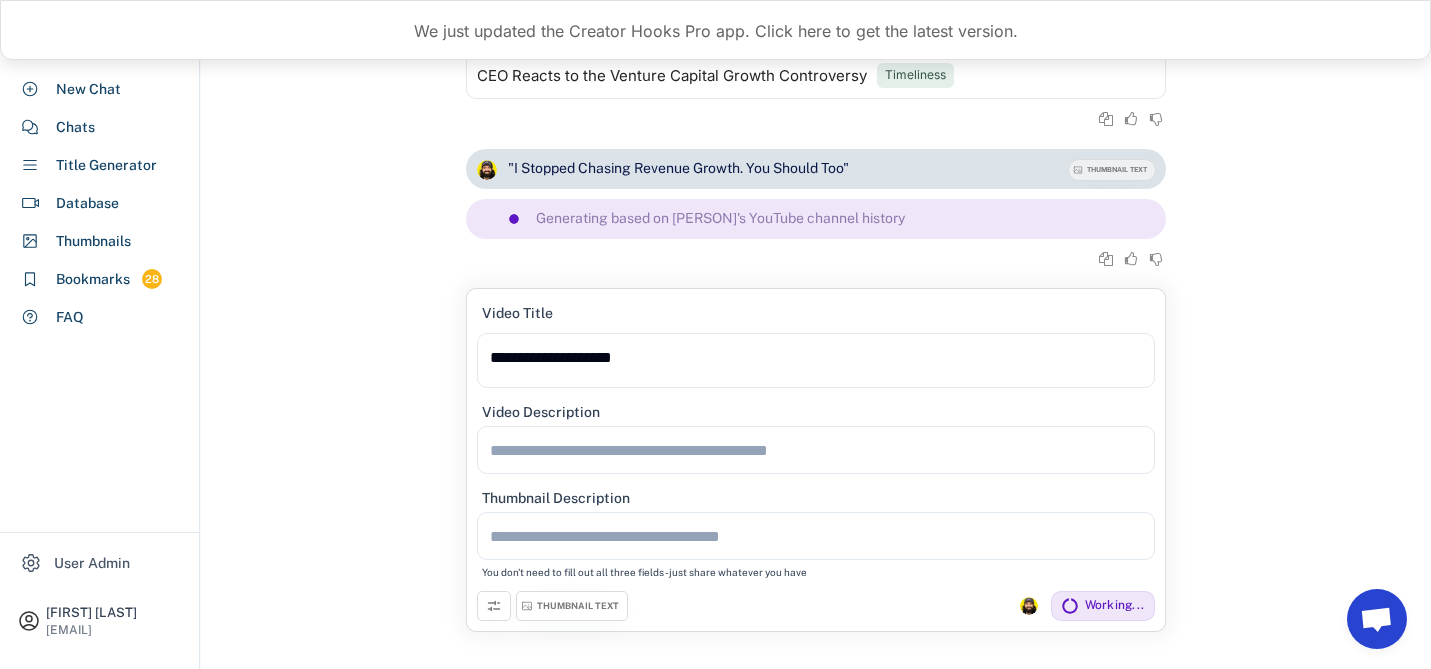 type on "**********" 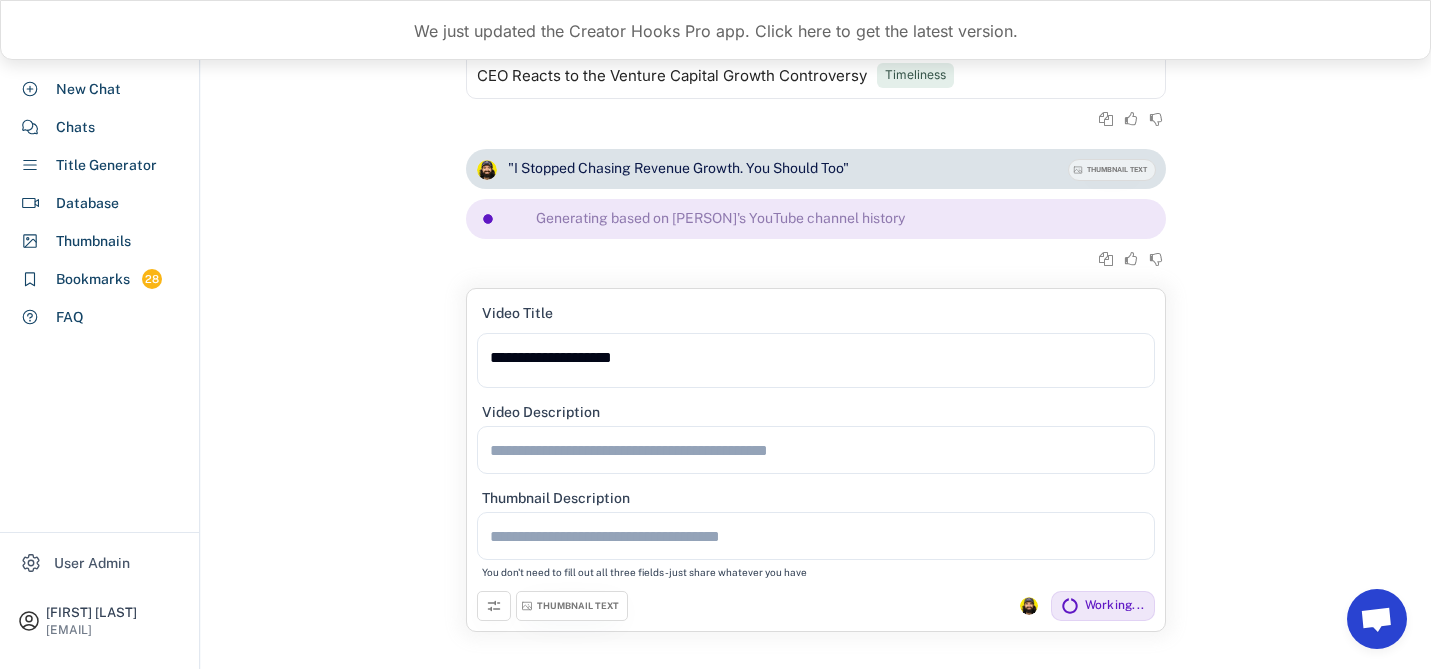 type on "**********" 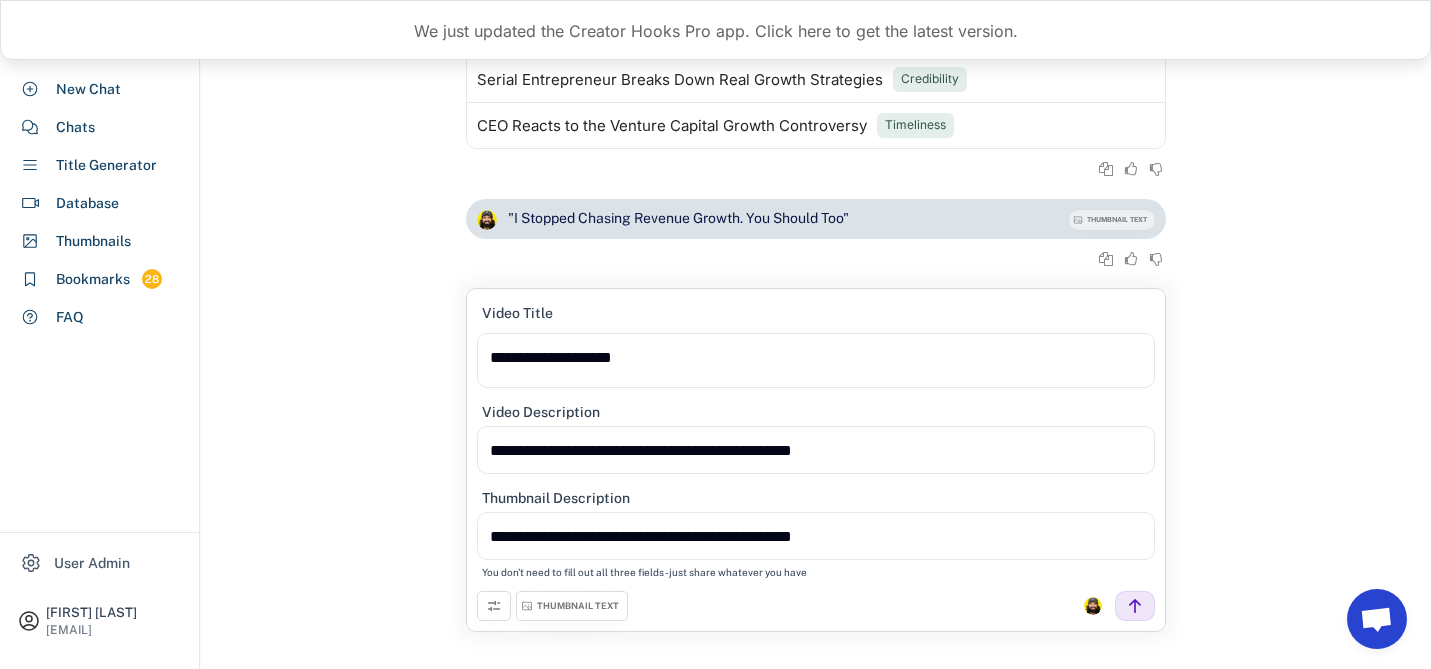 scroll, scrollTop: 361, scrollLeft: 0, axis: vertical 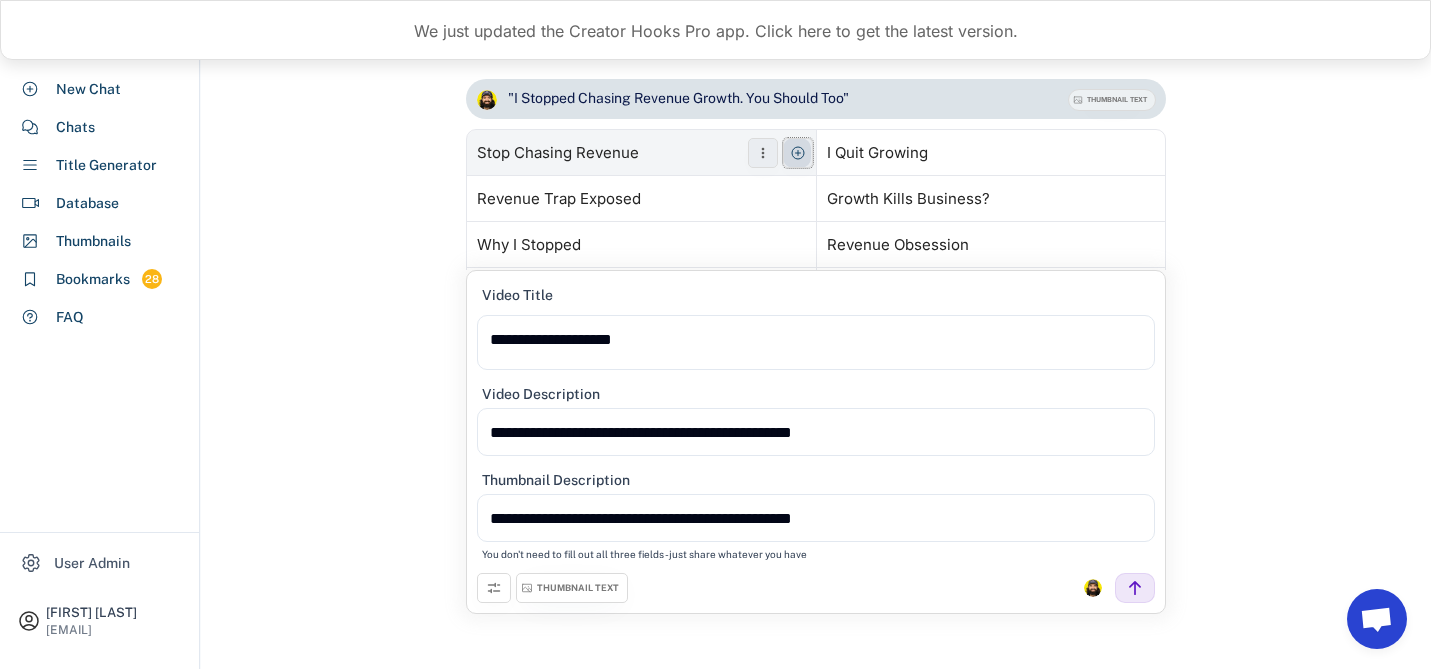 click 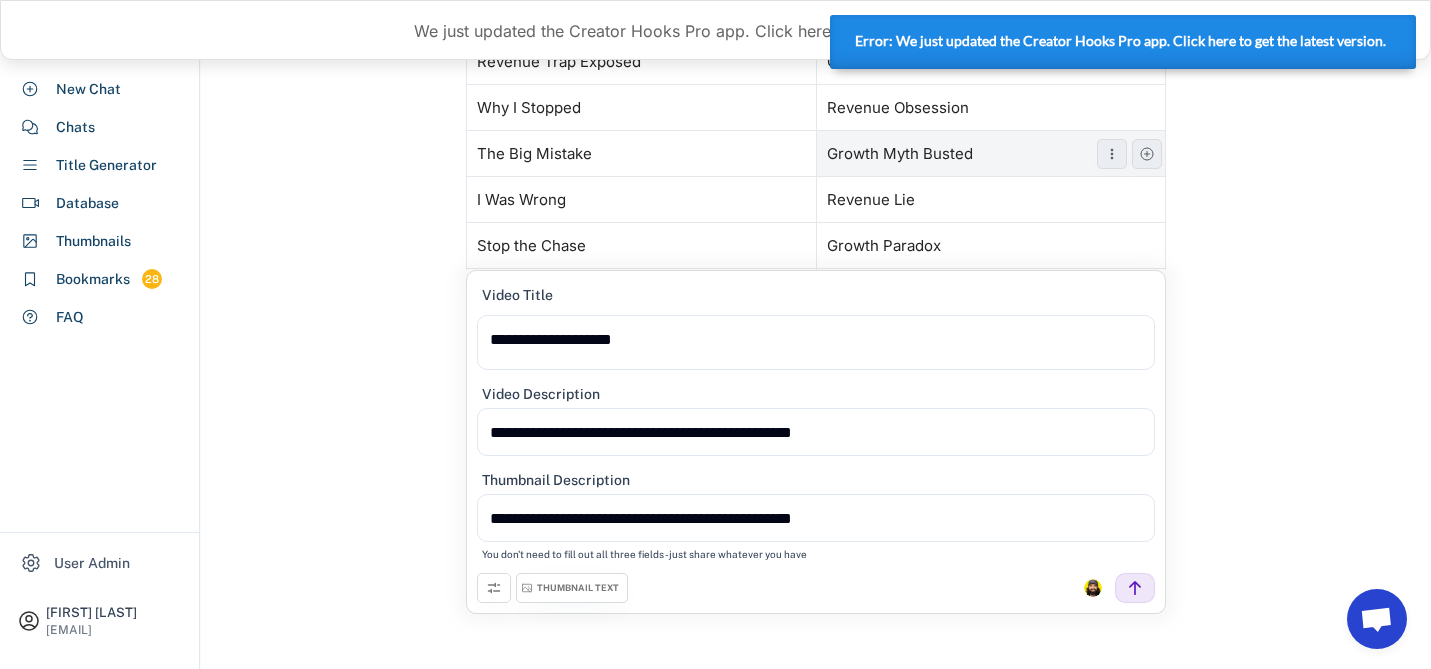 scroll, scrollTop: 602, scrollLeft: 0, axis: vertical 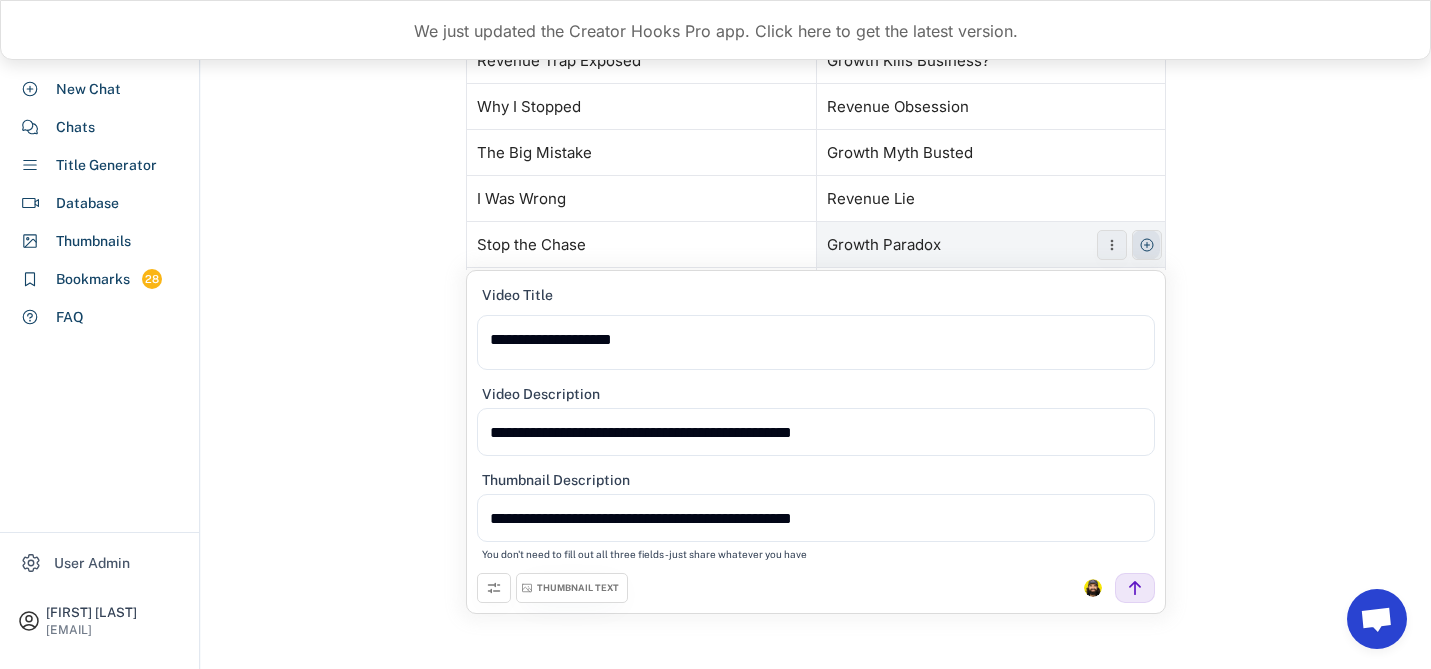 click 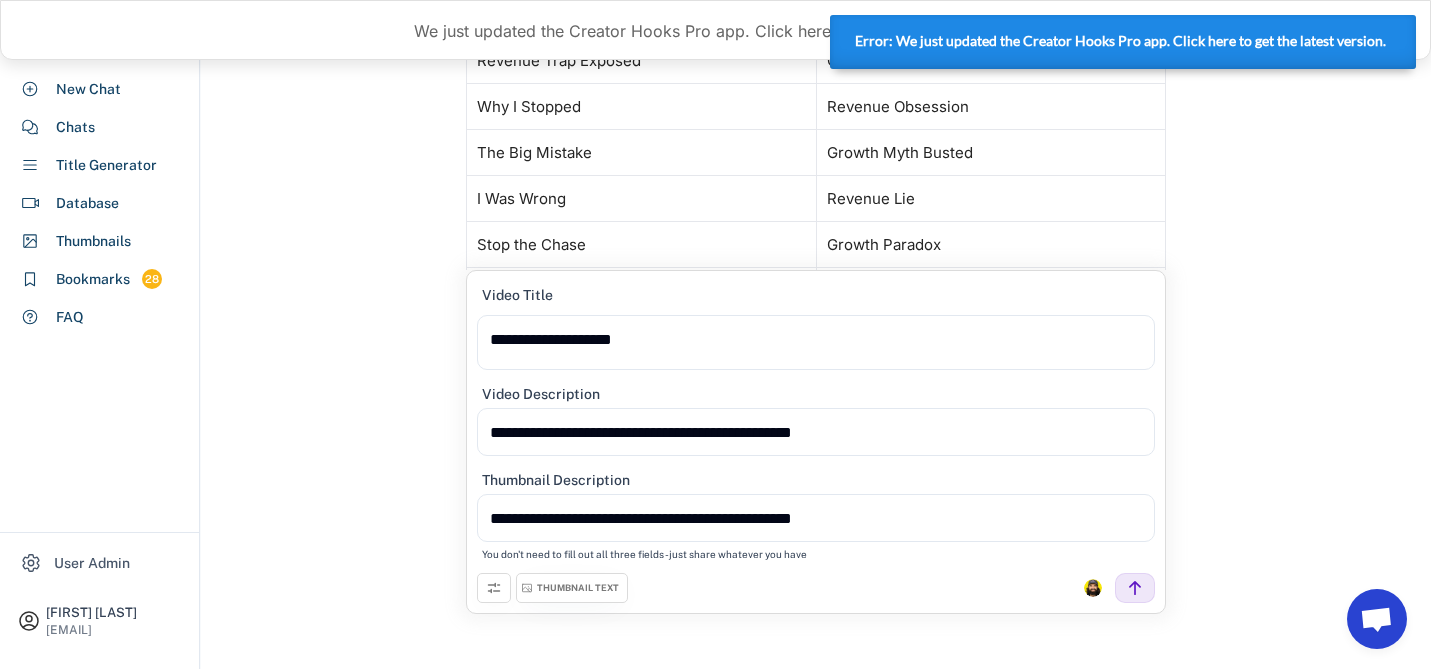 scroll, scrollTop: 0, scrollLeft: 0, axis: both 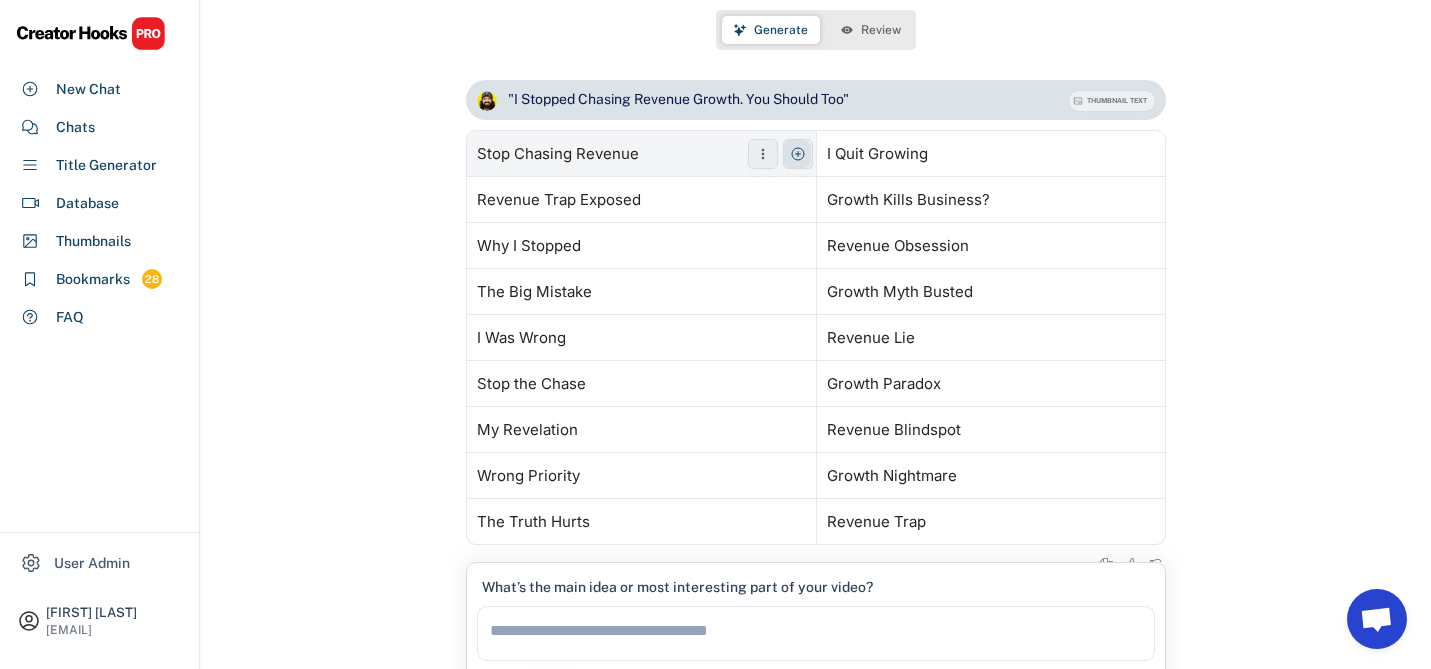 click 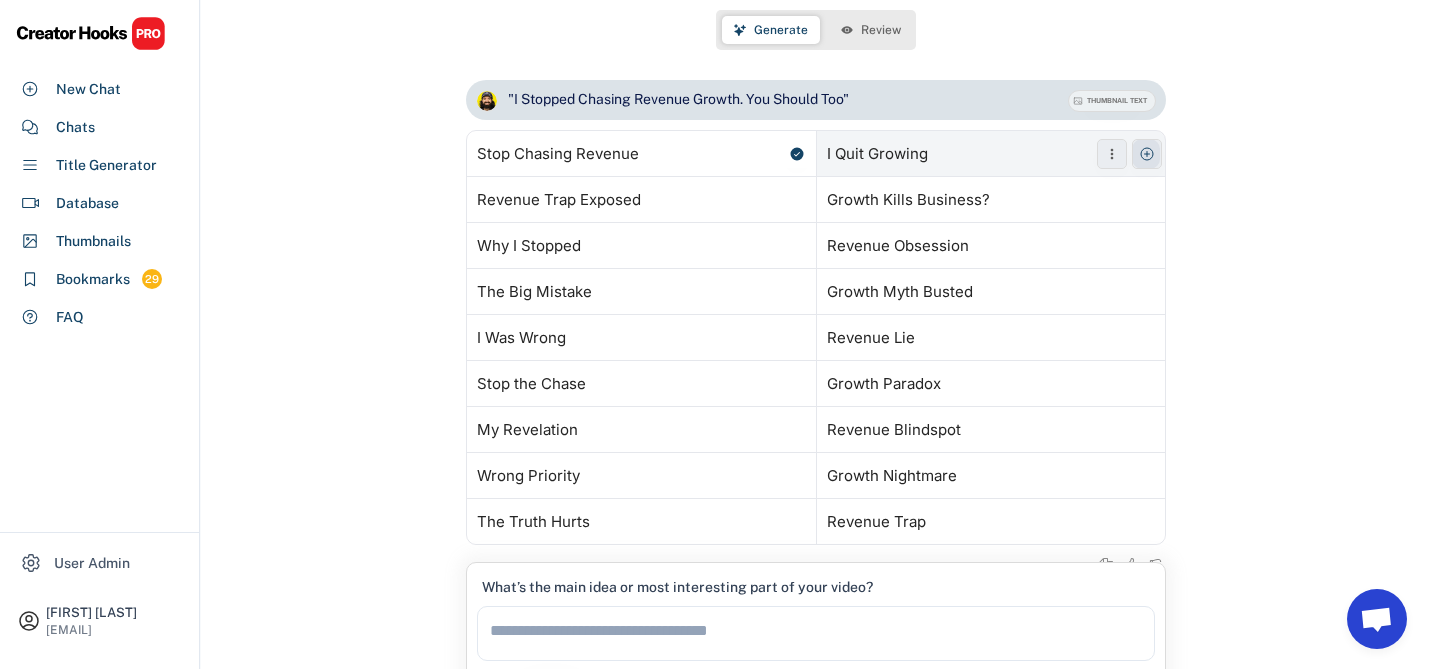 click 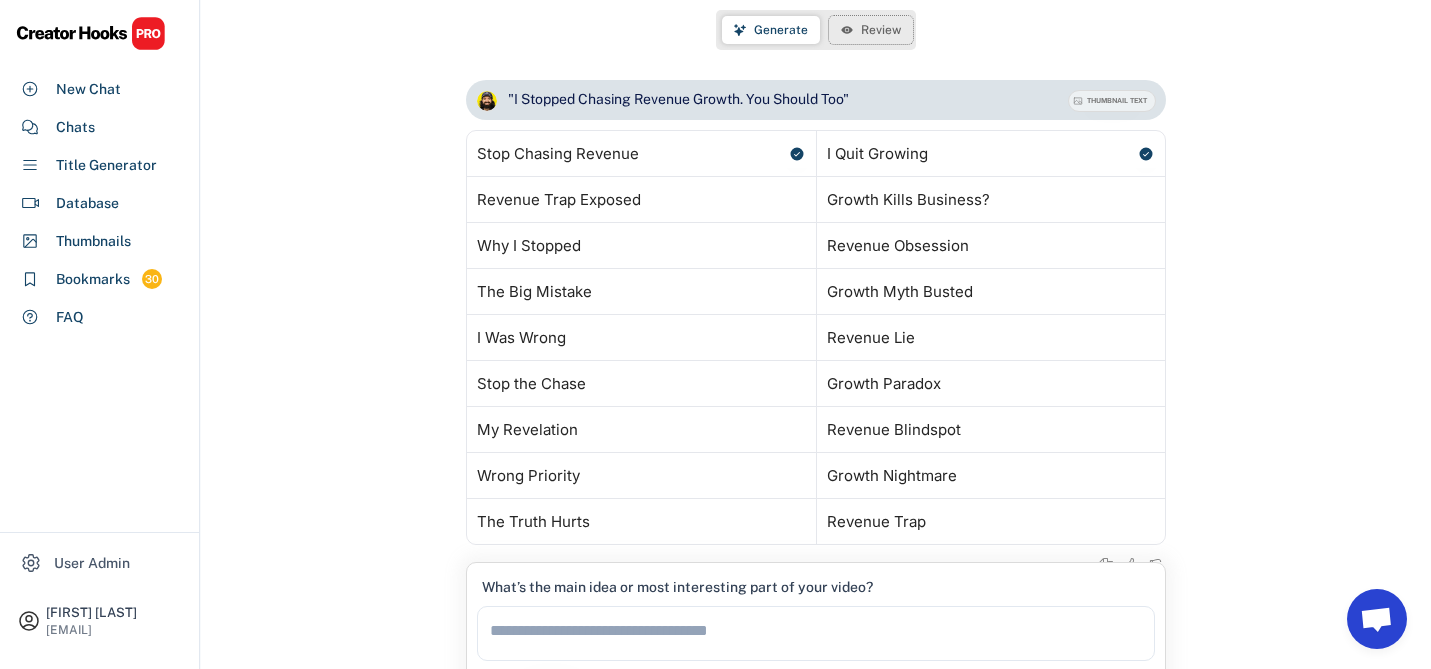 click on "Review" at bounding box center (881, 30) 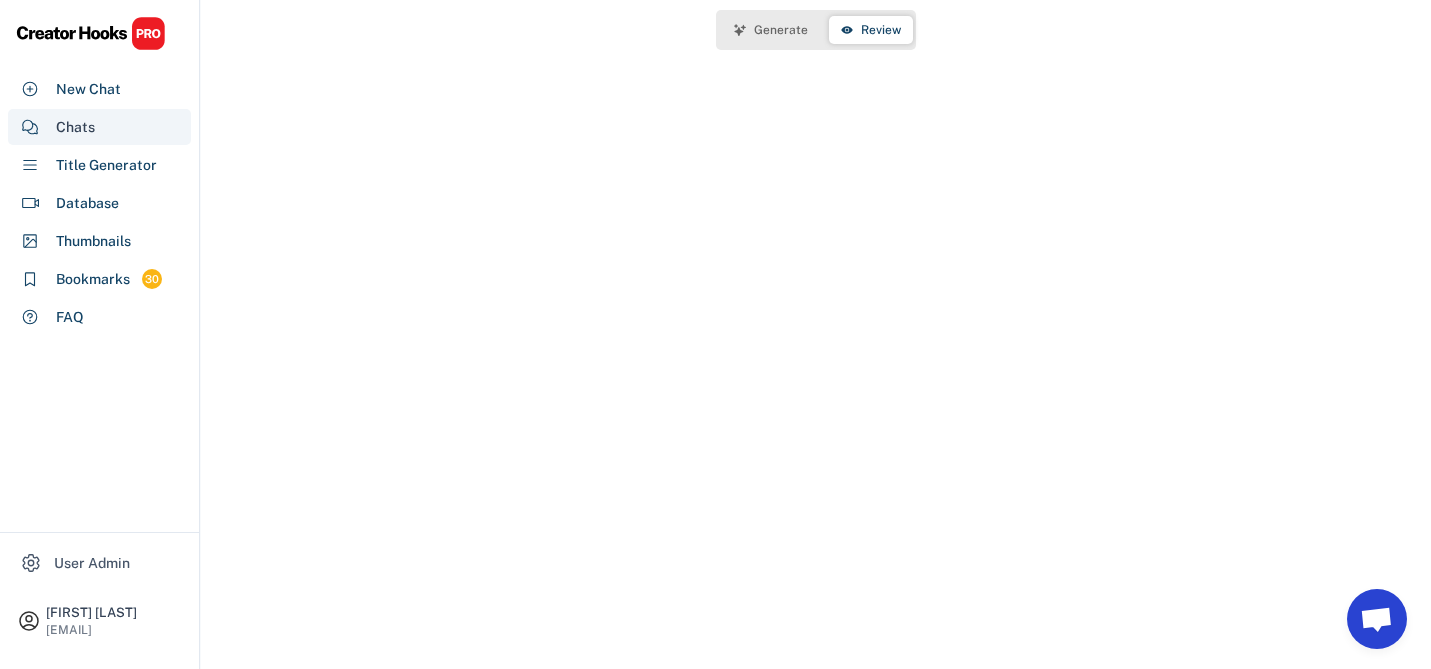 click on "Chats" at bounding box center (99, 127) 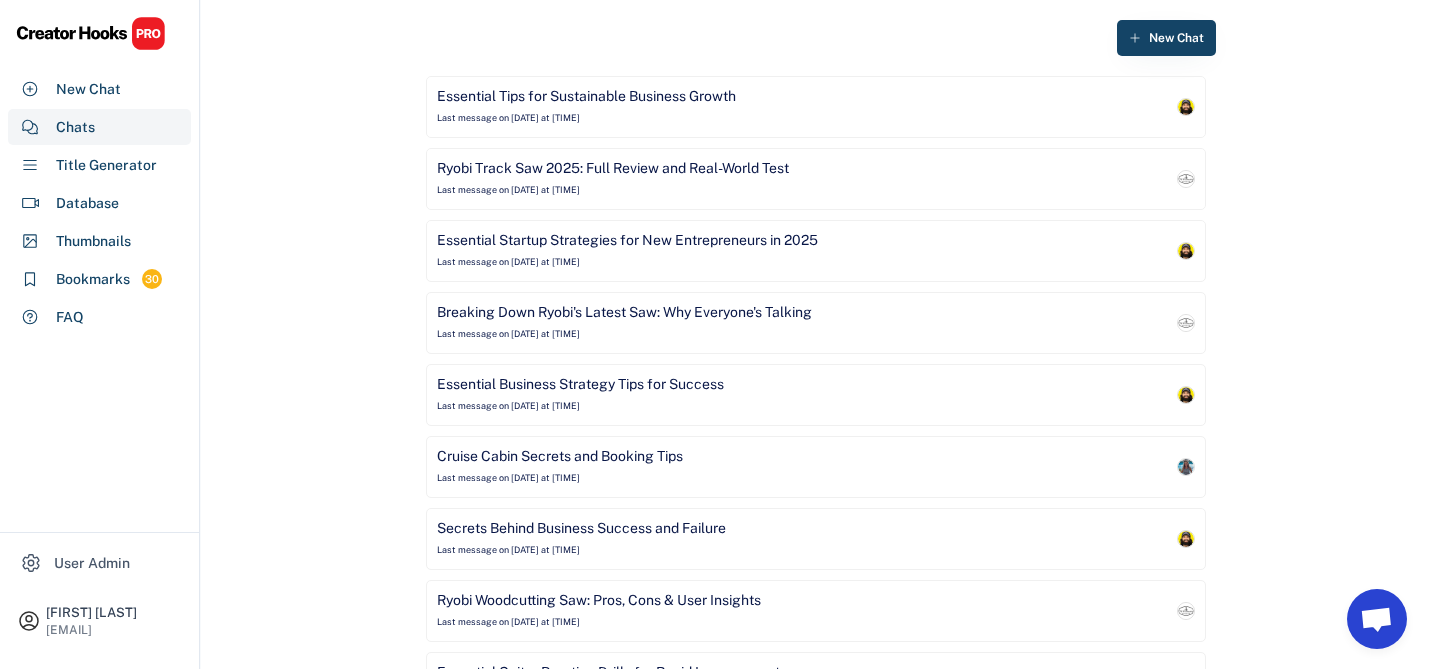click on "Ryobi Track Saw 2025: Full Review and Real-World Test" at bounding box center [613, 169] 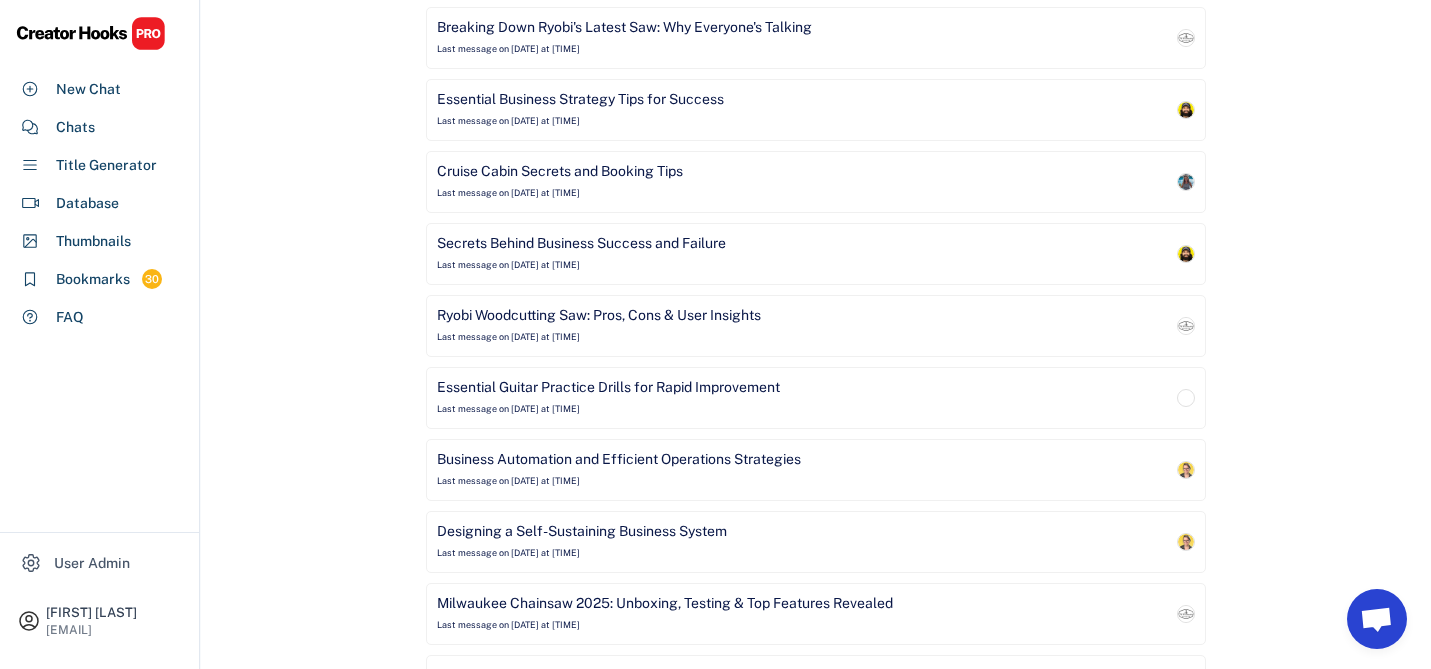 scroll, scrollTop: 0, scrollLeft: 0, axis: both 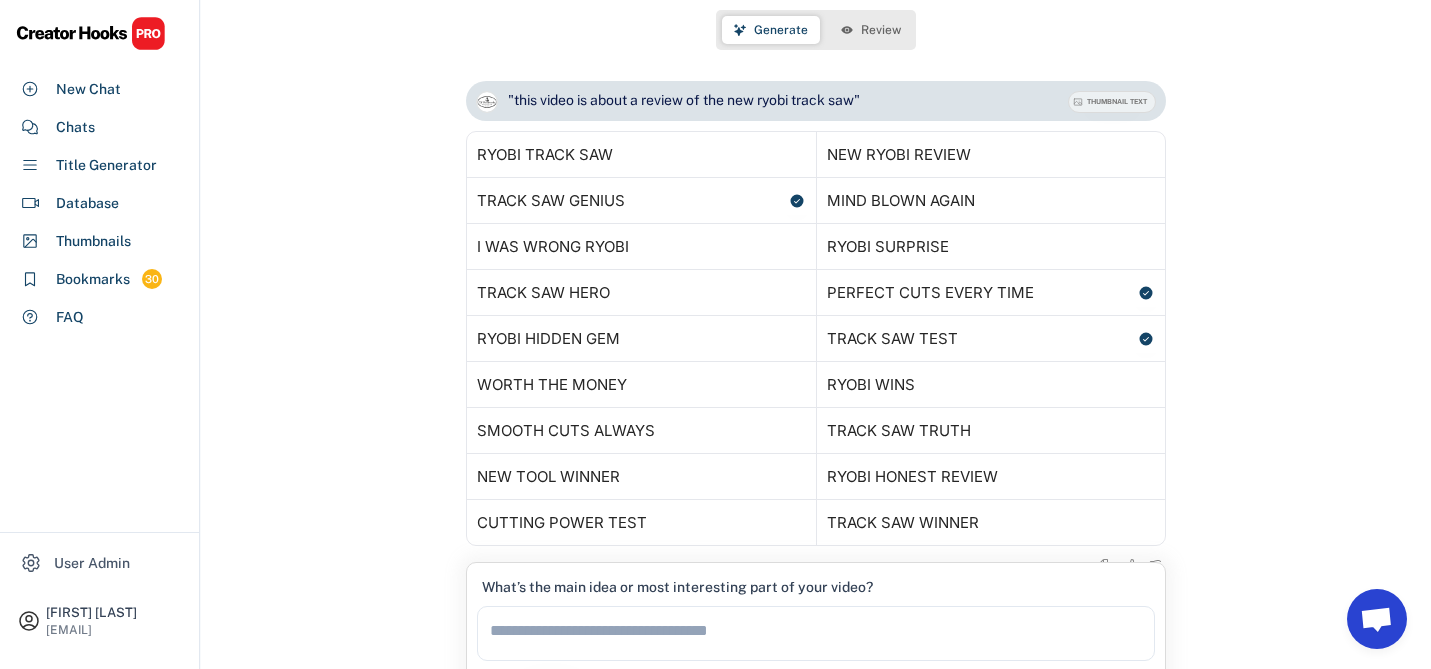 click on "Review" at bounding box center [881, 30] 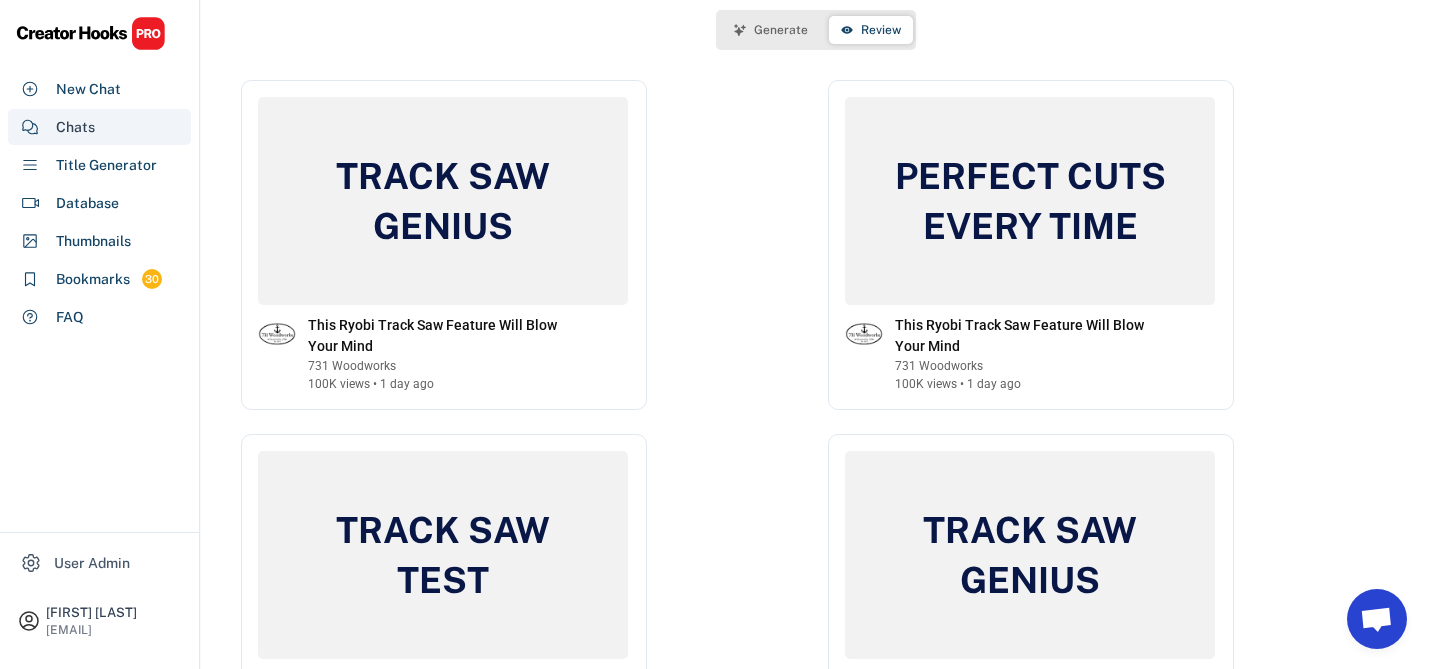 click on "Chats" at bounding box center [75, 127] 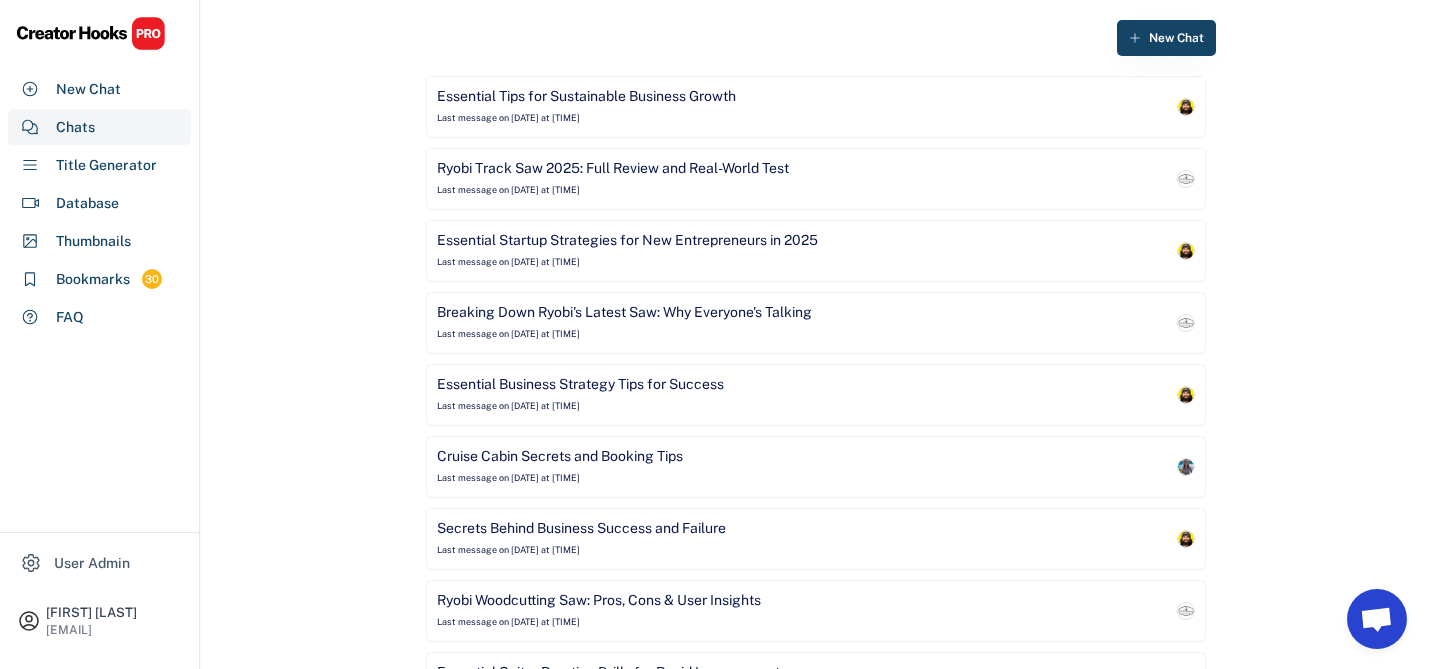 click on "Essential Tips for Sustainable Business Growth" at bounding box center (586, 97) 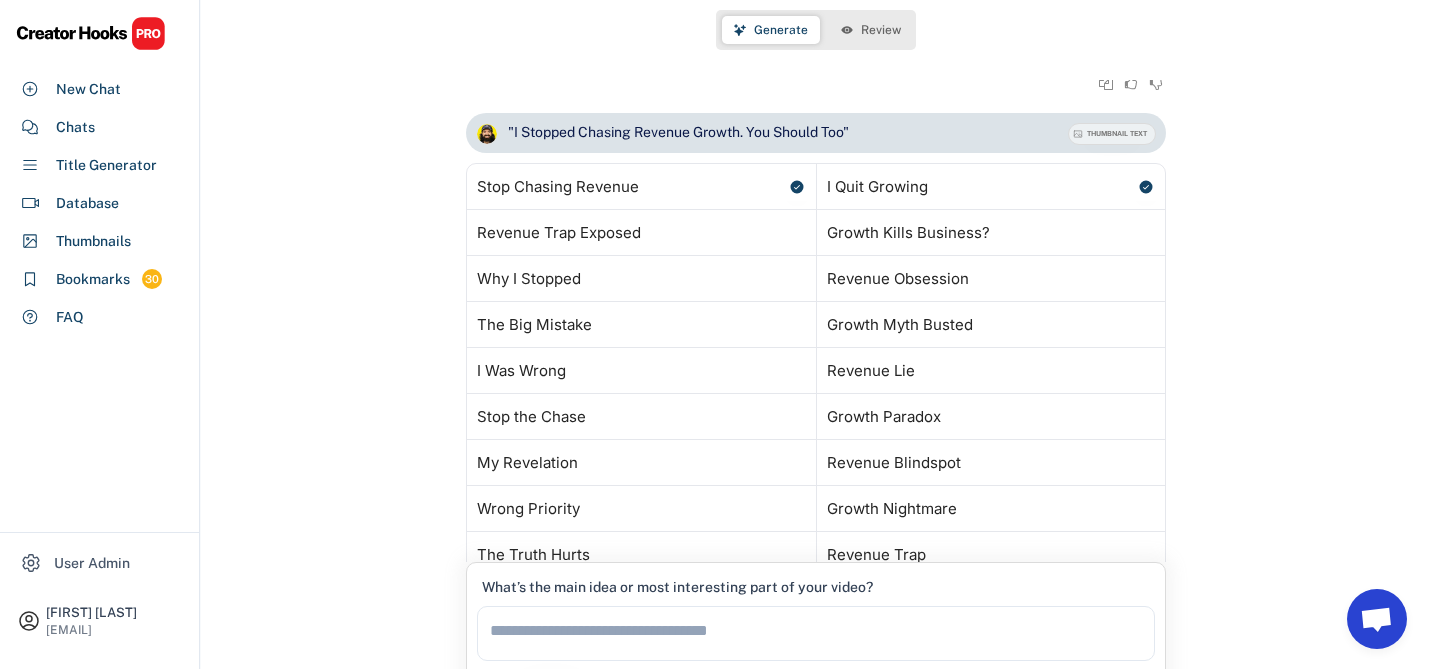 scroll, scrollTop: 561, scrollLeft: 0, axis: vertical 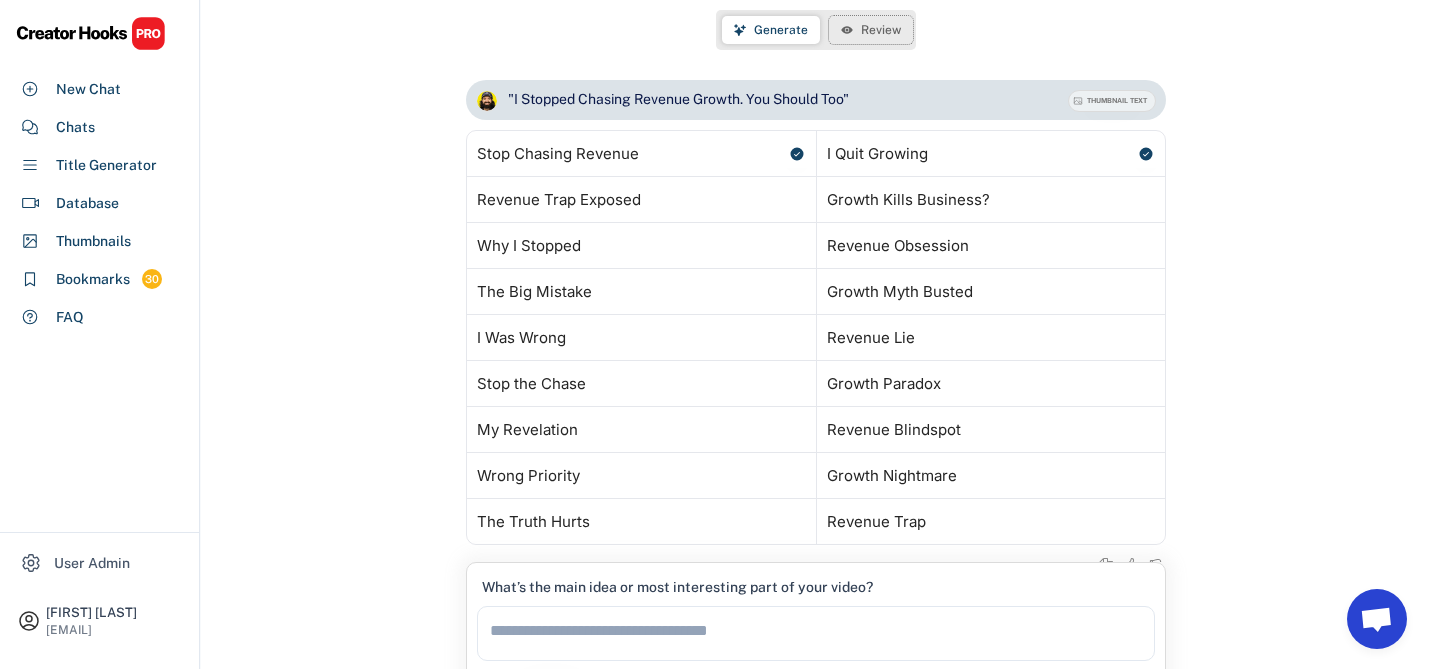 click on "Review" at bounding box center [881, 30] 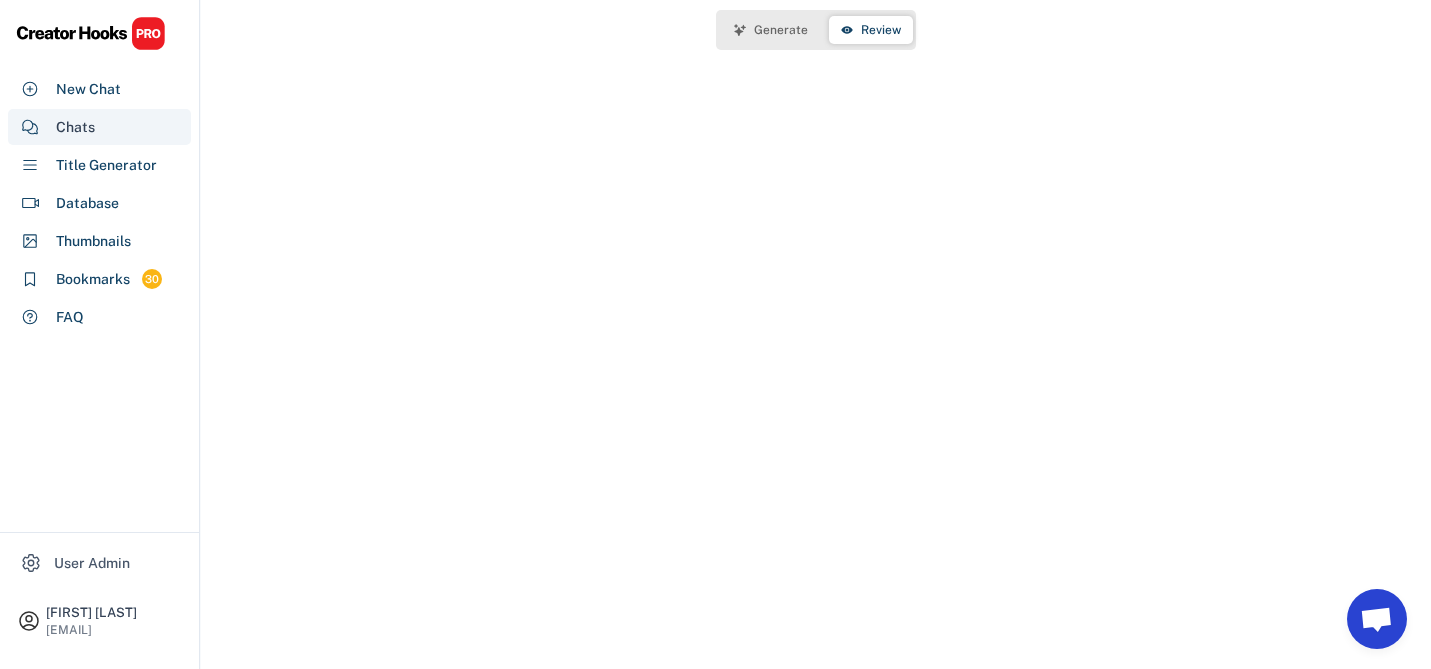 click on "Chats" at bounding box center (99, 127) 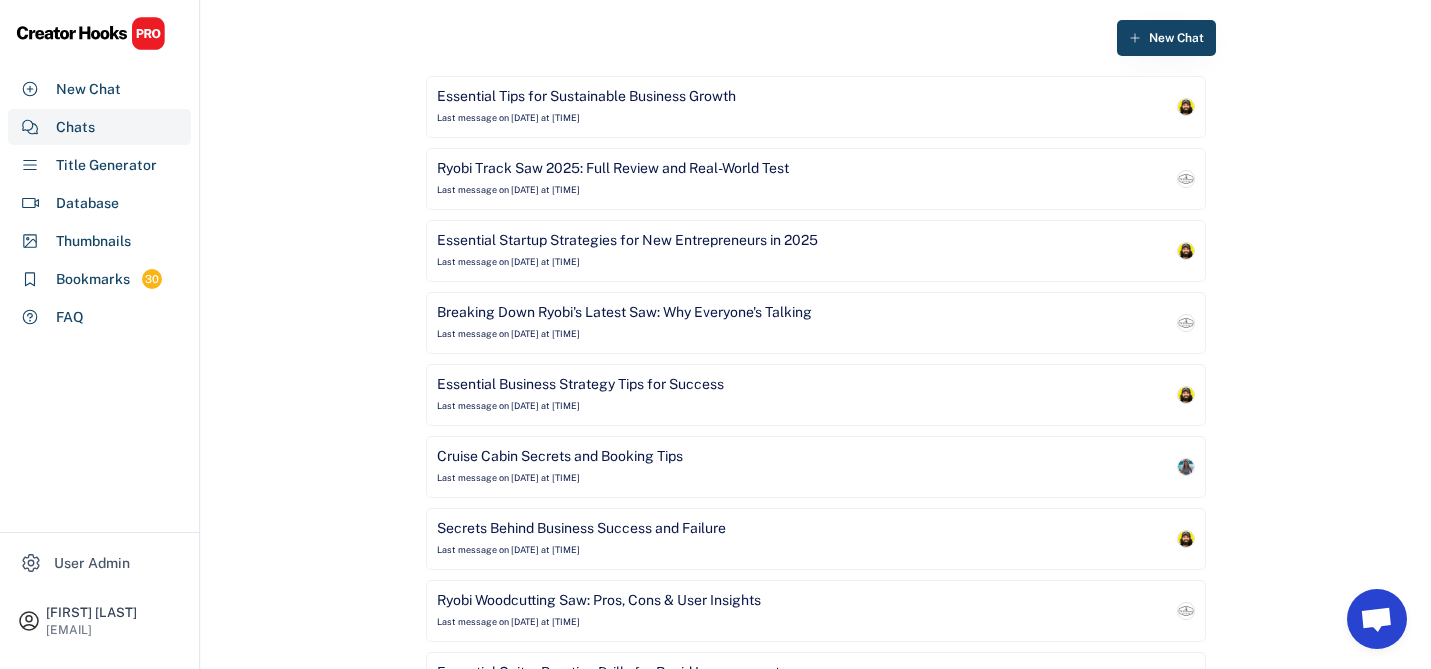 click on "Essential Tips for Sustainable Business Growth" at bounding box center [586, 97] 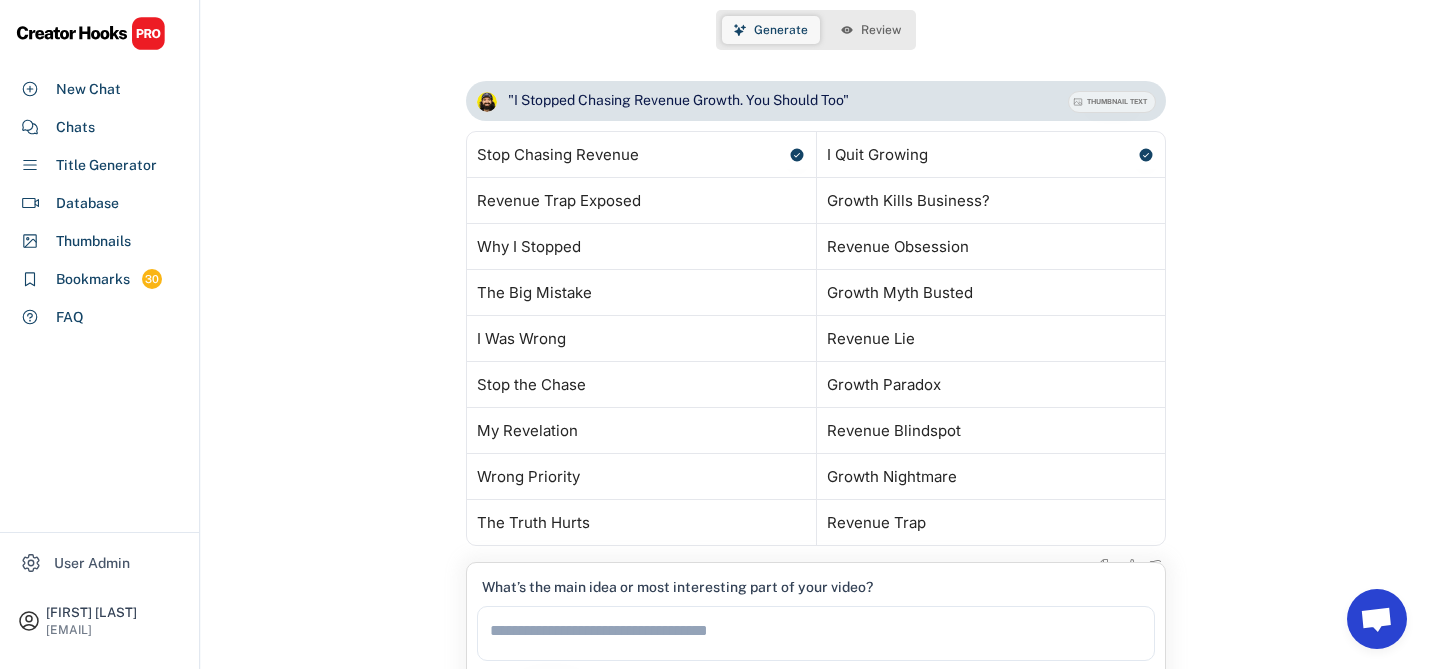scroll, scrollTop: 561, scrollLeft: 0, axis: vertical 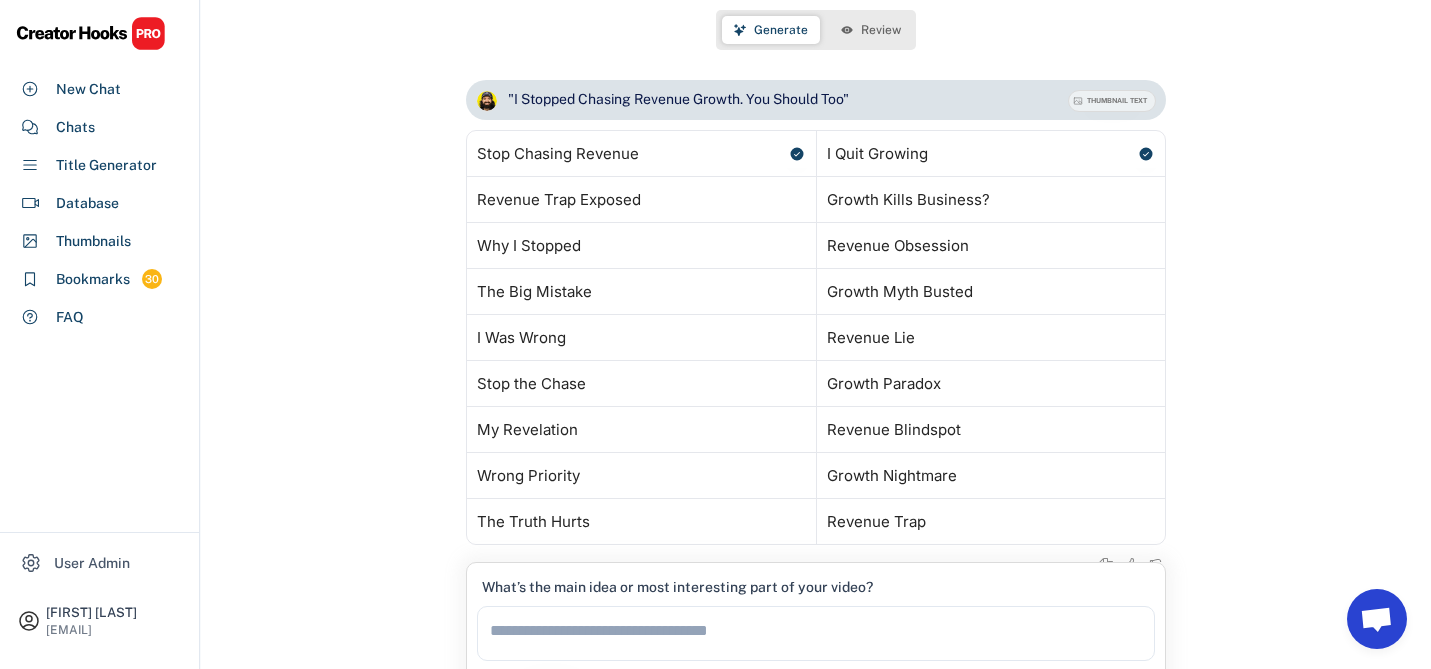 click on "Review" at bounding box center [881, 30] 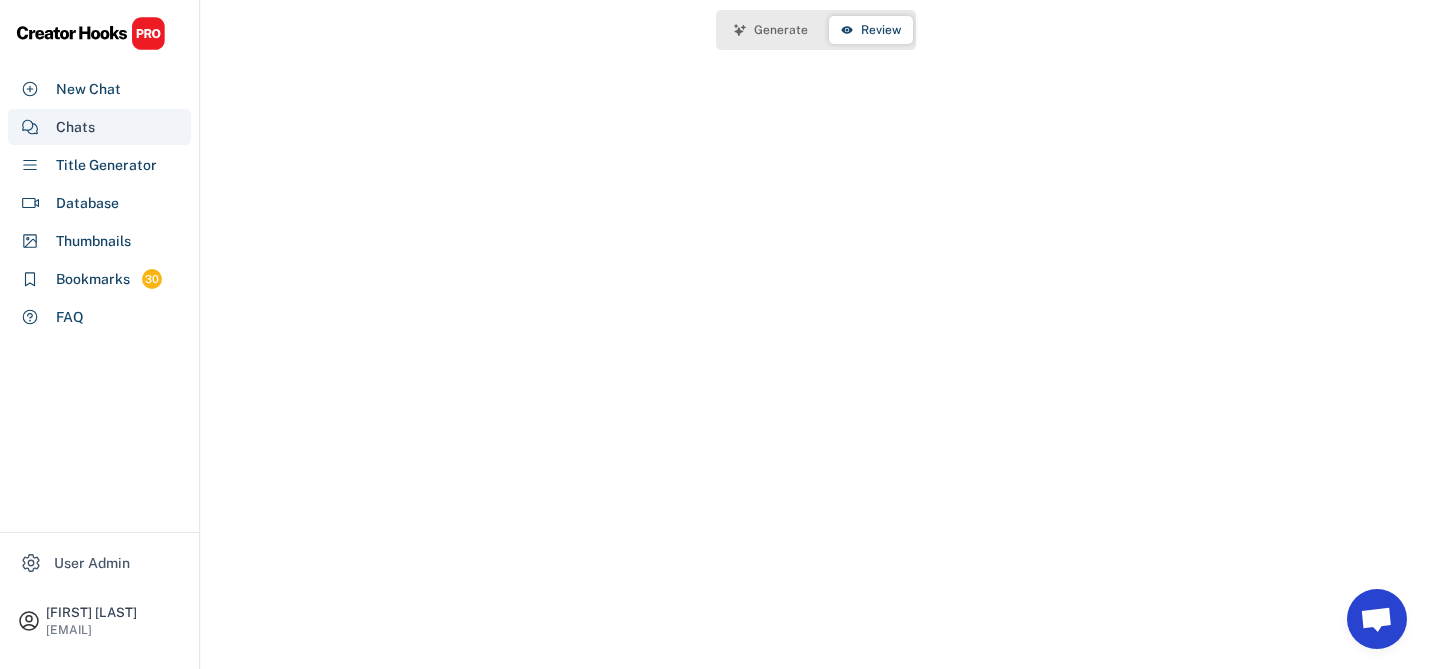 click on "Chats" at bounding box center (99, 127) 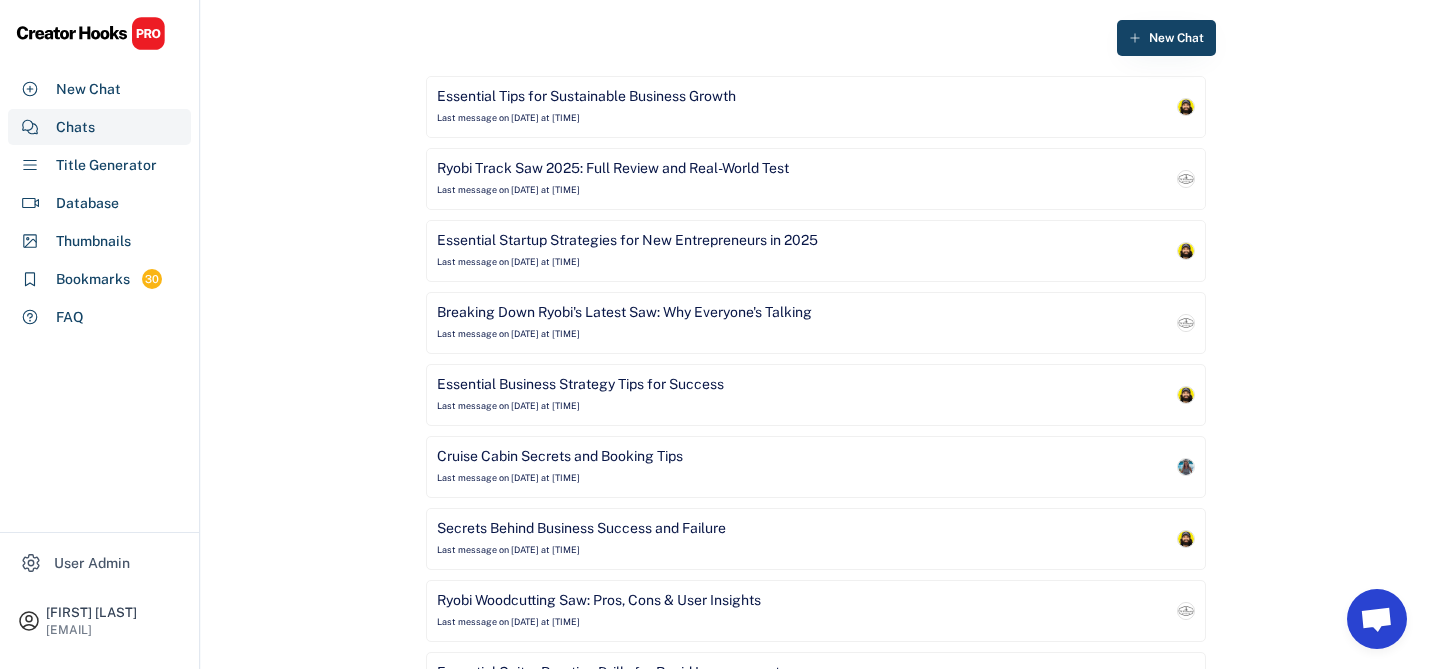 click on "Ryobi Track Saw 2025: Full Review and Real-World Test Last message on [DATE] at [TIME]" at bounding box center (804, 179) 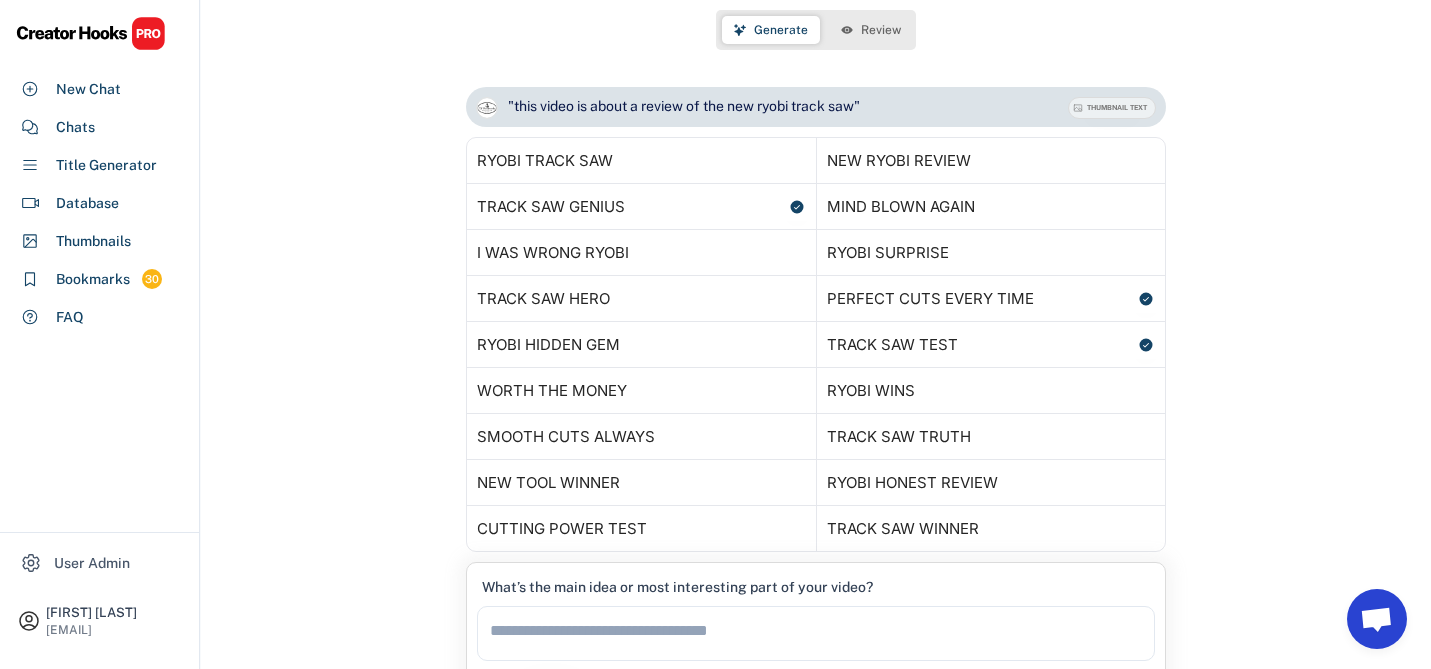 scroll, scrollTop: 561, scrollLeft: 0, axis: vertical 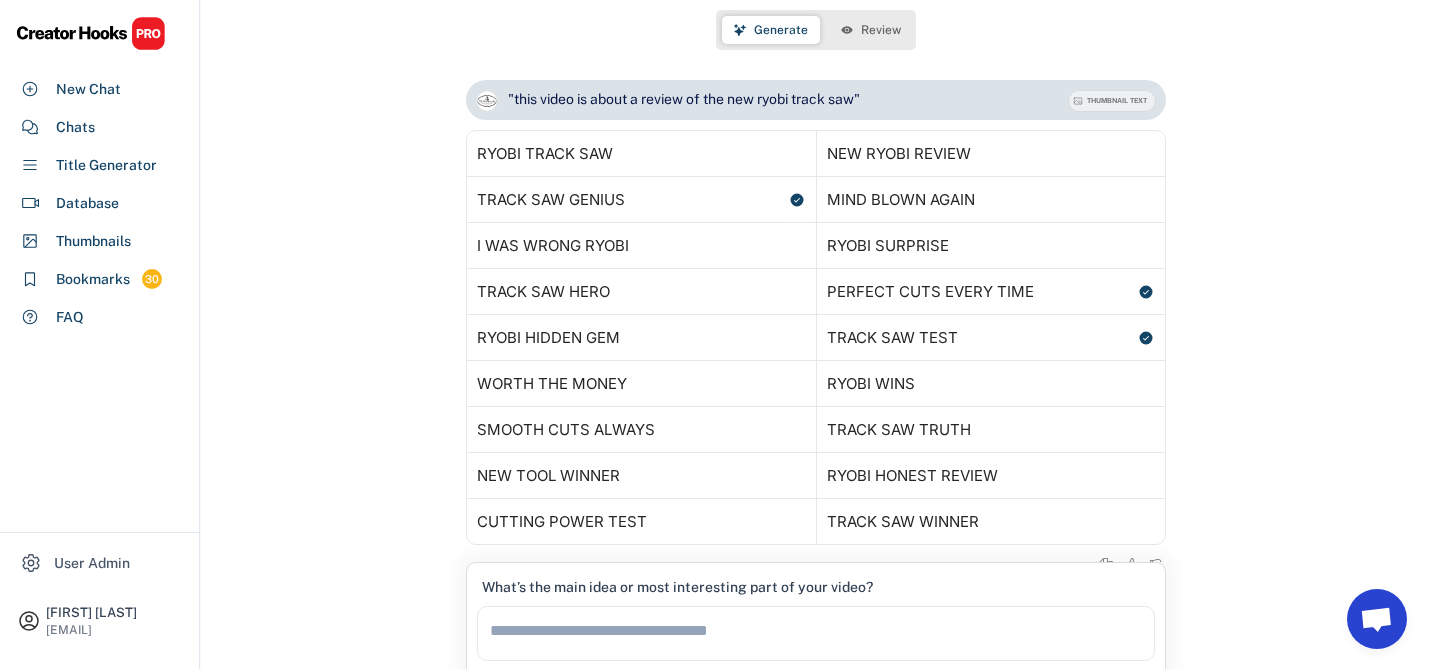 click on "Review" at bounding box center [881, 30] 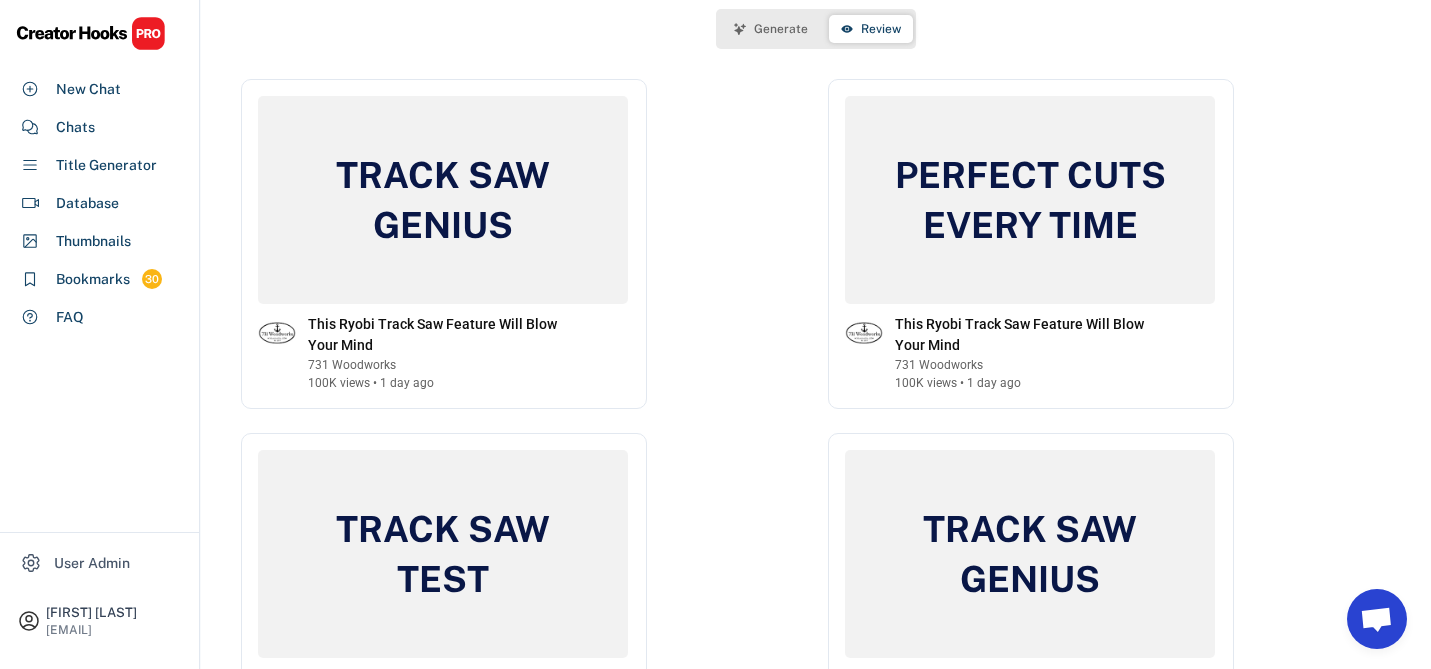 scroll, scrollTop: 0, scrollLeft: 0, axis: both 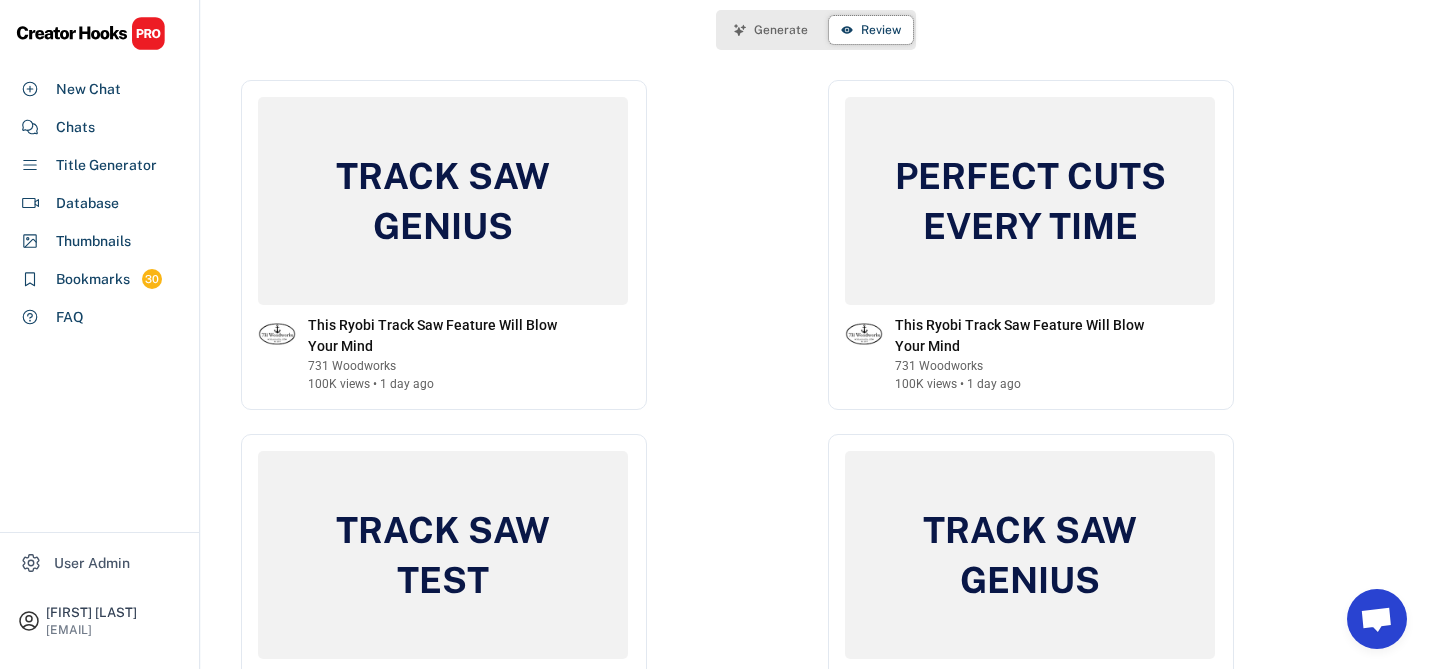 click on "Generate" at bounding box center (781, 30) 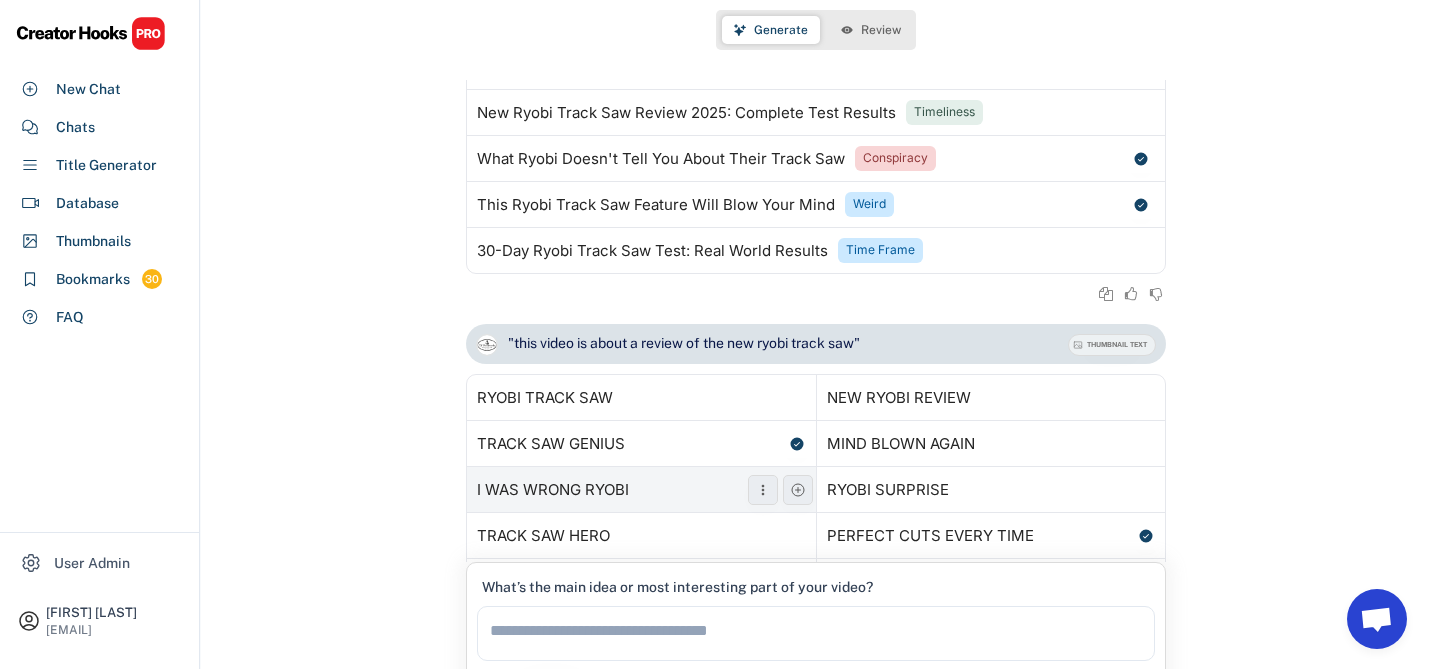 scroll, scrollTop: 0, scrollLeft: 0, axis: both 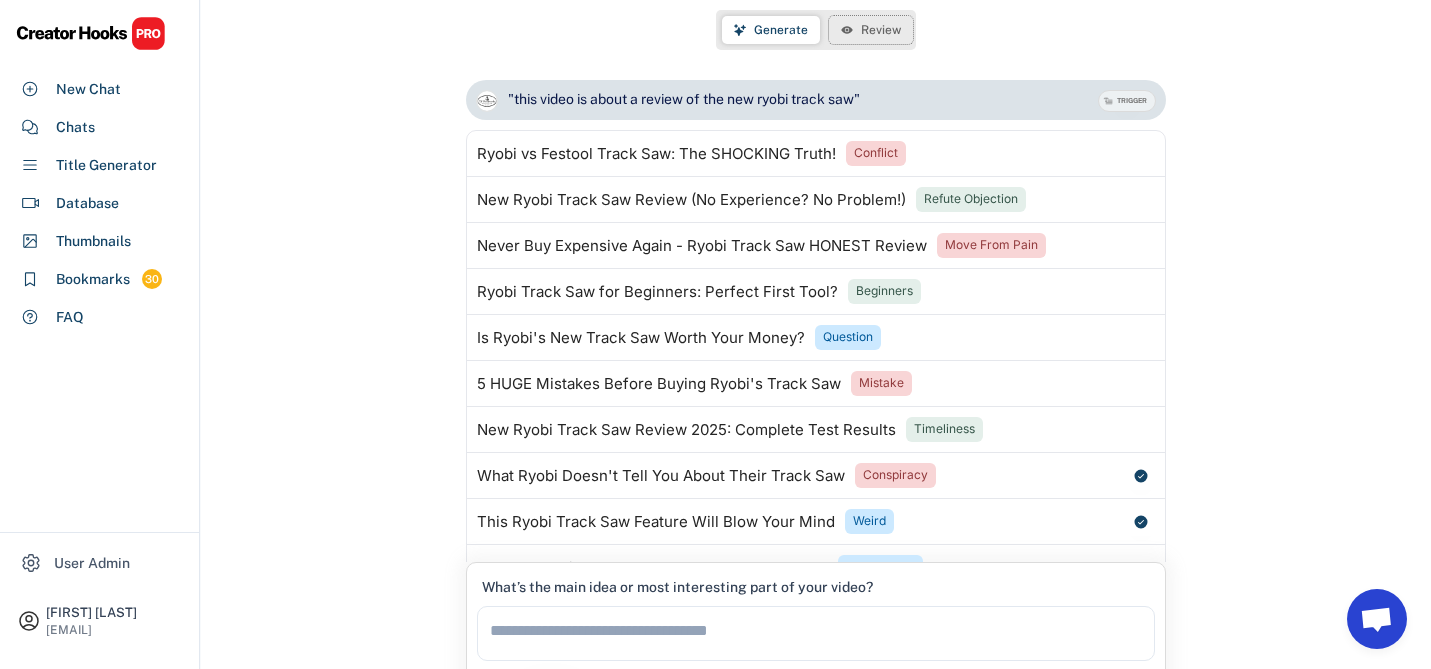 click on "Review" at bounding box center [881, 30] 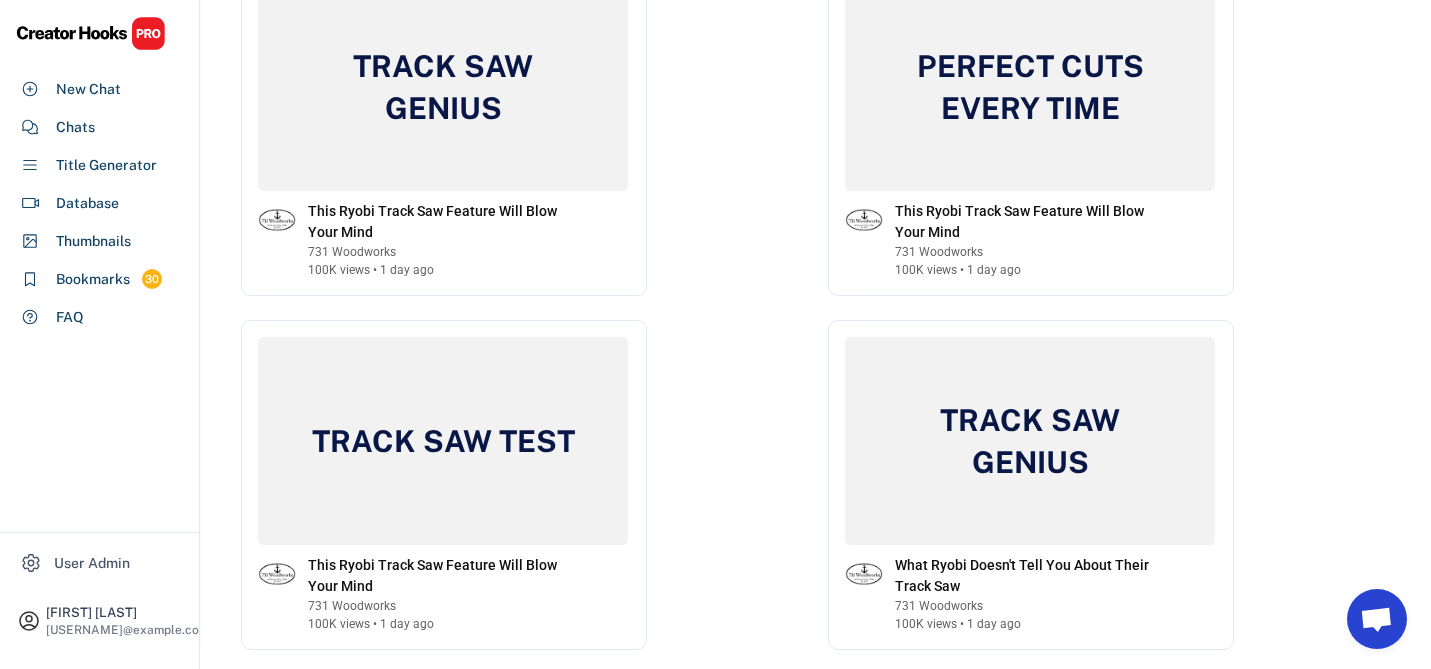 scroll, scrollTop: 0, scrollLeft: 0, axis: both 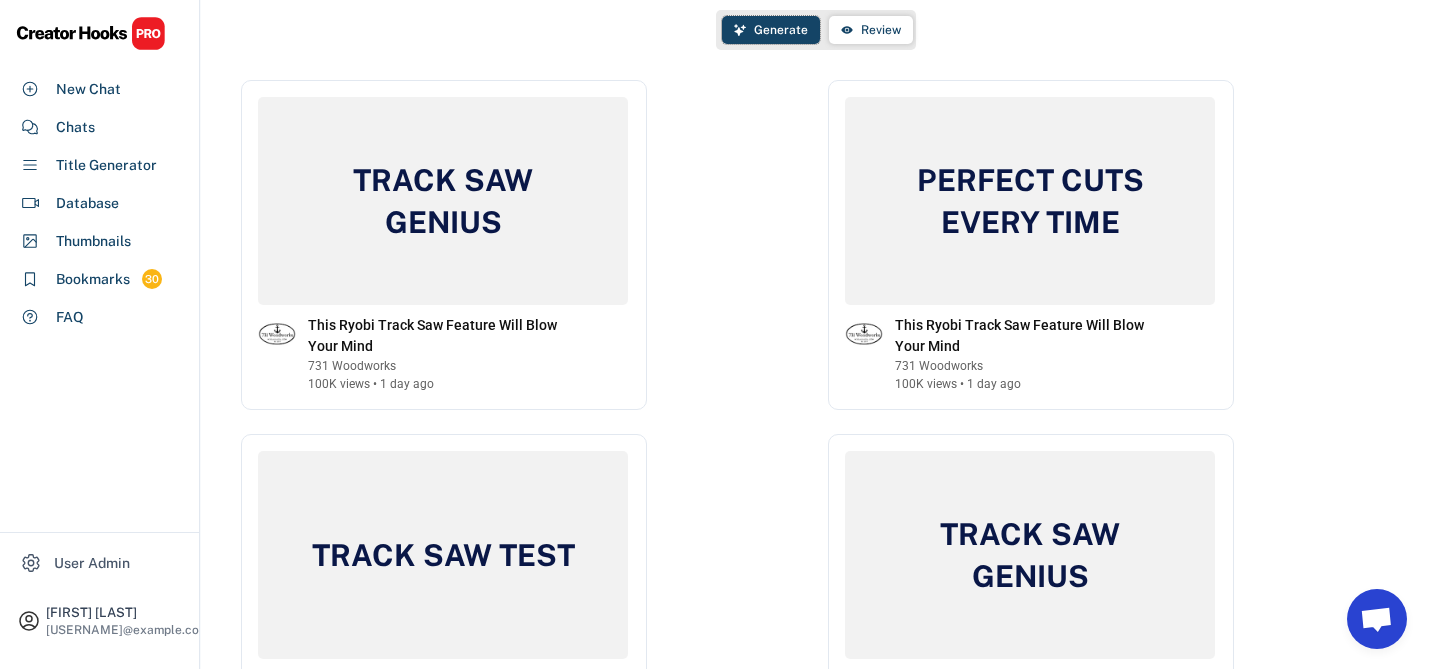 click on "Generate" at bounding box center (781, 30) 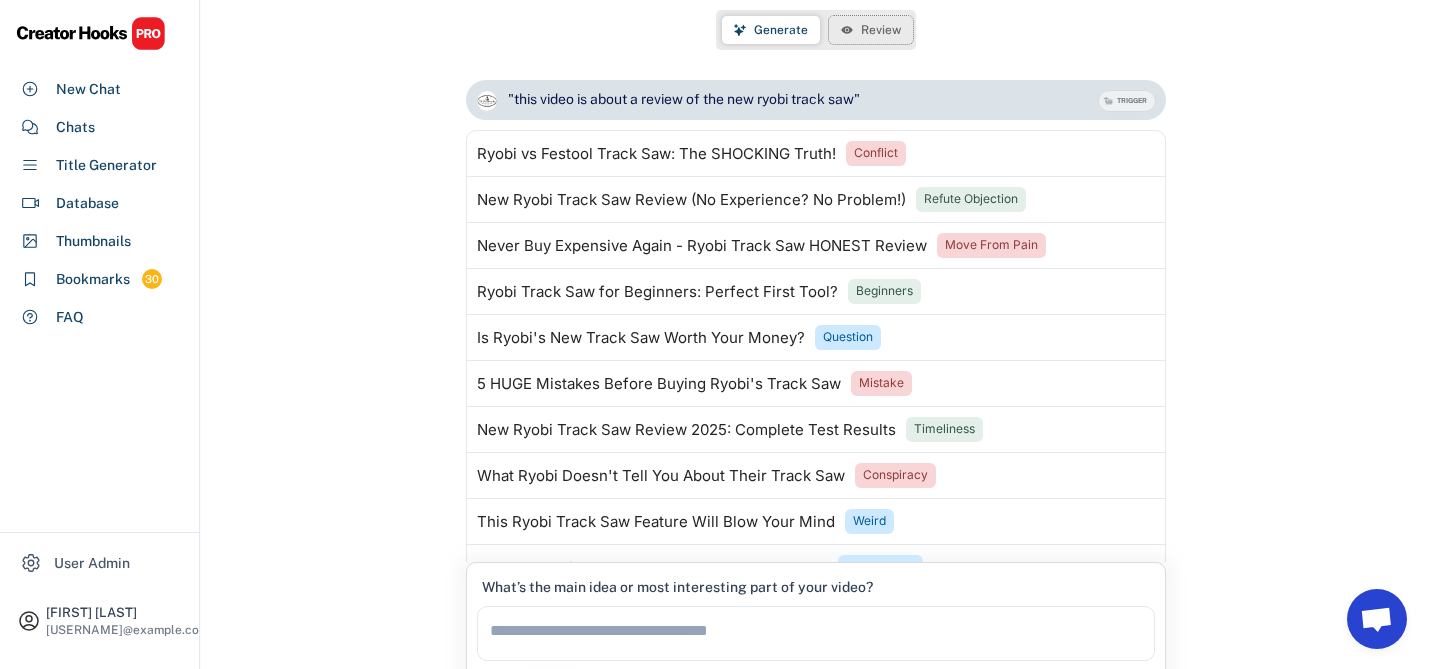 click on "Review" at bounding box center (881, 30) 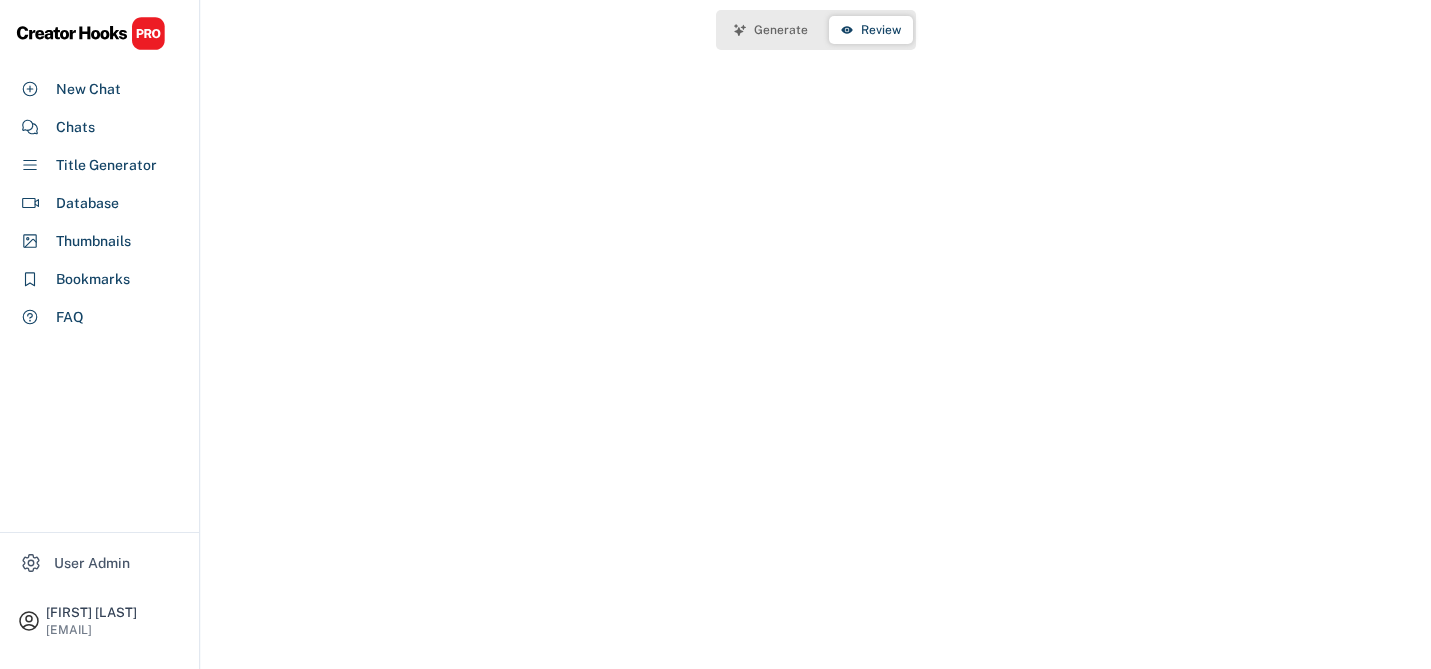 scroll, scrollTop: 0, scrollLeft: 0, axis: both 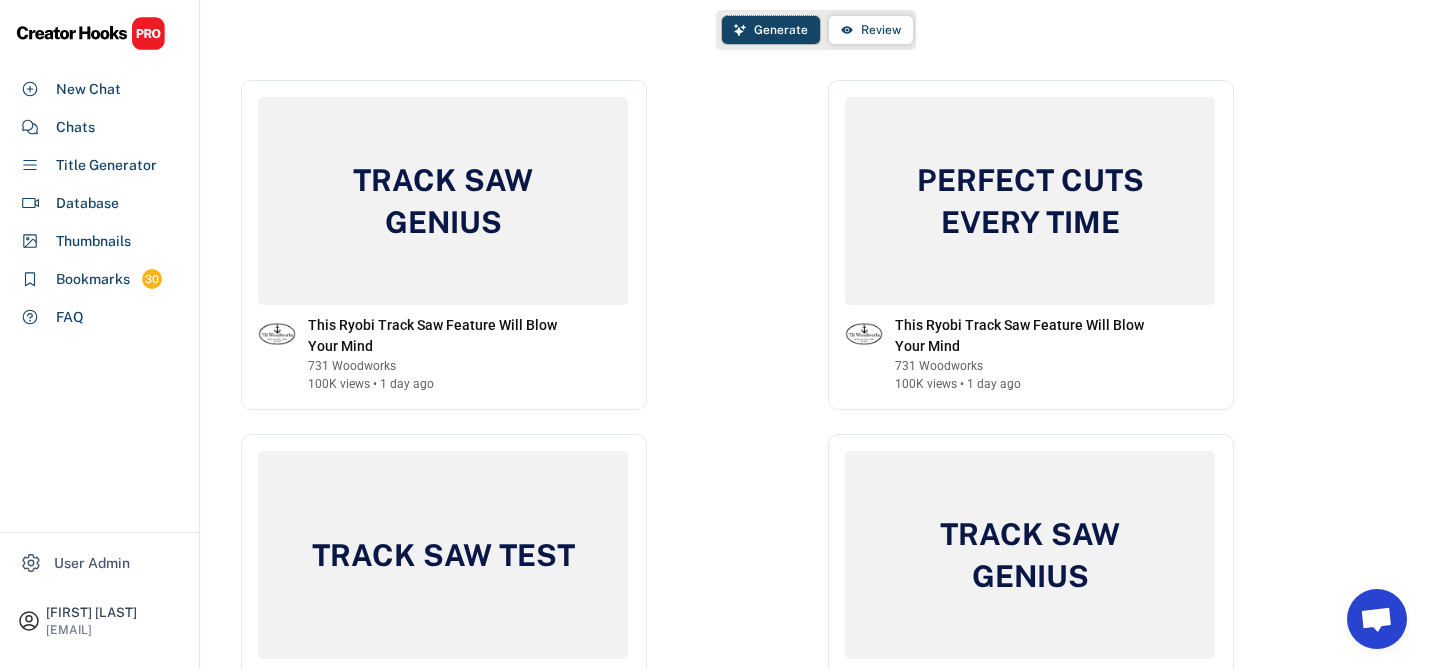 click on "Generate" at bounding box center (781, 30) 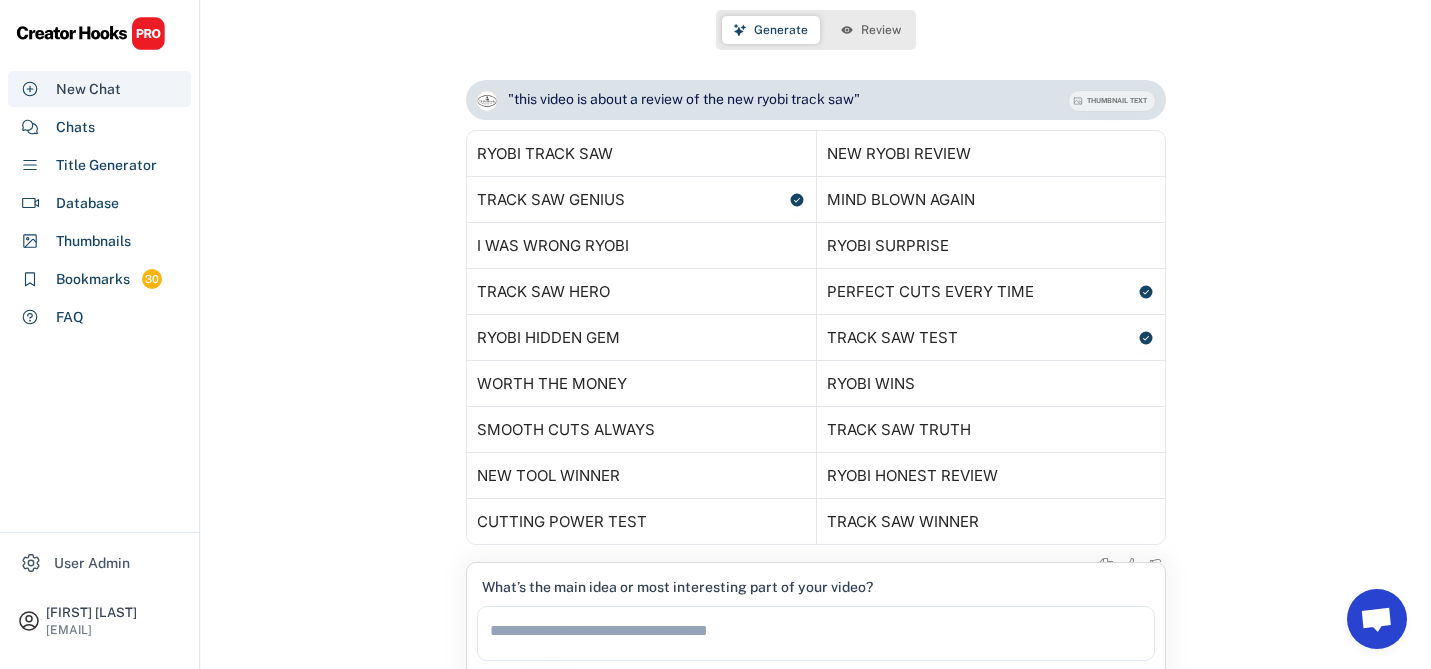 scroll, scrollTop: 520, scrollLeft: 0, axis: vertical 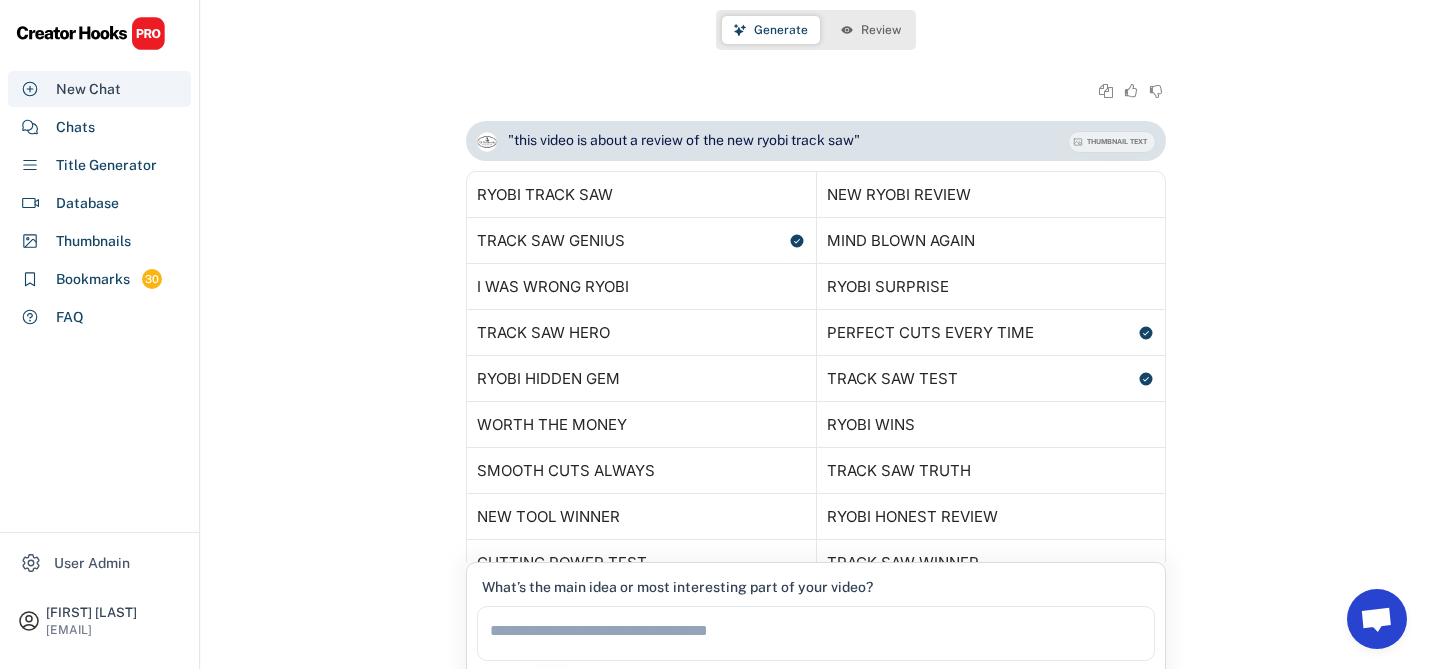 click on "New Chat" at bounding box center [88, 89] 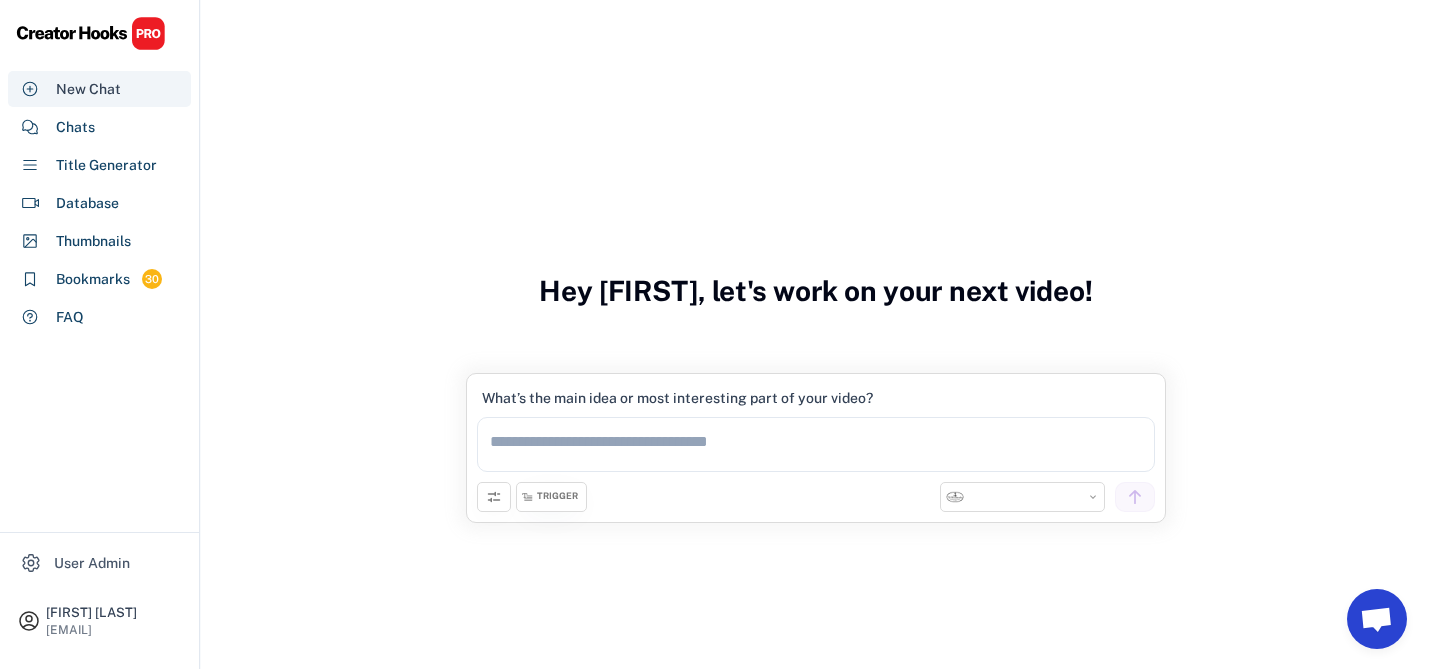 scroll, scrollTop: 0, scrollLeft: 0, axis: both 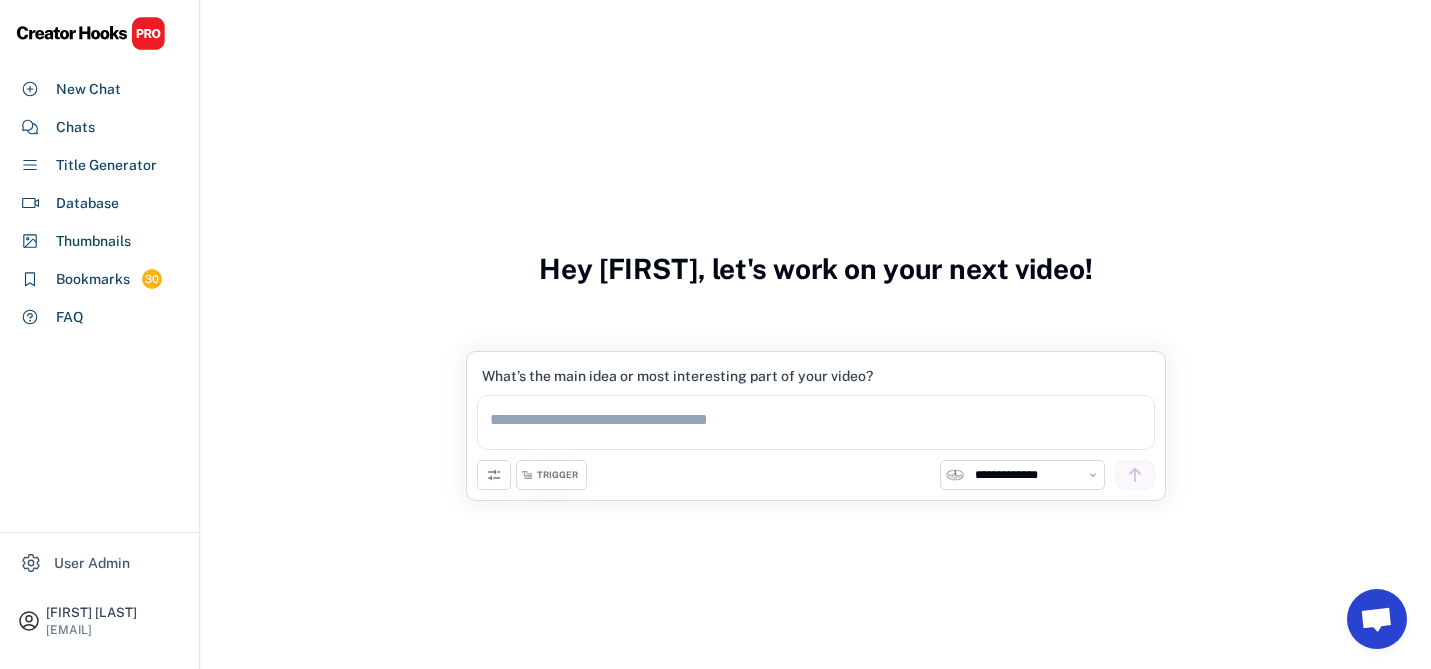 click on "**********" at bounding box center [1034, 475] 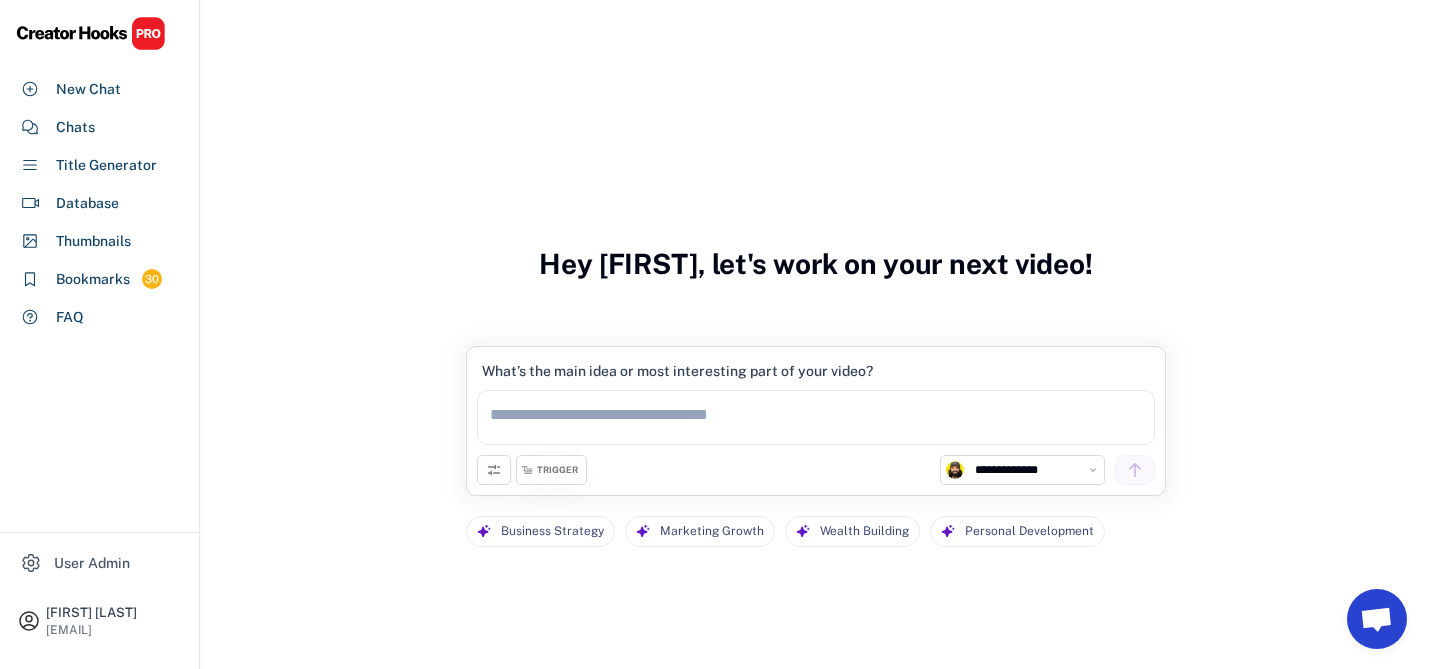 click at bounding box center (816, 417) 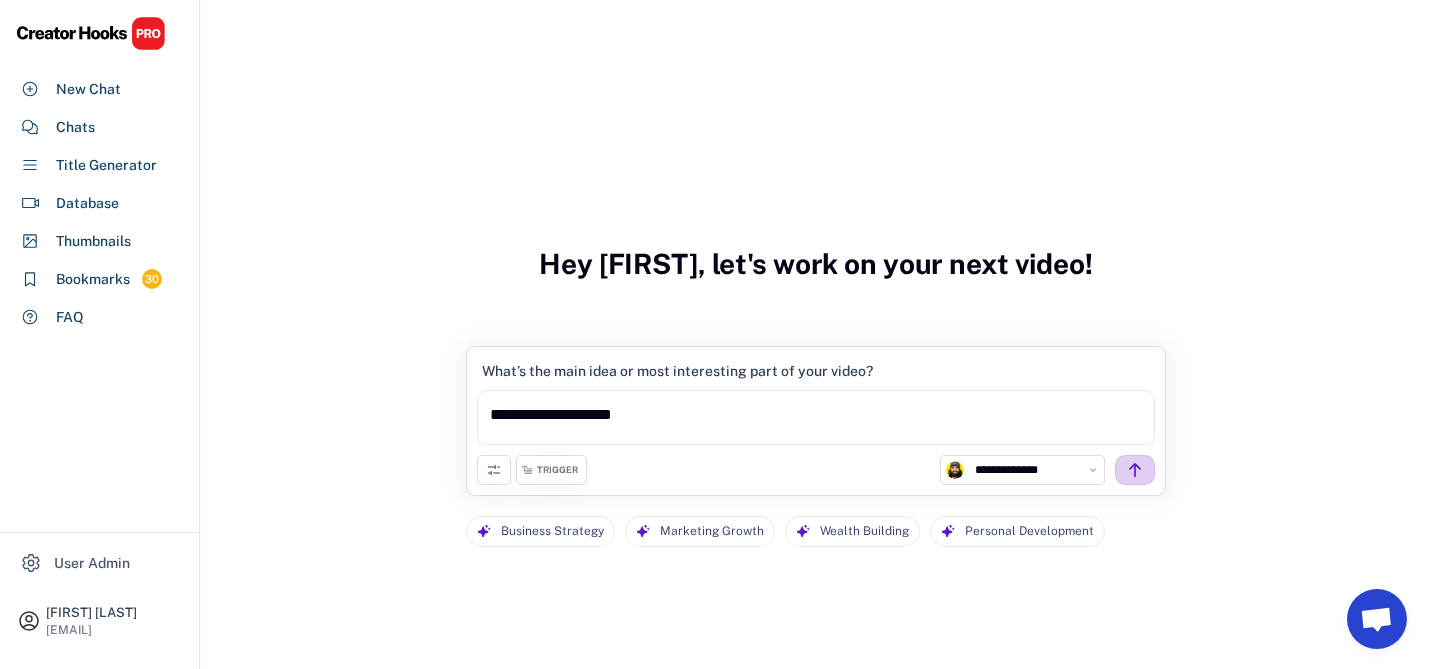 click 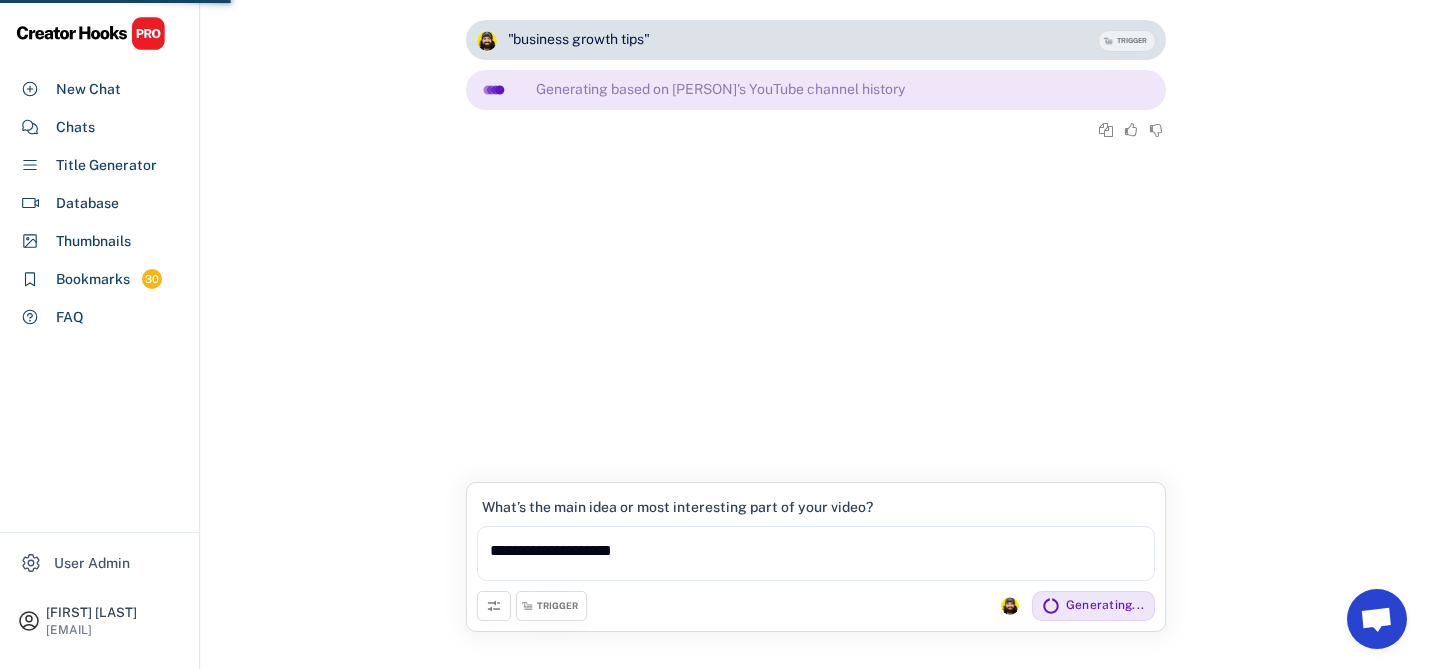 scroll, scrollTop: 0, scrollLeft: 0, axis: both 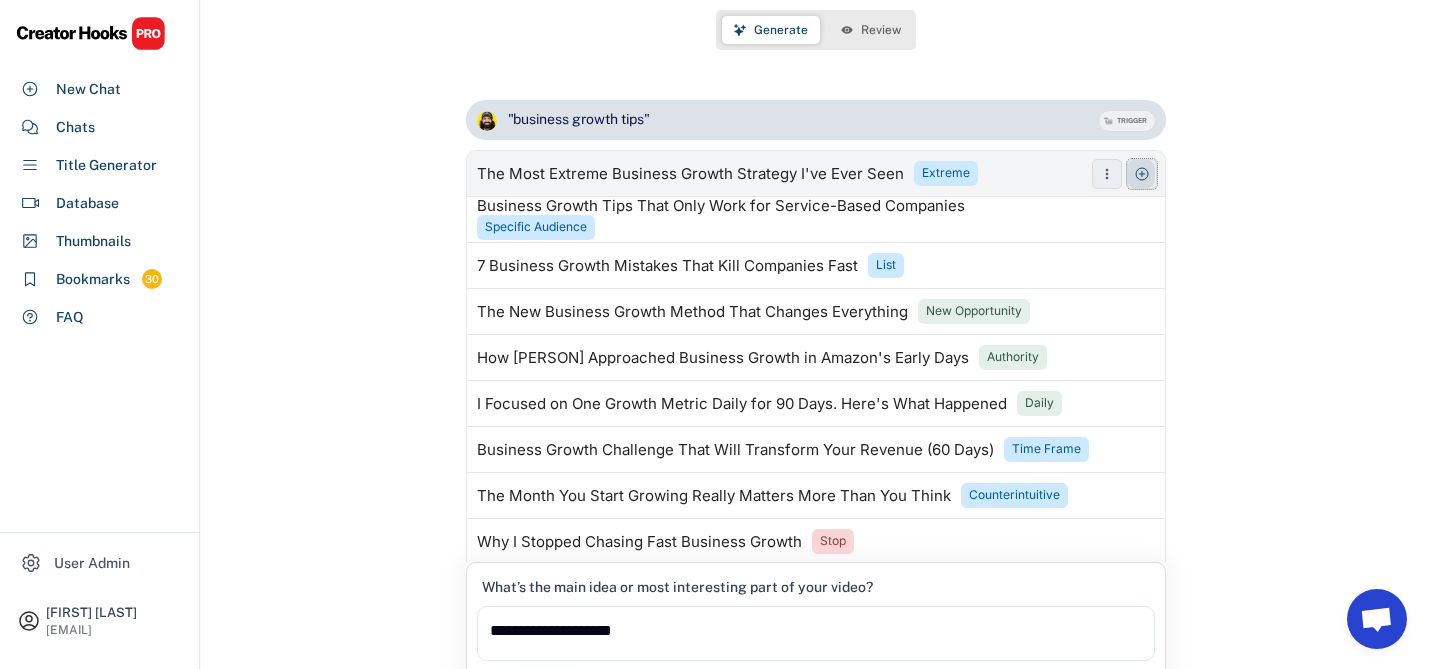 click 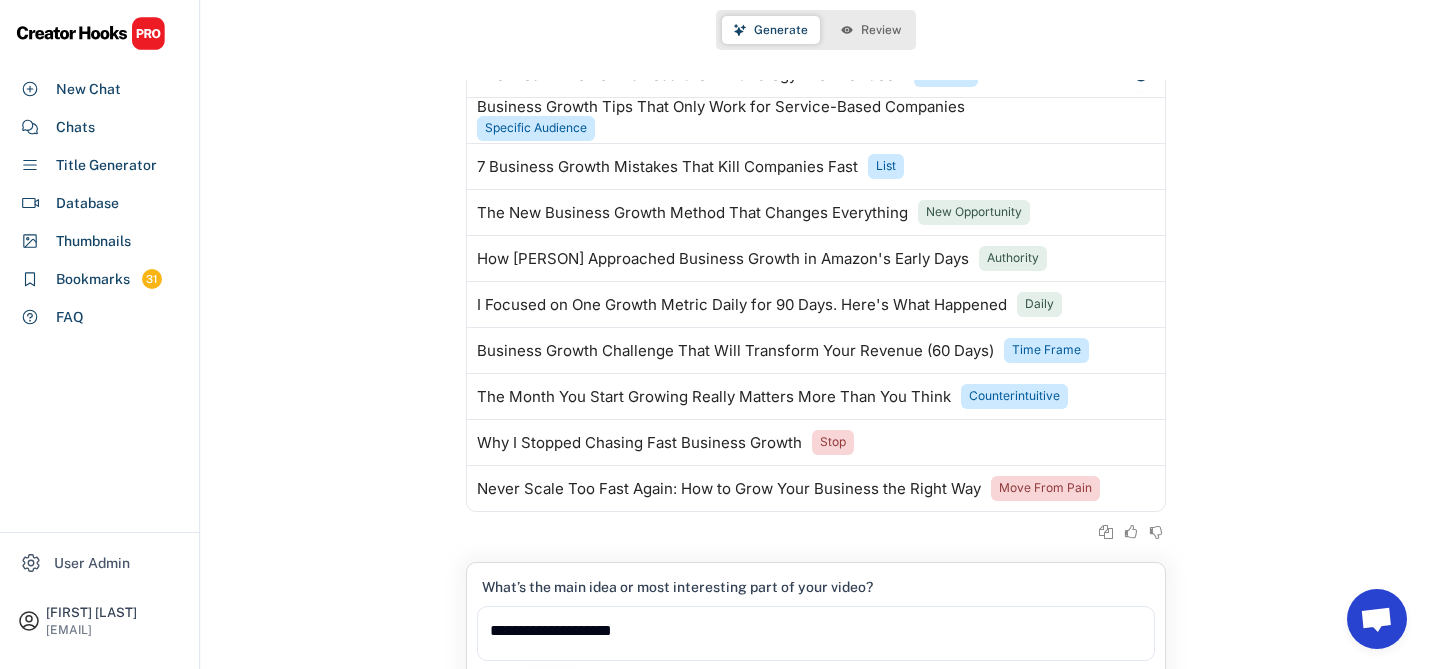 scroll, scrollTop: 0, scrollLeft: 0, axis: both 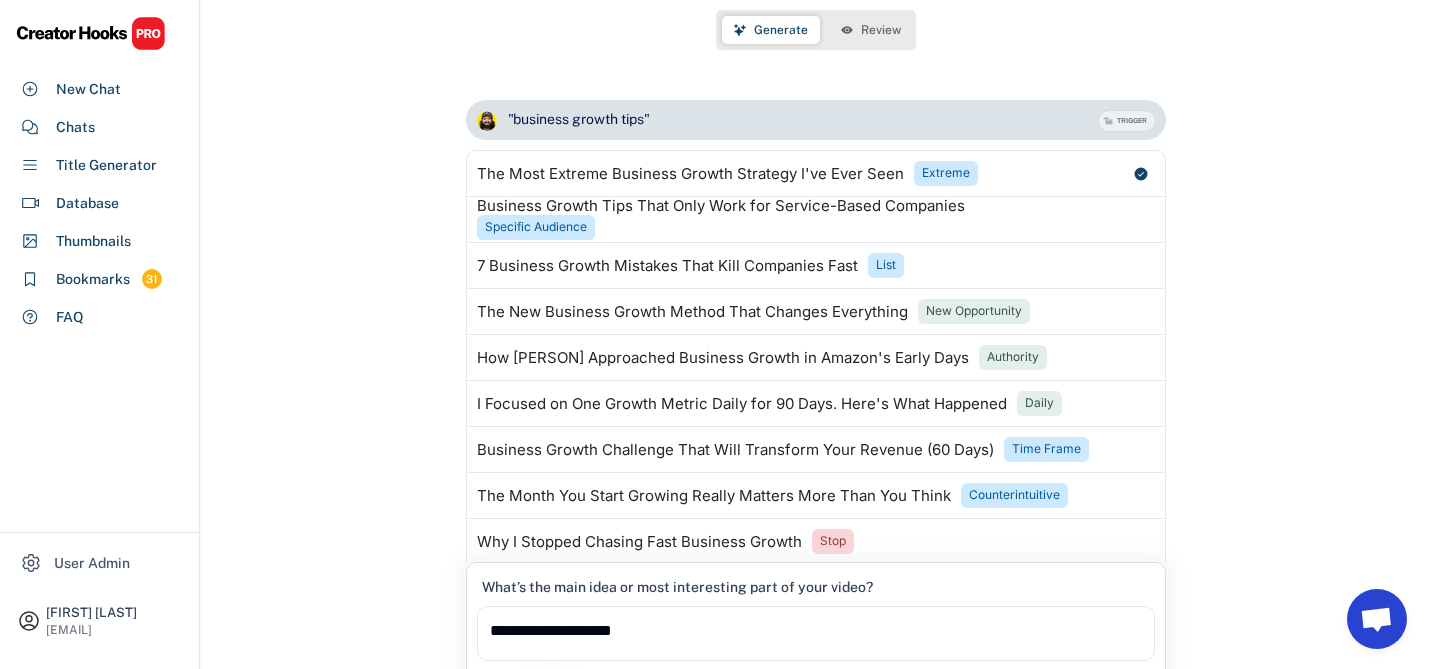 click on "Review" at bounding box center [881, 30] 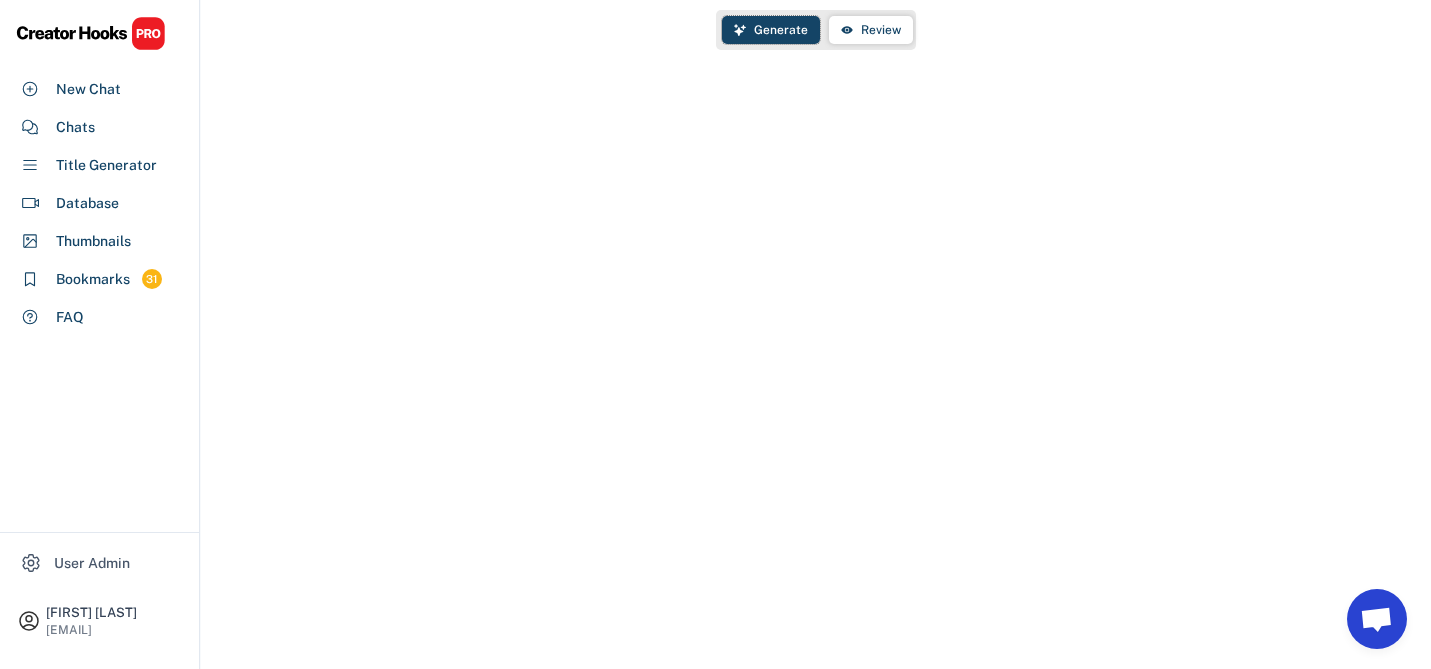 click on "Generate" at bounding box center [781, 30] 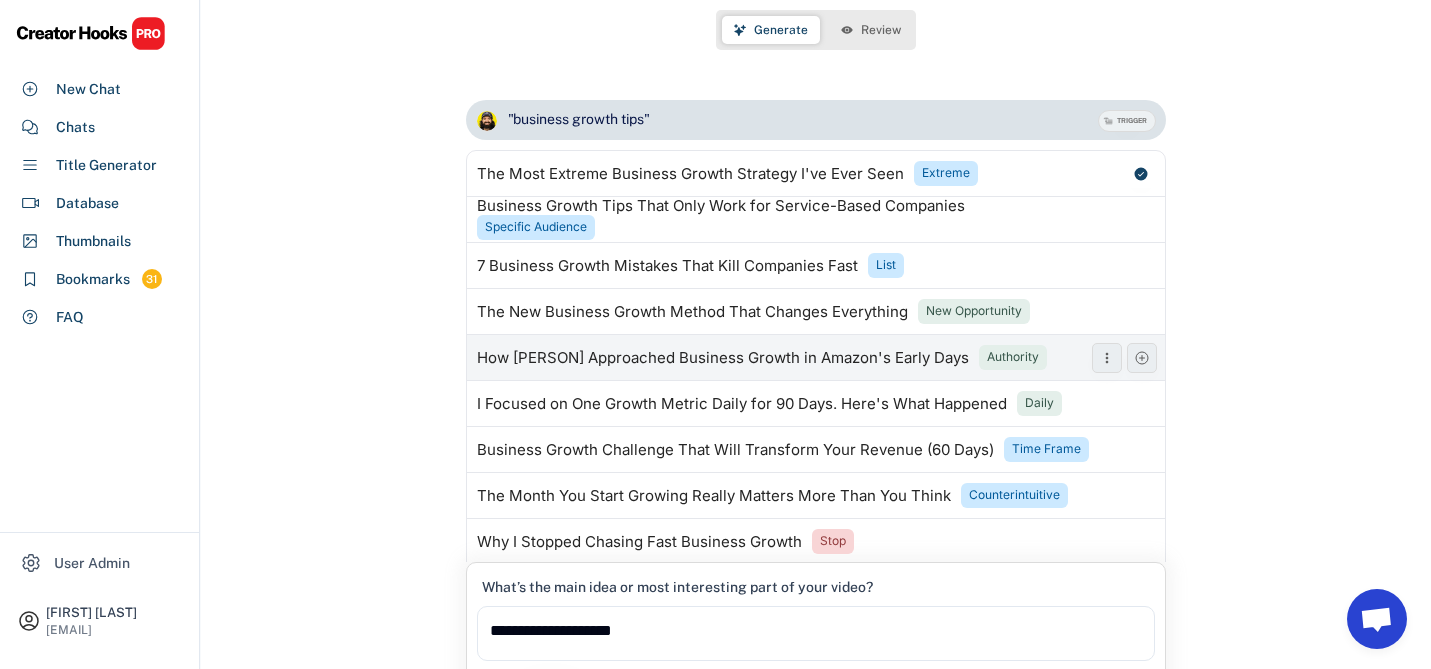 scroll, scrollTop: 99, scrollLeft: 0, axis: vertical 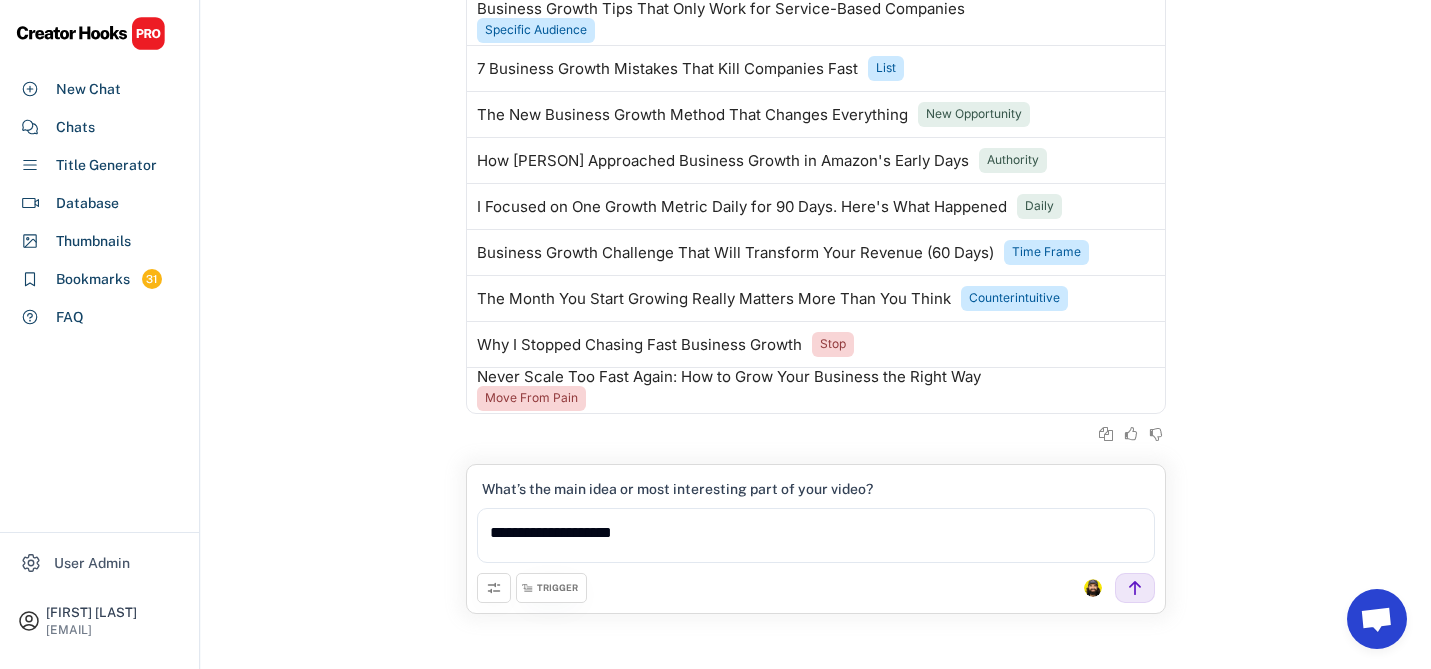 click on "TRIGGER" at bounding box center (557, 588) 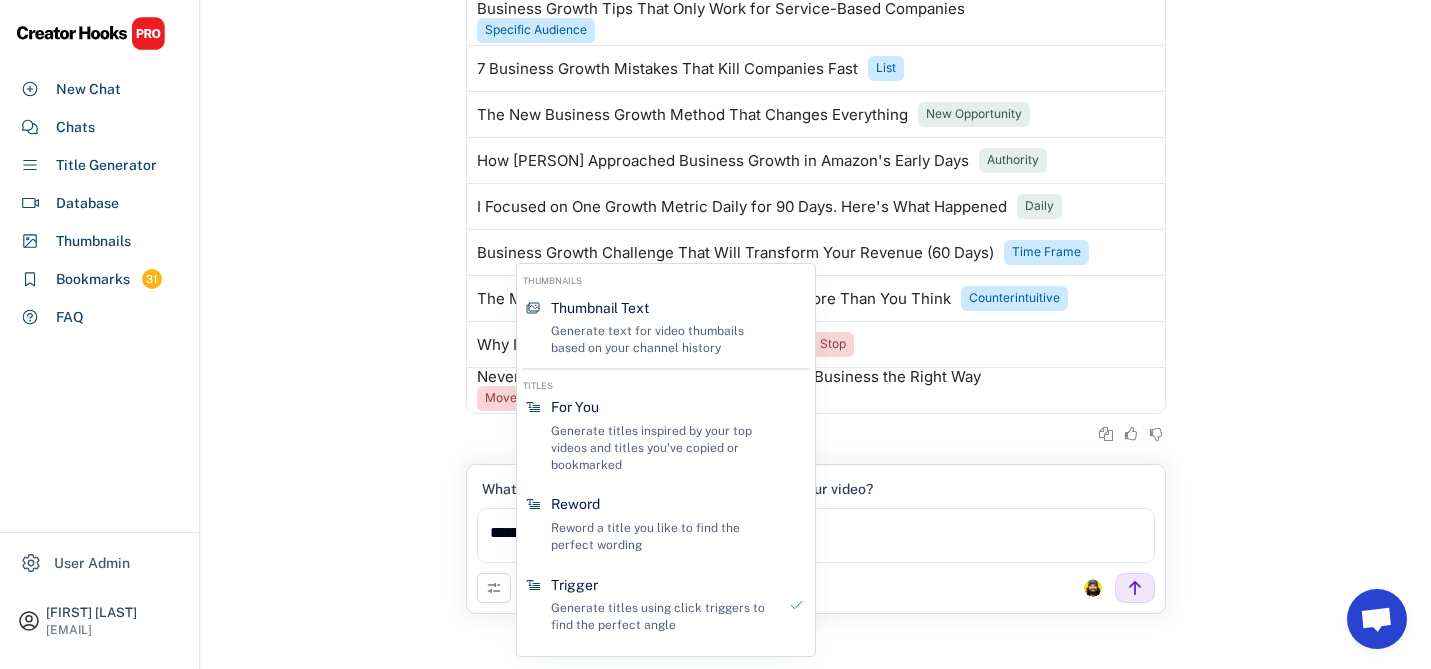 click on ""business growth tips" TRIGGER Generating based on Alex Hormozi's YouTube channel history The Most Extreme Business Growth Strategy I've Ever Seen Extreme Business Growth Tips That Only Work for Service-Based Companies Specific Audience 7 Business Growth Mistakes That Kill Companies Fast List The New Business Growth Method That Changes Everything New Opportunity How Jeff Bezos Approached Business Growth in Amazon's Early Days Authority I Focused on One Growth Metric Daily for 90 Days. Here's What Happened Daily Business Growth Challenge That Will Transform Your Revenue (60 Days) Time Frame The Month You Start Growing Really Matters More Than You Think Counterintuitive Why I Stopped Chasing Fast Business Growth Stop Never Scale Too Fast Again: How to Grow Your Business the Right Way Move From Pain" at bounding box center [816, 173] 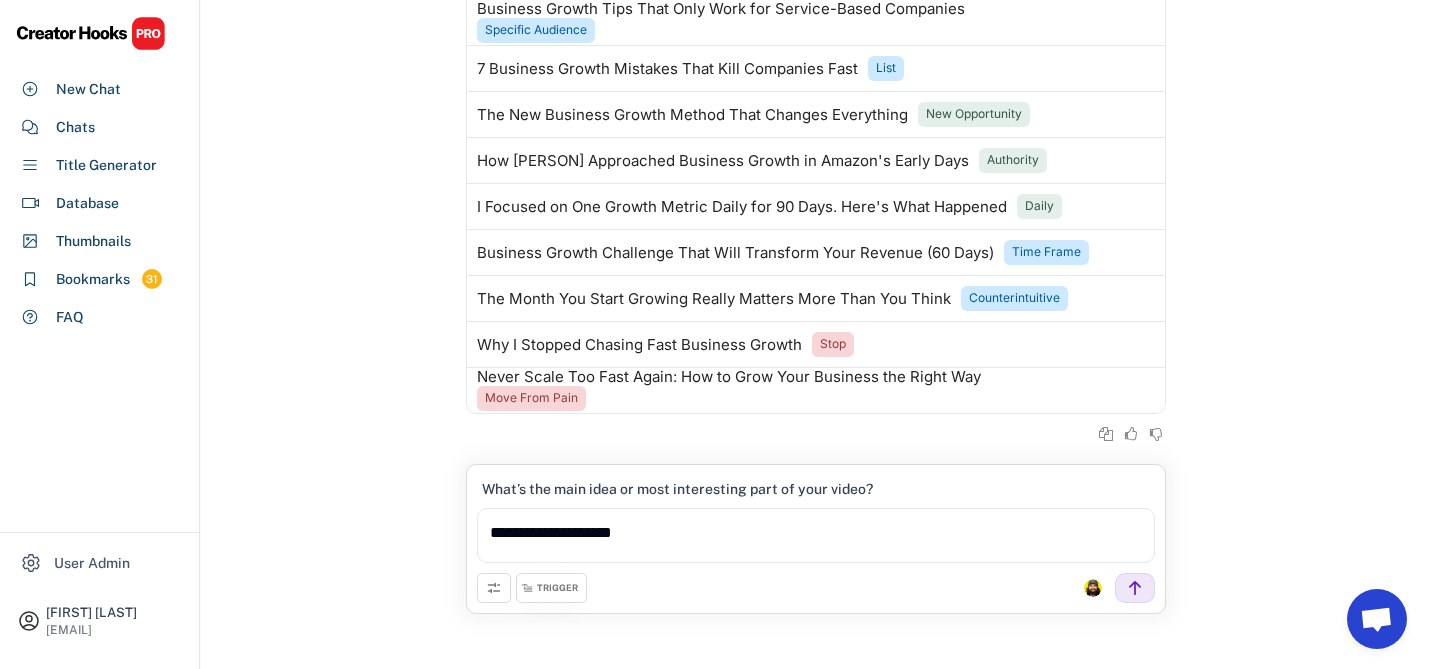 scroll, scrollTop: 0, scrollLeft: 0, axis: both 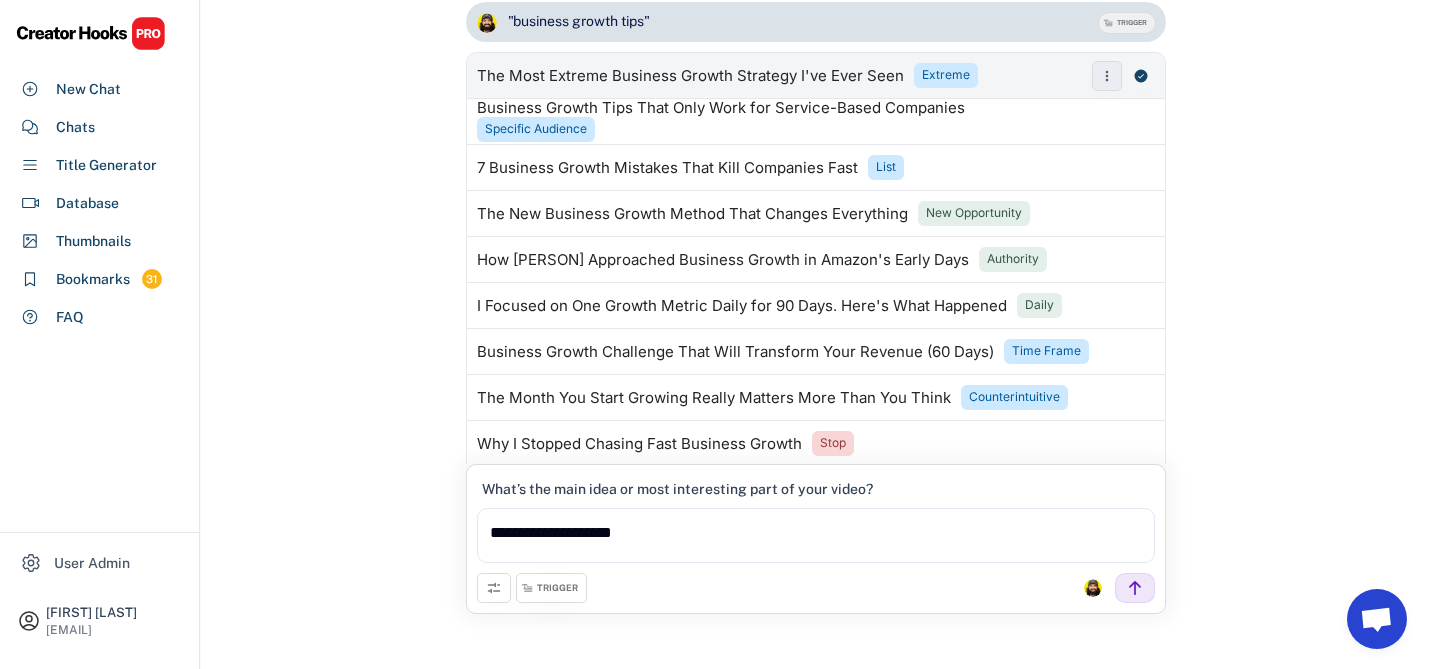 click on "The Most Extreme Business Growth Strategy I've Ever Seen" at bounding box center [690, 76] 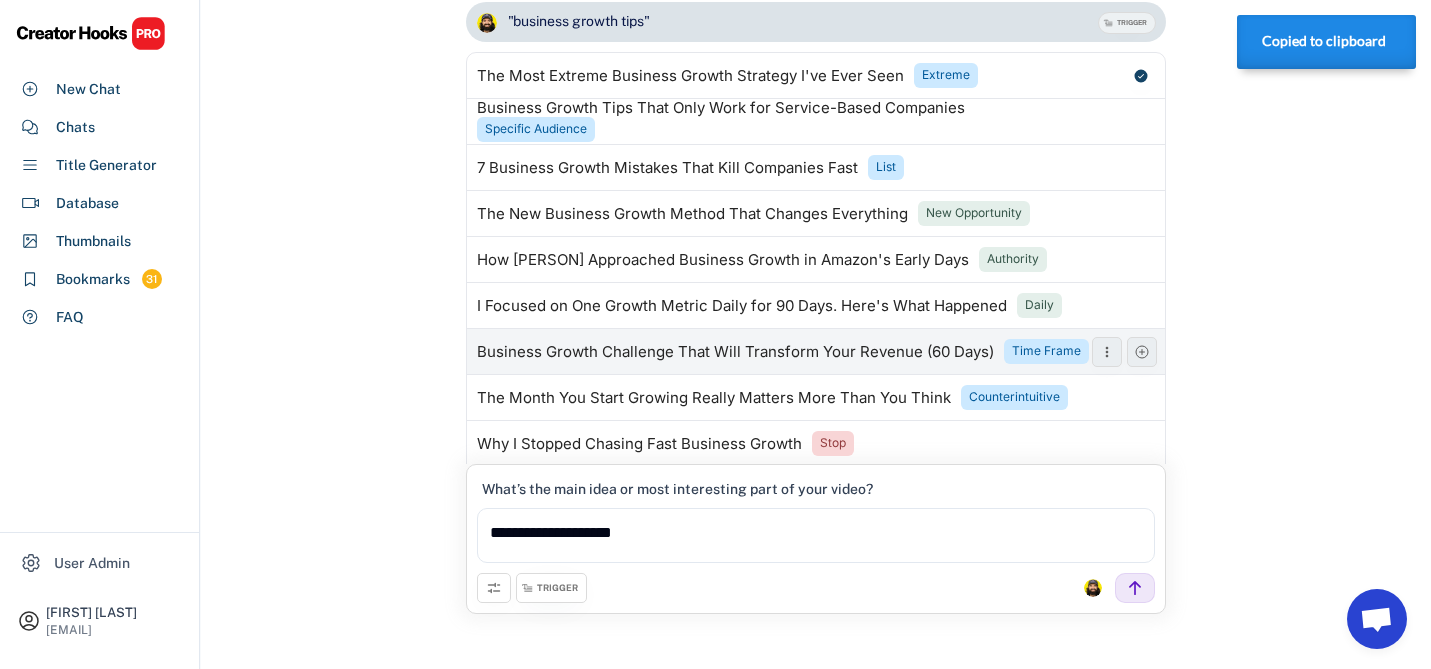 scroll, scrollTop: 99, scrollLeft: 0, axis: vertical 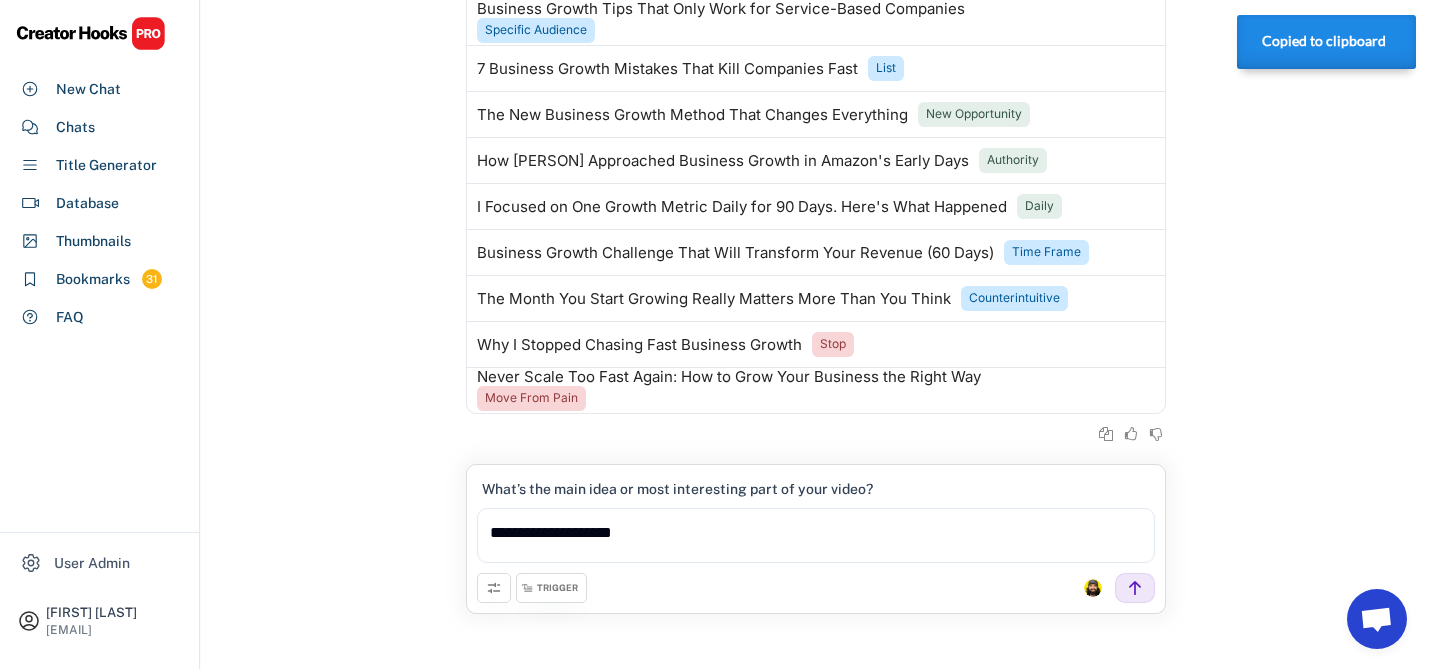 click on "TRIGGER" at bounding box center [551, 588] 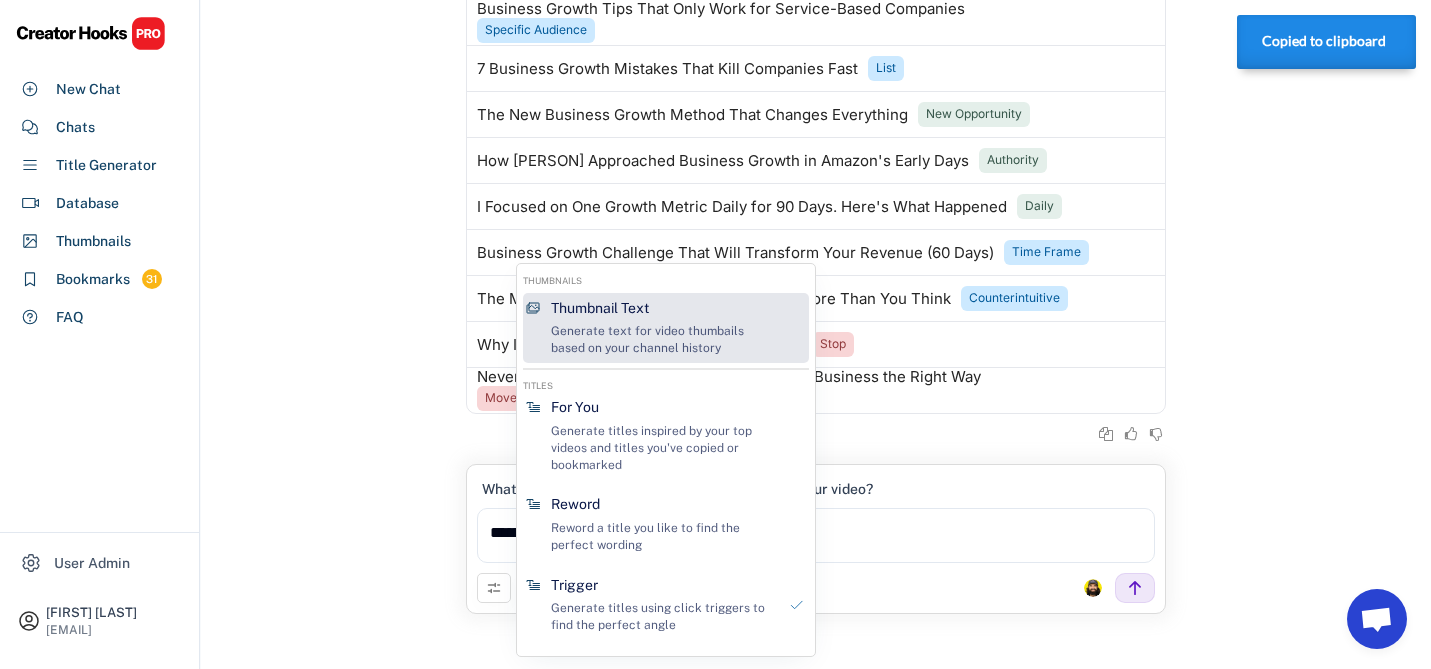 click on "Generate text for video thumbails based on your channel history" at bounding box center (663, 340) 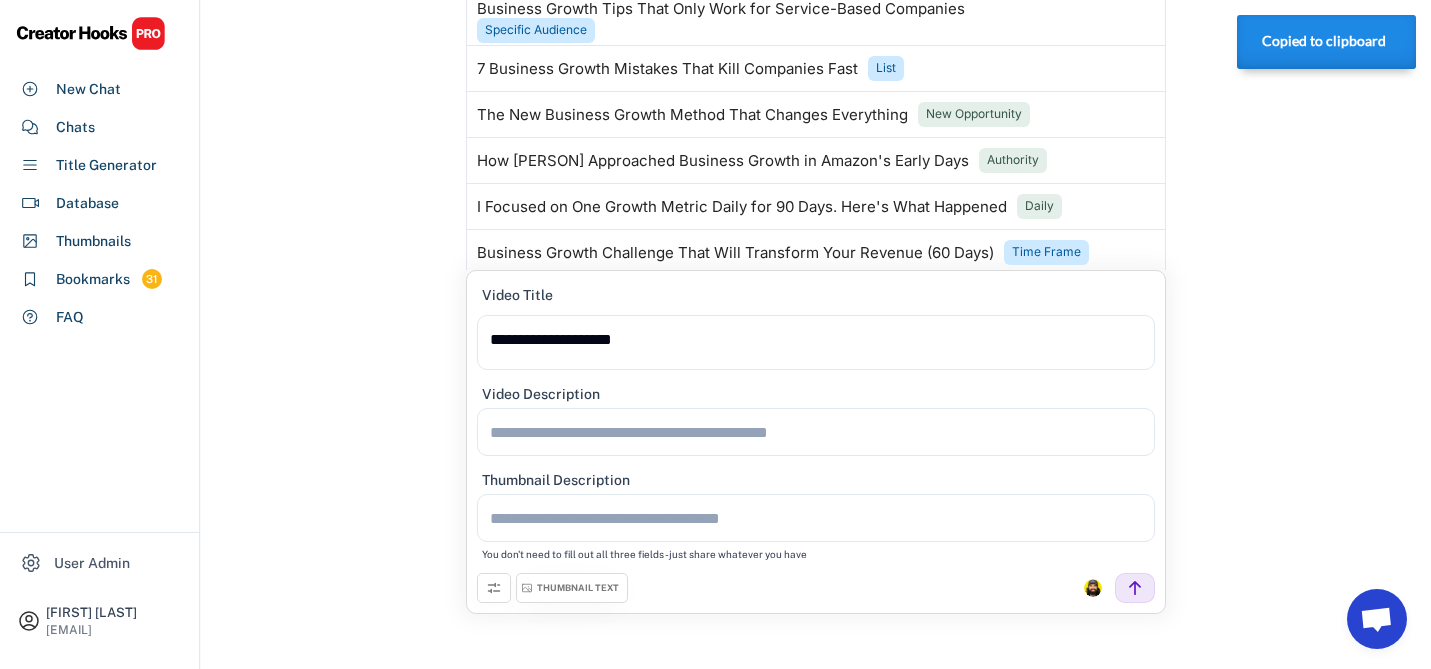 click on "**********" at bounding box center (816, 342) 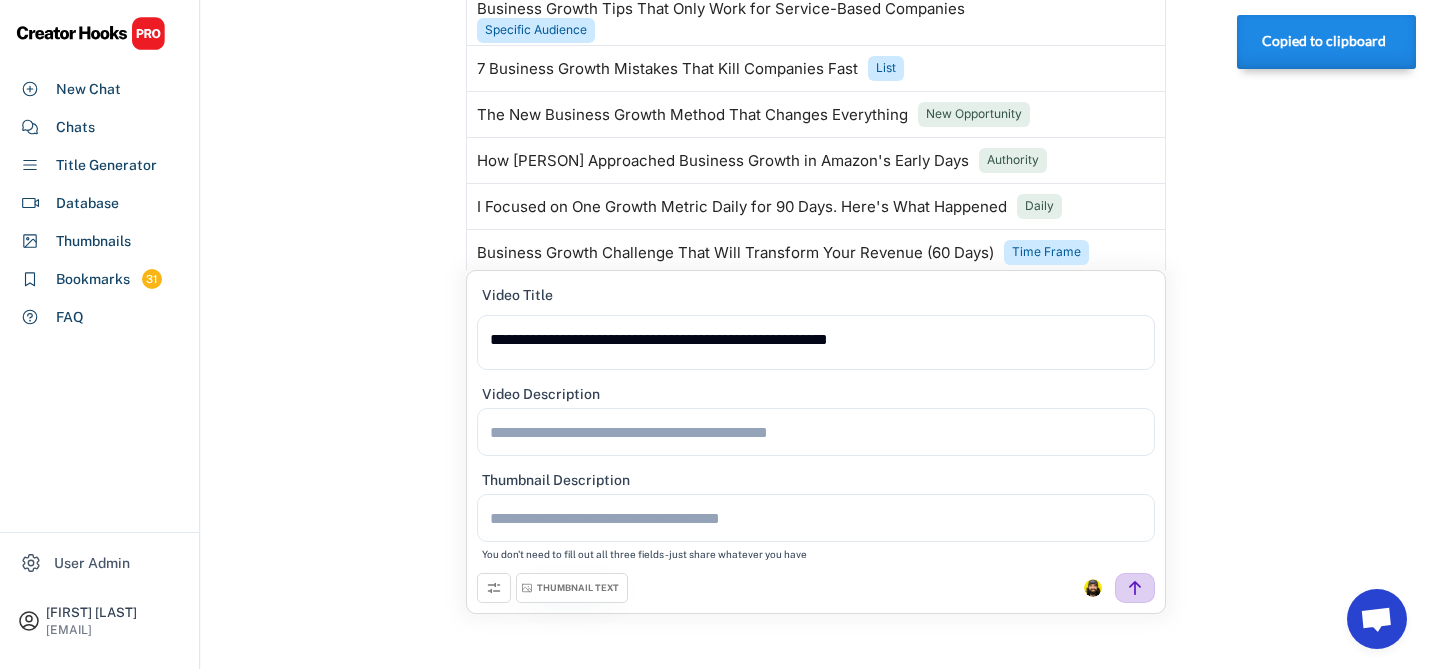 type on "**********" 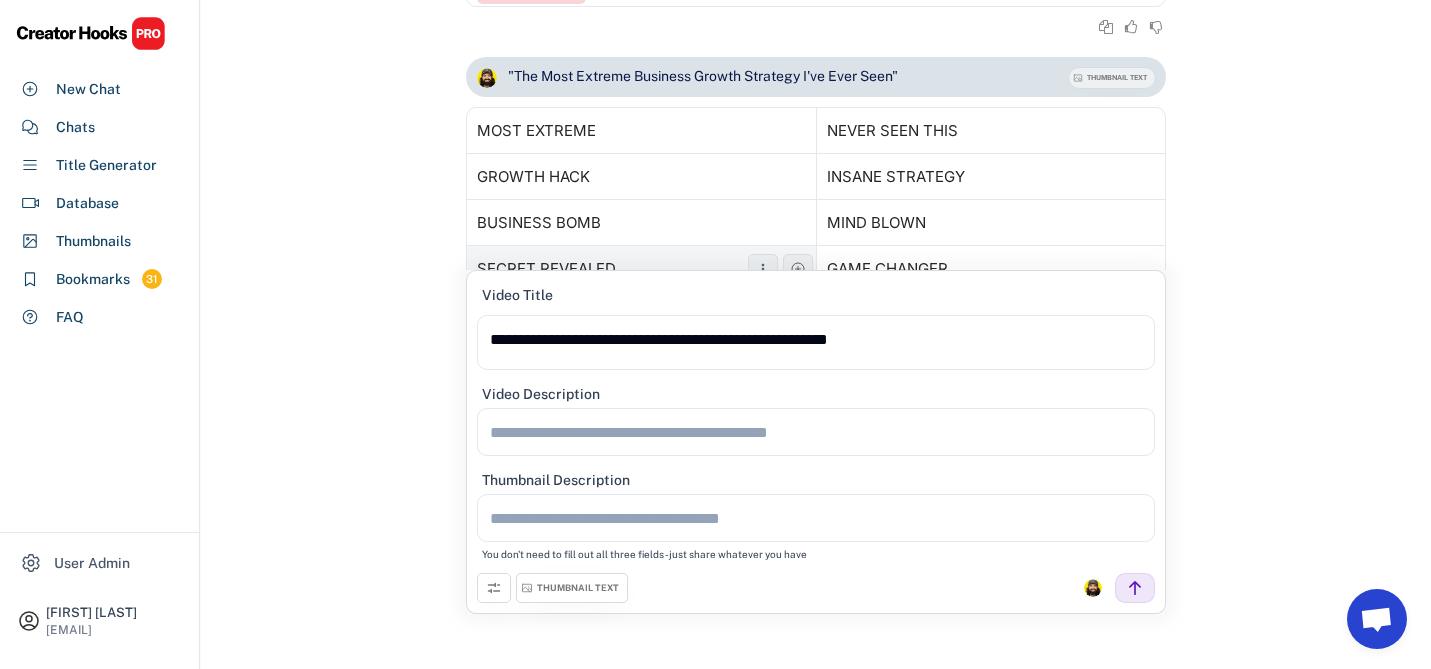 scroll, scrollTop: 551, scrollLeft: 0, axis: vertical 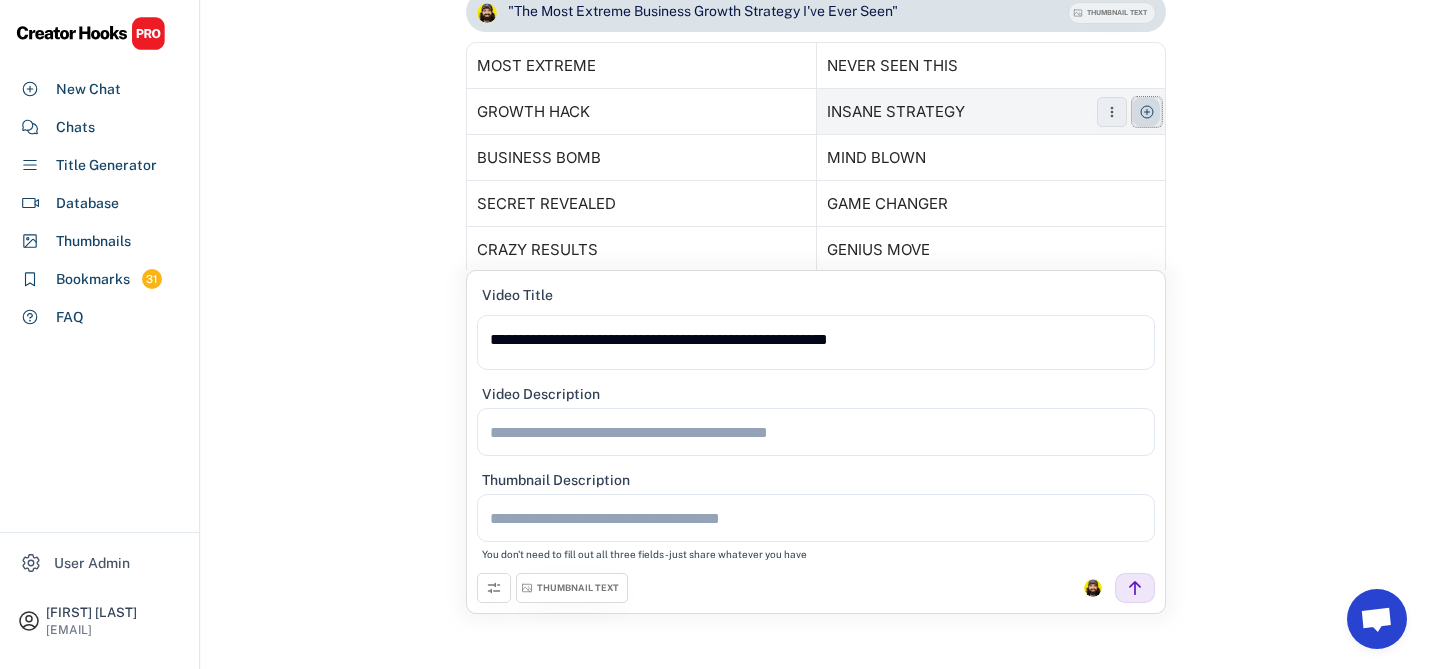 click 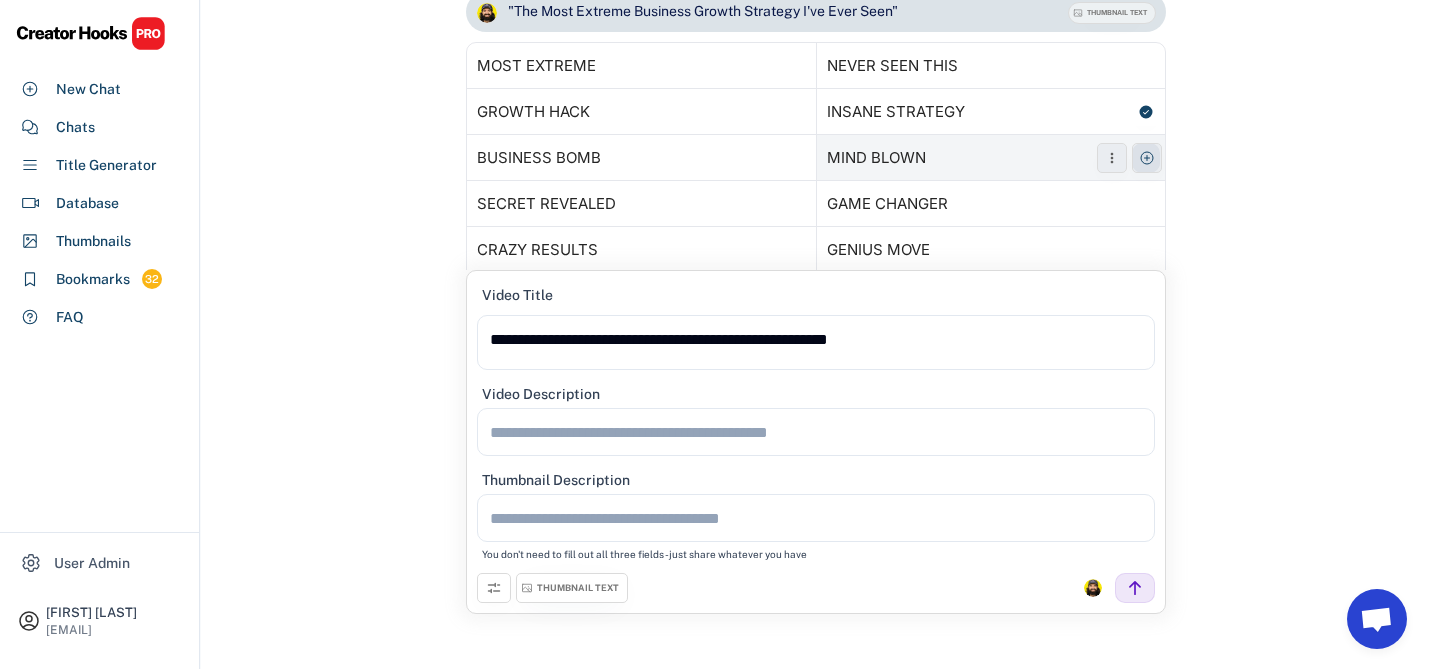 click 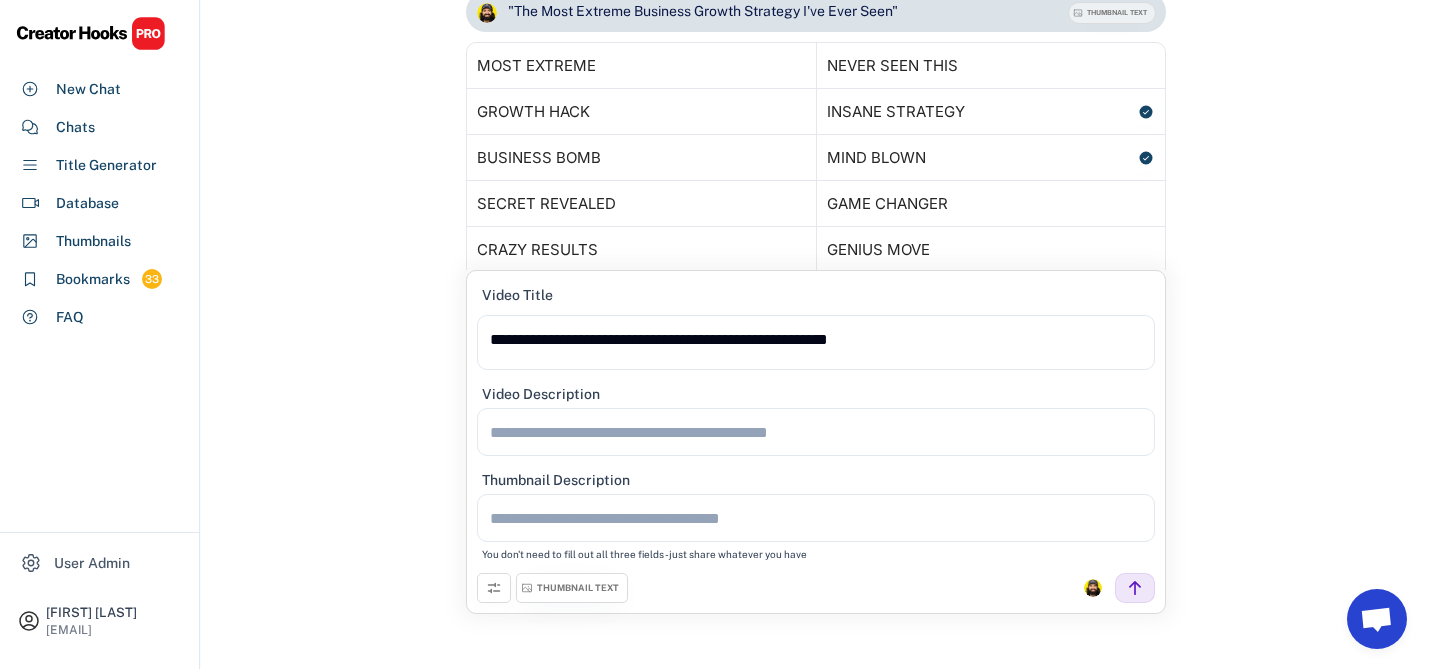 scroll, scrollTop: 0, scrollLeft: 0, axis: both 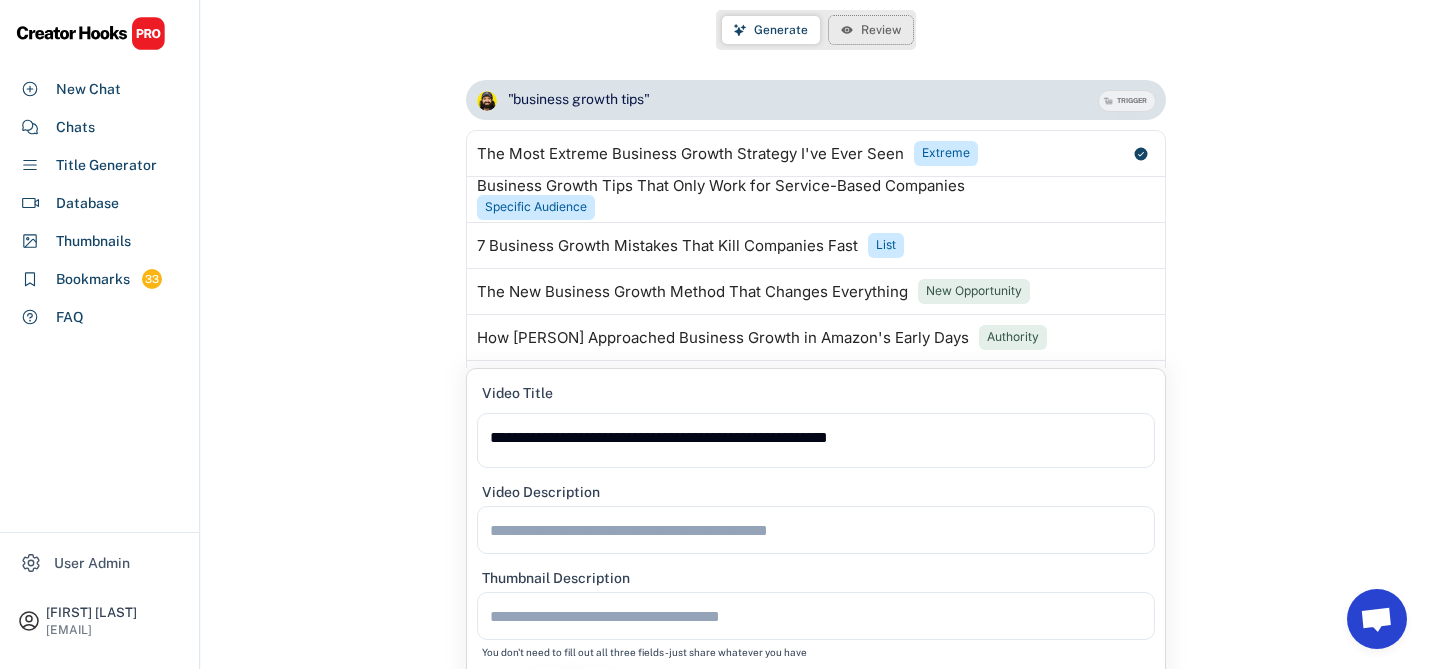 click on "Review" at bounding box center (881, 30) 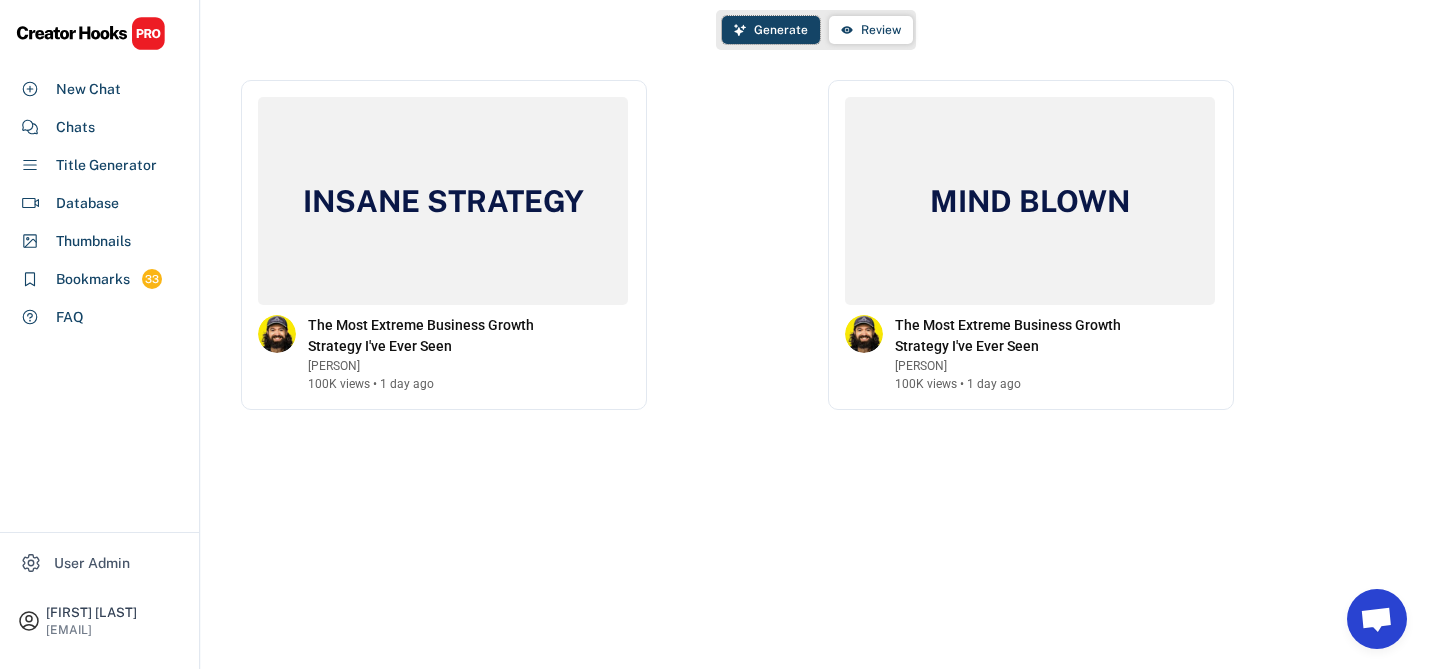 click on "Generate" at bounding box center [781, 30] 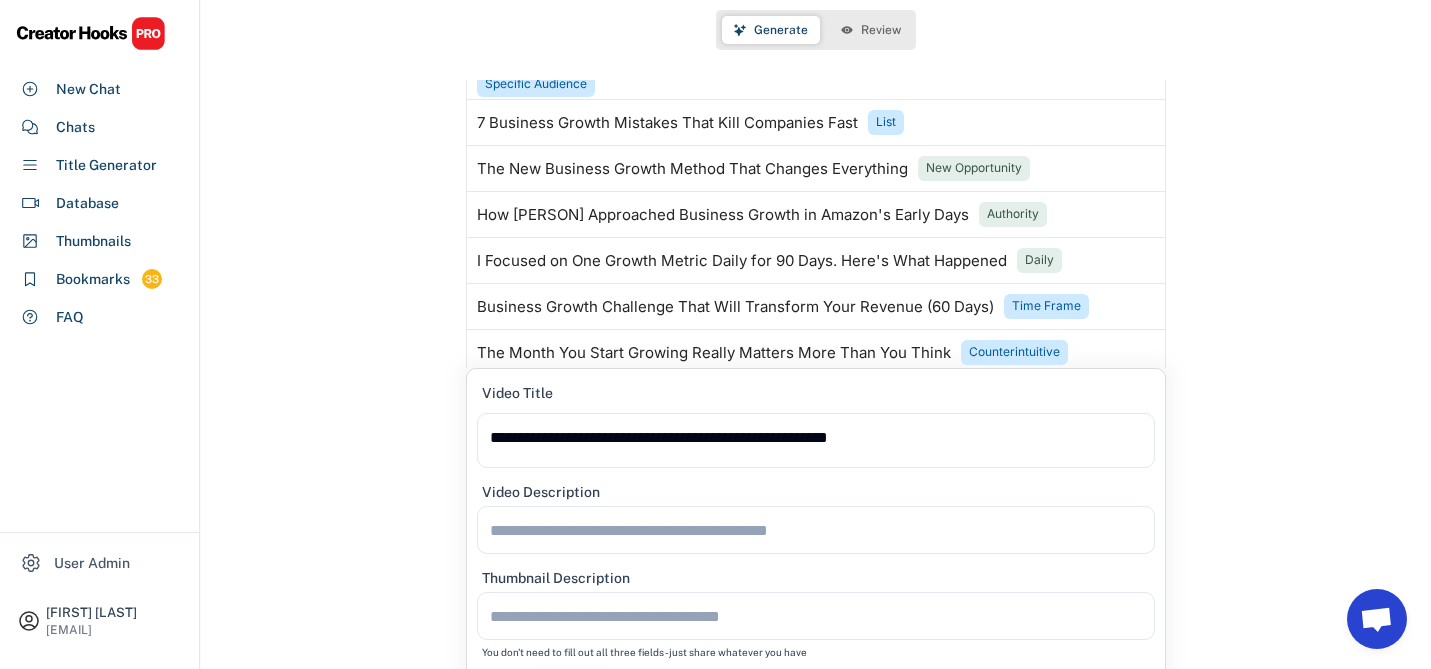 scroll, scrollTop: 0, scrollLeft: 0, axis: both 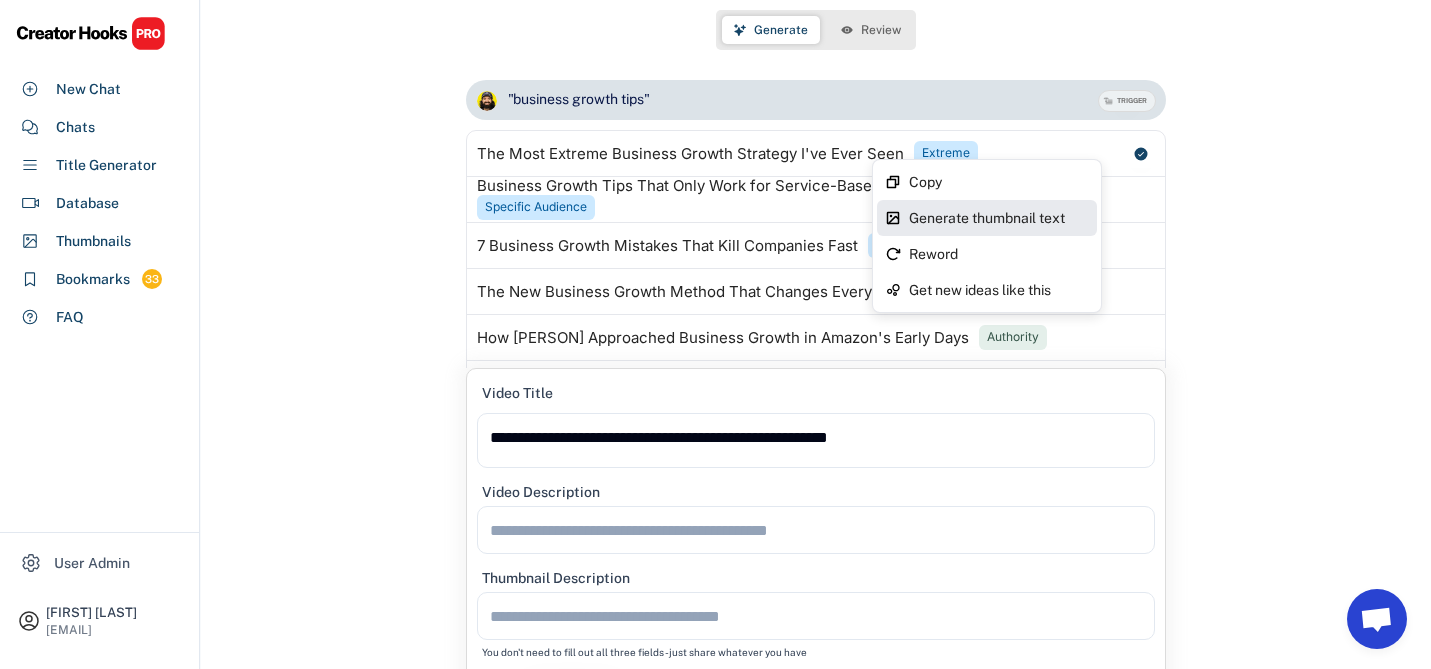 click on "Generate thumbnail text" at bounding box center [999, 218] 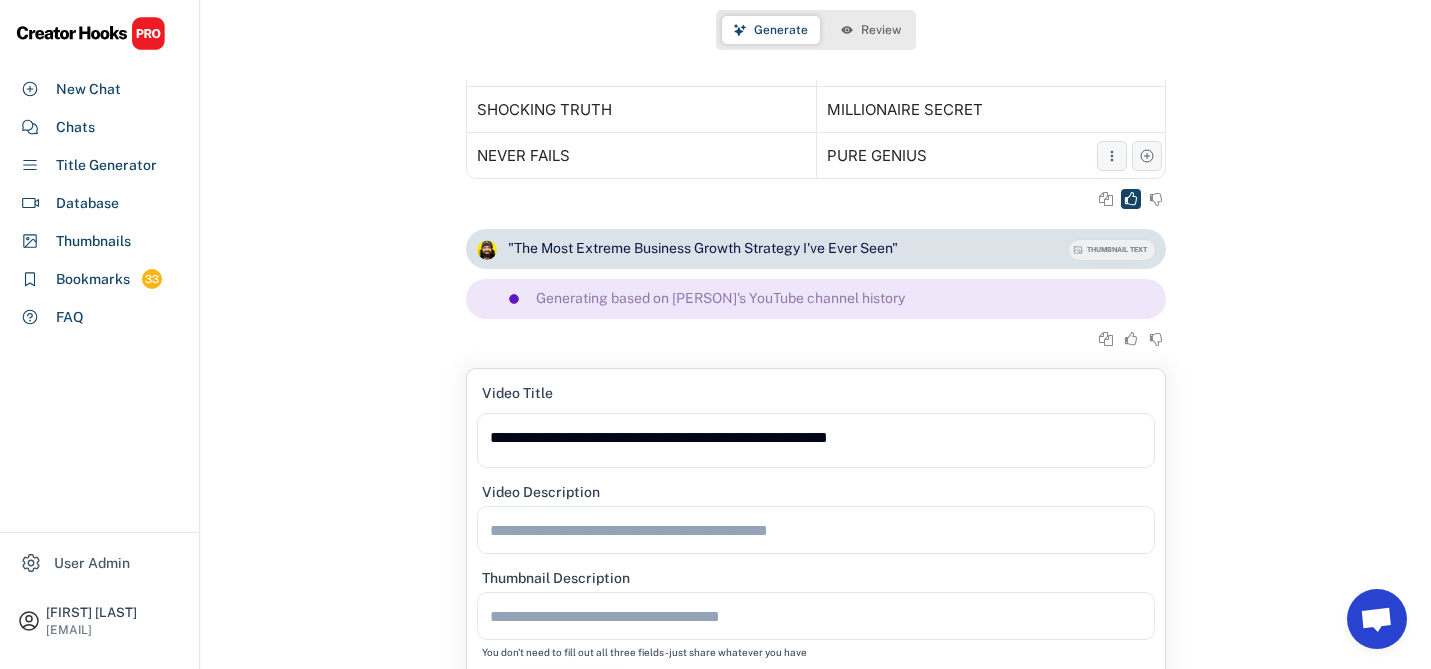 scroll, scrollTop: 973, scrollLeft: 0, axis: vertical 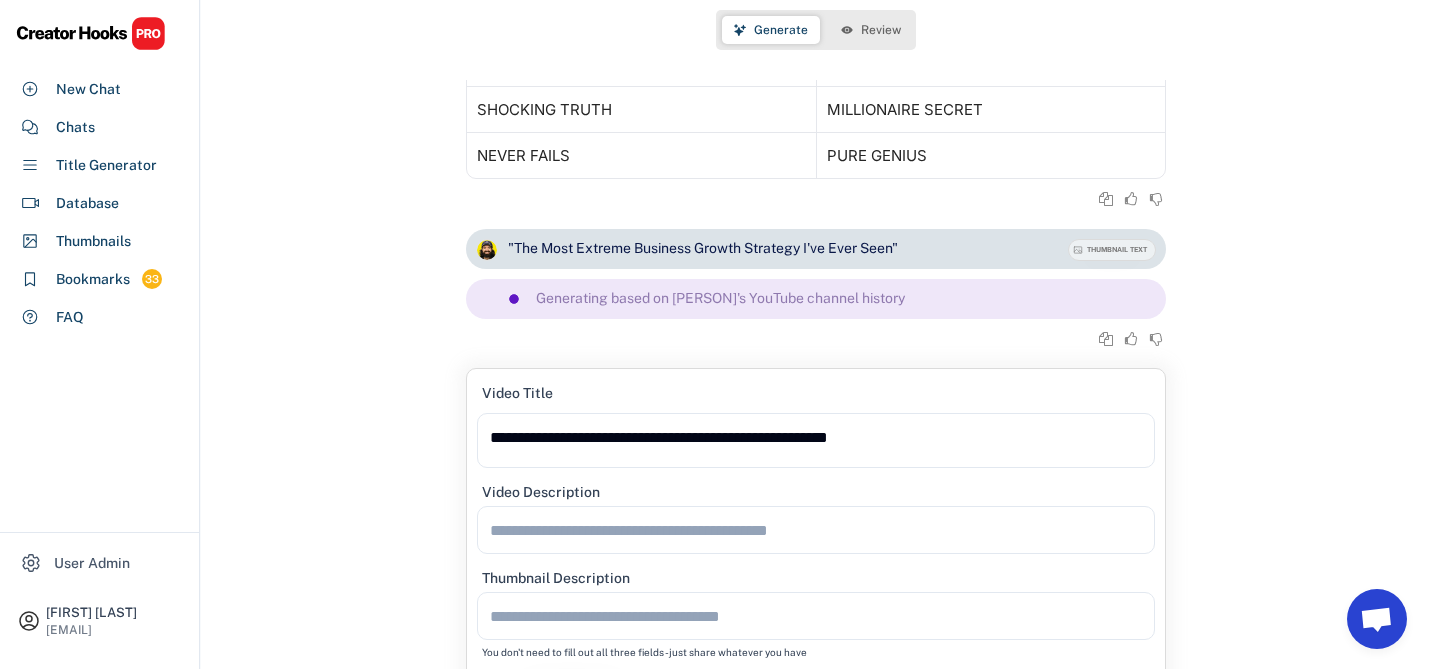 type on "**********" 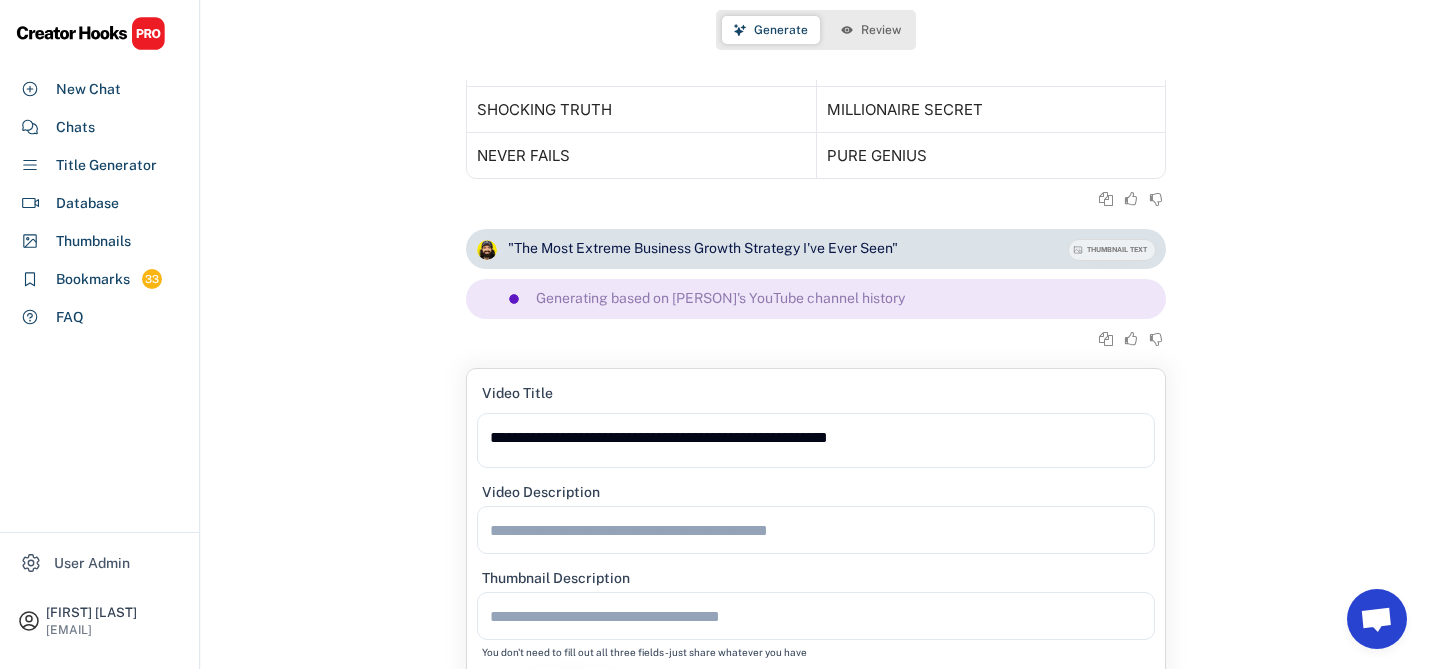 type on "**********" 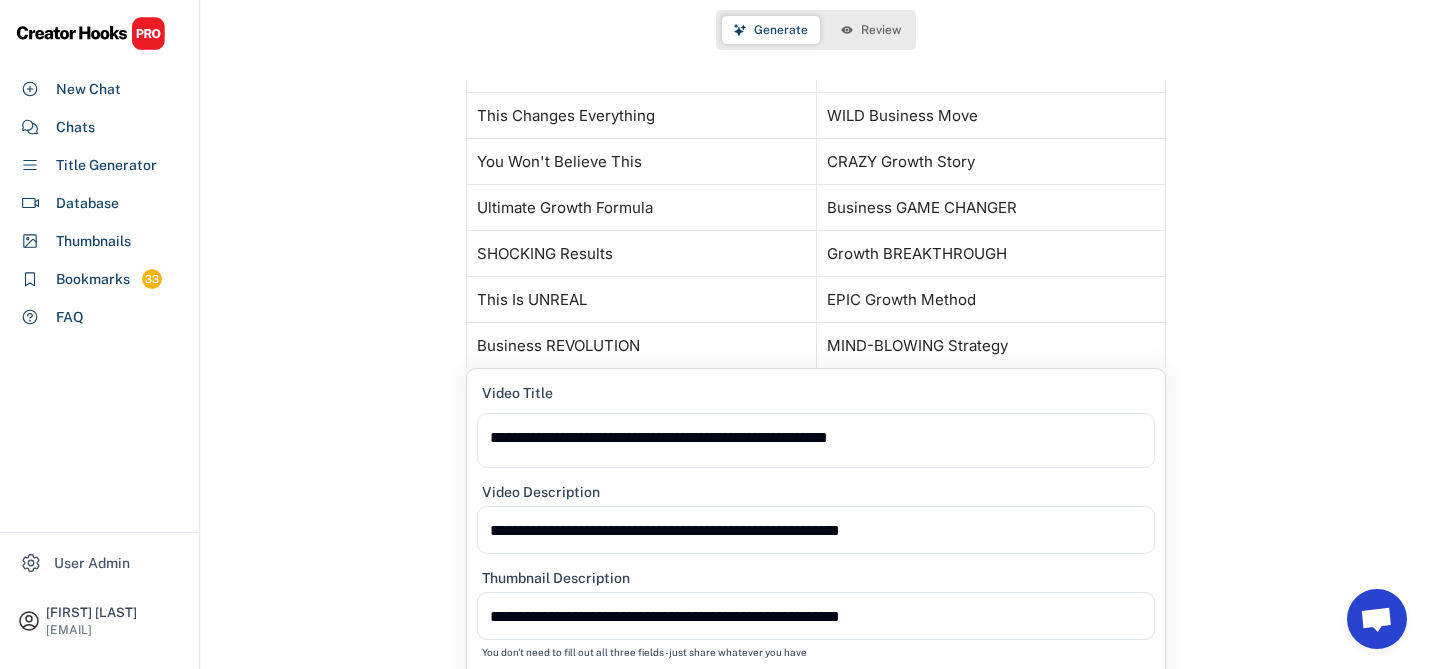 scroll, scrollTop: 1394, scrollLeft: 0, axis: vertical 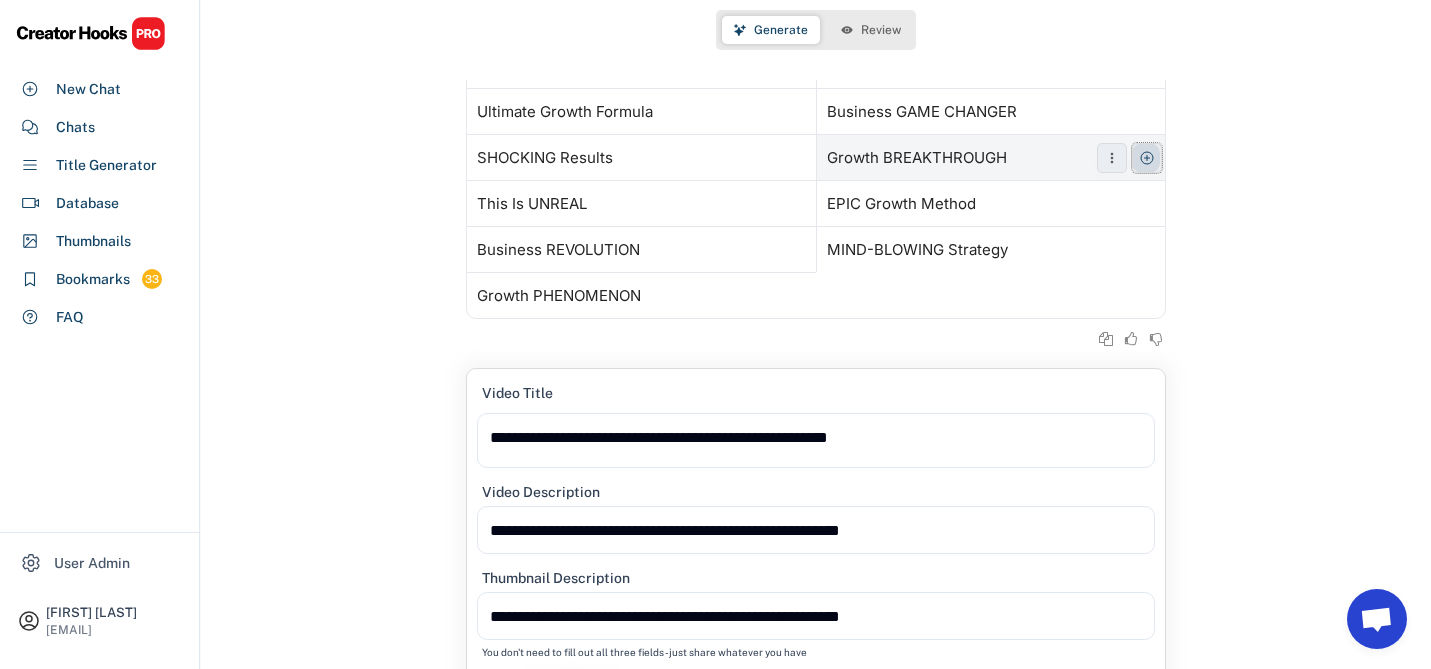 click 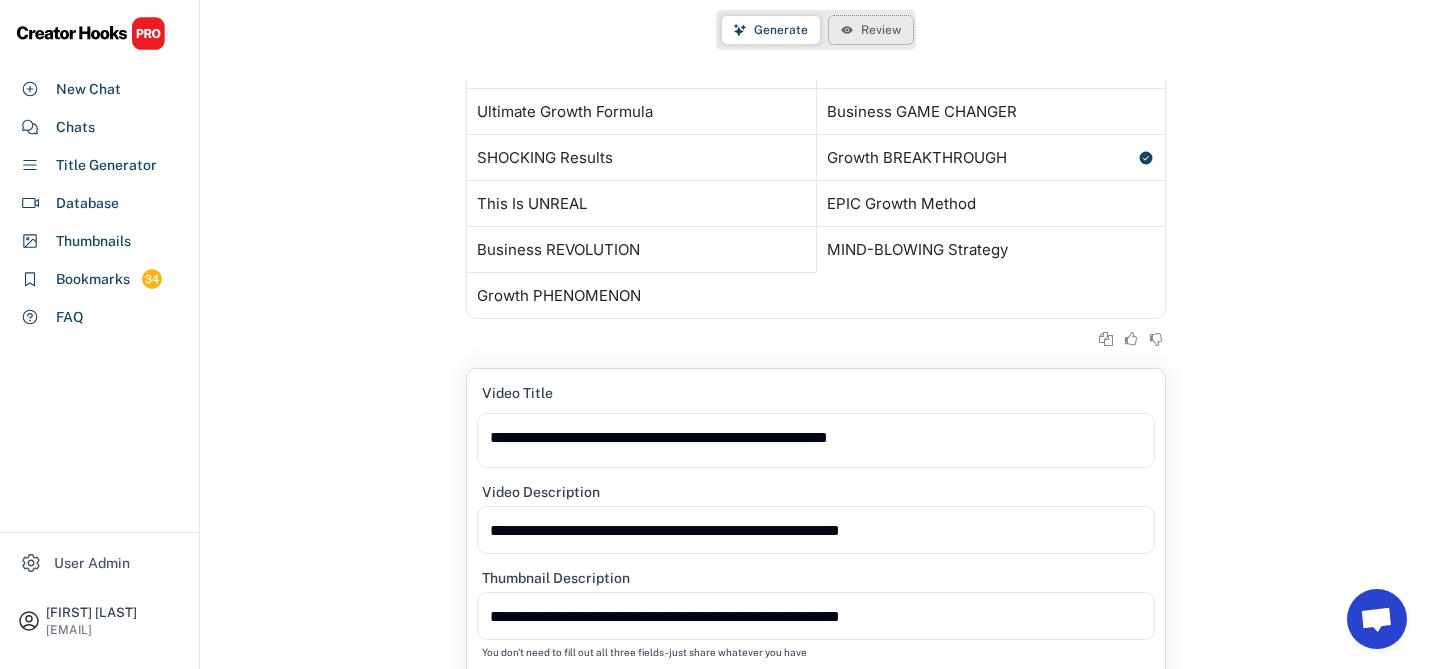 click on "Review" at bounding box center [871, 30] 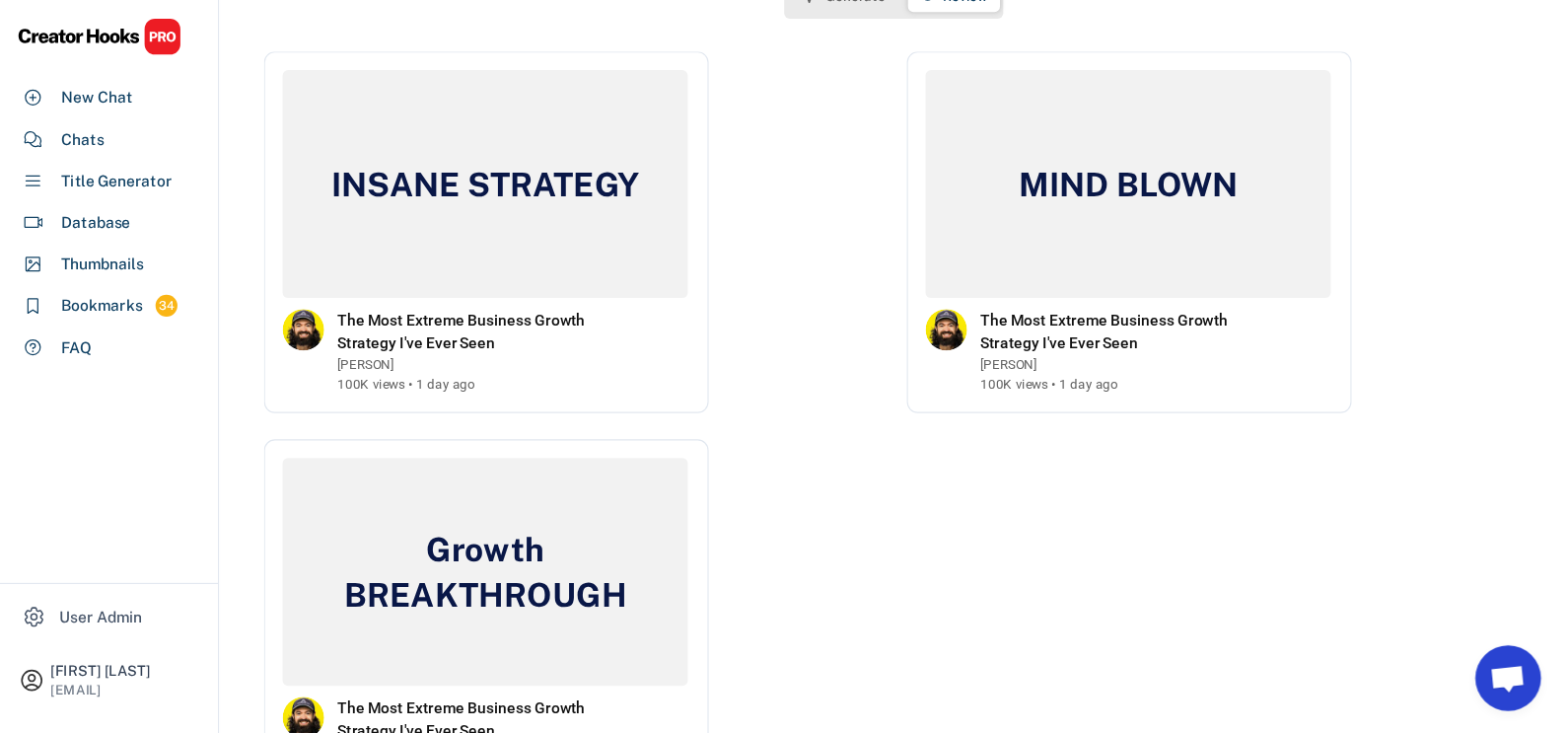 scroll, scrollTop: 0, scrollLeft: 0, axis: both 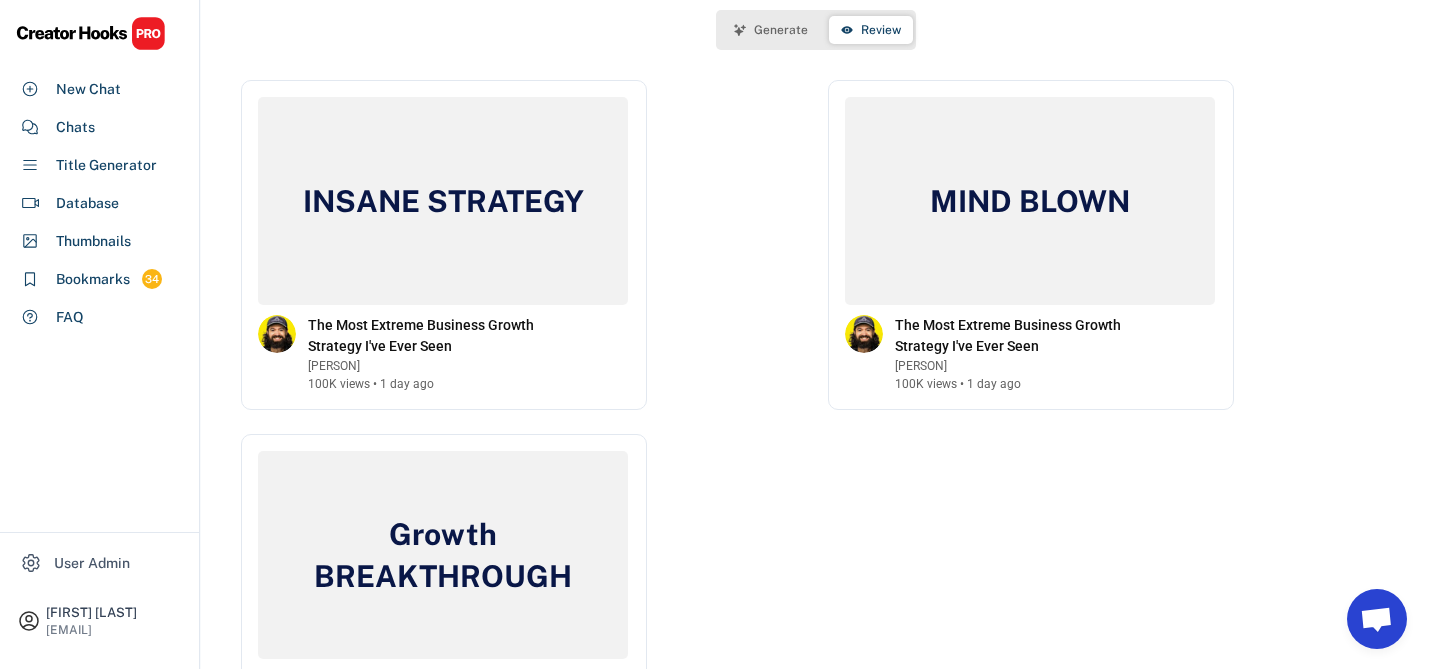 type 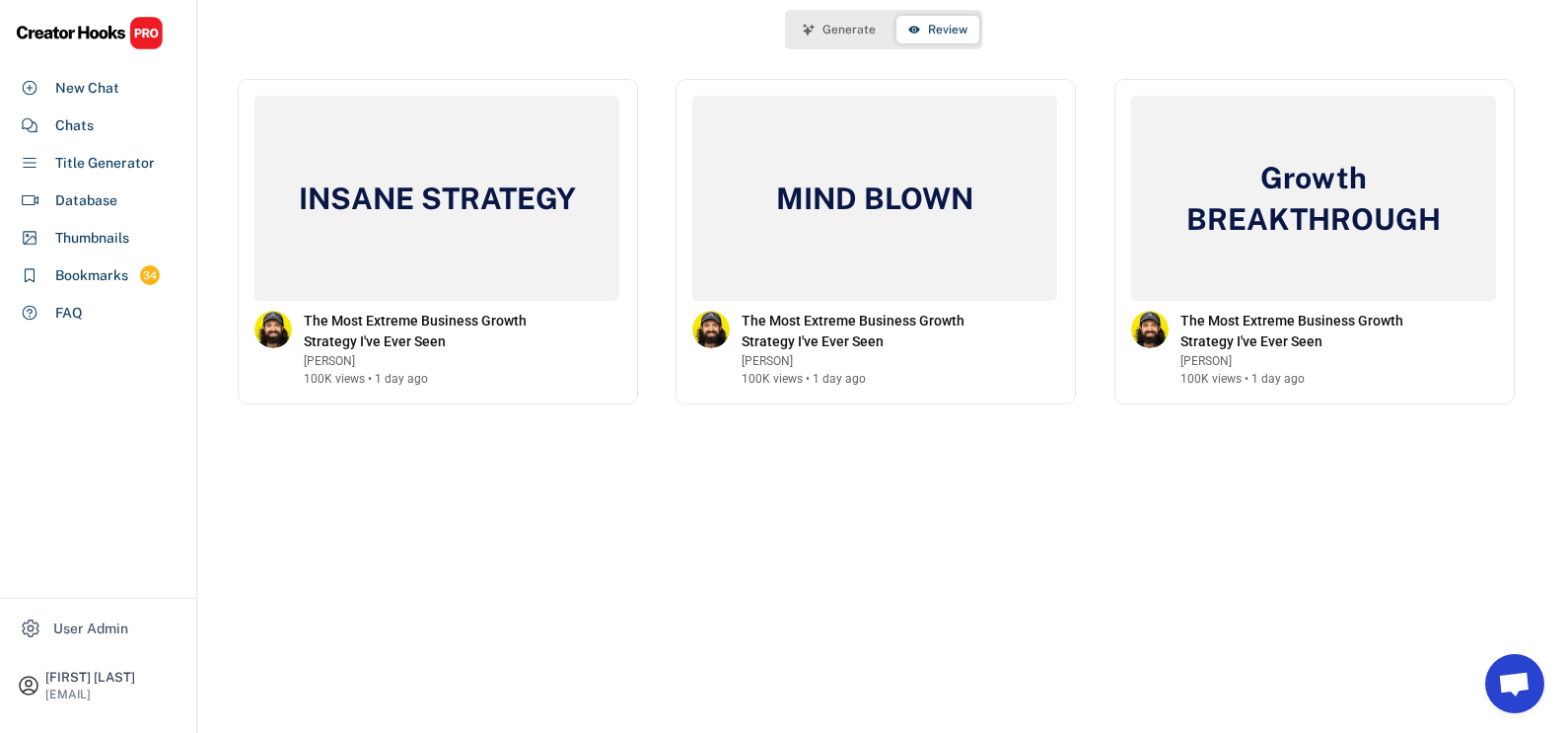 click on "INSANE STRATEGY The Most Extreme Business Growth Strategy I've Ever Seen Alex Hormozi 100K views • 1 day ago MIND BLOWN The Most Extreme Business Growth Strategy I've Ever Seen Alex Hormozi 100K views • 1 day ago Growth BREAKTHROUGH The Most Extreme Business Growth Strategy I've Ever Seen Alex Hormozi 100K views • 1 day ago TRACK SAW GENIUS What Ryobi Doesn't Tell You About Their Track Saw 731 Woodworks 100K views • 1 day ago PERFECT CUTS EVERY TIME What Ryobi Doesn't Tell You About Their Track Saw 731 Woodworks 100K views • 1 day ago TRACK SAW TEST What Ryobi Doesn't Tell You About Their Track Saw 731 Woodworks 100K views • 1 day ago" 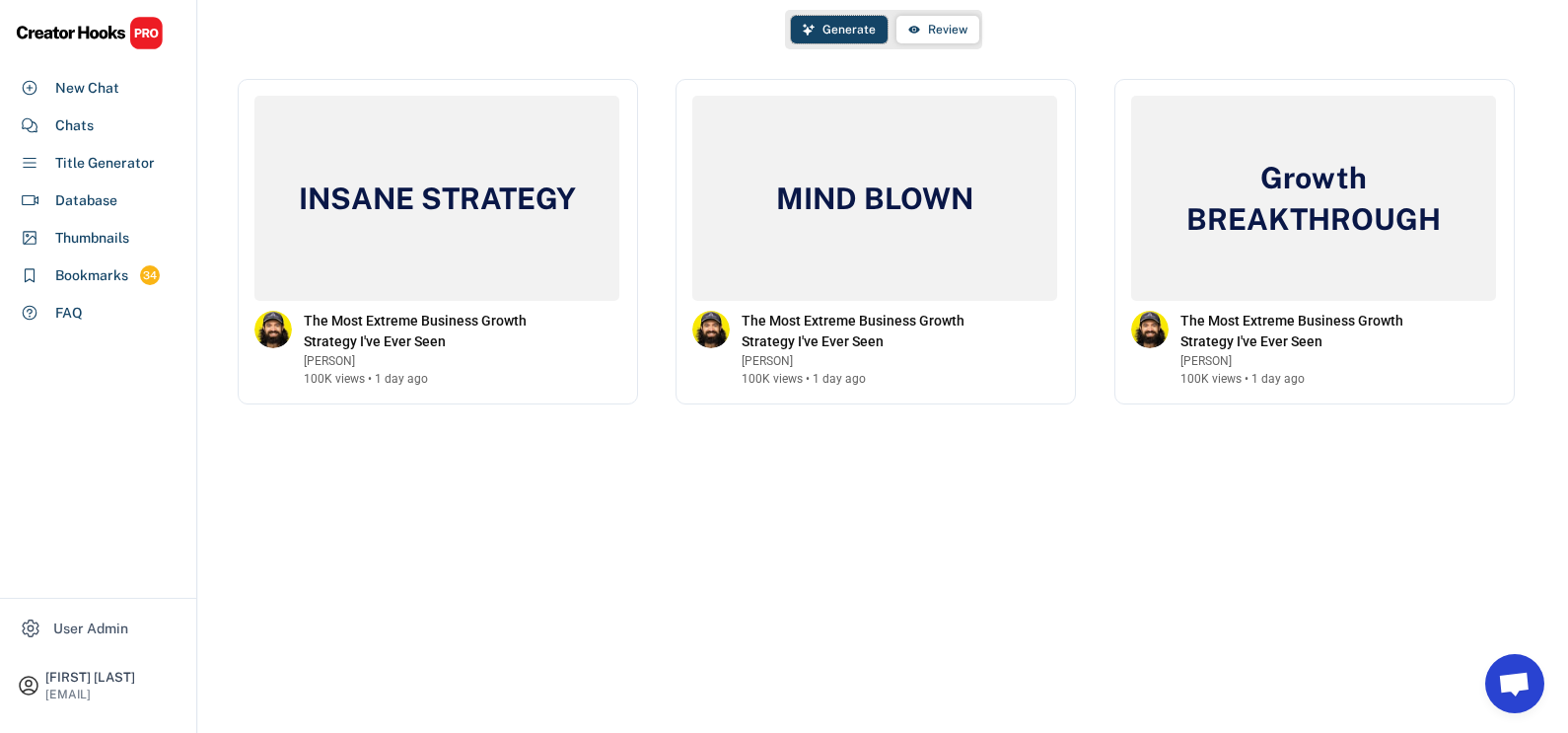 click on "Generate" at bounding box center [849, 30] 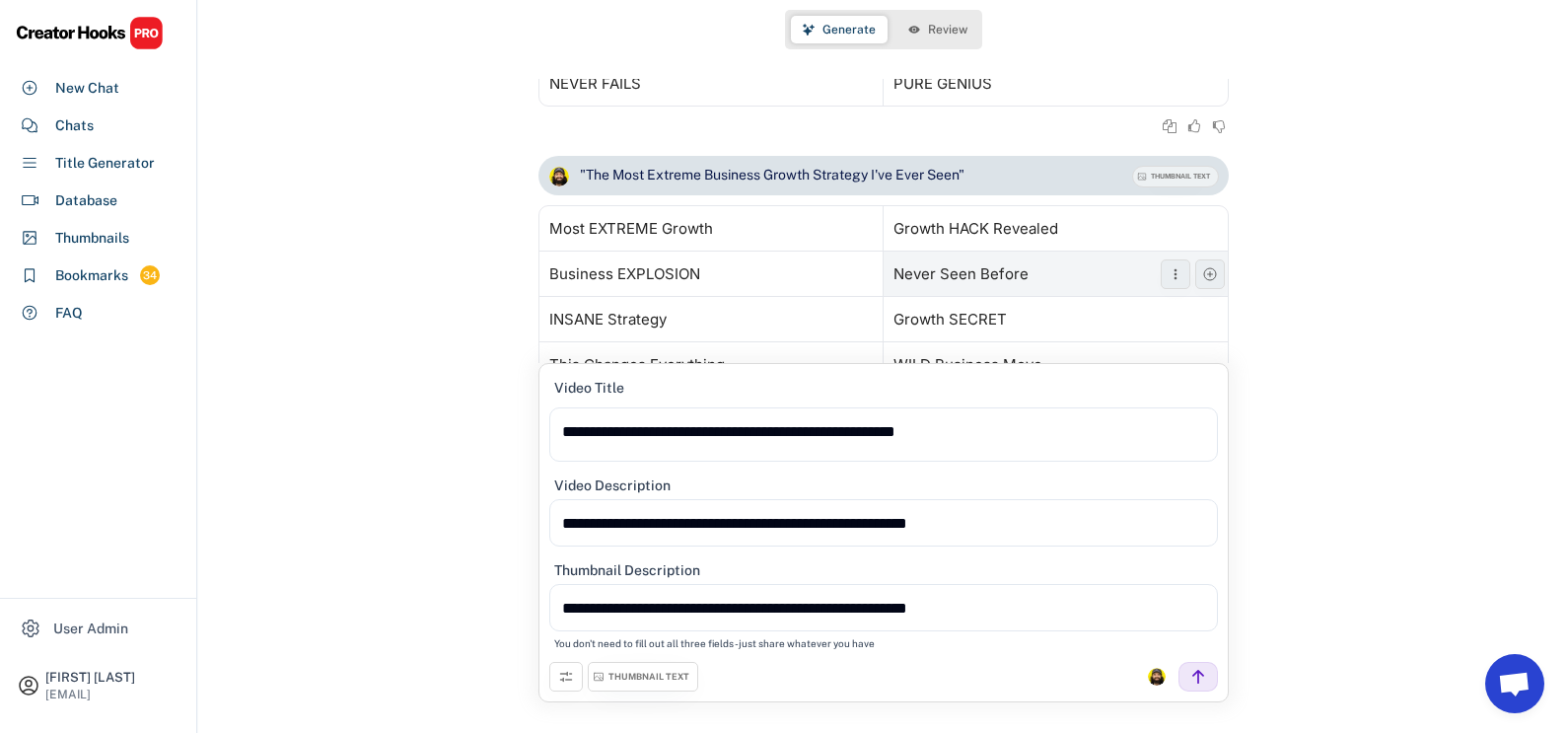 scroll, scrollTop: 1006, scrollLeft: 0, axis: vertical 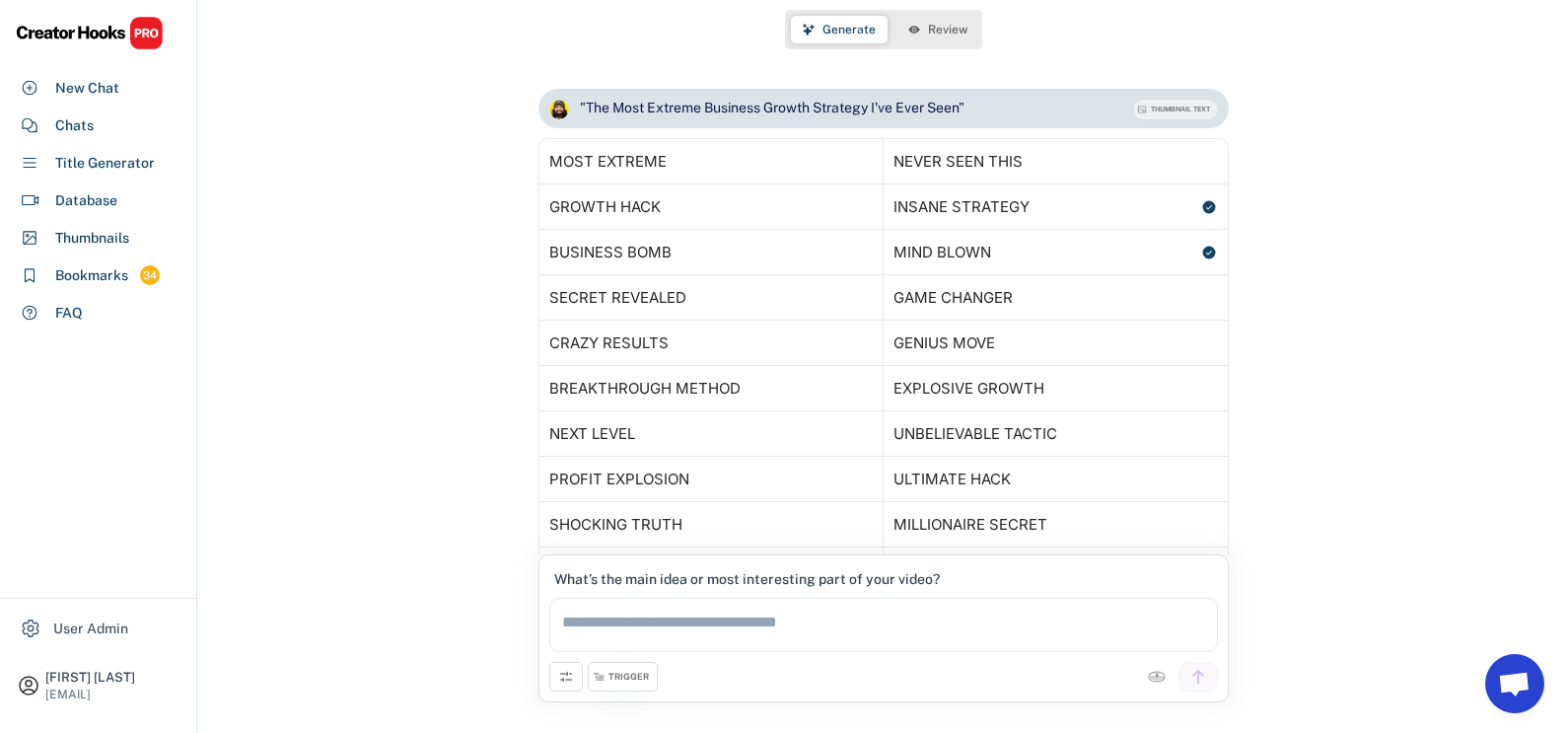 click on "Review" at bounding box center [948, 30] 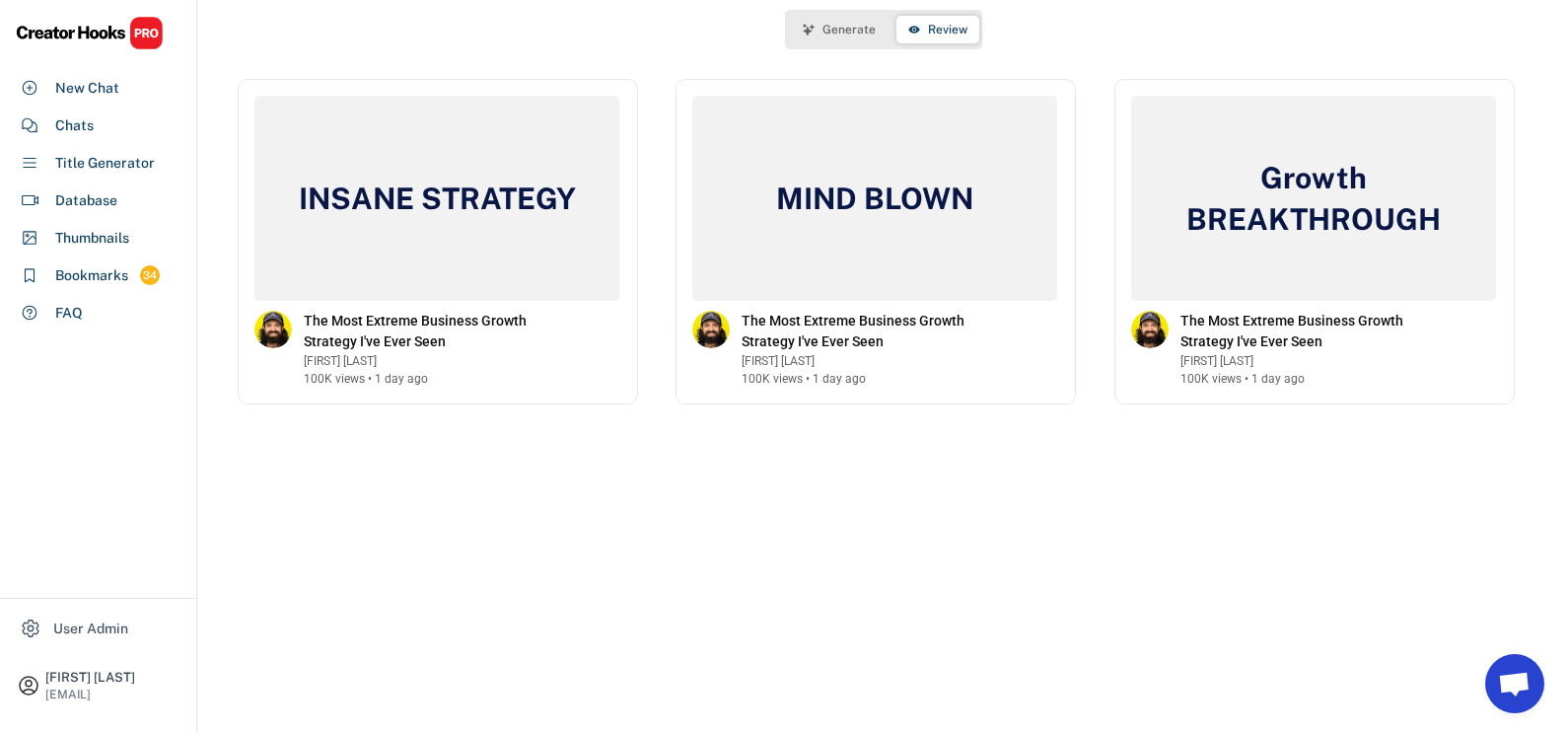 type 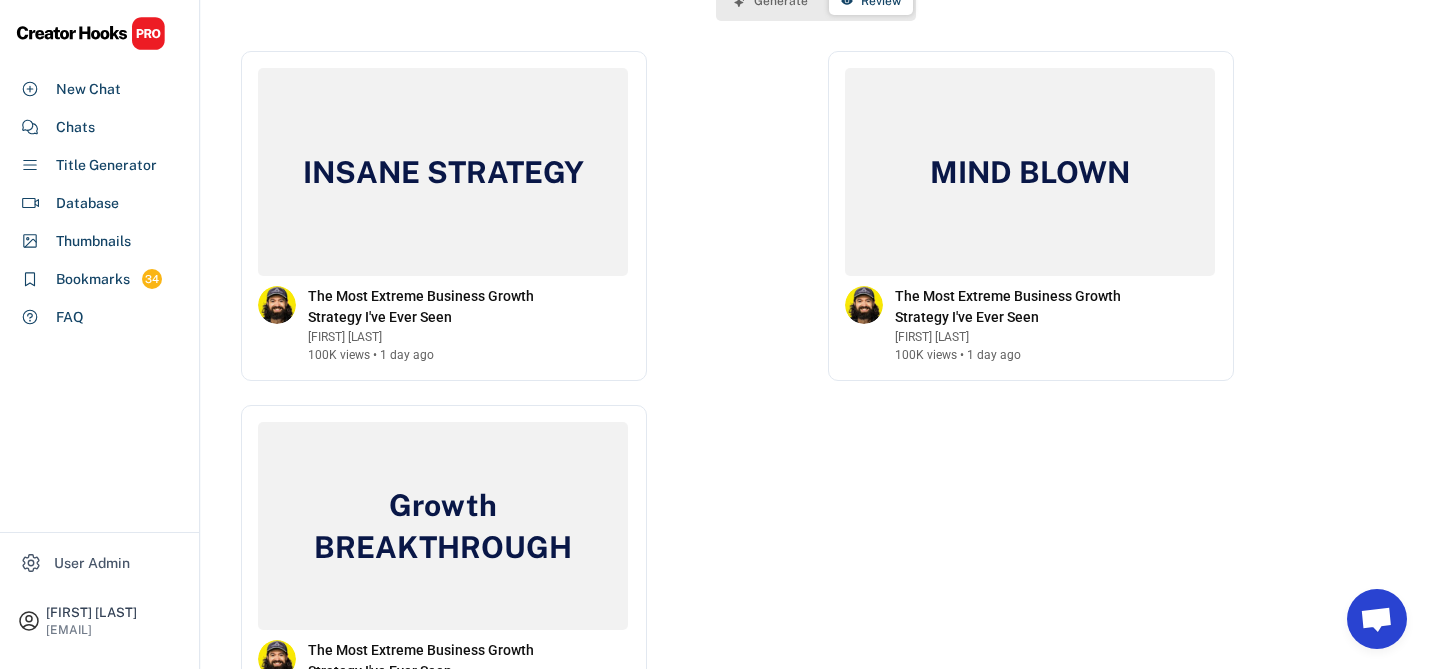 scroll, scrollTop: 0, scrollLeft: 0, axis: both 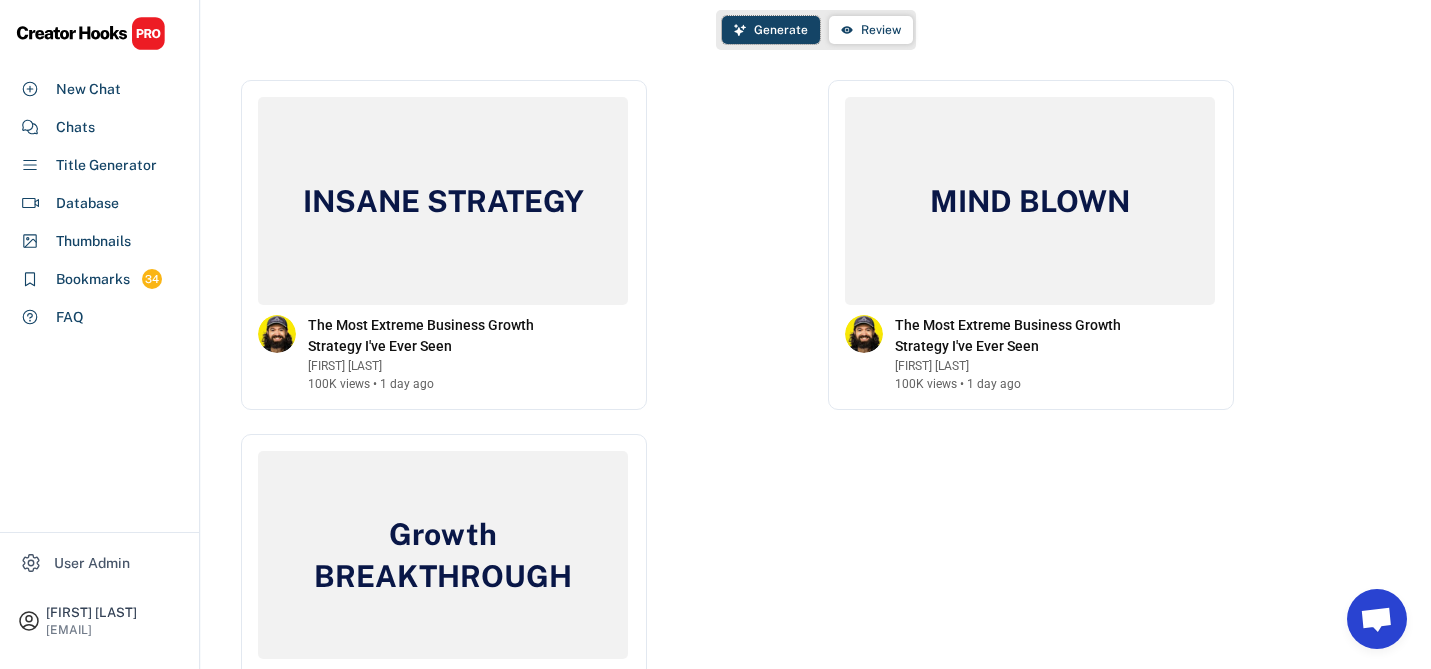 click on "Generate" at bounding box center [771, 30] 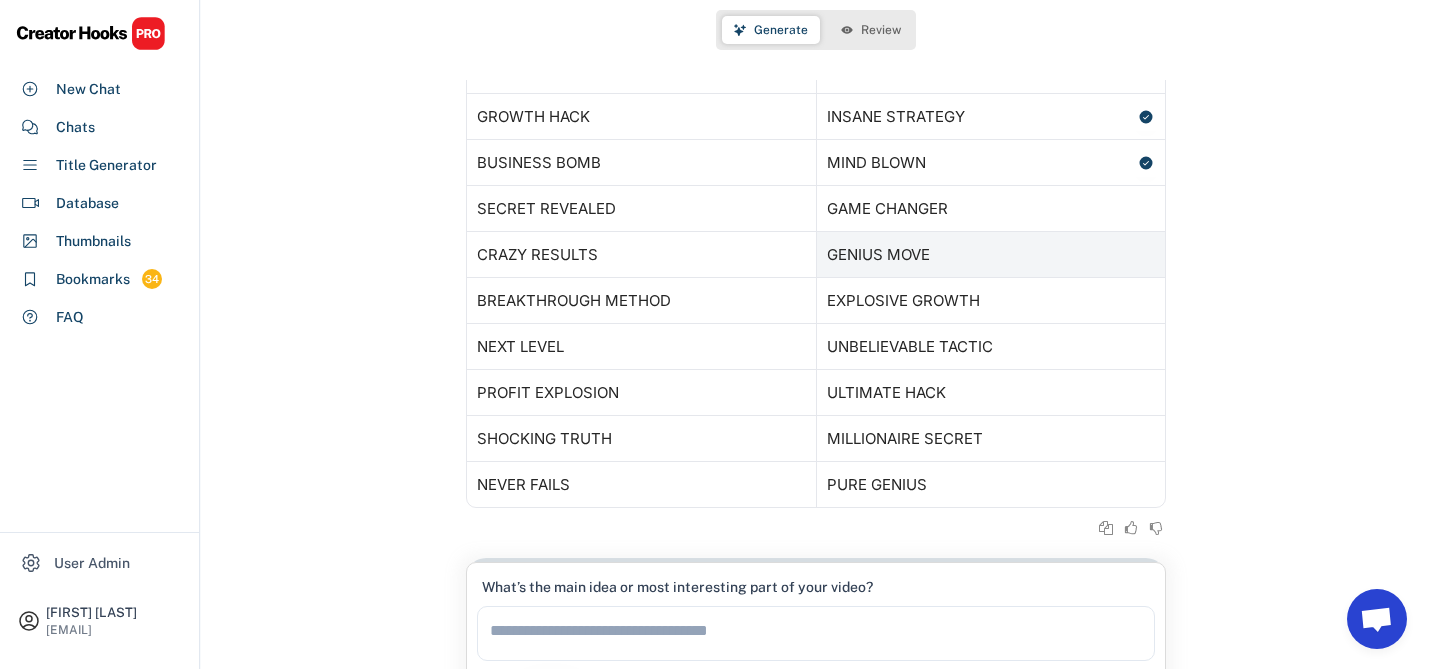 scroll, scrollTop: 0, scrollLeft: 0, axis: both 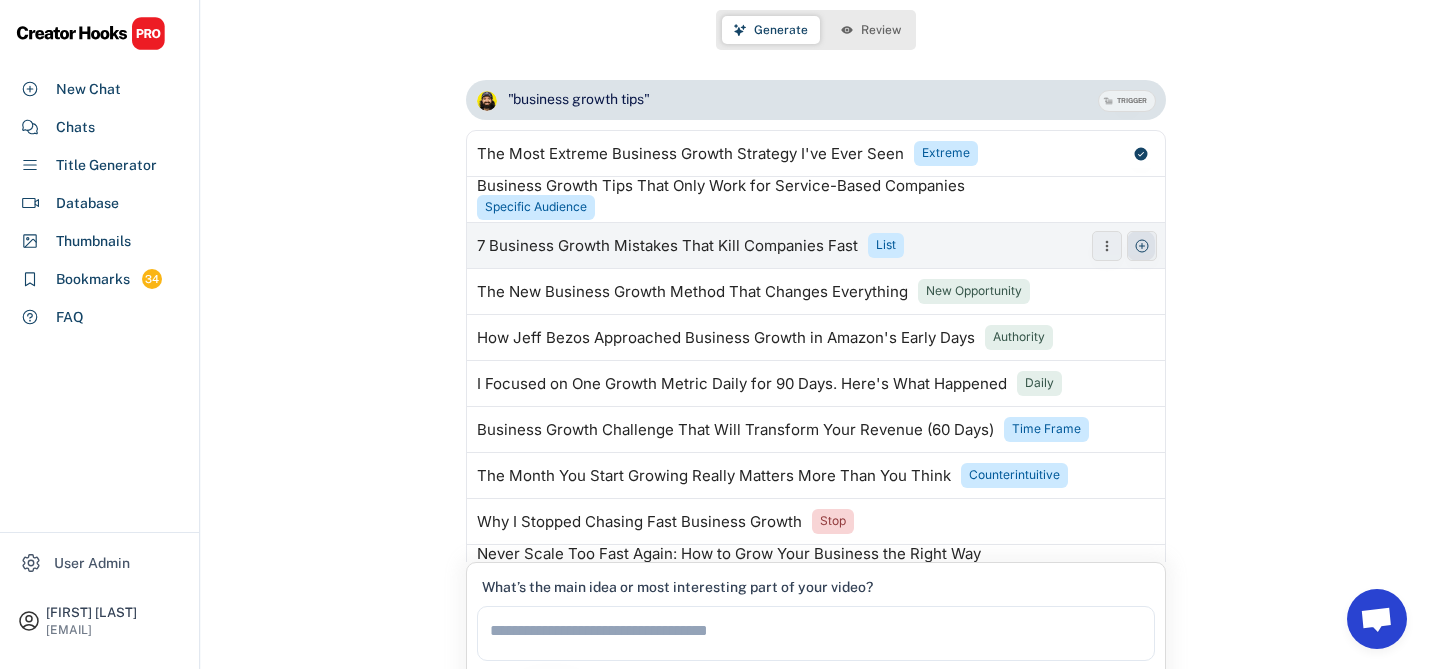 click 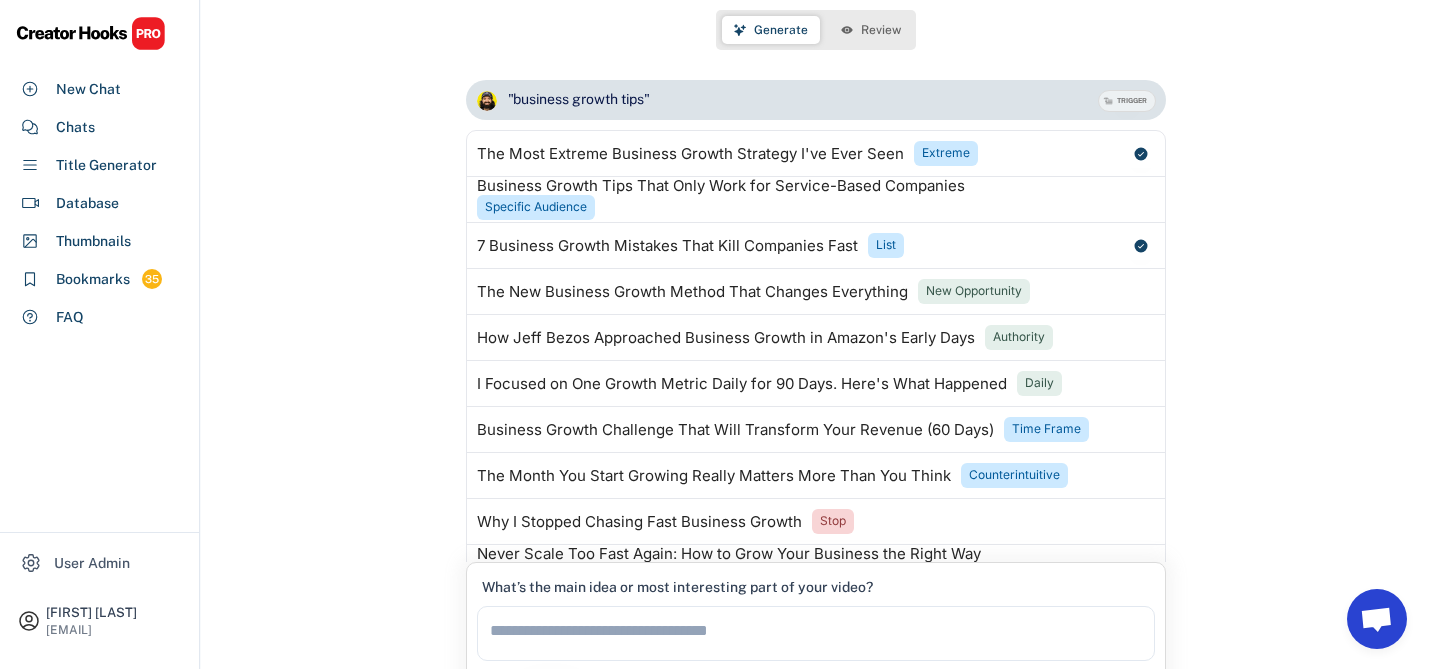 click on "Review" at bounding box center (881, 30) 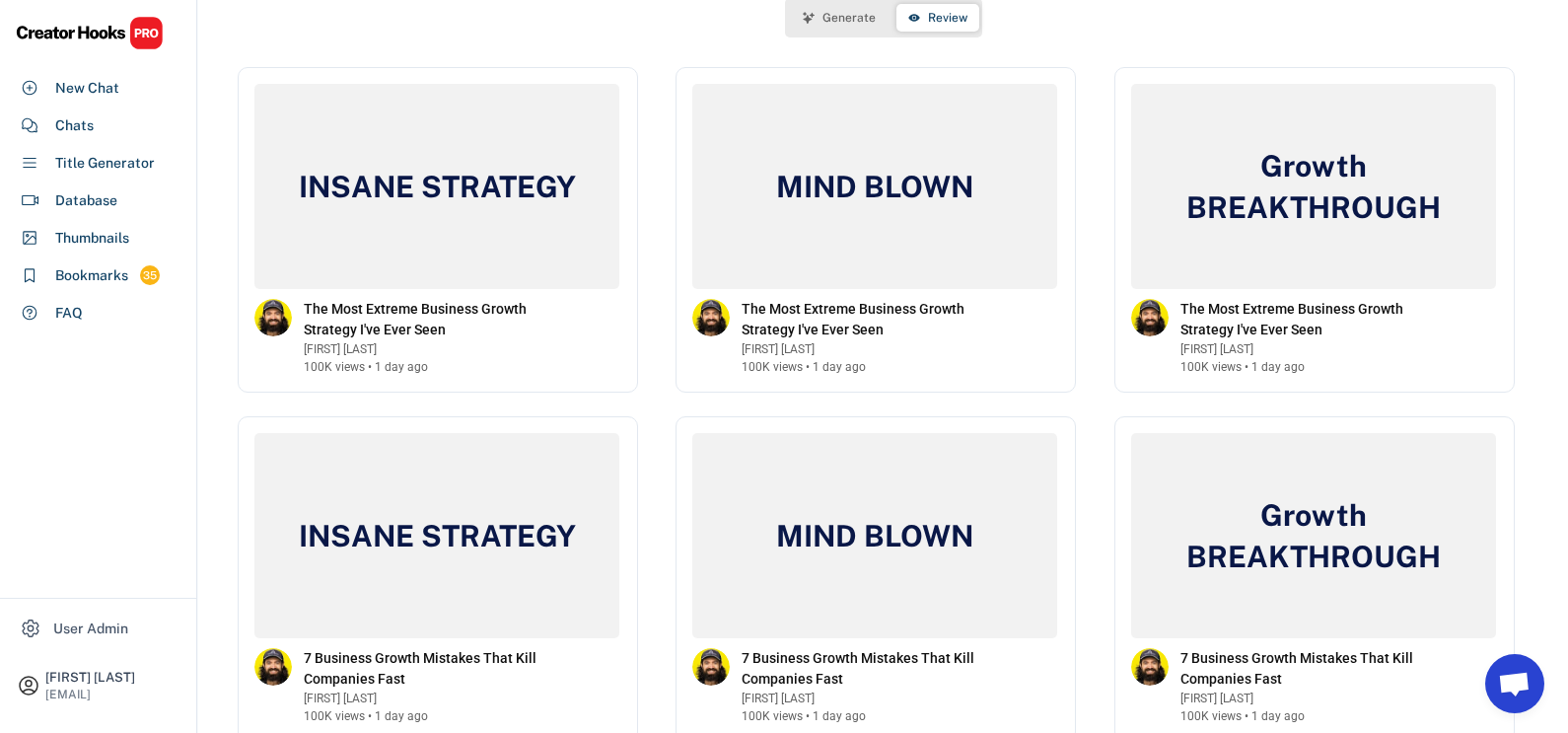 scroll, scrollTop: 14, scrollLeft: 0, axis: vertical 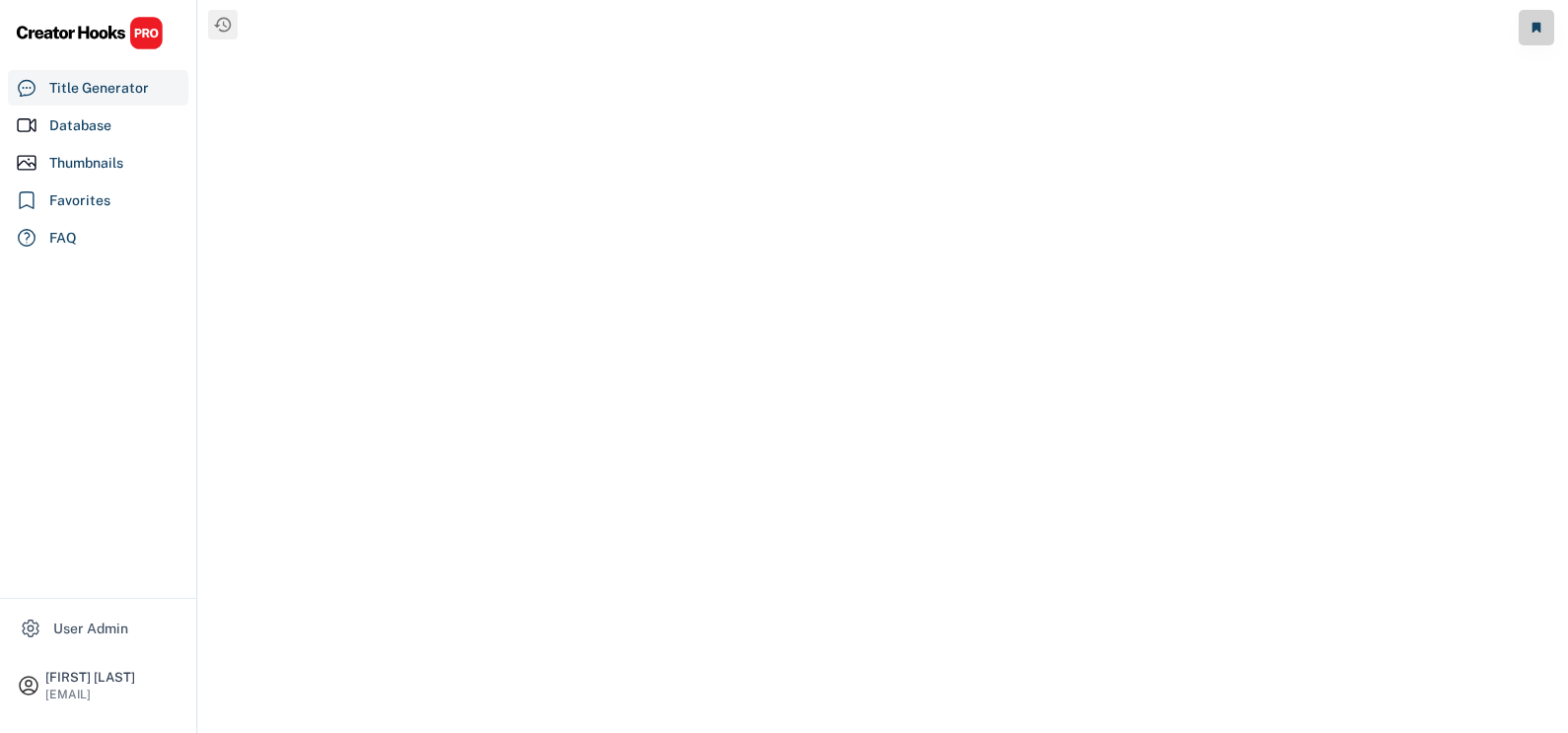 select on "**********" 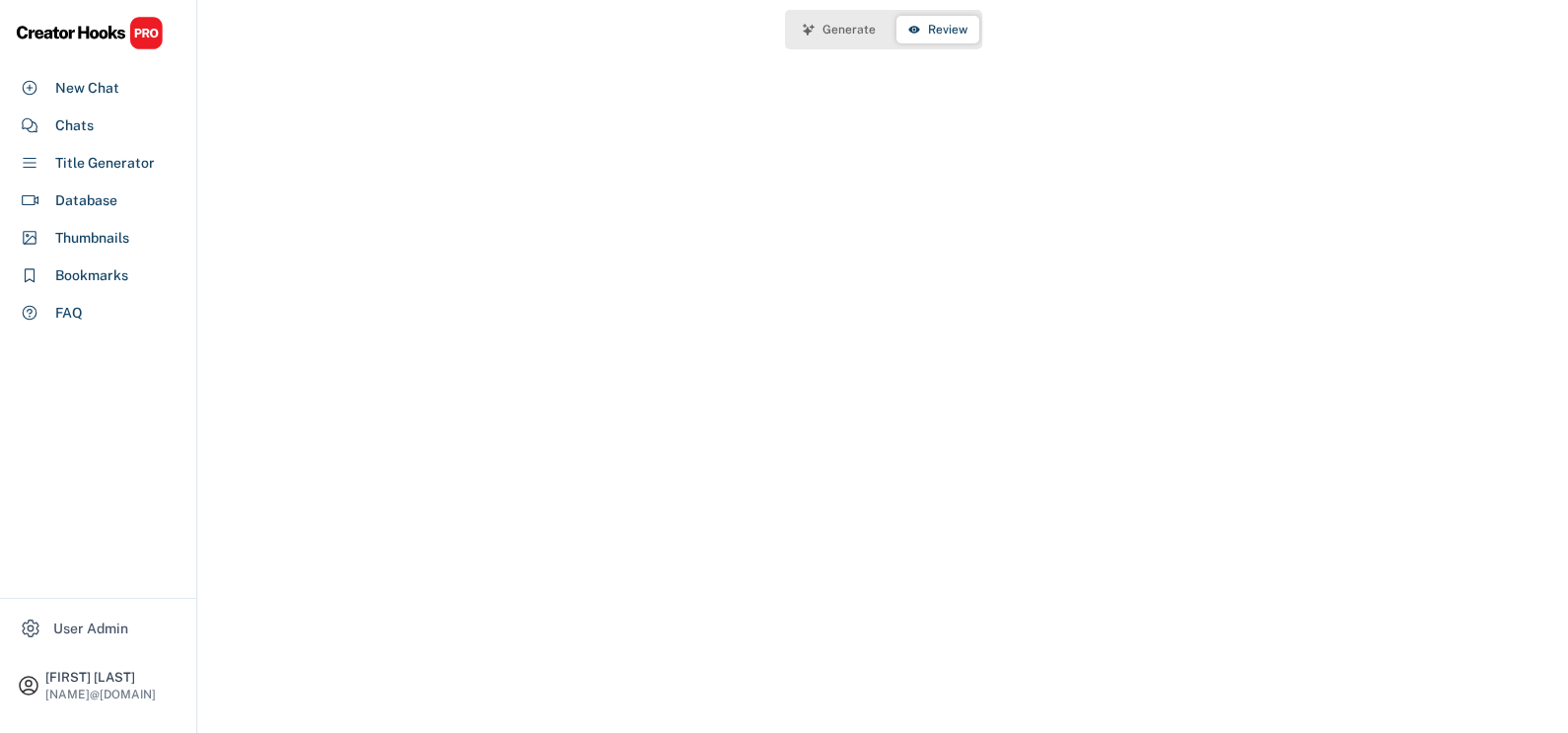 scroll, scrollTop: 0, scrollLeft: 0, axis: both 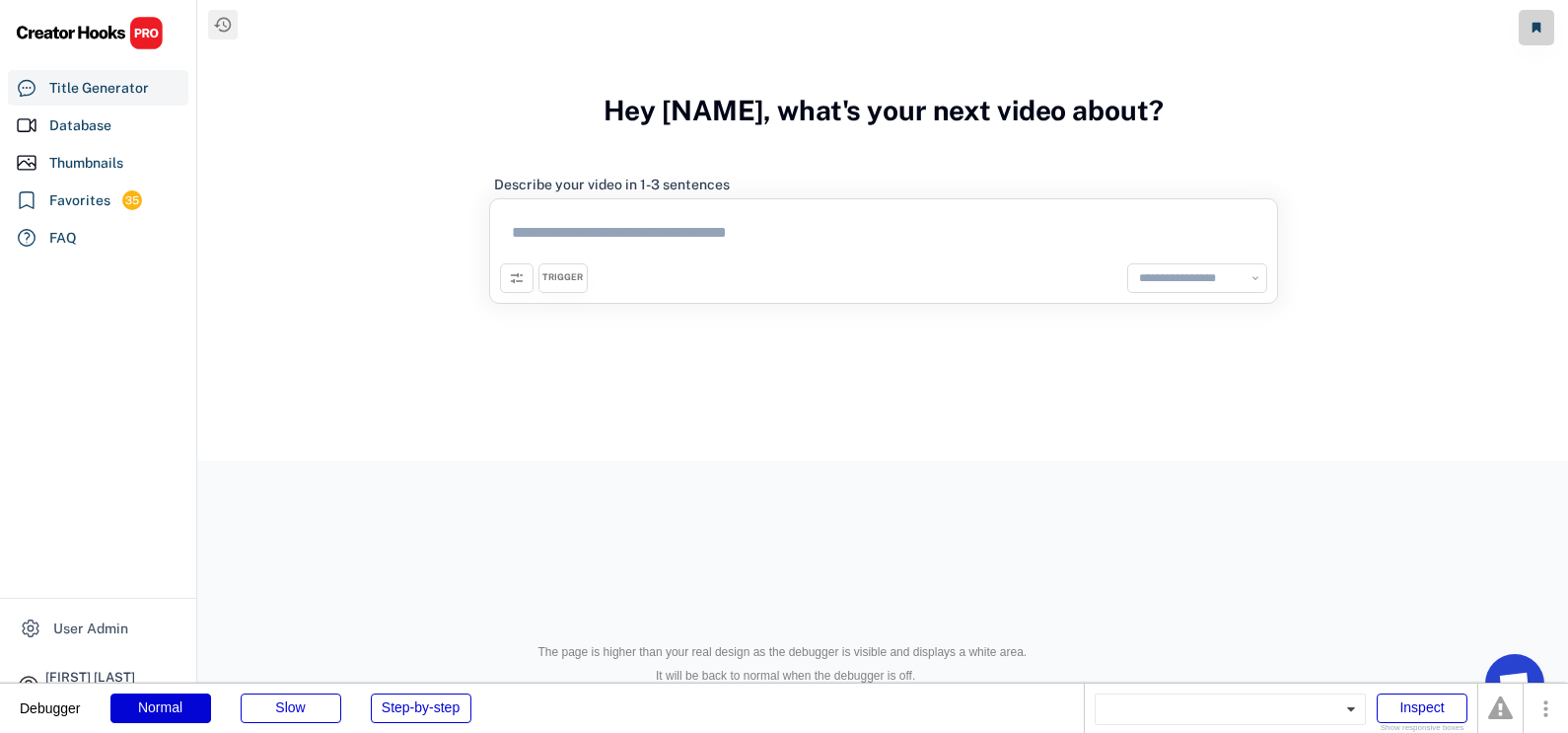 select on "**********" 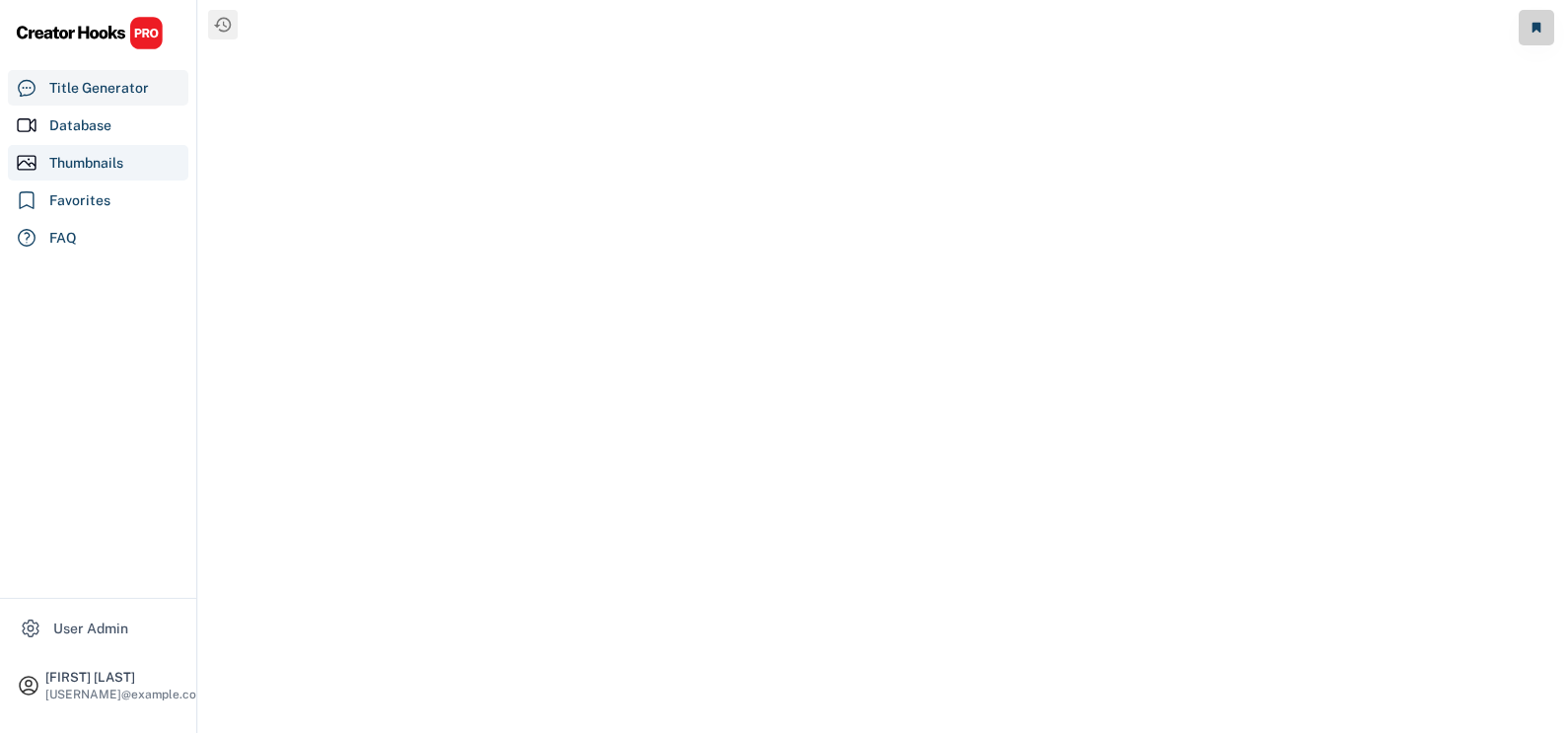 scroll, scrollTop: 0, scrollLeft: 0, axis: both 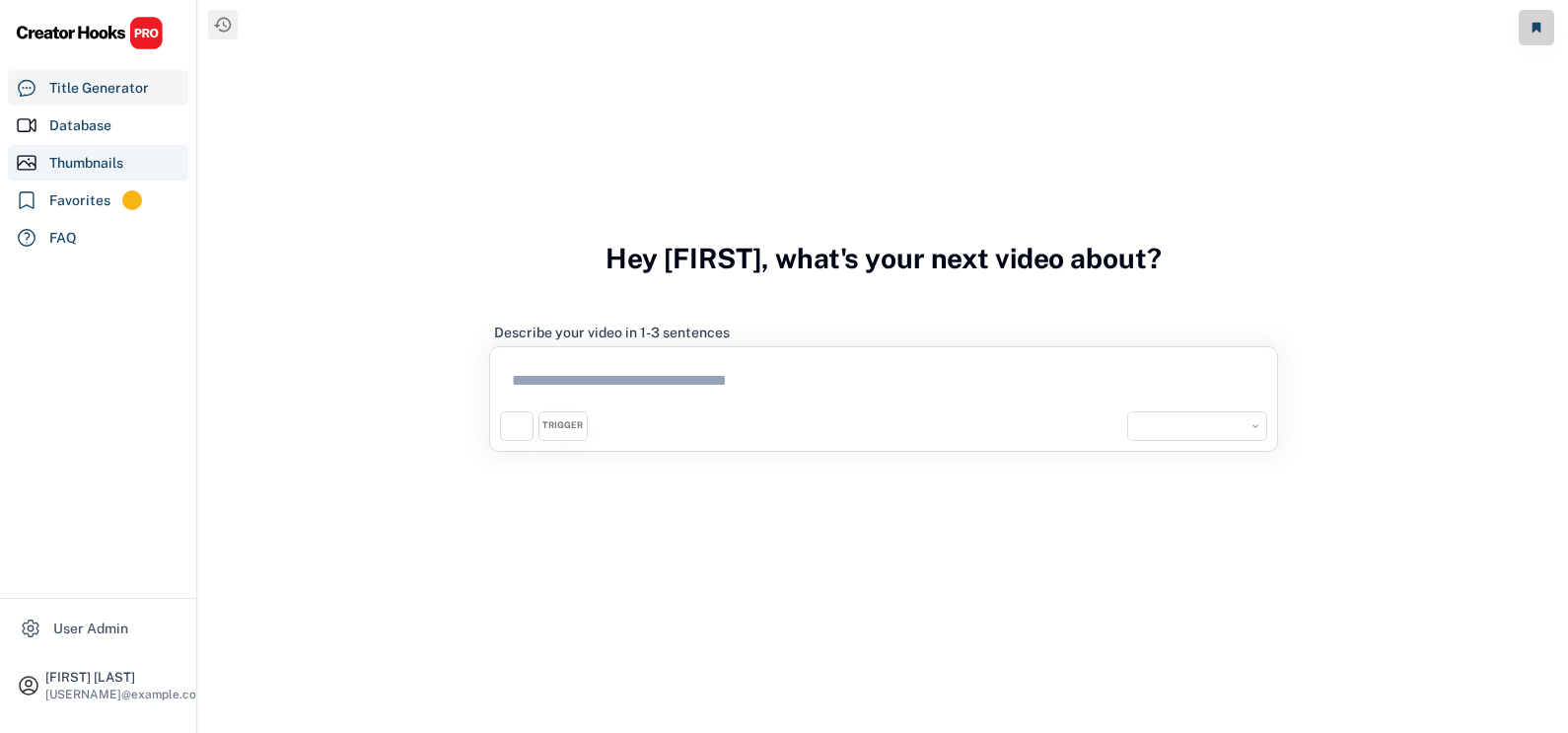select on "**********" 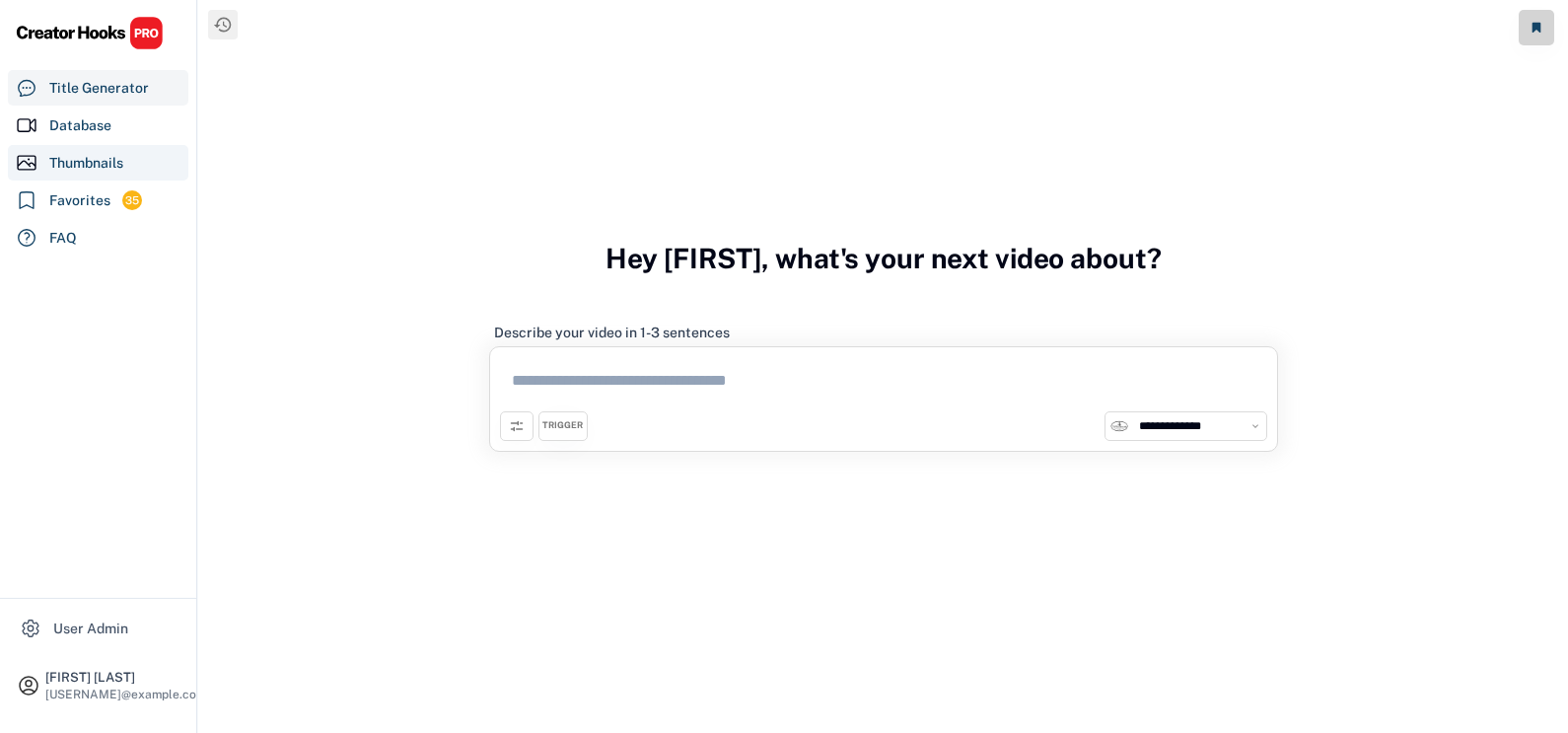 click on "Thumbnails" at bounding box center (86, 163) 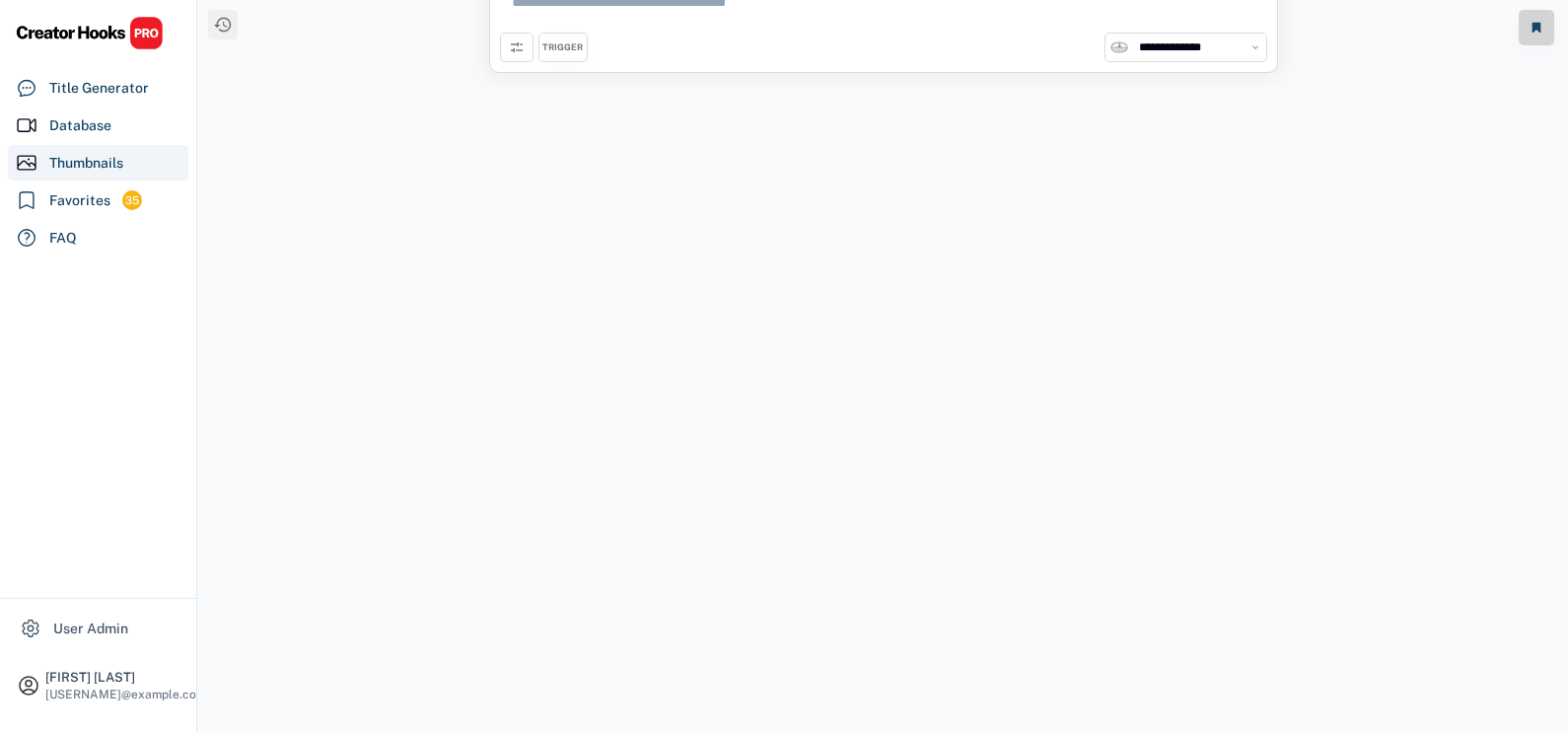 select on "**********" 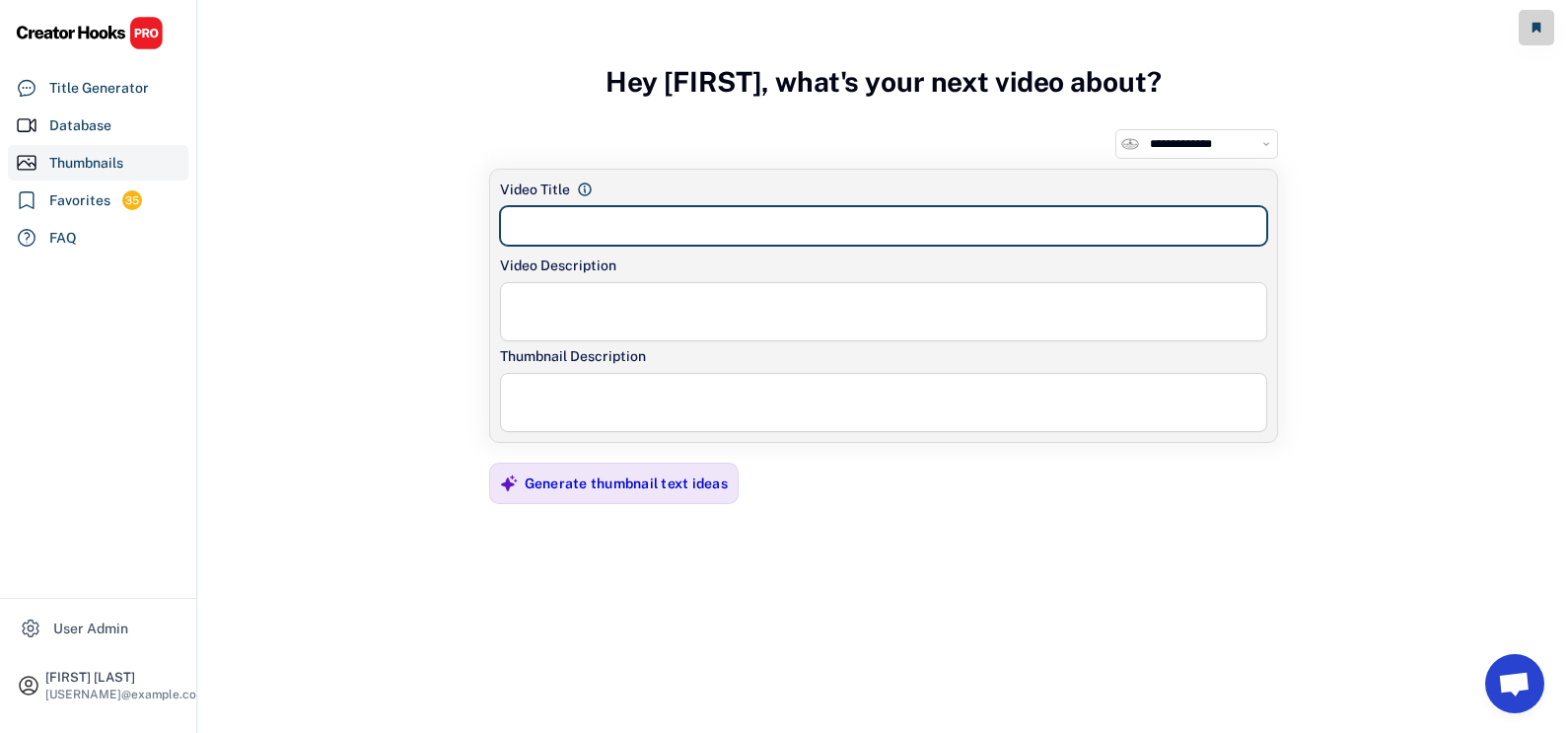 click at bounding box center (884, 226) 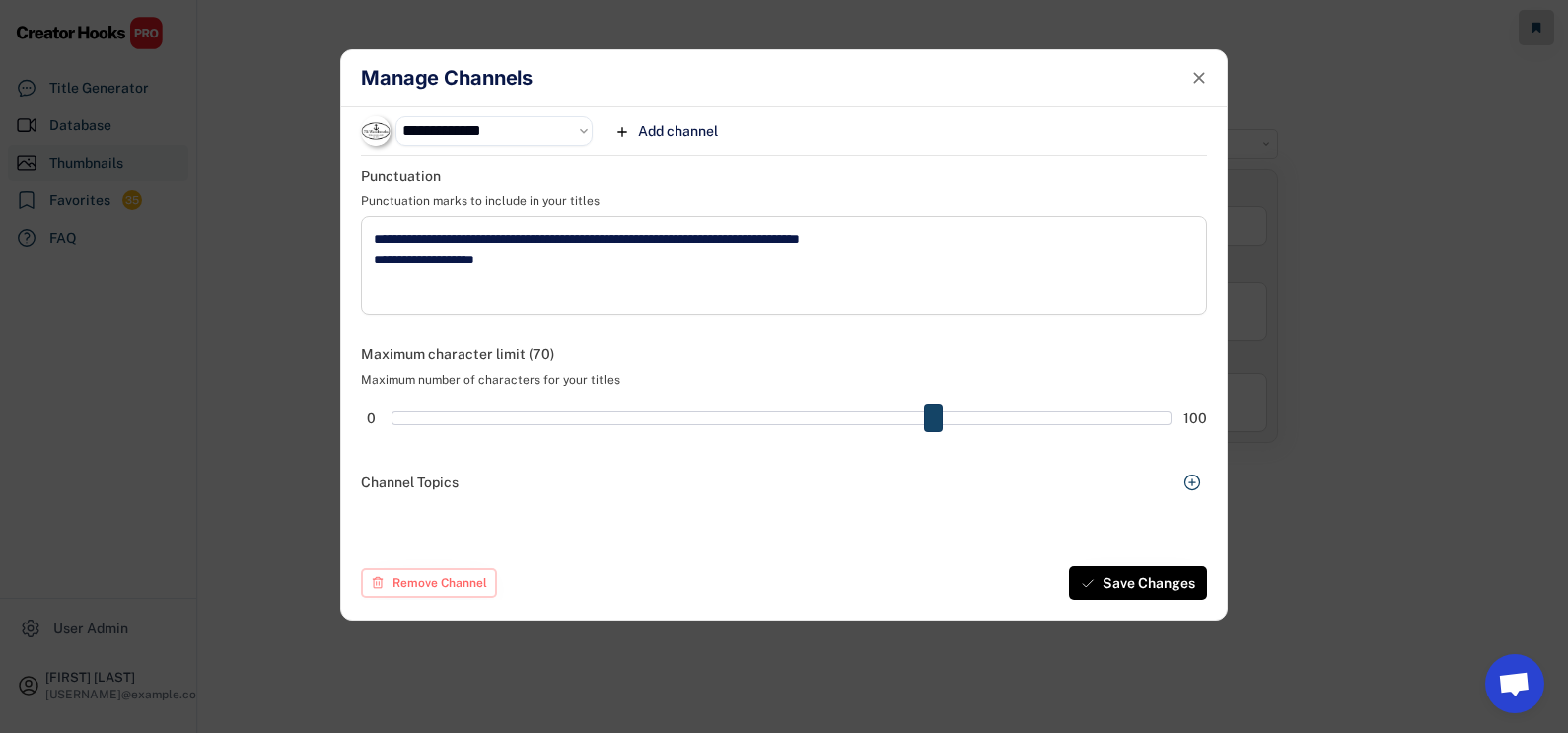 click at bounding box center (933, 418) 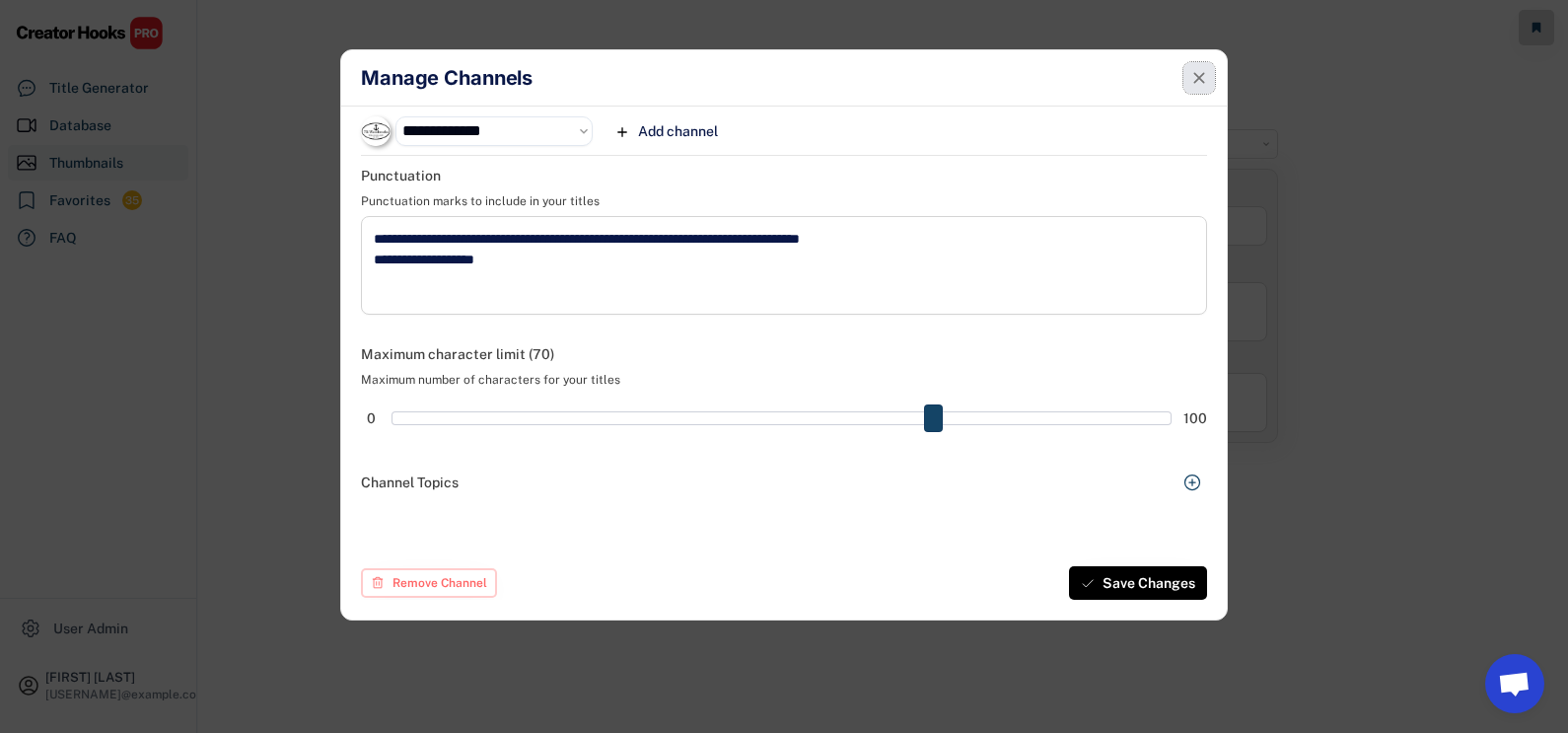 click 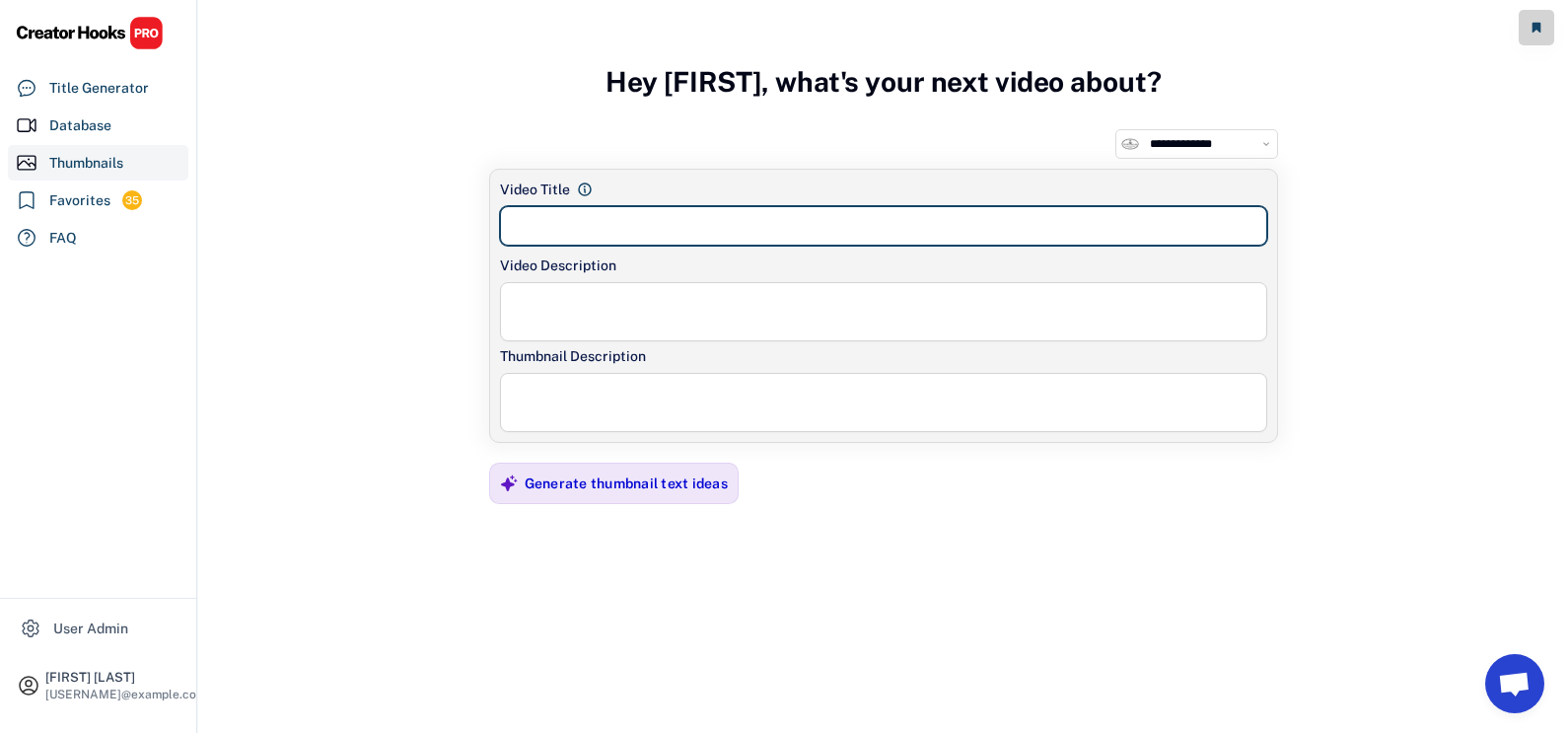 click at bounding box center [884, 226] 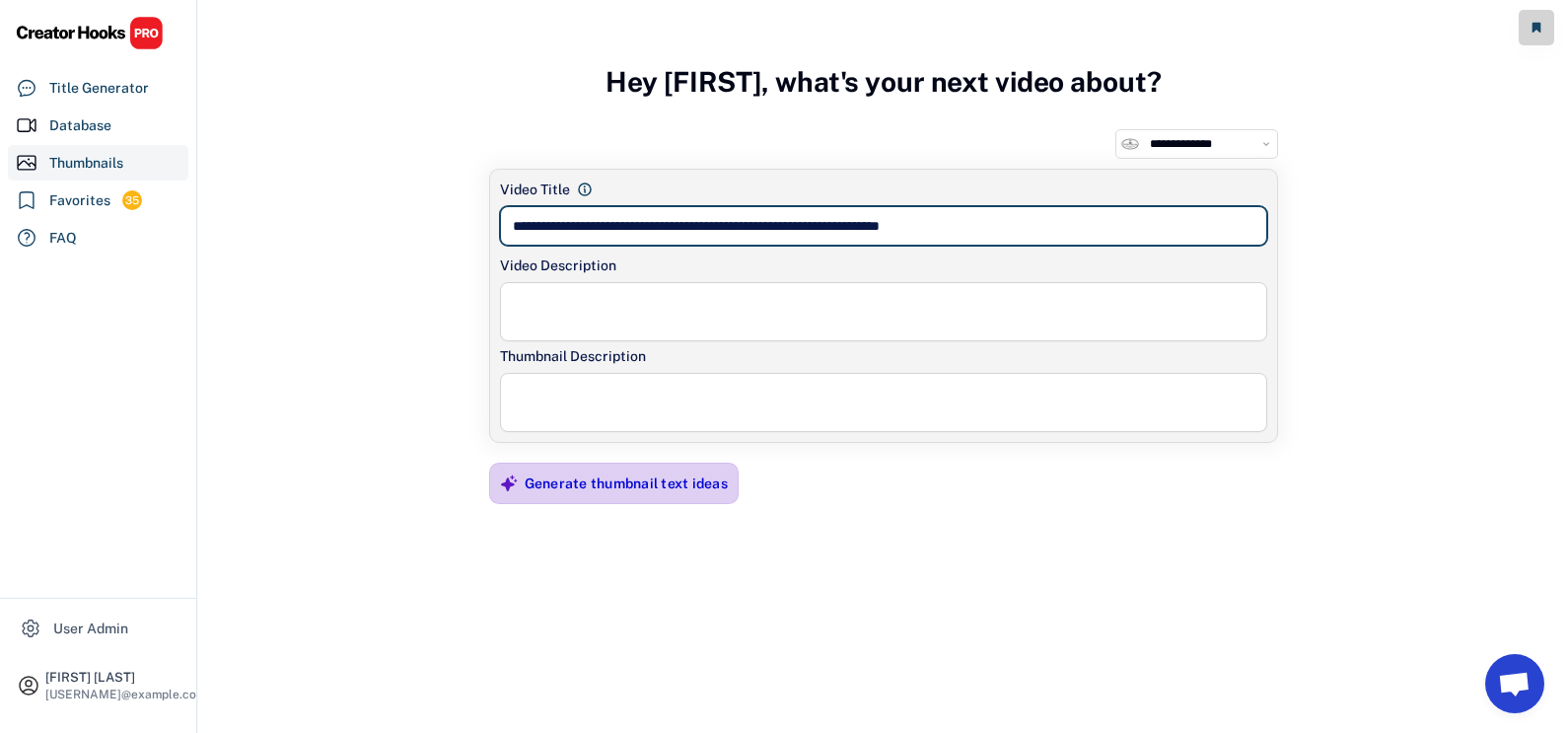 type on "**********" 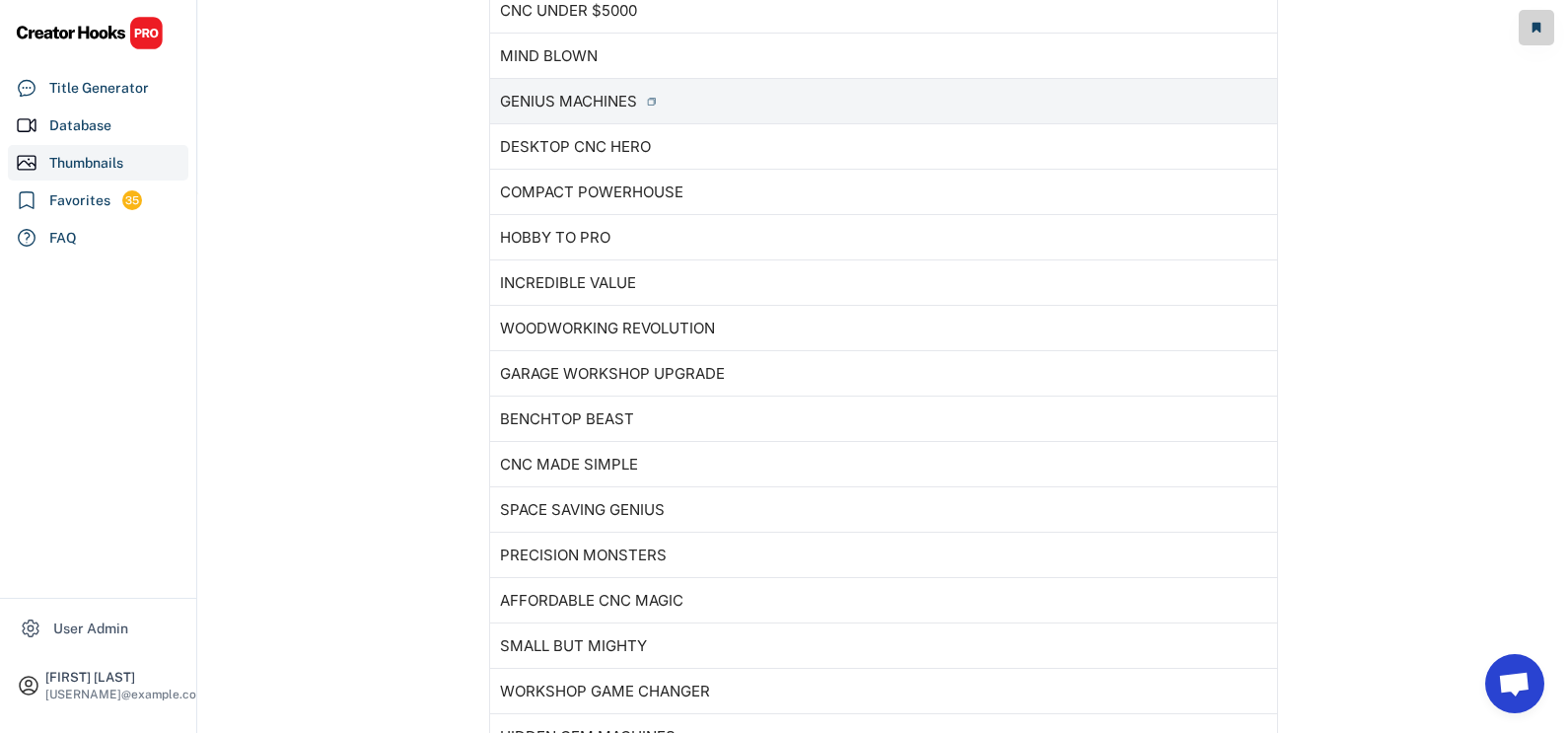 scroll, scrollTop: 726, scrollLeft: 0, axis: vertical 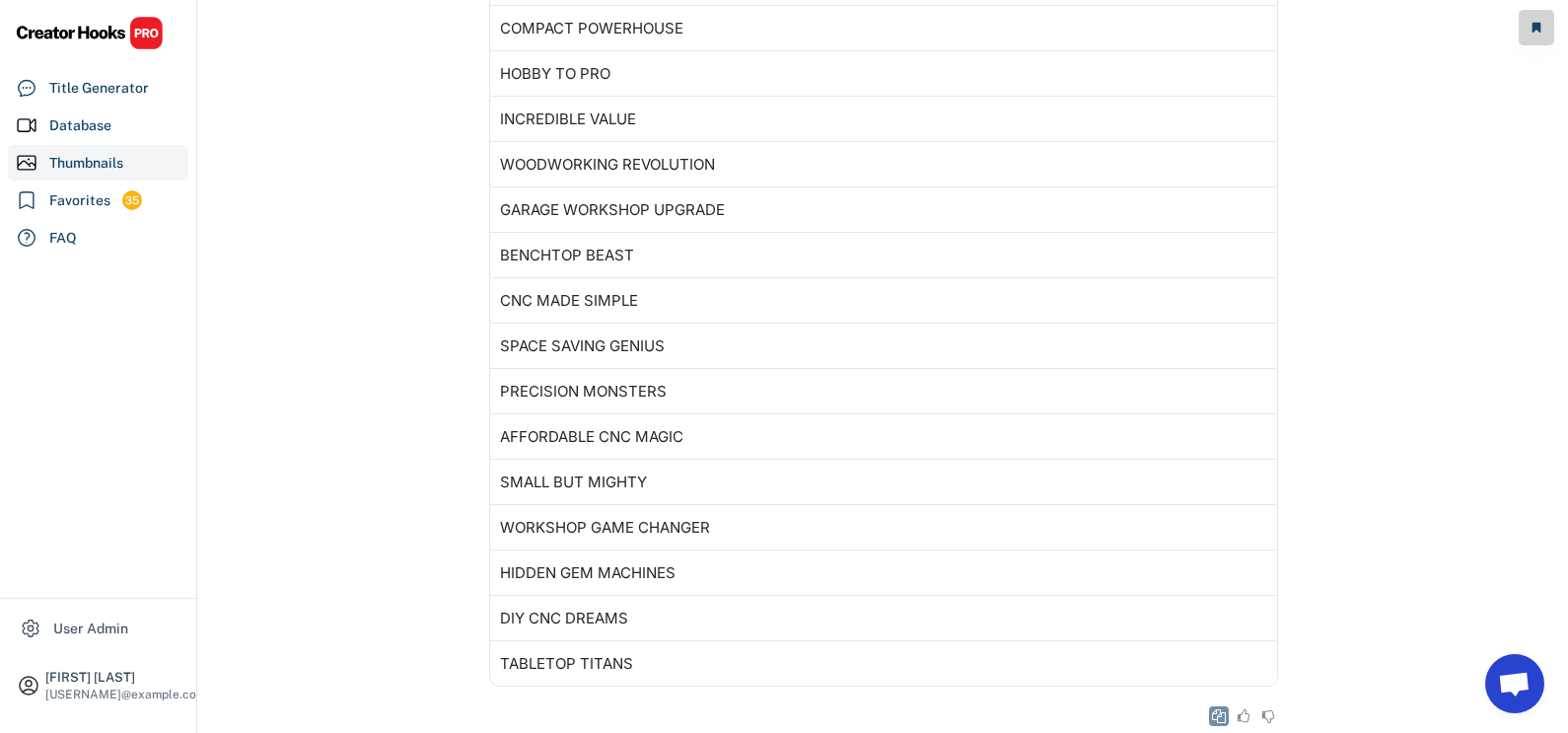 click 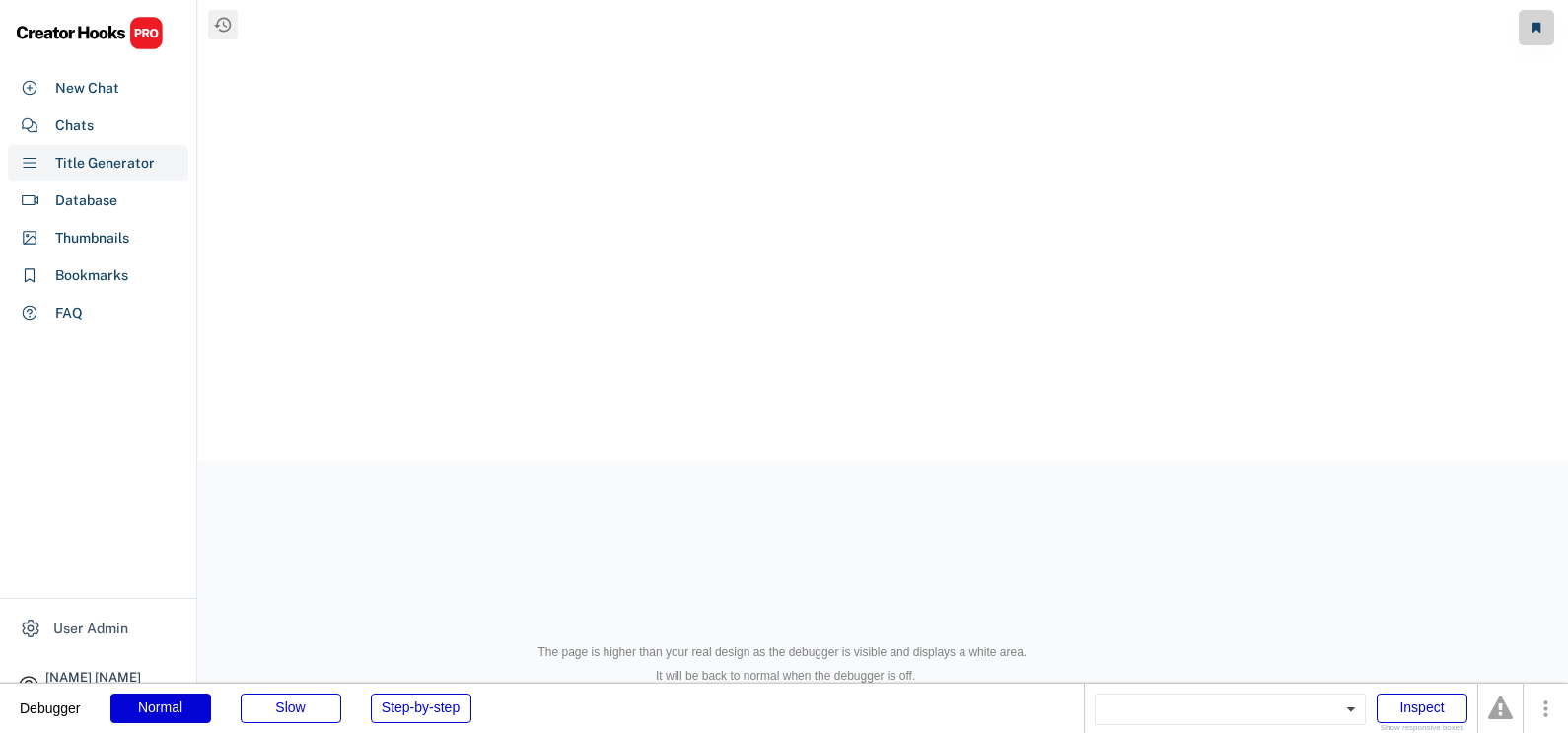 scroll, scrollTop: 0, scrollLeft: 0, axis: both 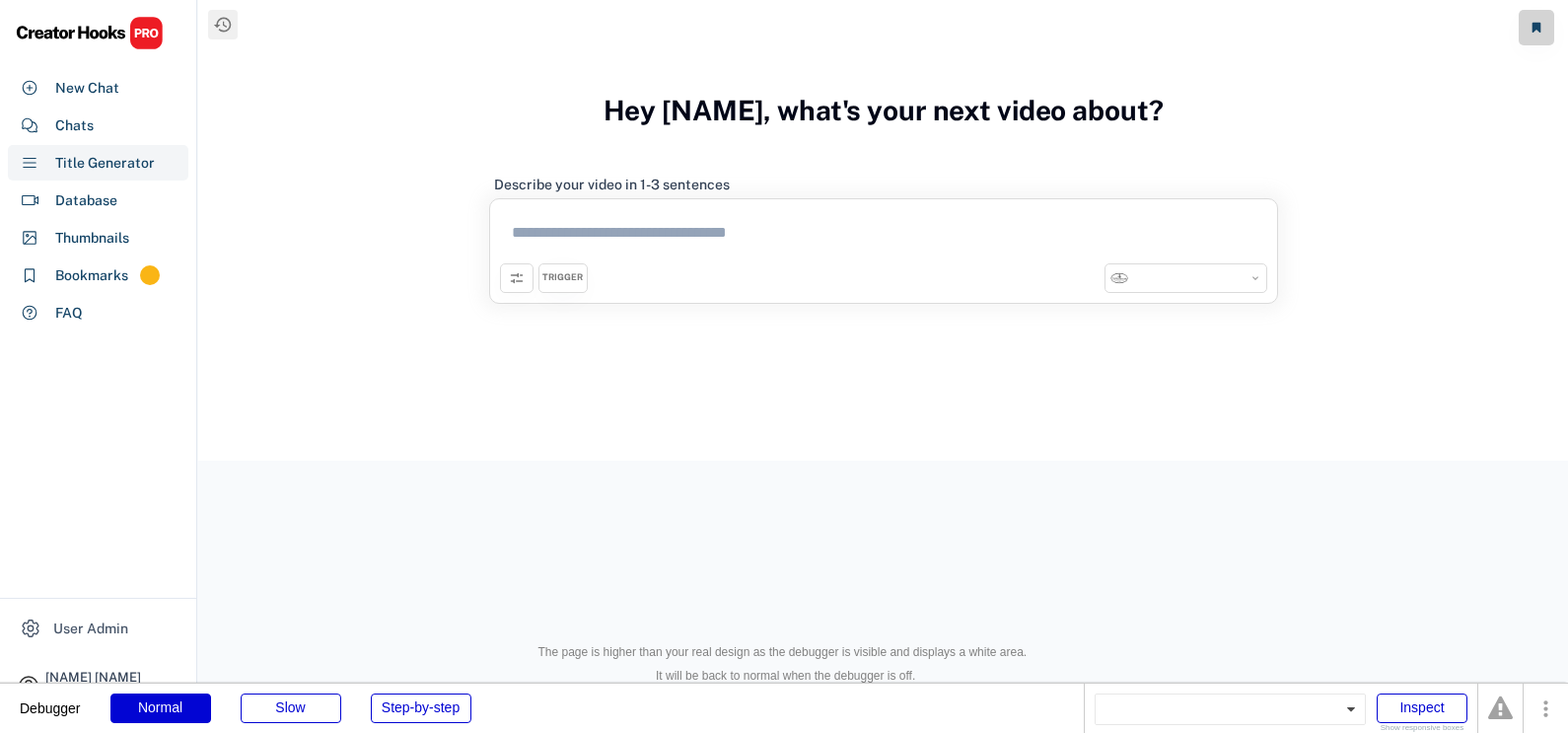 select on "**********" 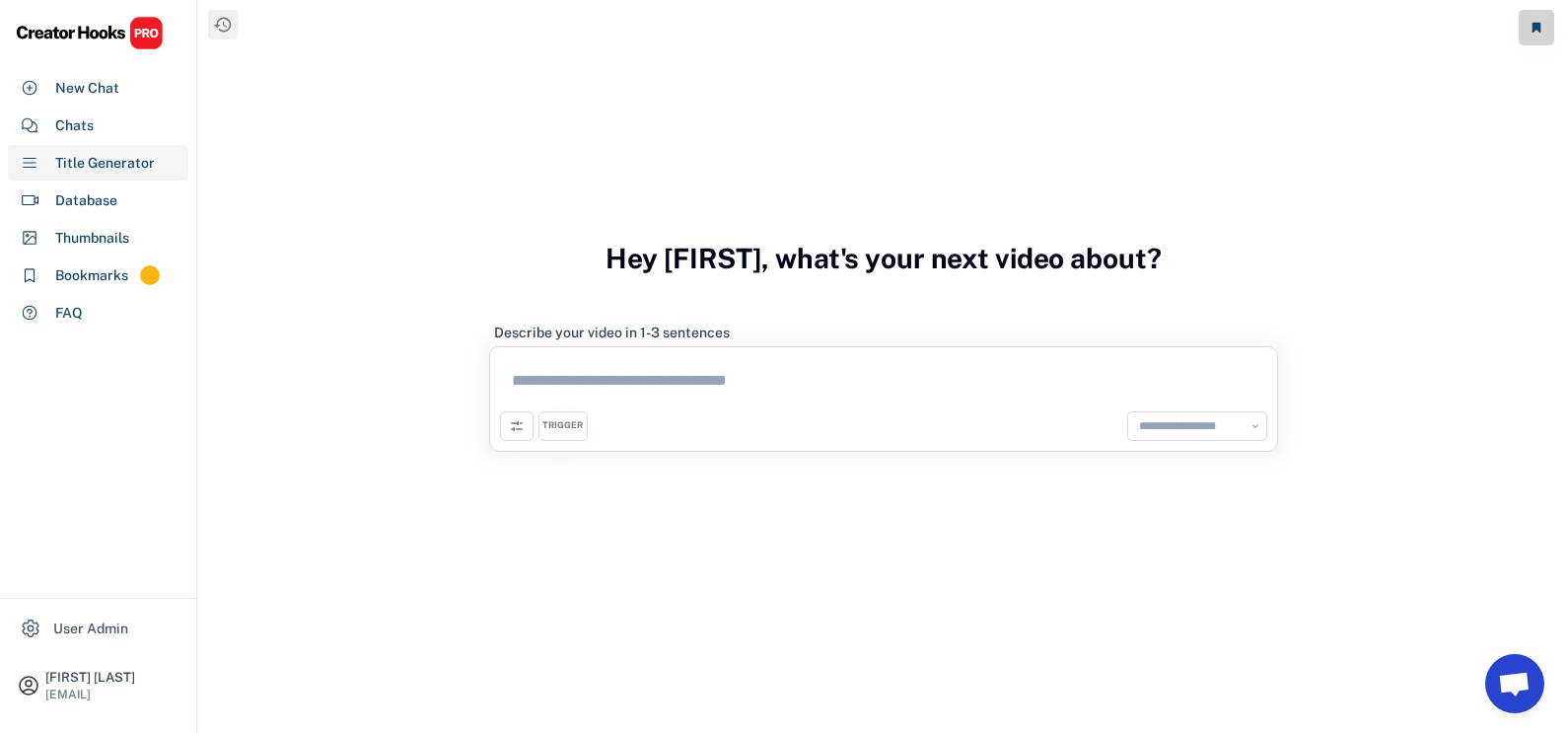 select on "**********" 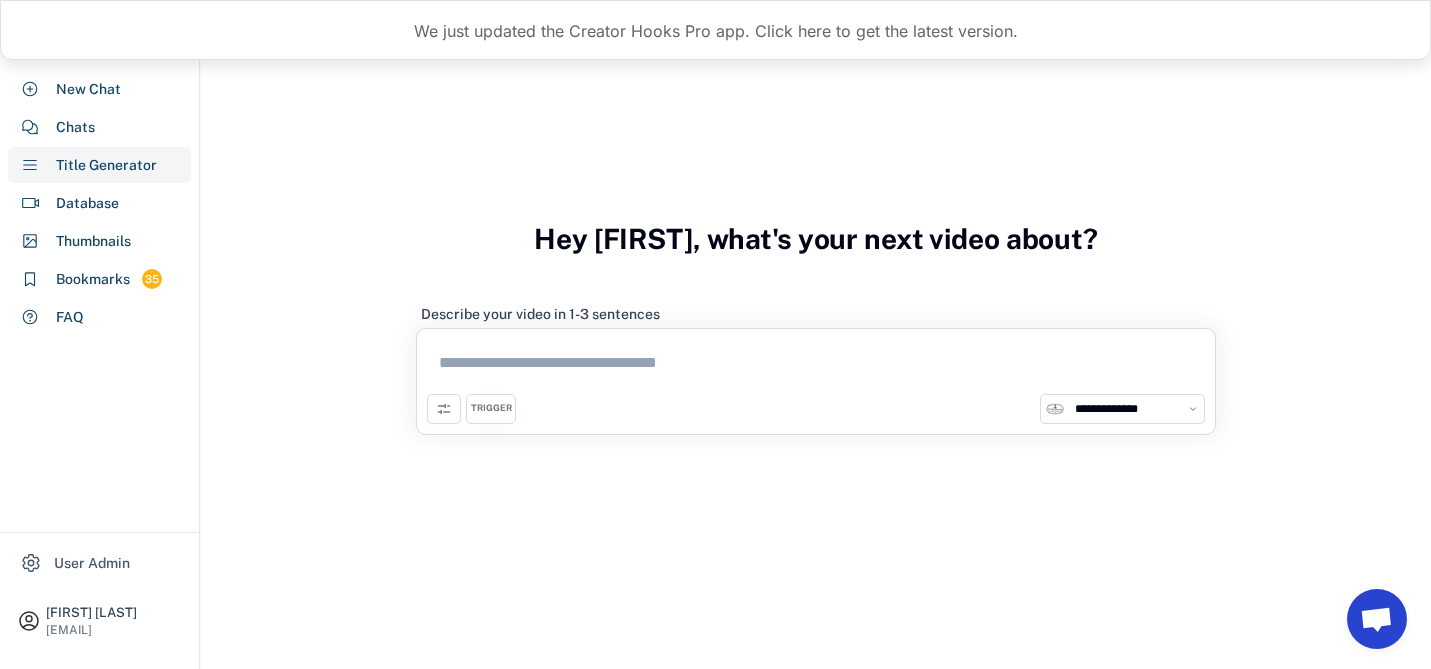 scroll, scrollTop: 0, scrollLeft: 0, axis: both 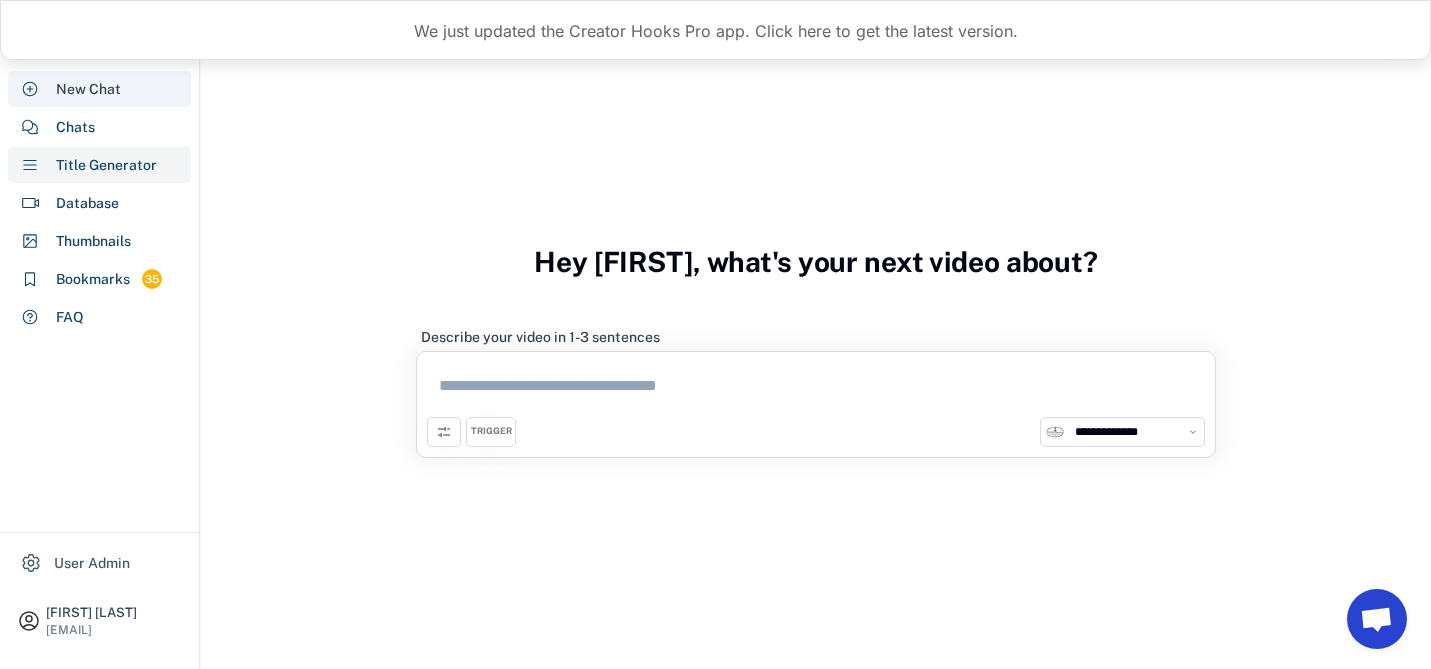 click on "New Chat" at bounding box center [88, 89] 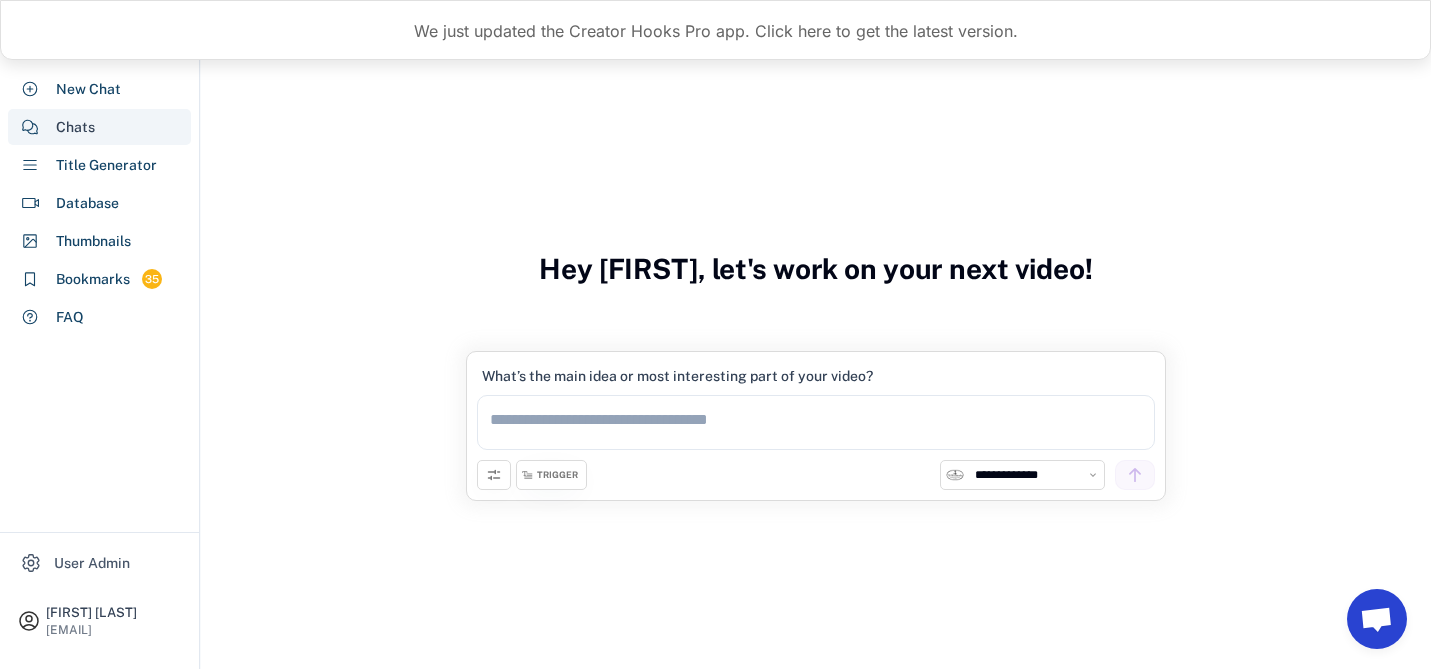 click on "Chats" at bounding box center (75, 127) 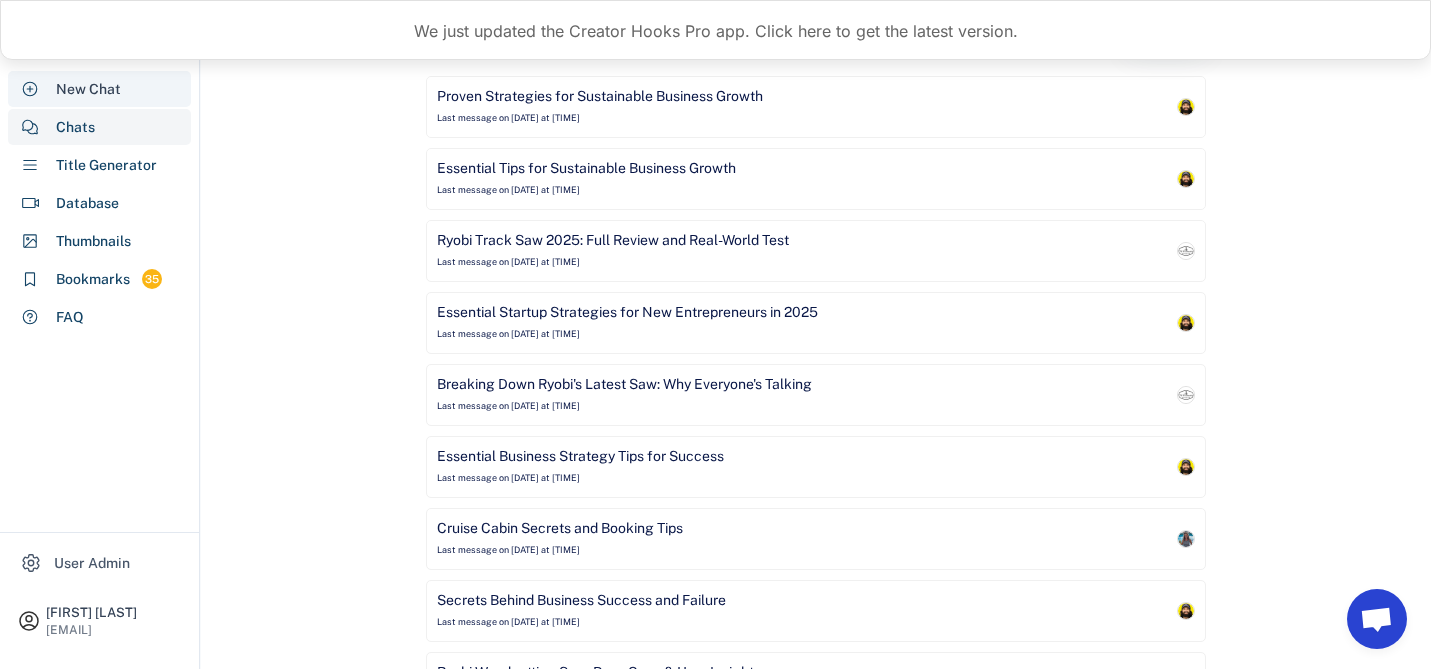 click on "New Chat" at bounding box center (88, 89) 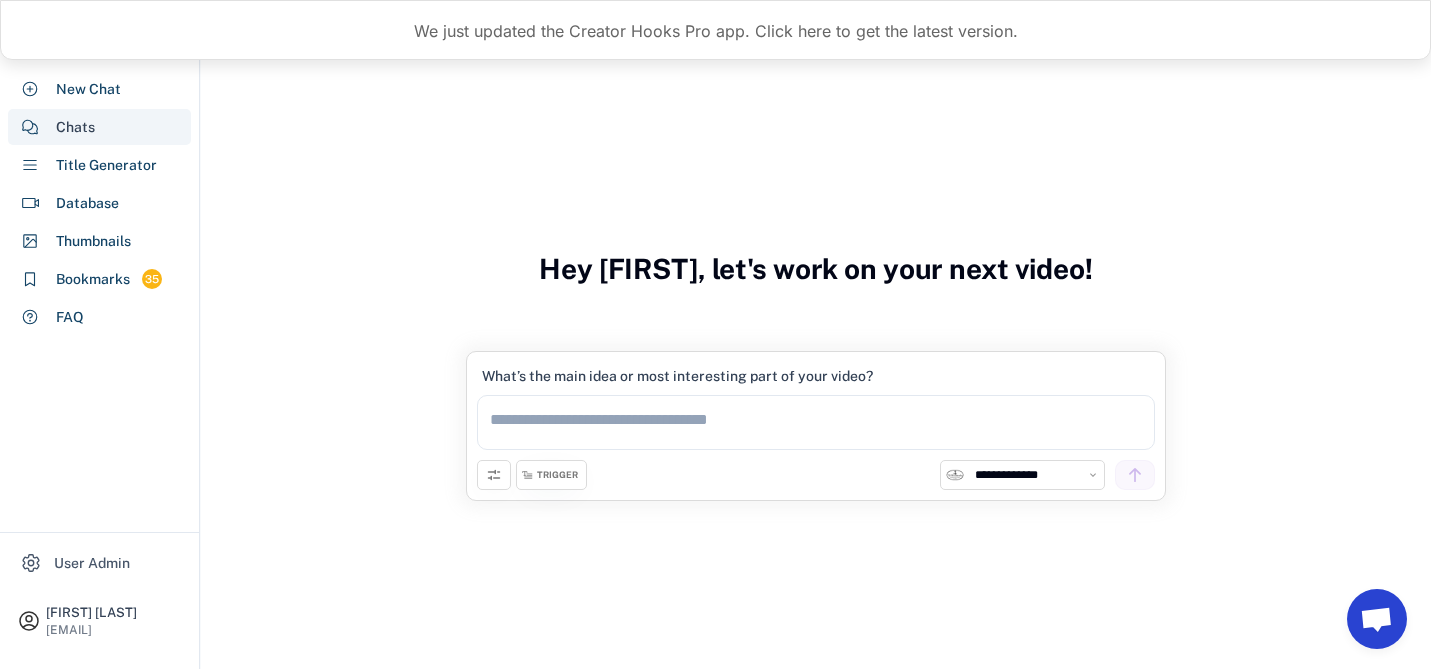 click on "Chats" at bounding box center [75, 127] 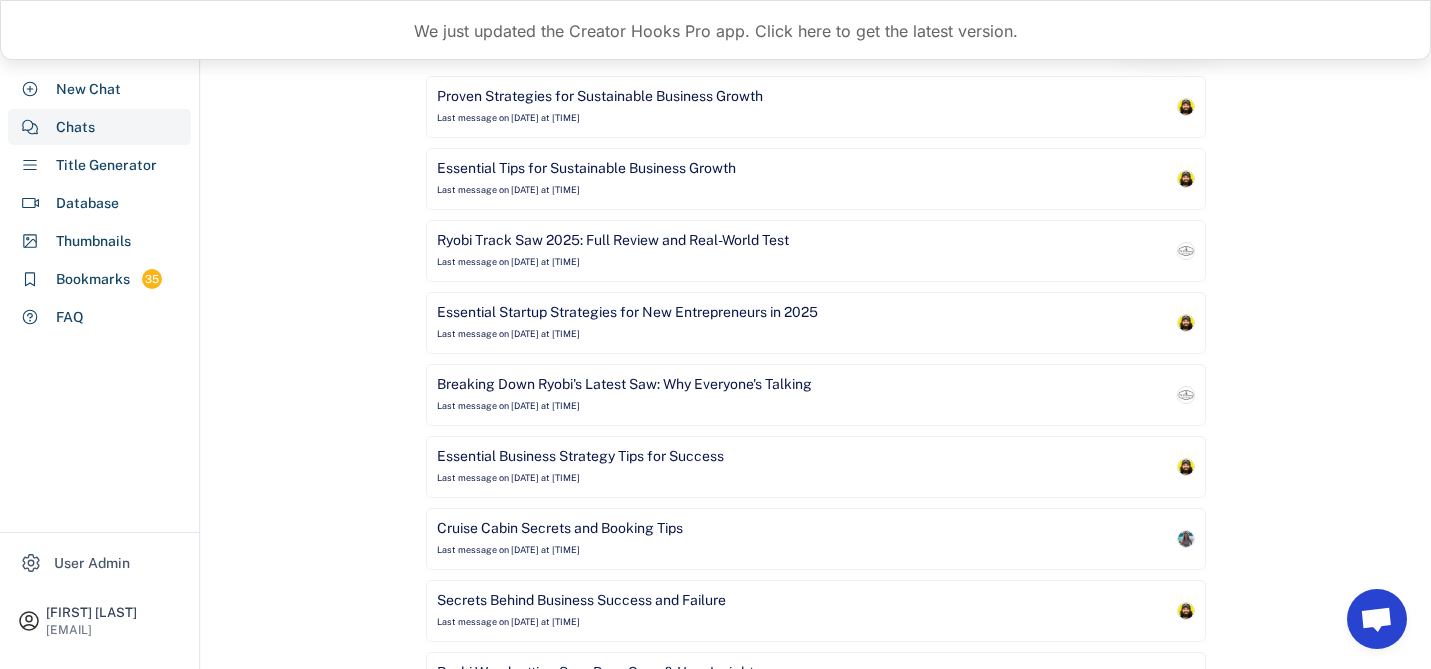 click on "Proven Strategies for Sustainable Business Growth" at bounding box center [600, 97] 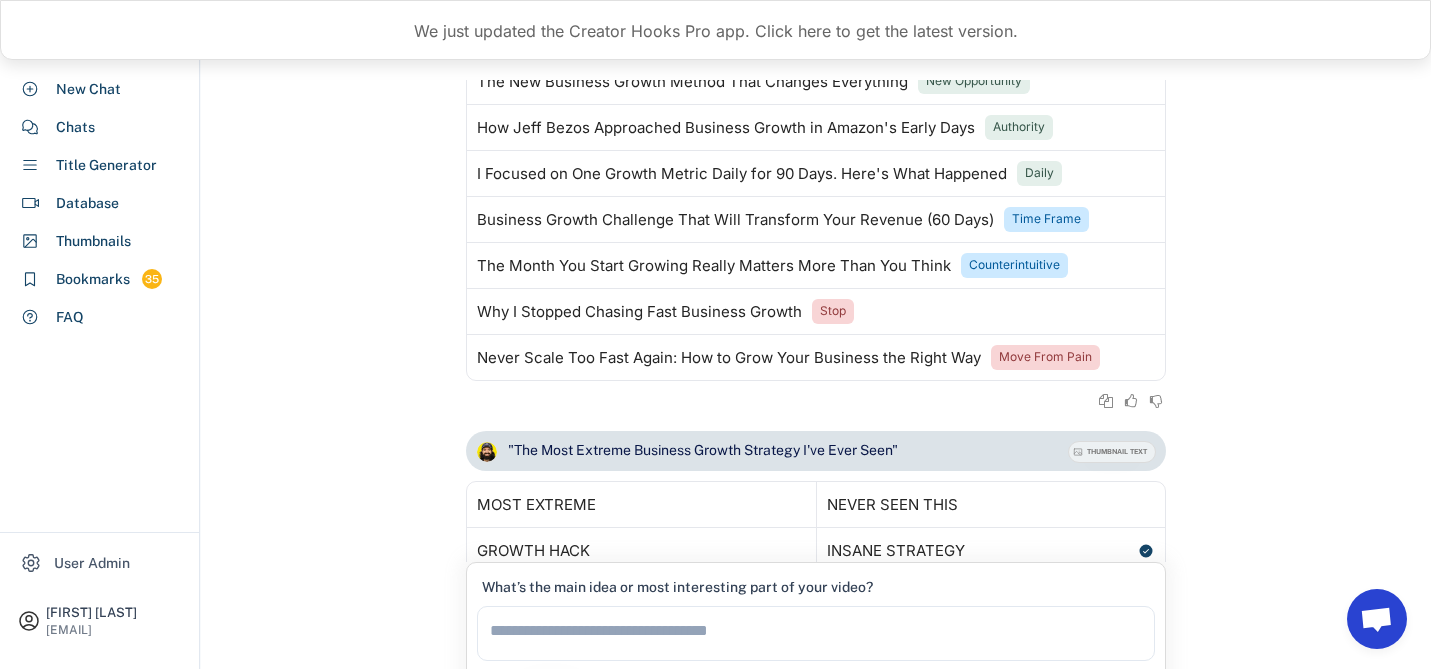 scroll, scrollTop: 0, scrollLeft: 0, axis: both 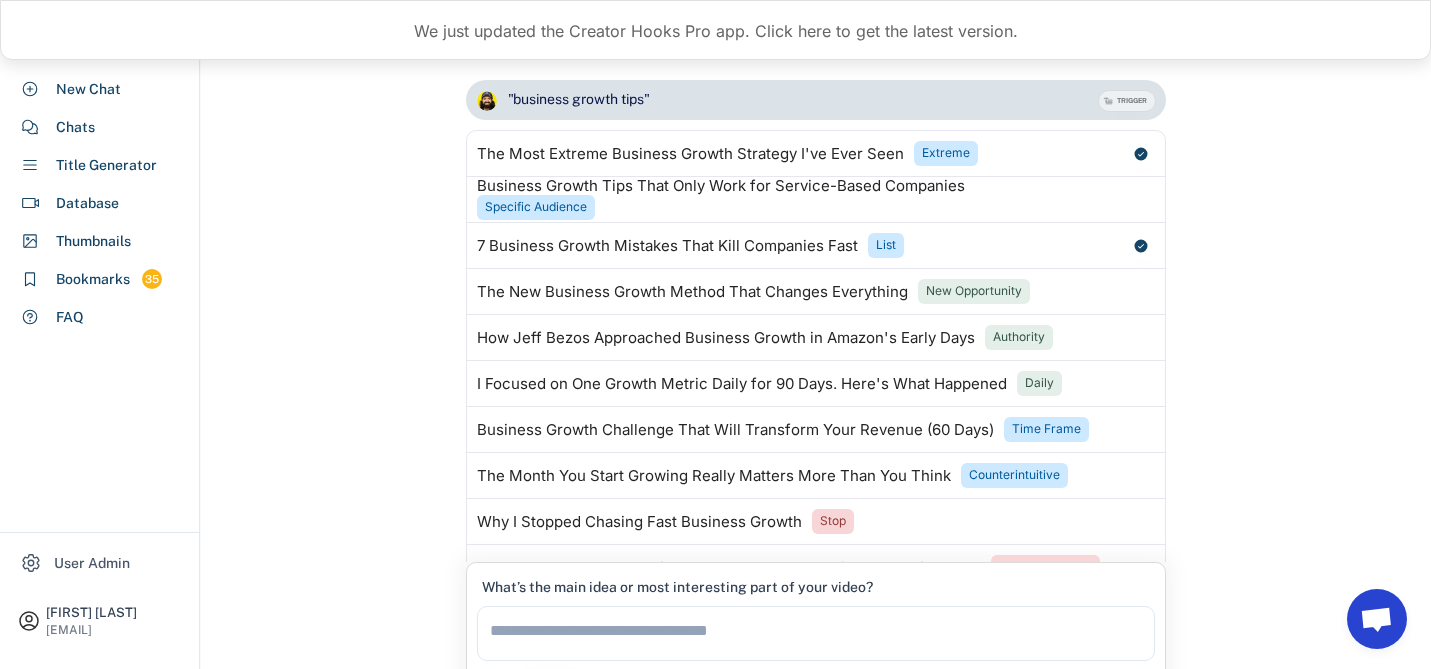 click on "We just updated the Creator Hooks Pro app.  Click here to get the latest version." at bounding box center [715, 30] 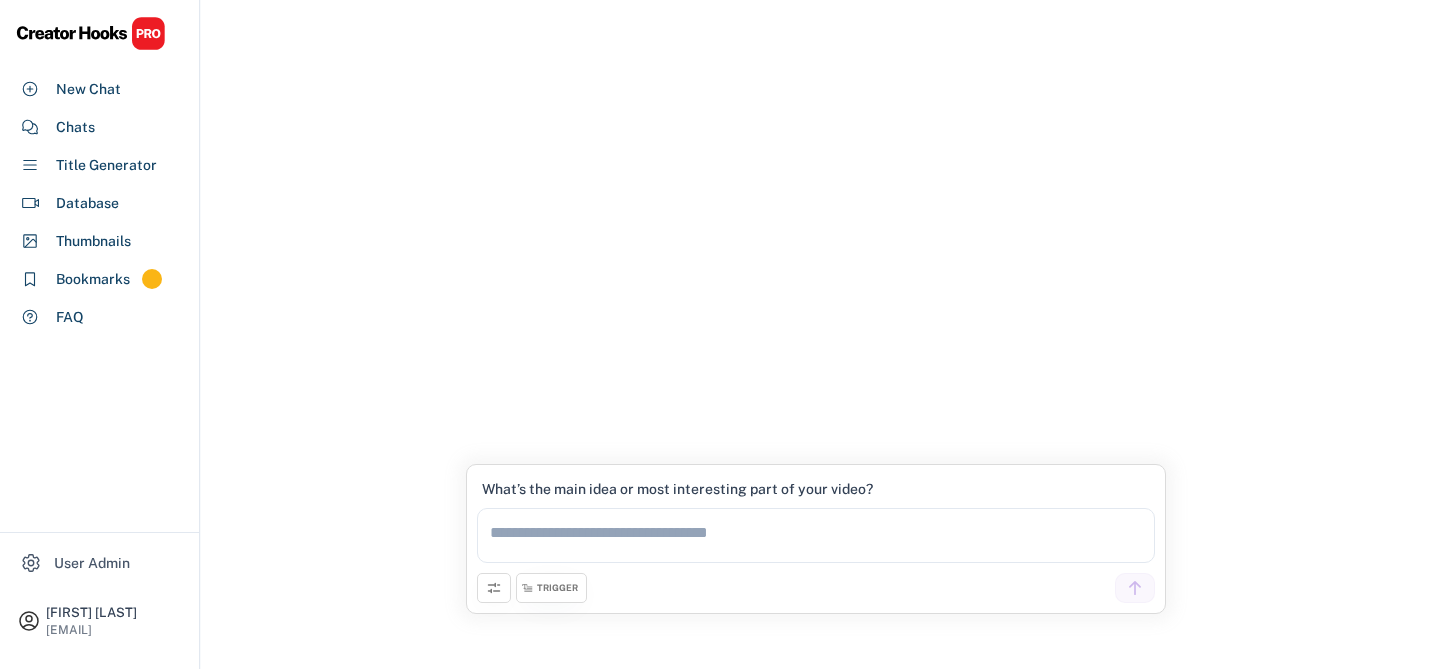 scroll, scrollTop: 0, scrollLeft: 0, axis: both 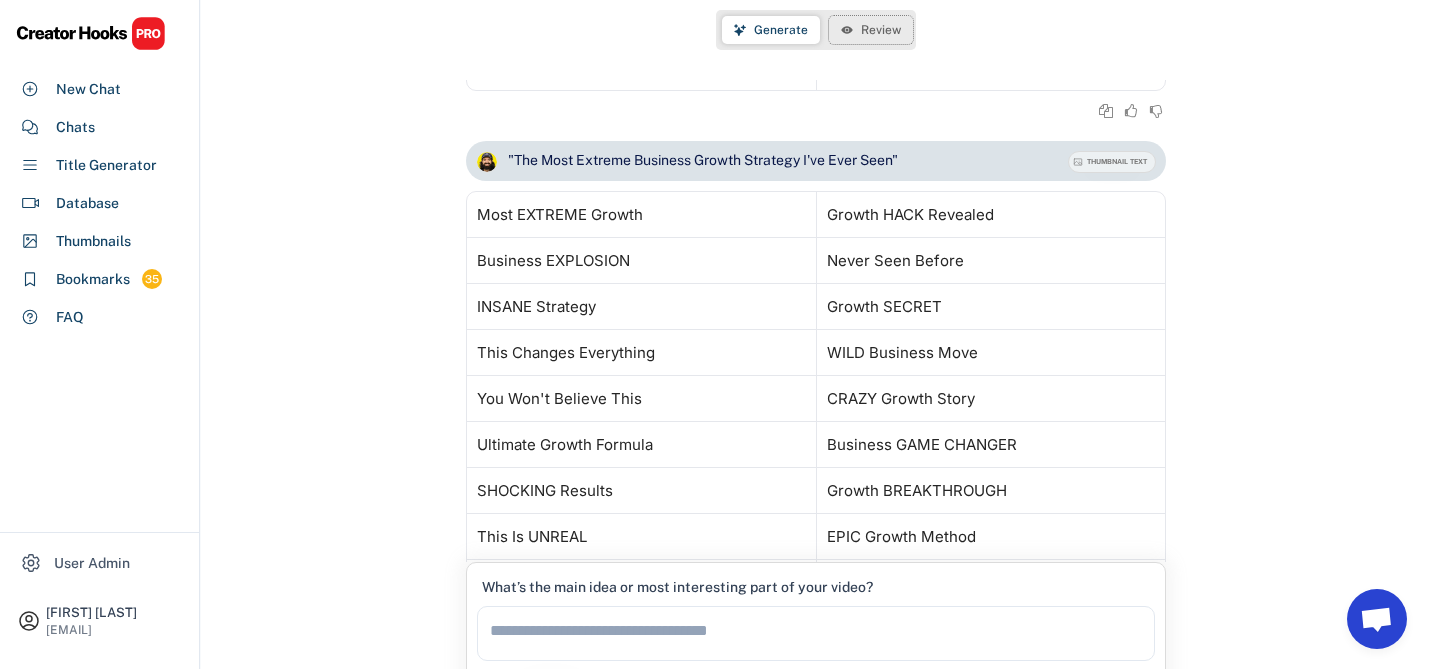 click on "Review" at bounding box center (881, 30) 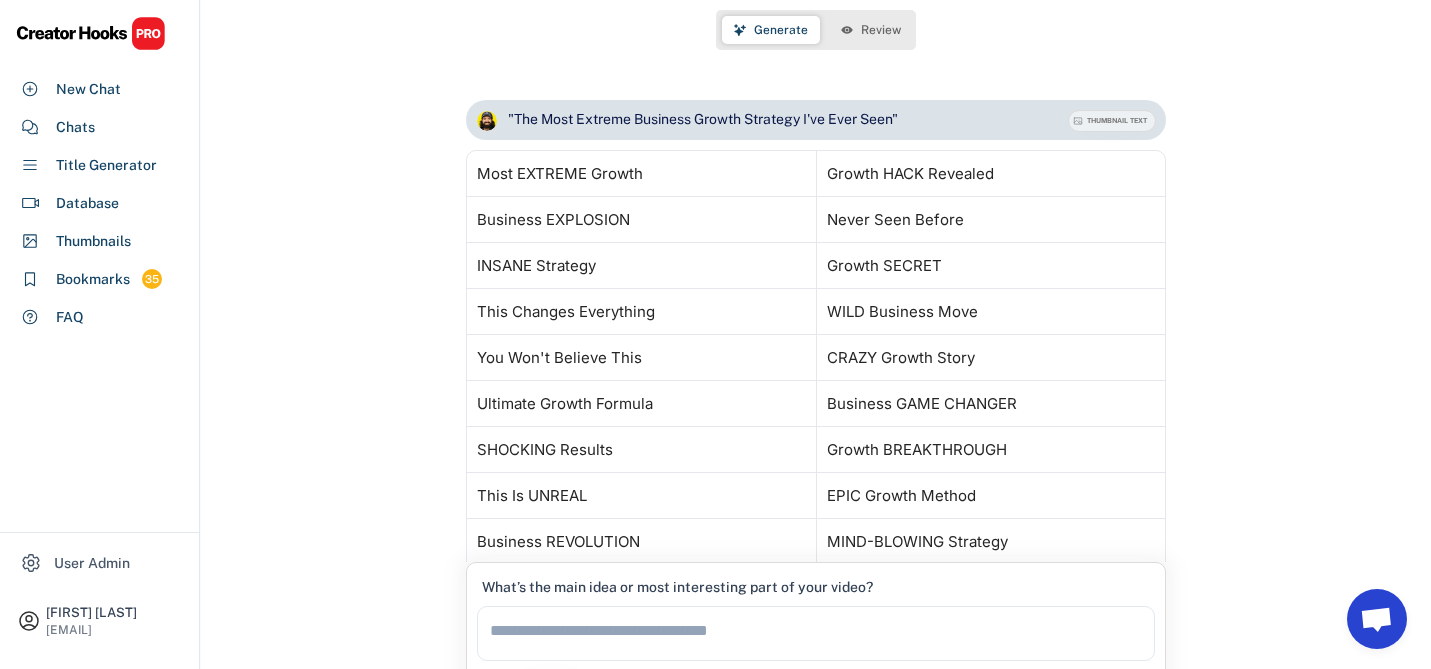 scroll, scrollTop: 1122, scrollLeft: 0, axis: vertical 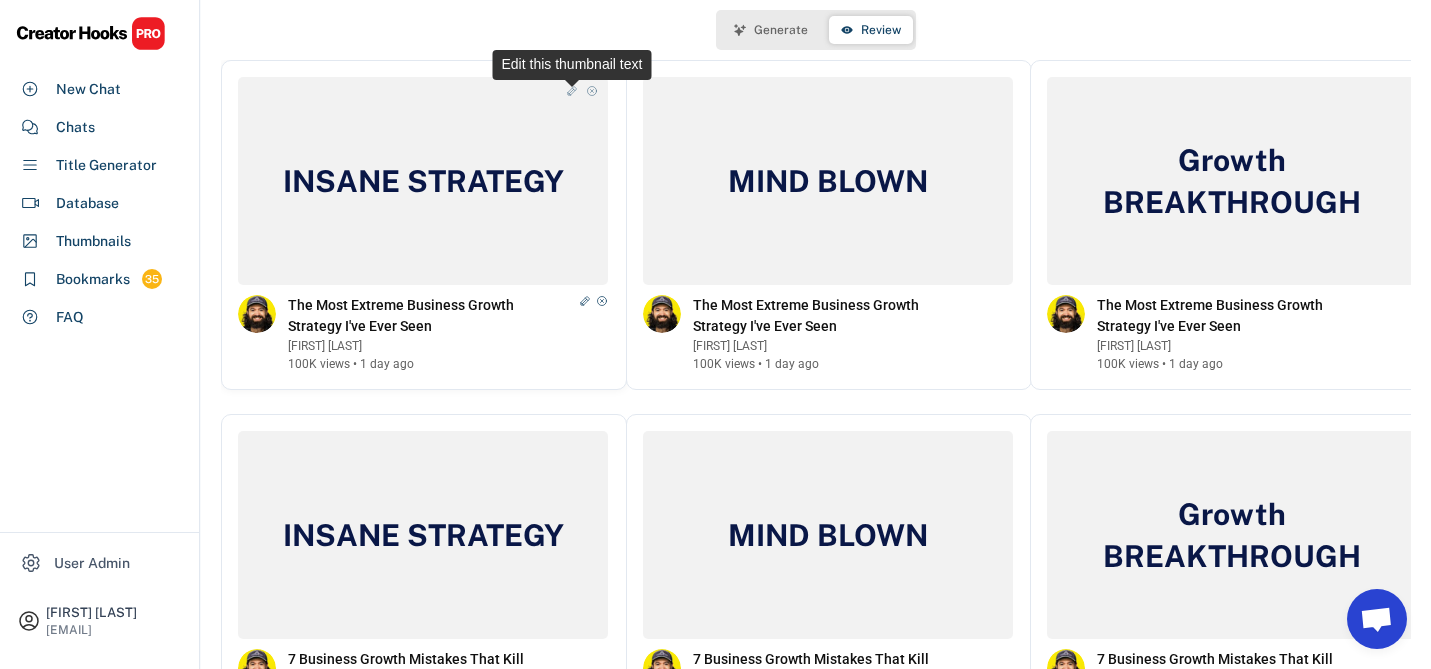 click 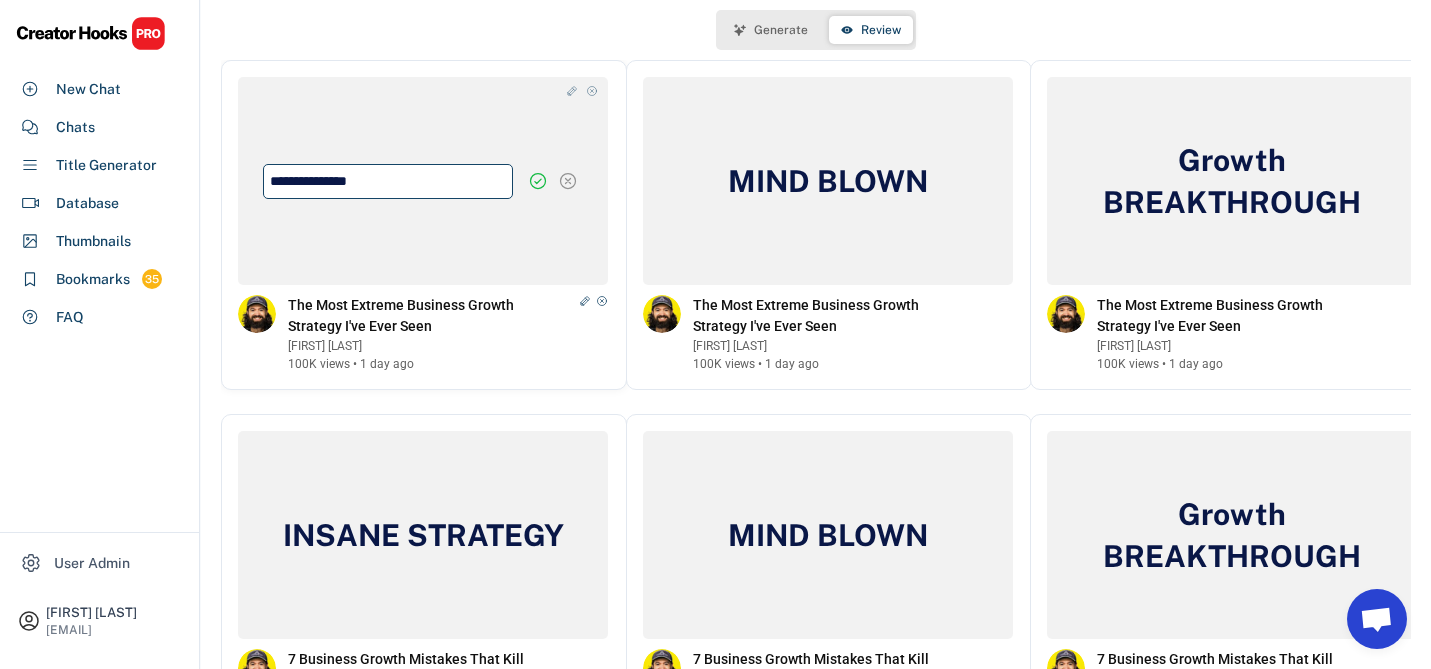 click at bounding box center (388, 181) 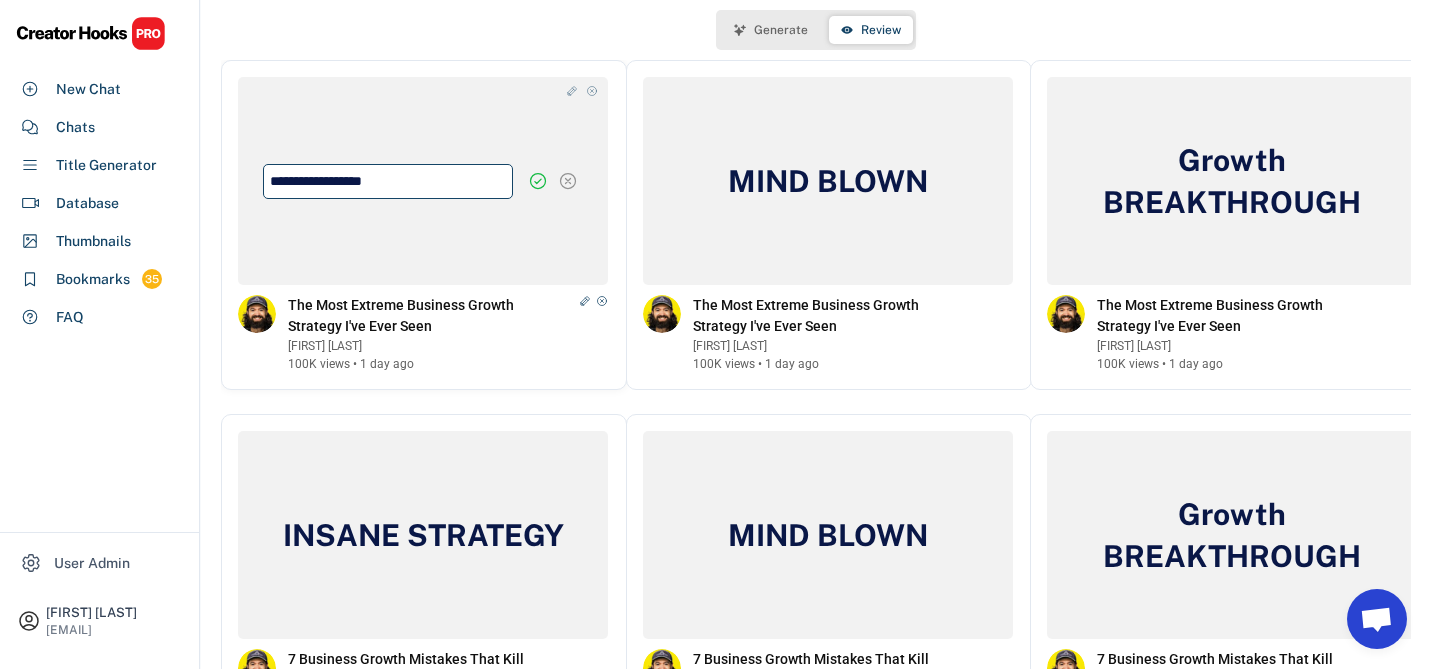 type on "**********" 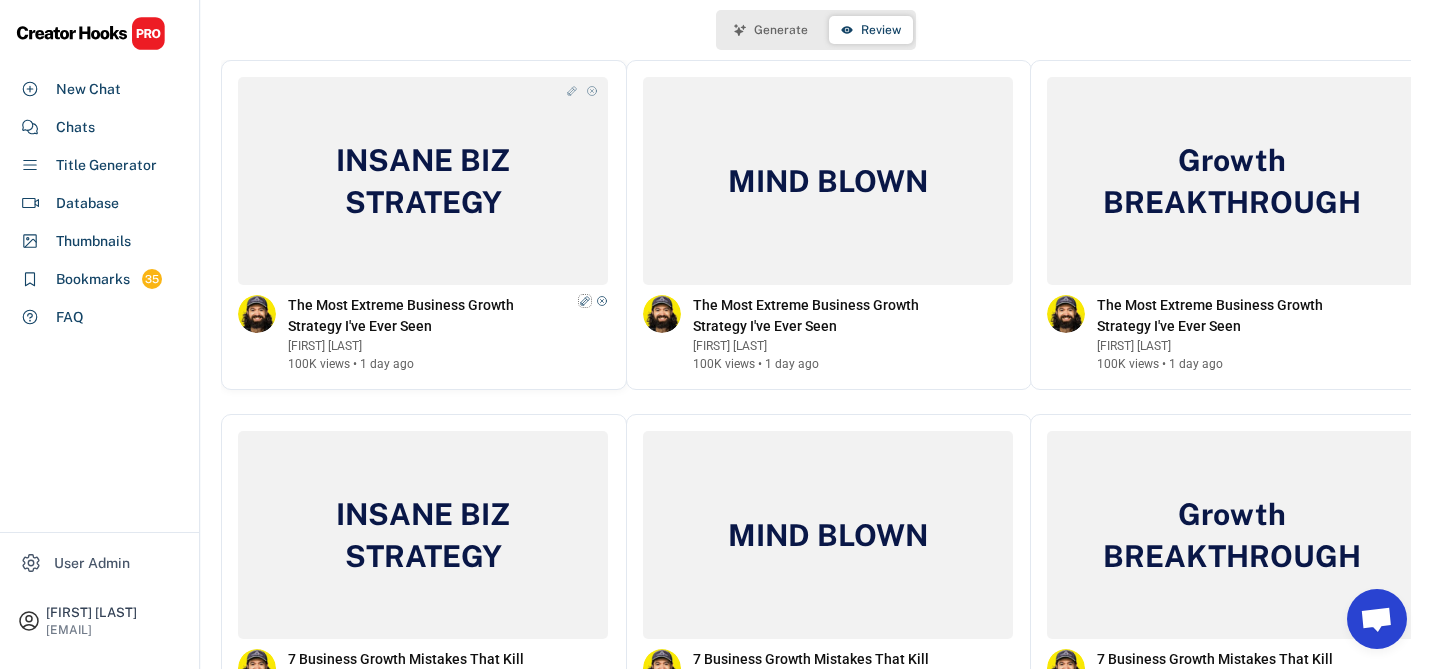 click 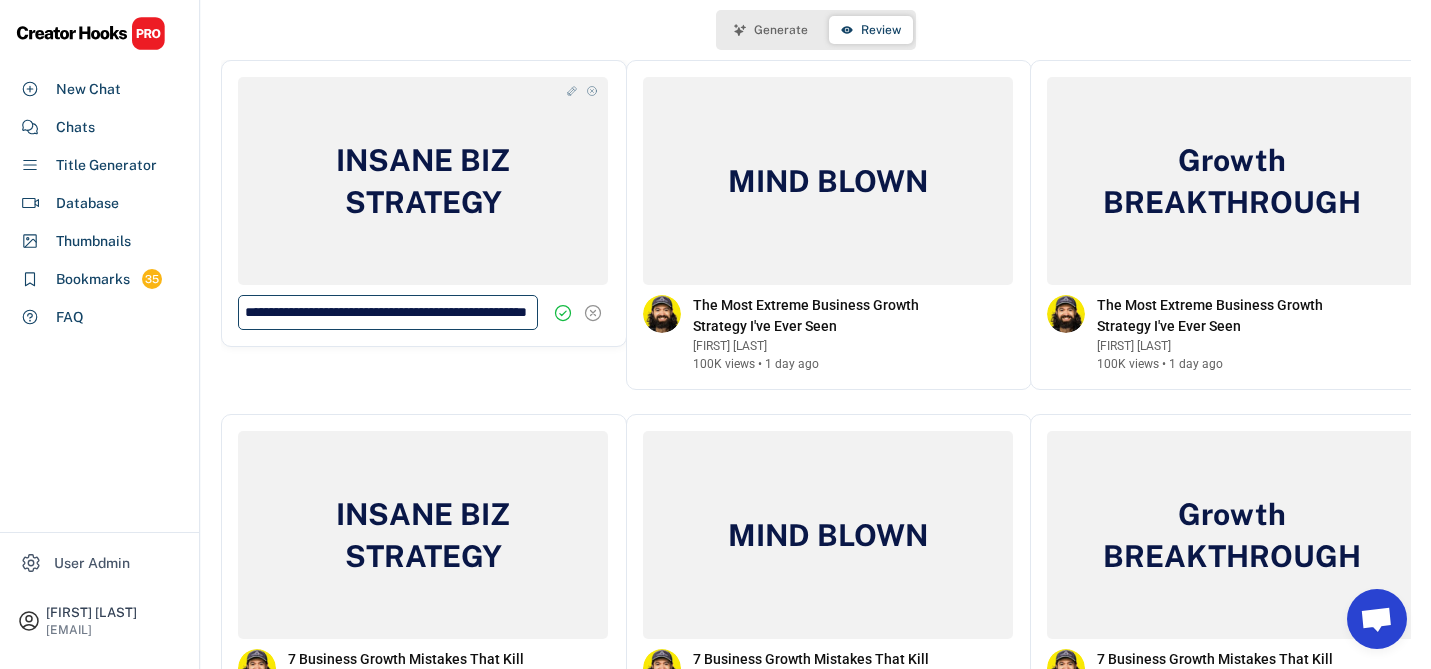 click at bounding box center (388, 312) 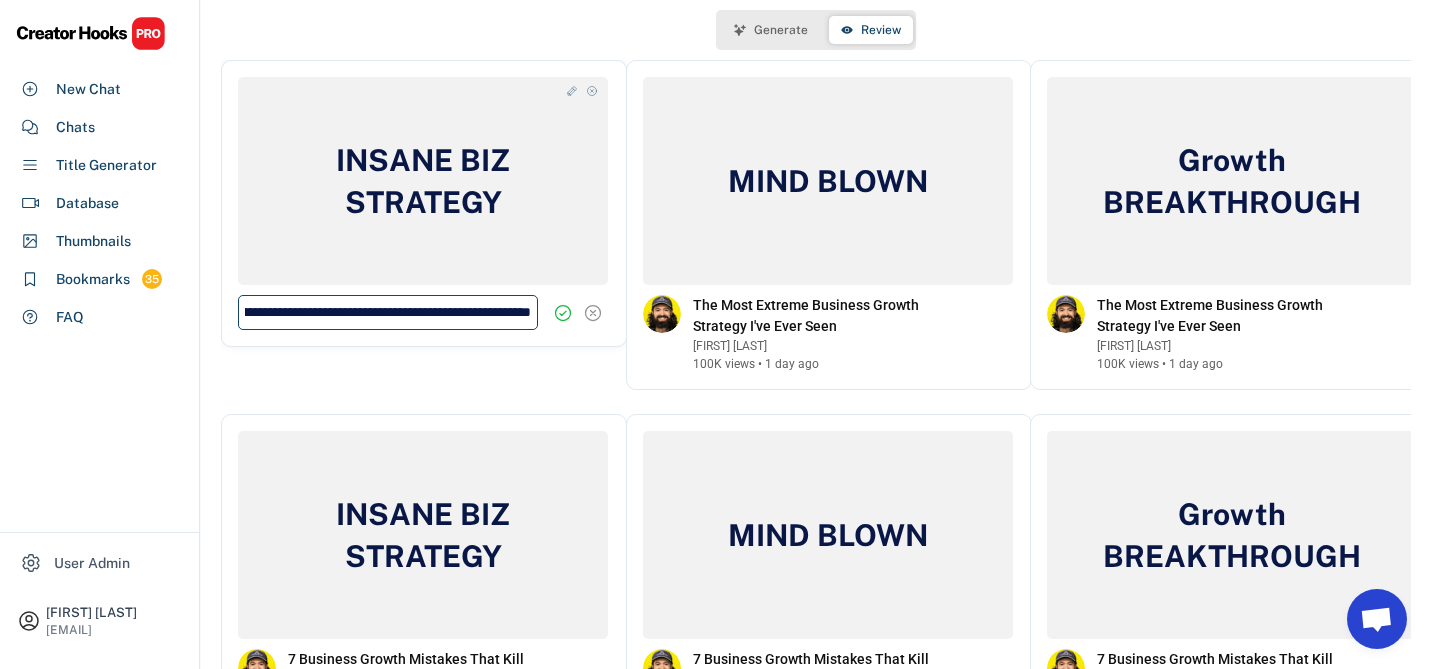 type on "**********" 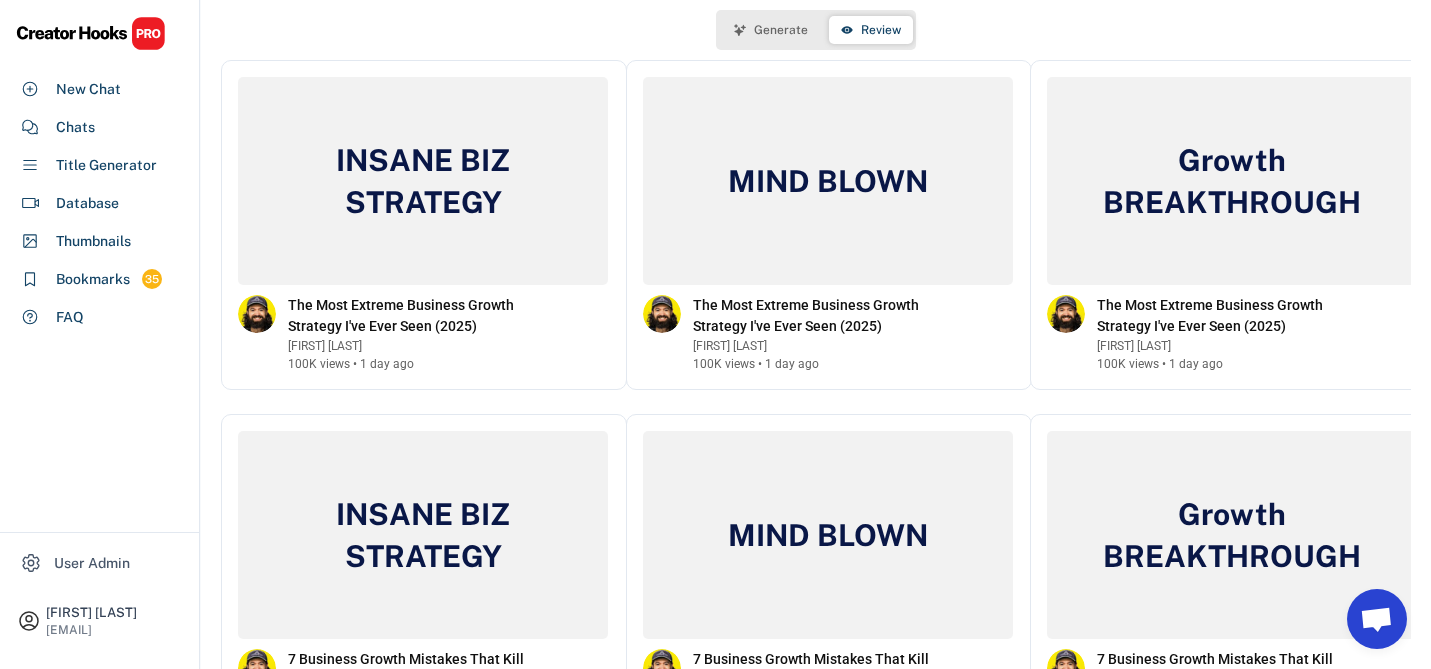 click on "Generate" at bounding box center (771, 30) 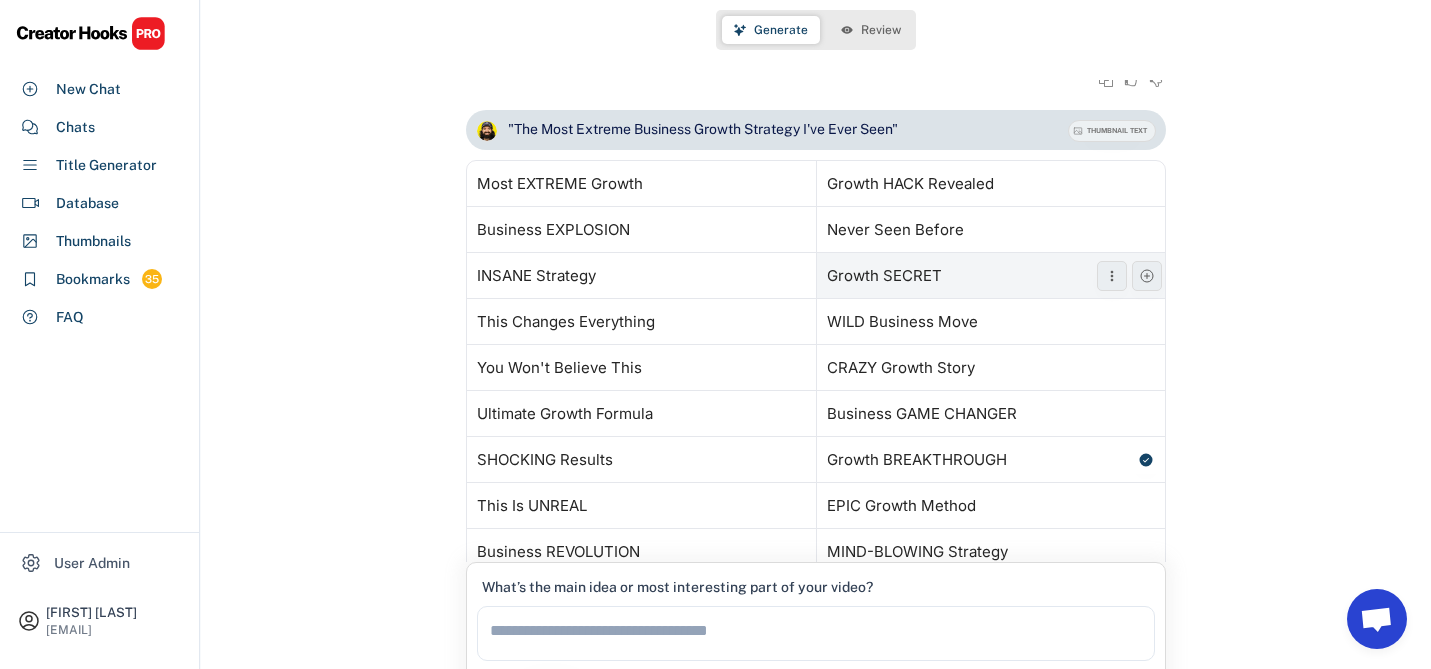 scroll, scrollTop: 1108, scrollLeft: 0, axis: vertical 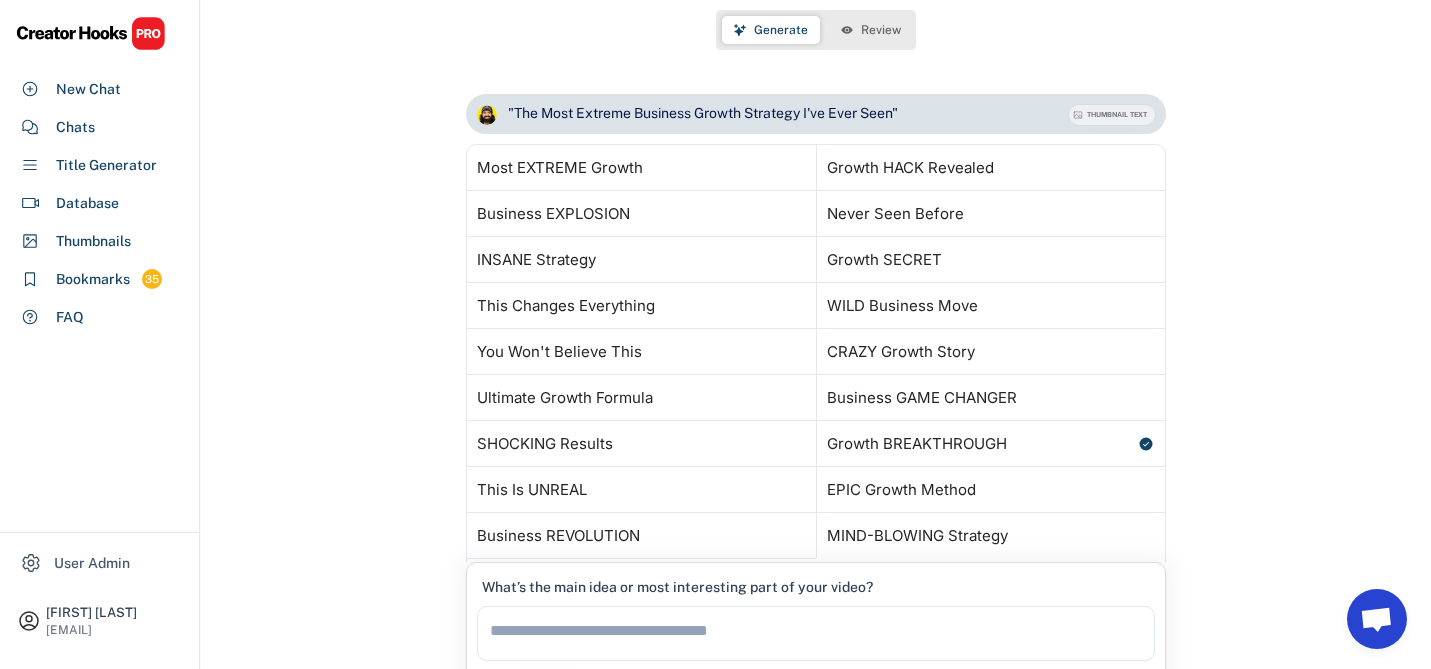 click on "Review" at bounding box center [881, 30] 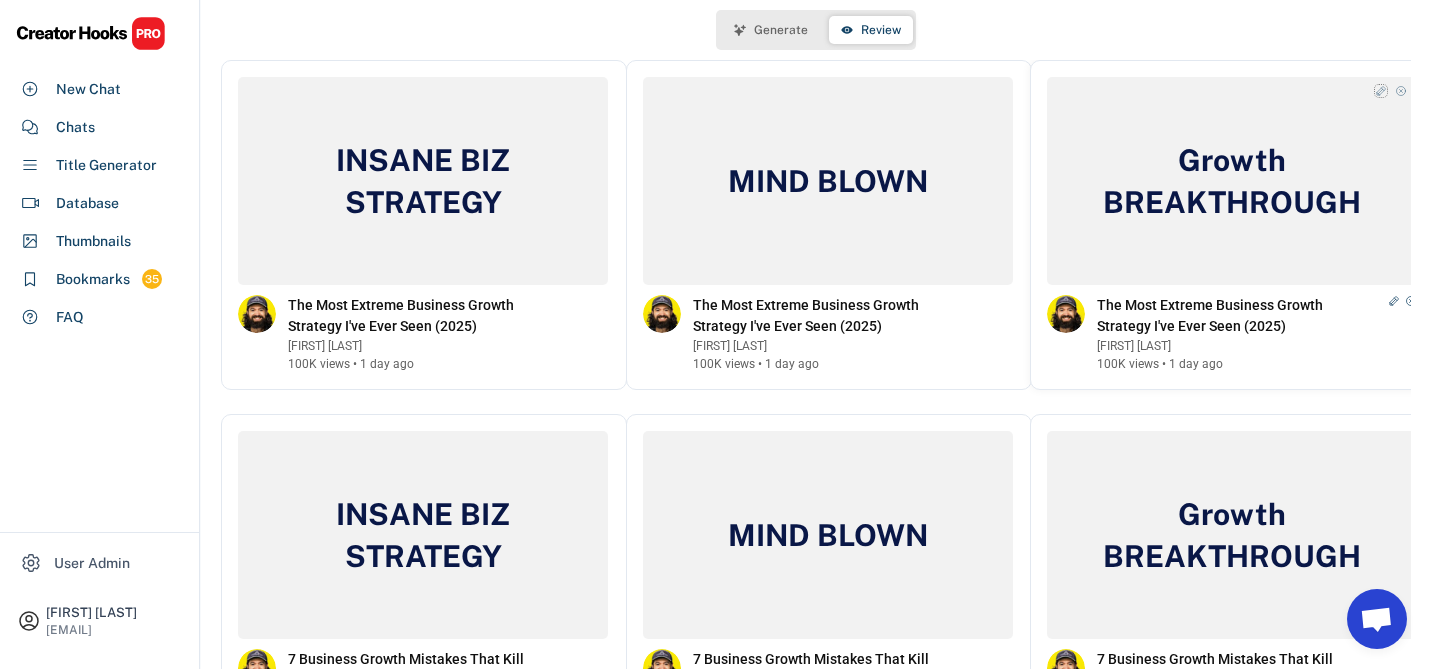 click 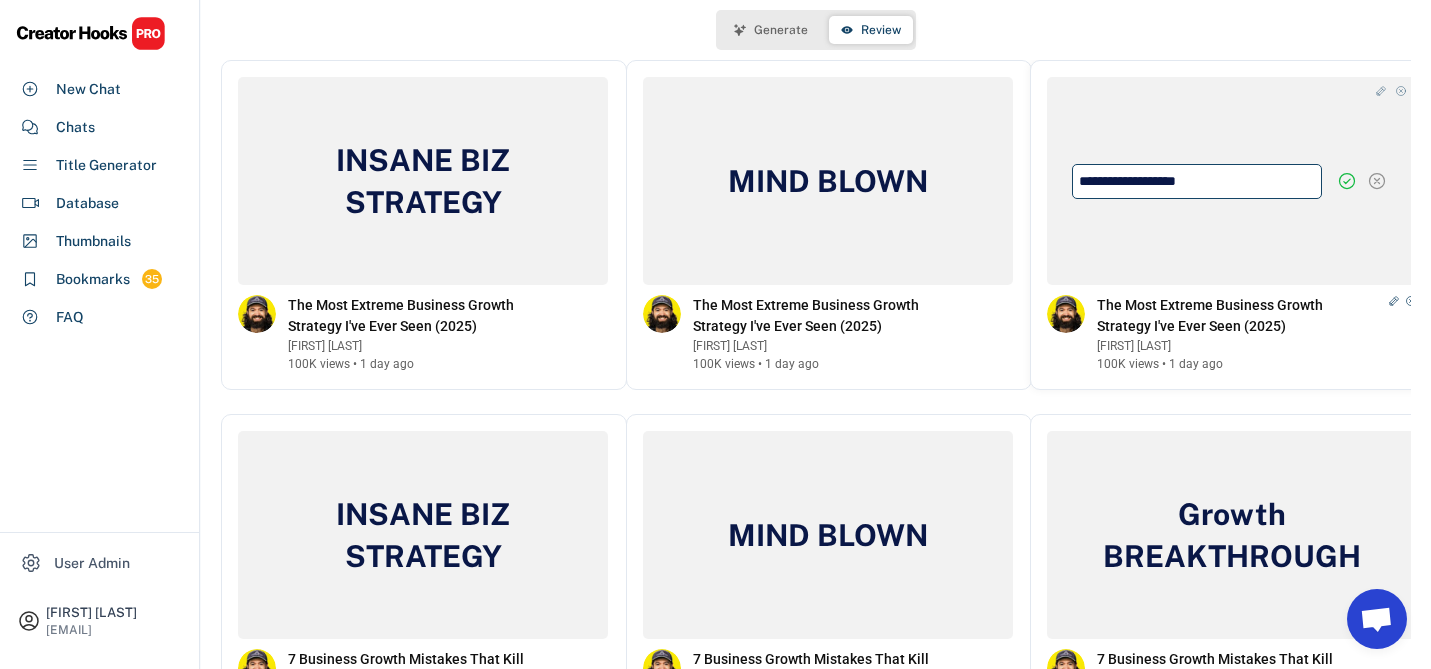 click at bounding box center [1197, 181] 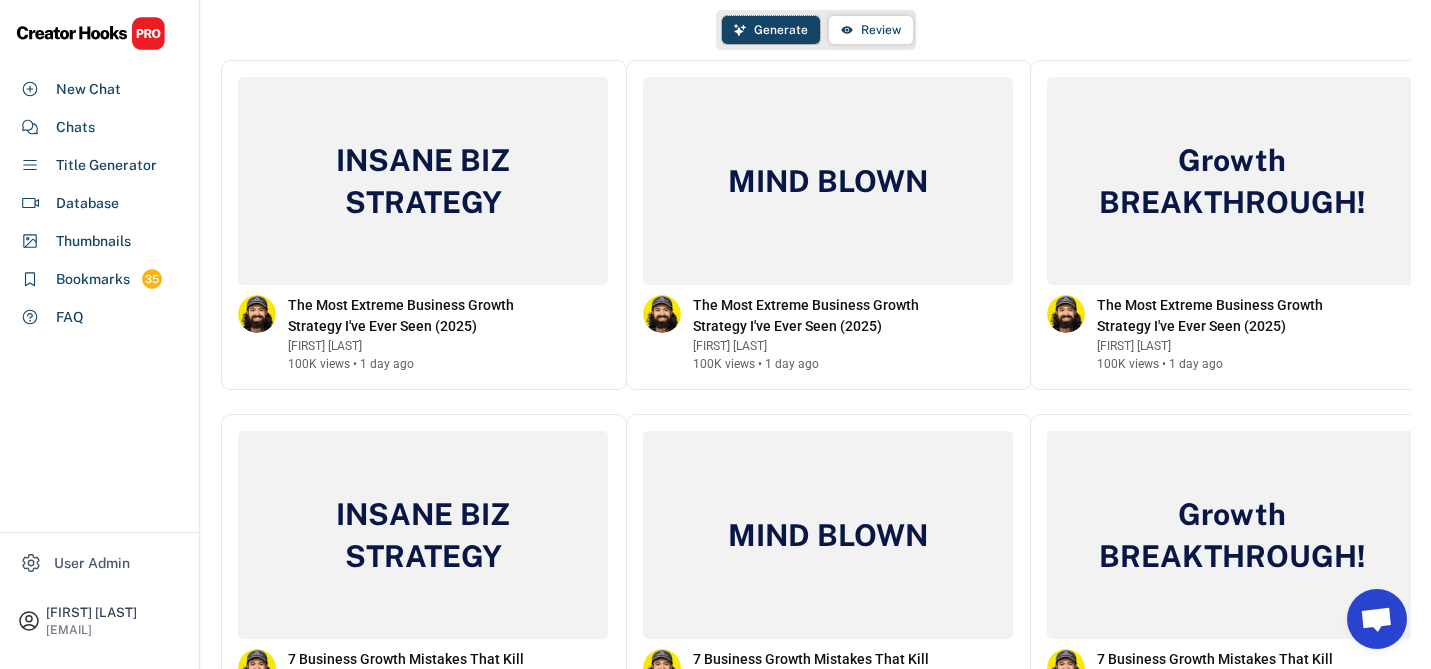 click on "Generate" at bounding box center [771, 30] 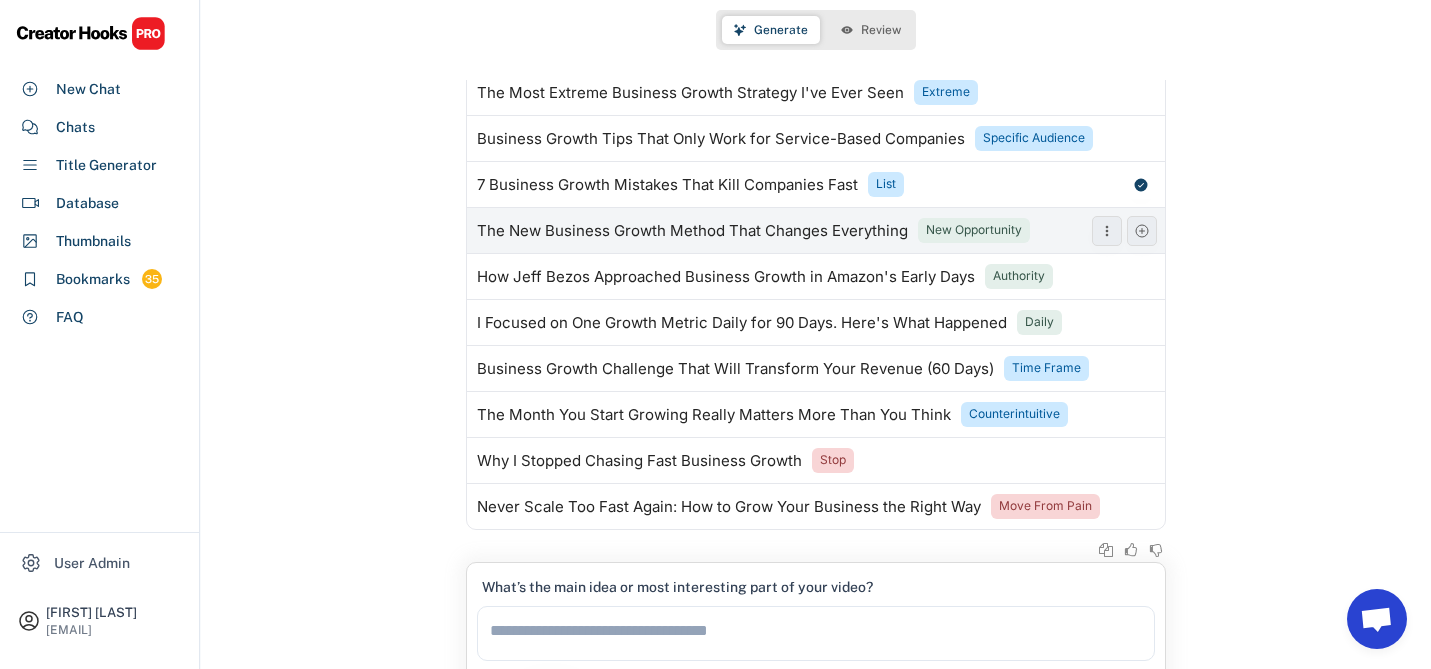 scroll, scrollTop: 68, scrollLeft: 0, axis: vertical 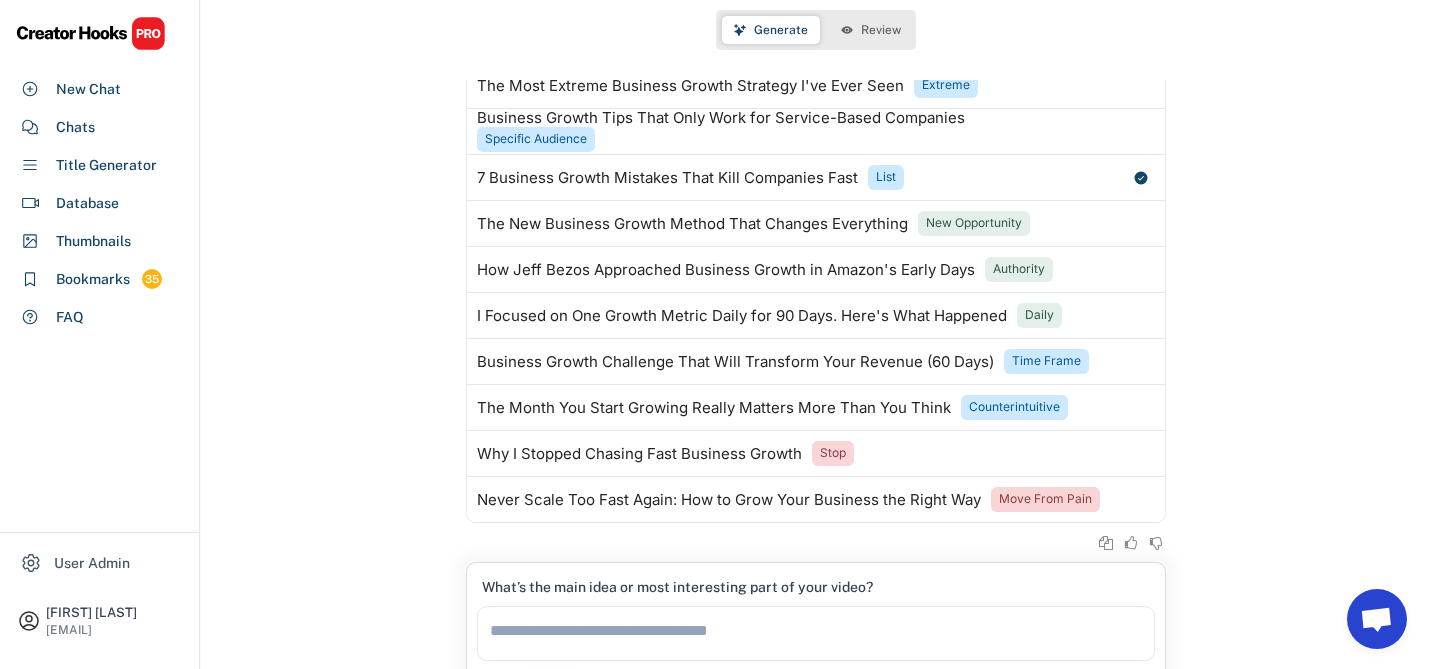 click on "Review" at bounding box center [881, 30] 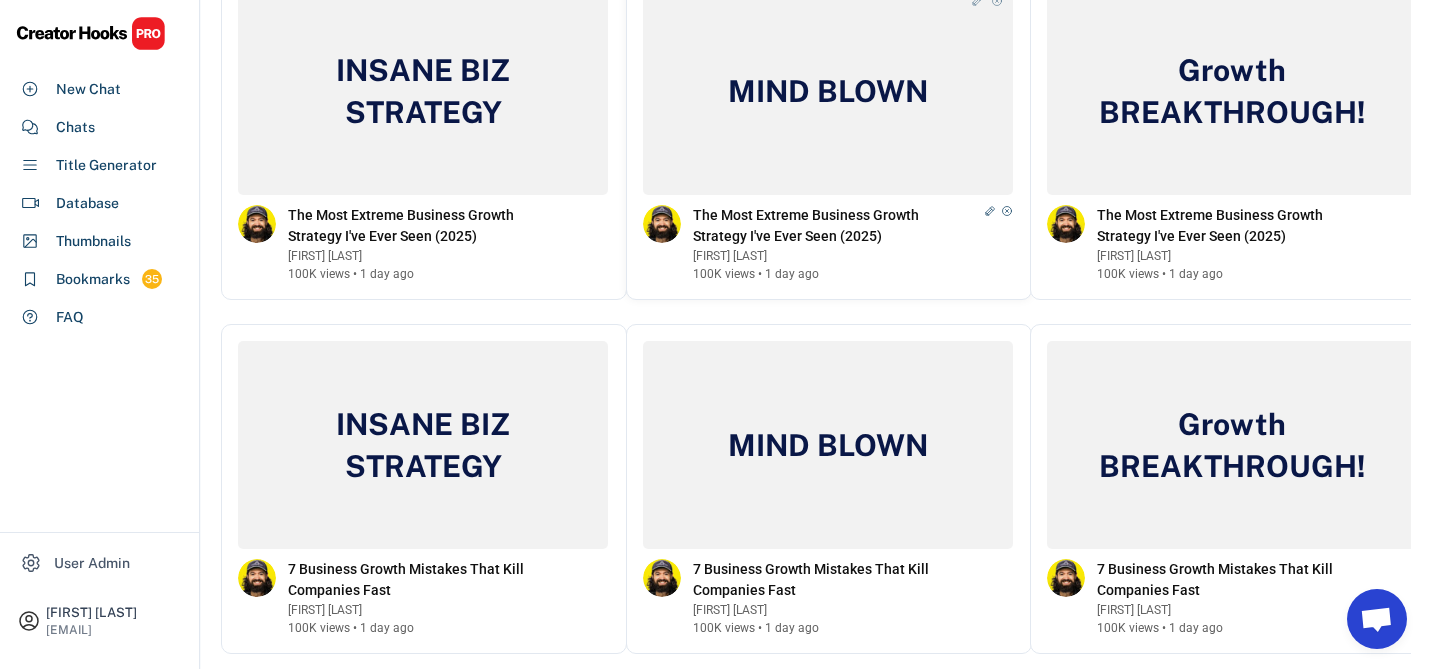 scroll, scrollTop: 98, scrollLeft: 0, axis: vertical 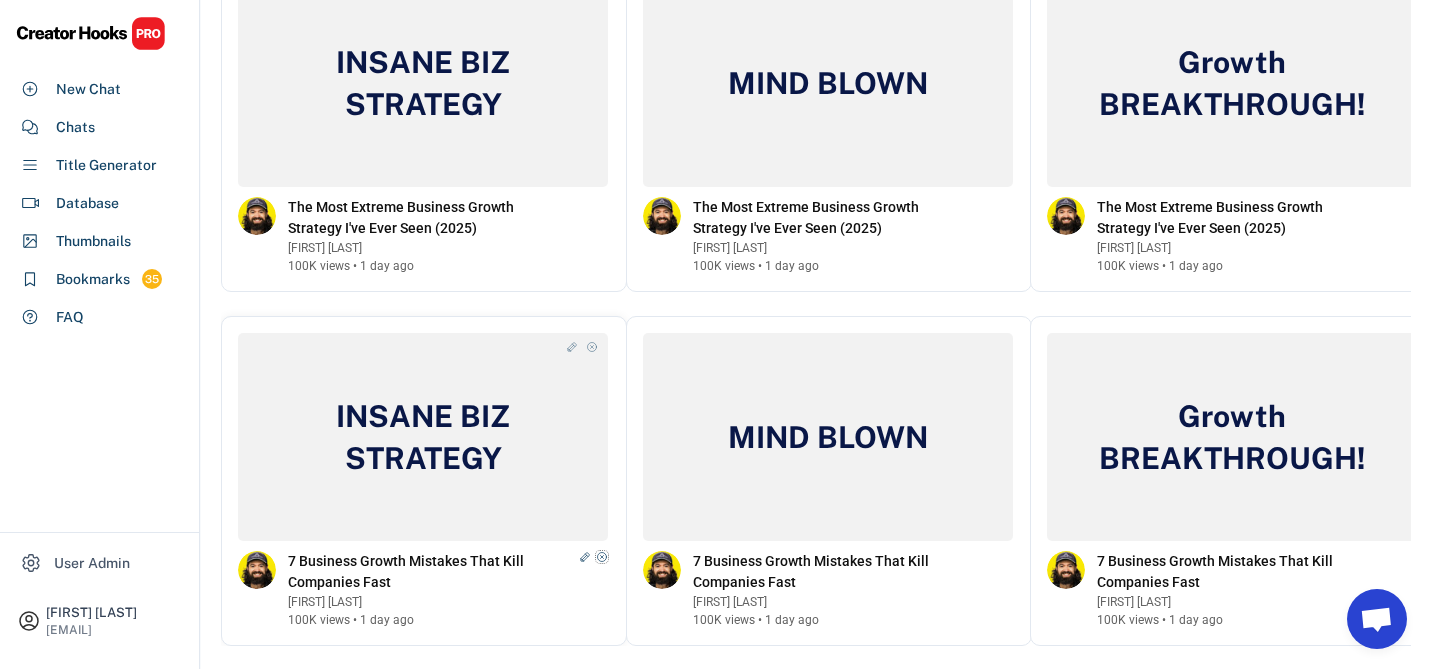 click 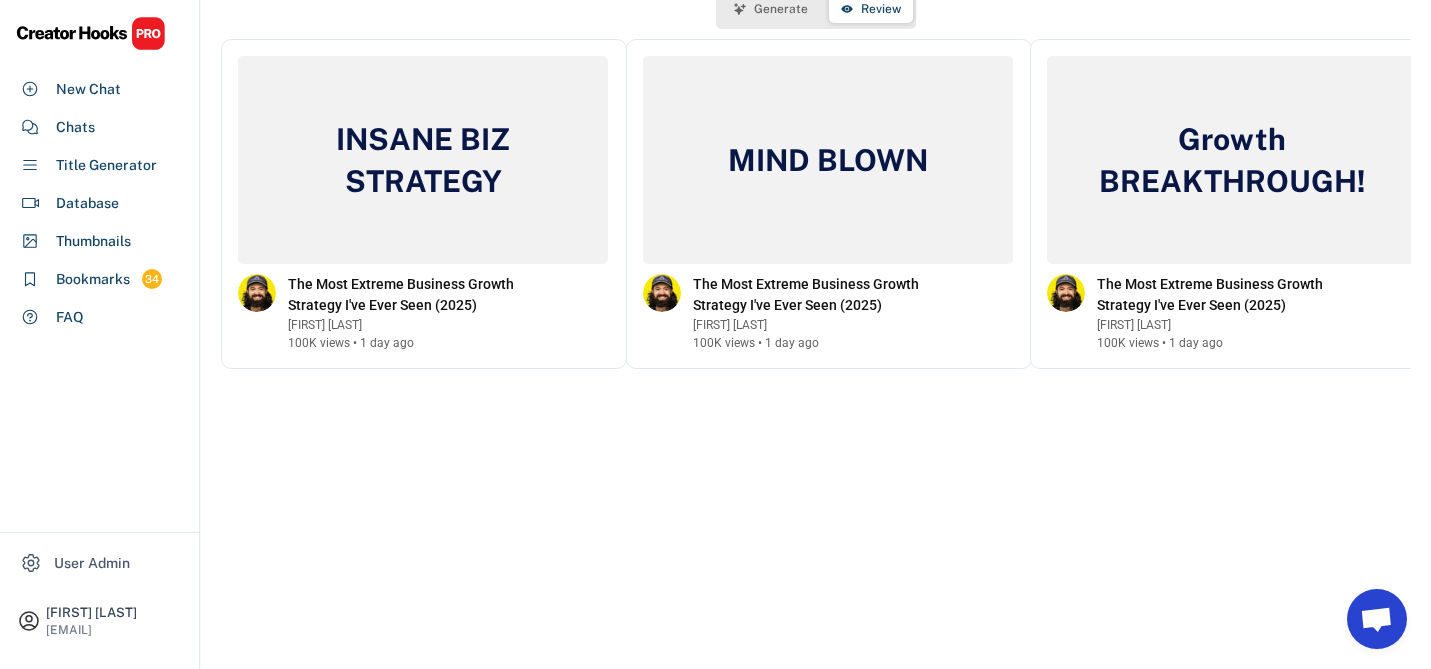 scroll, scrollTop: 0, scrollLeft: 0, axis: both 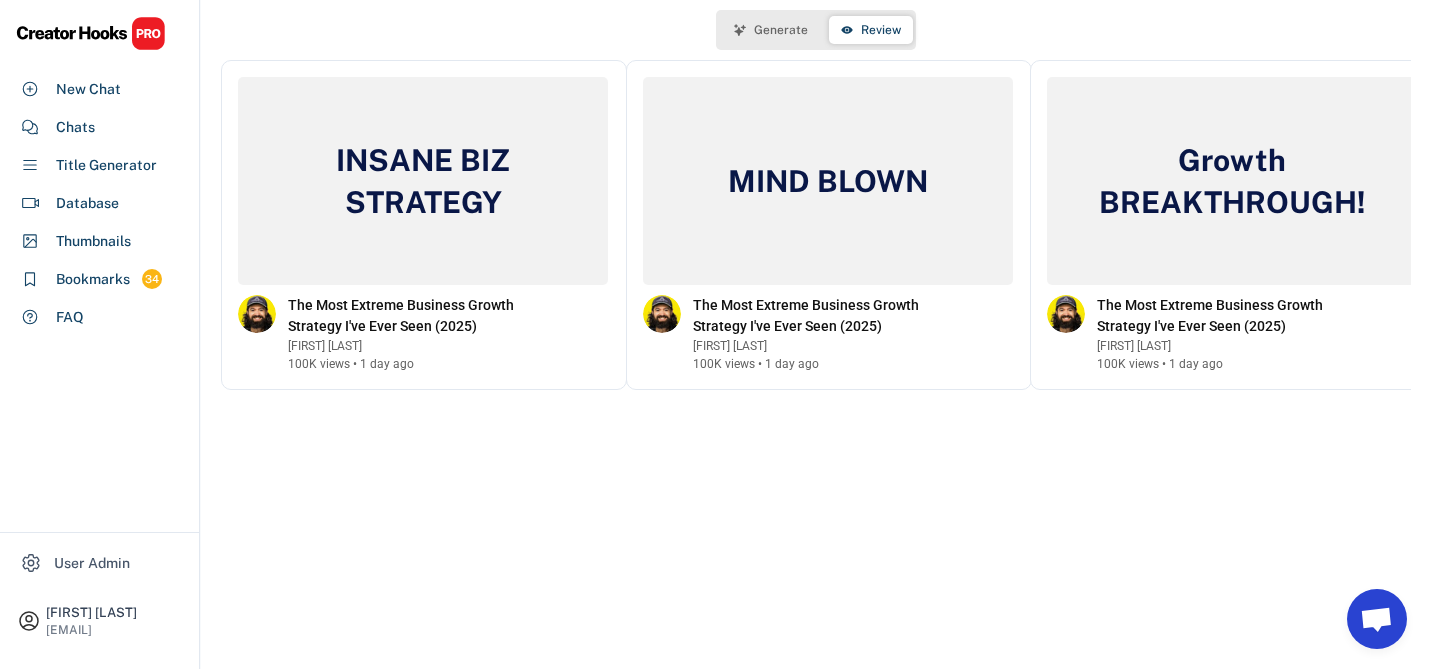 click on "Generate Review" 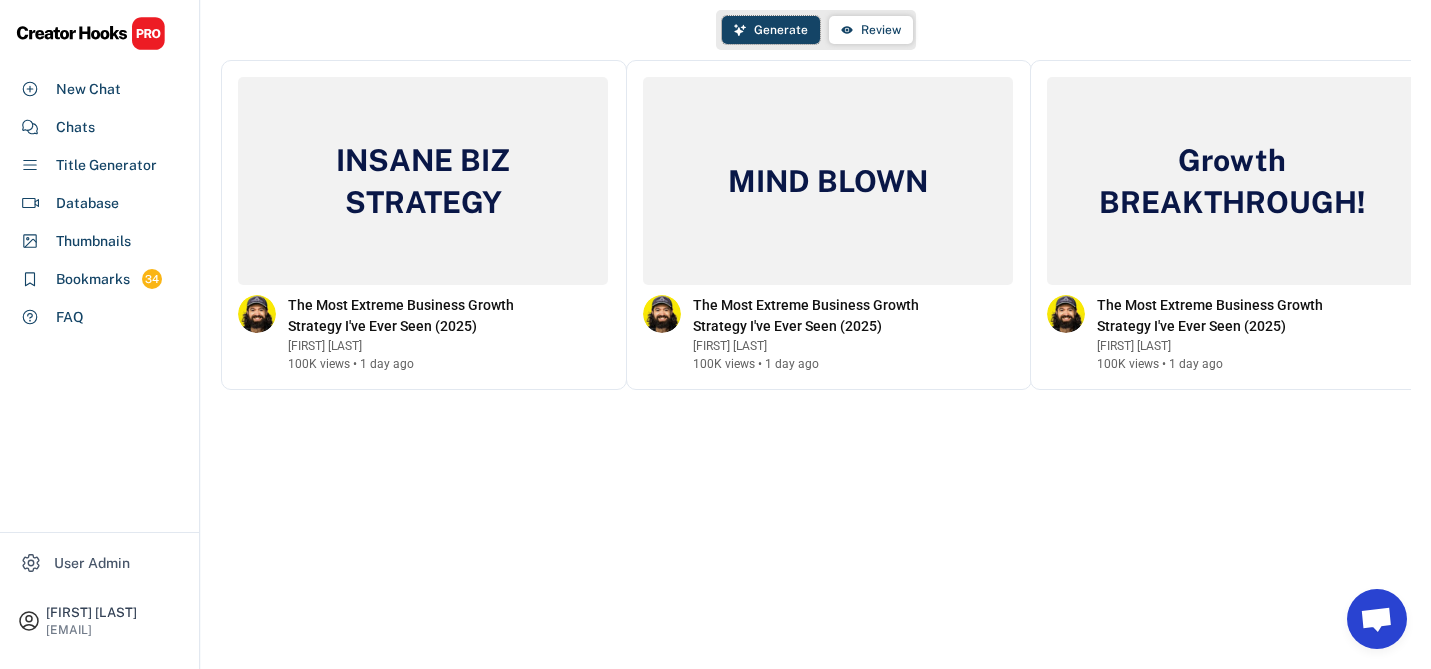 click on "Generate" at bounding box center (781, 30) 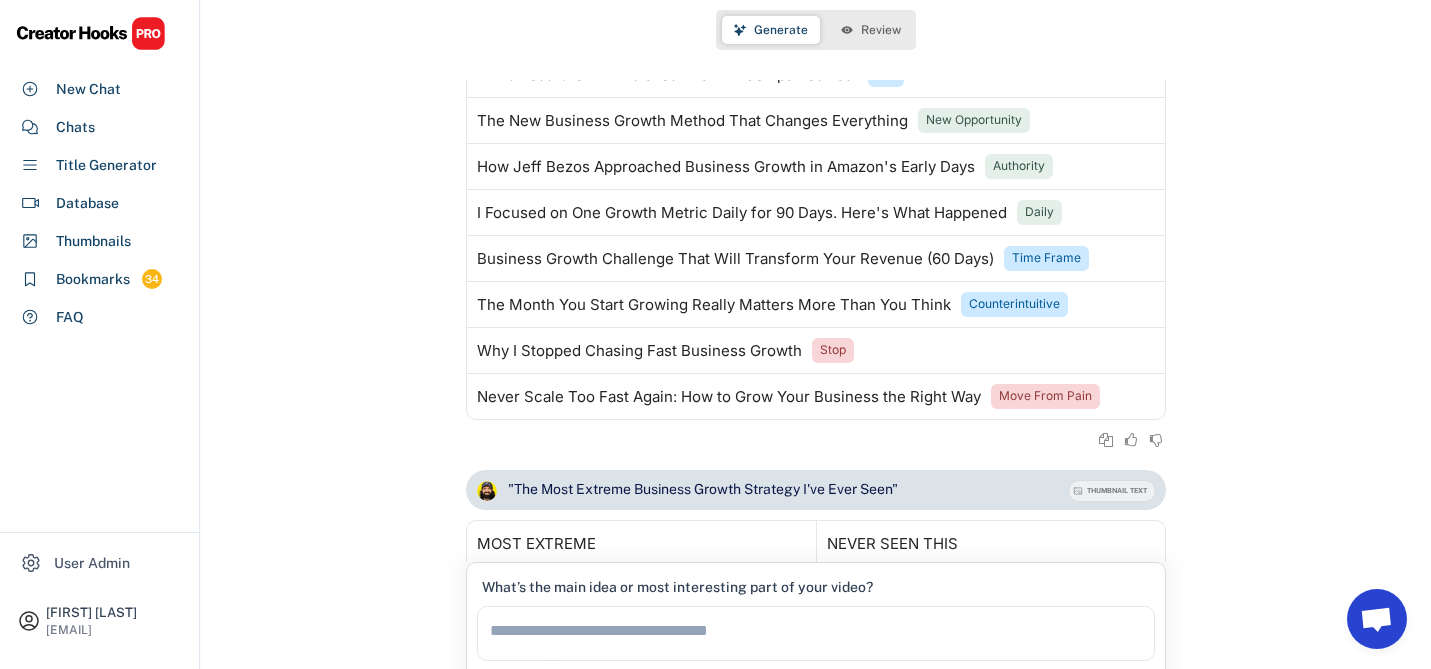 scroll, scrollTop: 0, scrollLeft: 0, axis: both 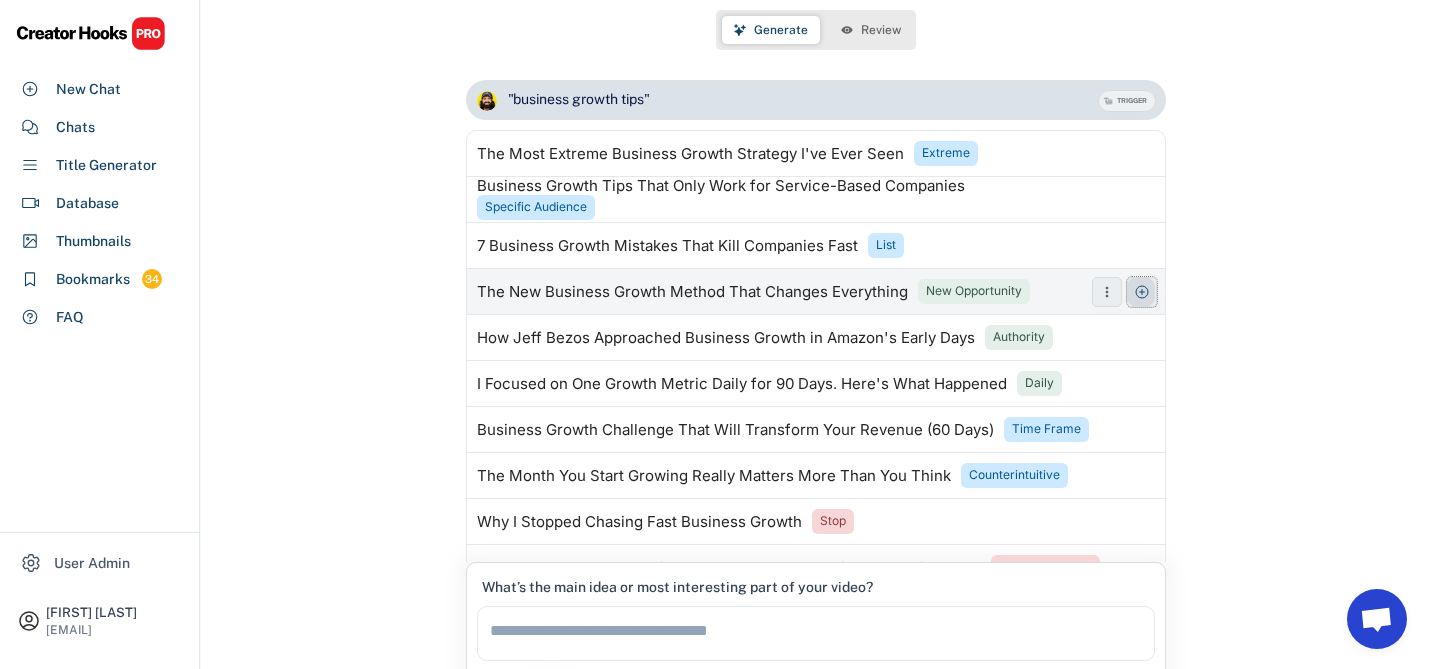click 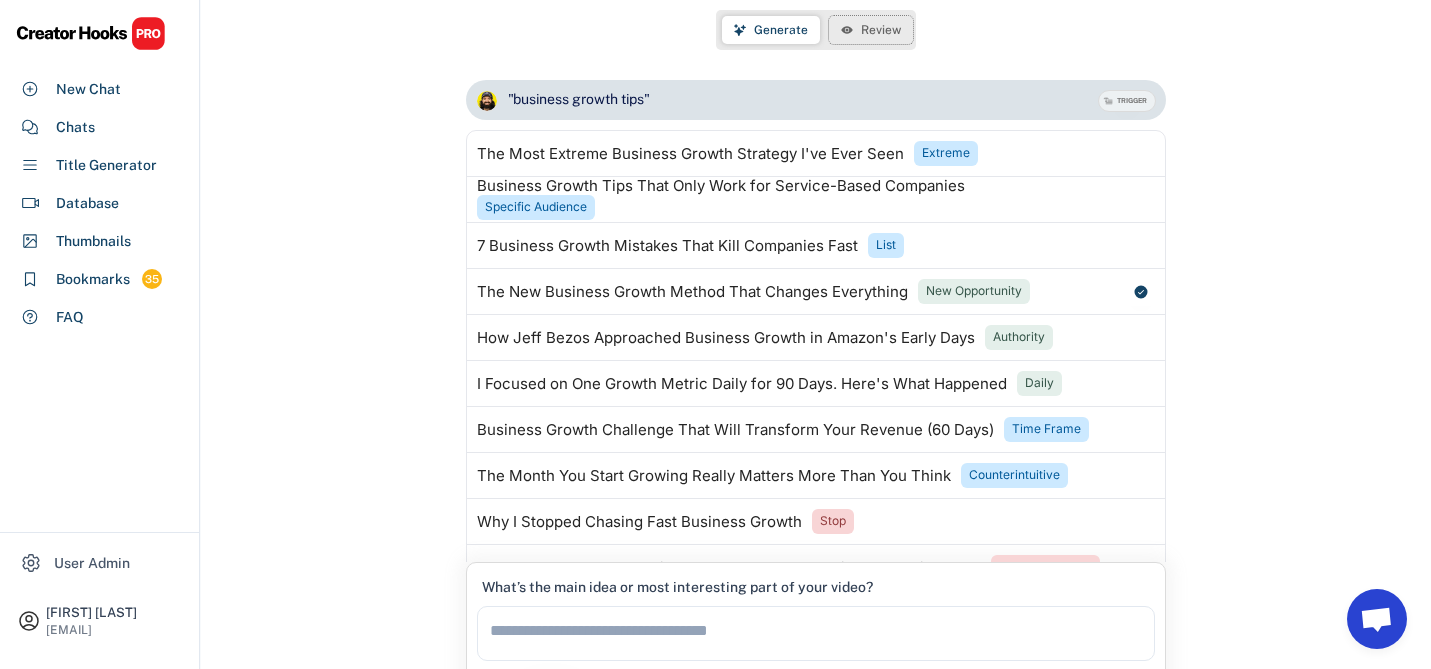 click on "Review" at bounding box center [881, 30] 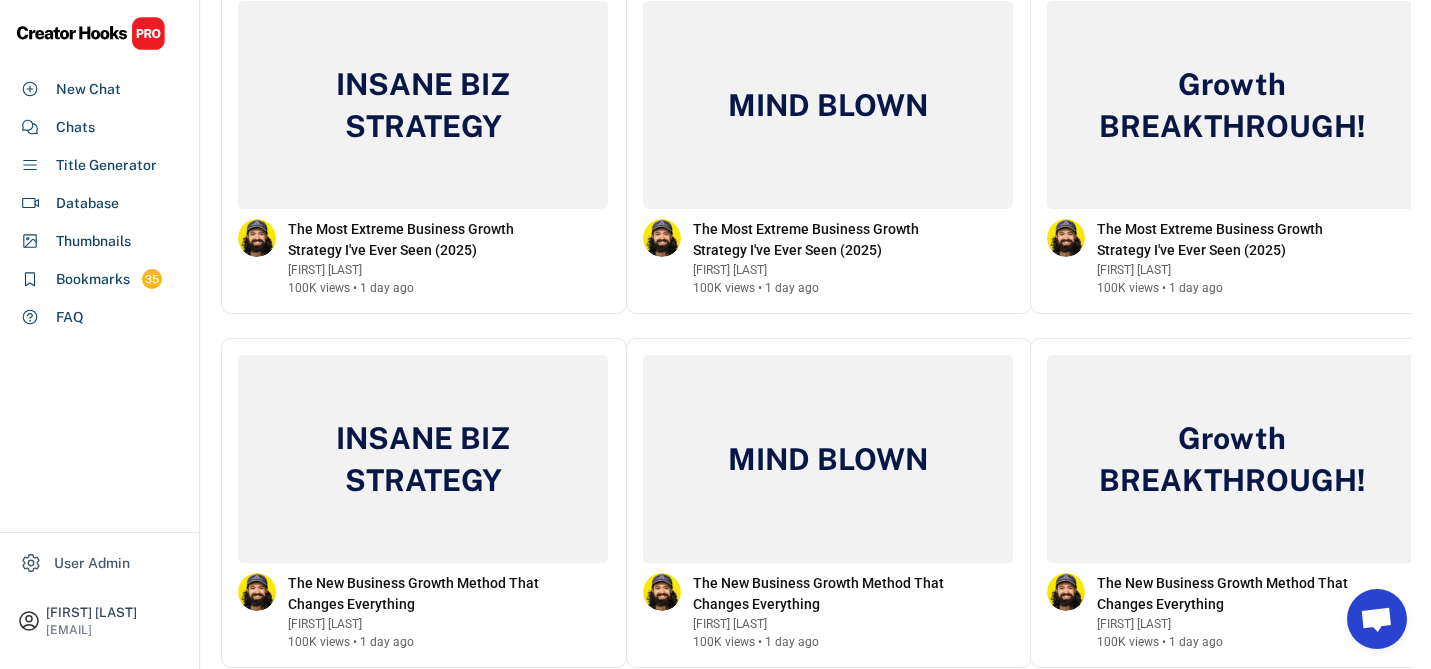 scroll, scrollTop: 0, scrollLeft: 0, axis: both 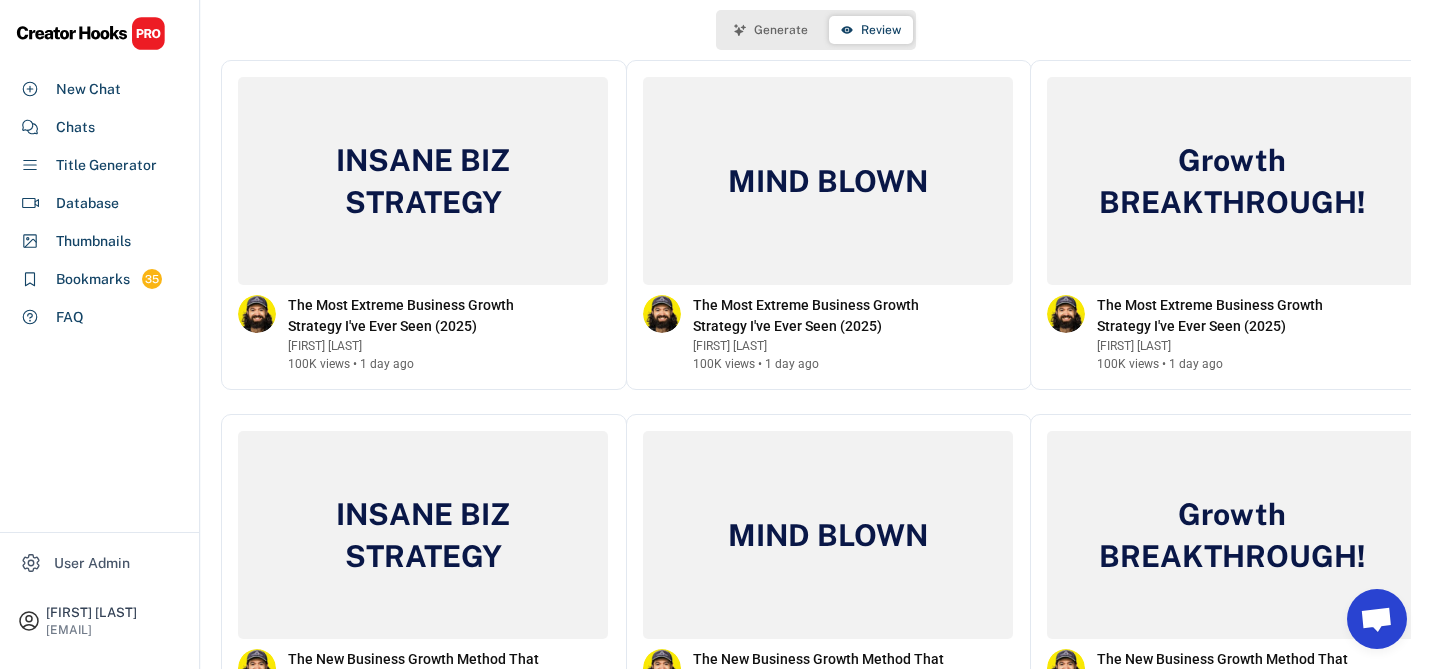 type 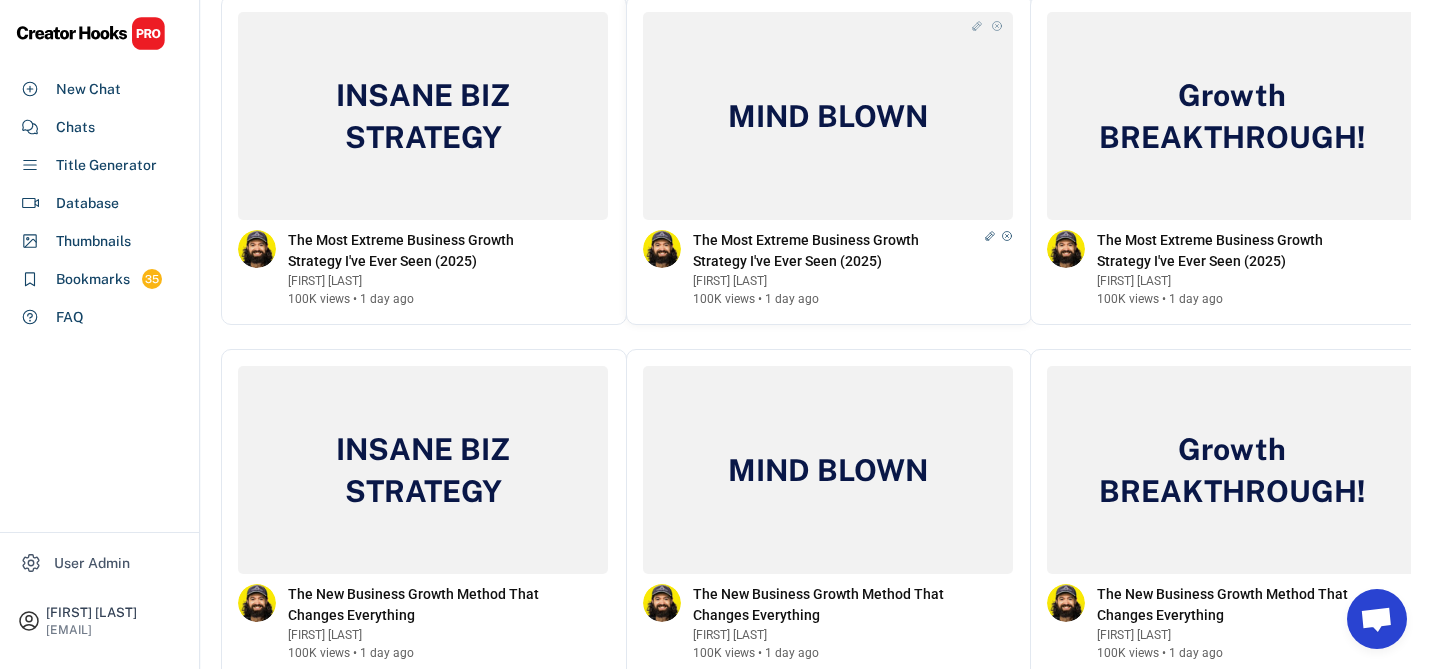 scroll, scrollTop: 98, scrollLeft: 0, axis: vertical 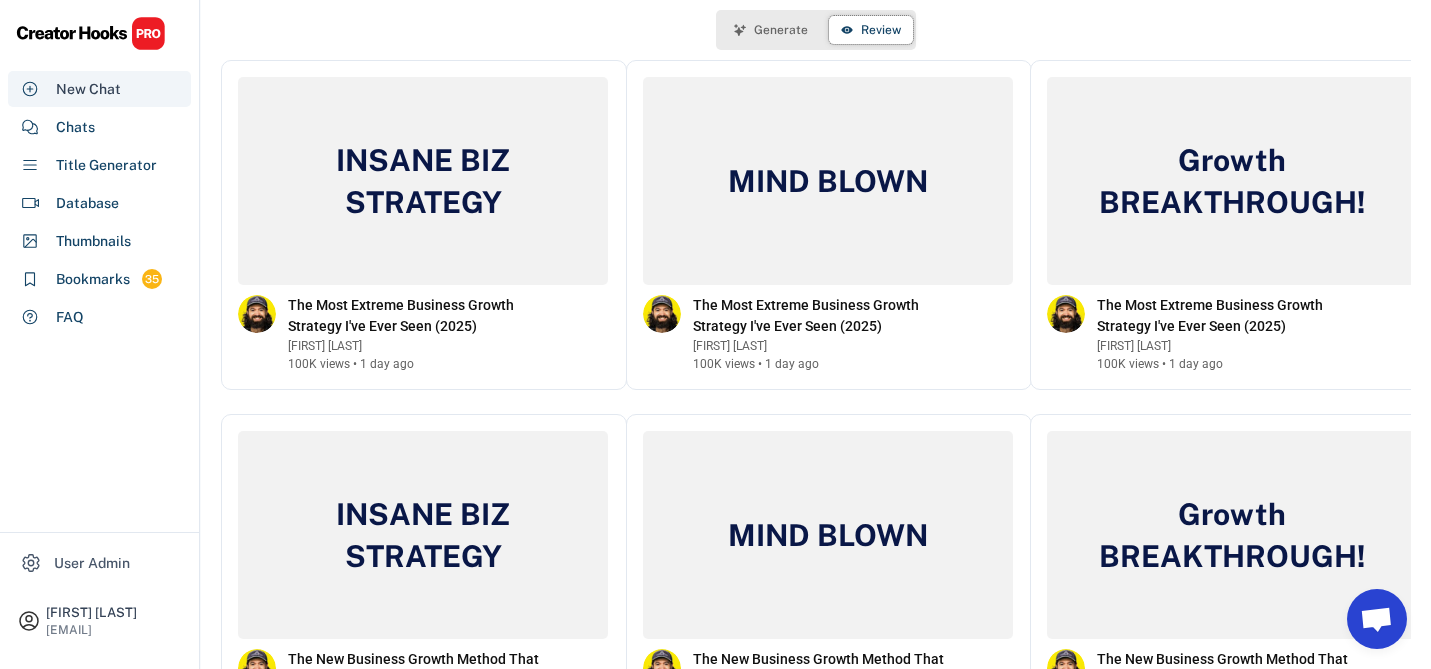 click on "New Chat" at bounding box center (88, 89) 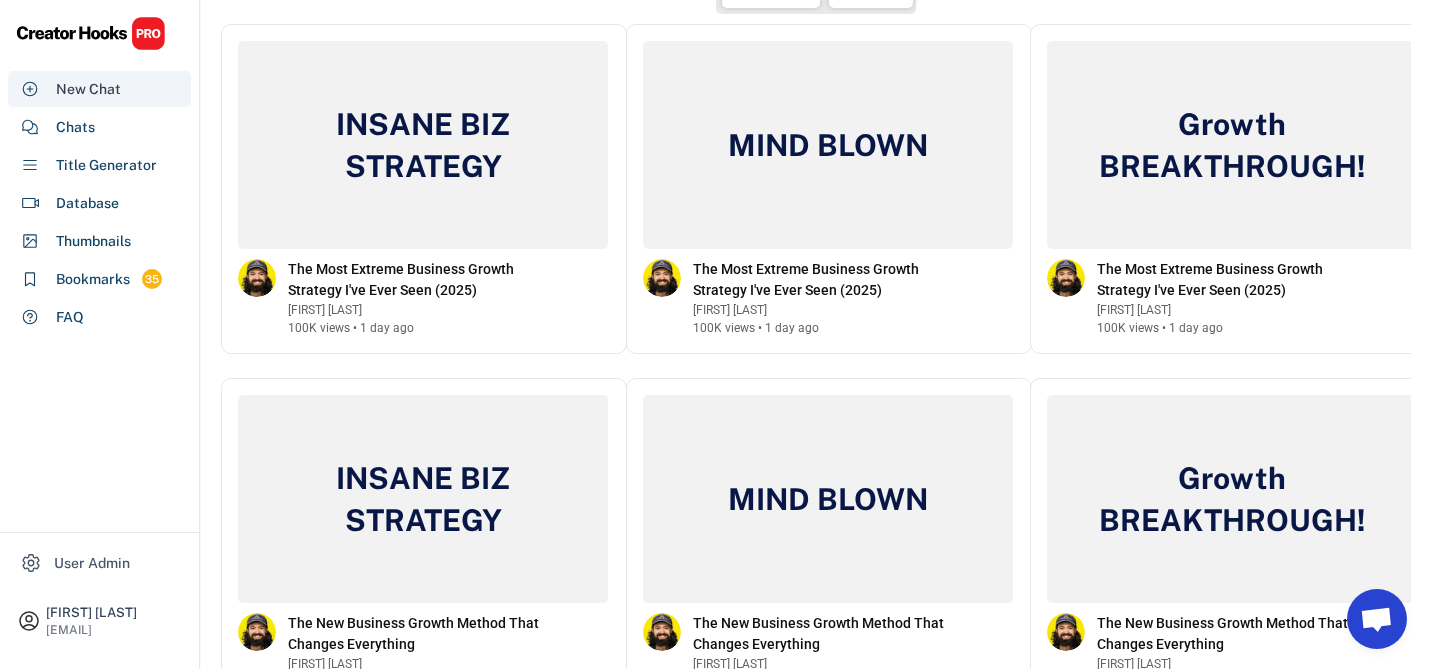select on "**********" 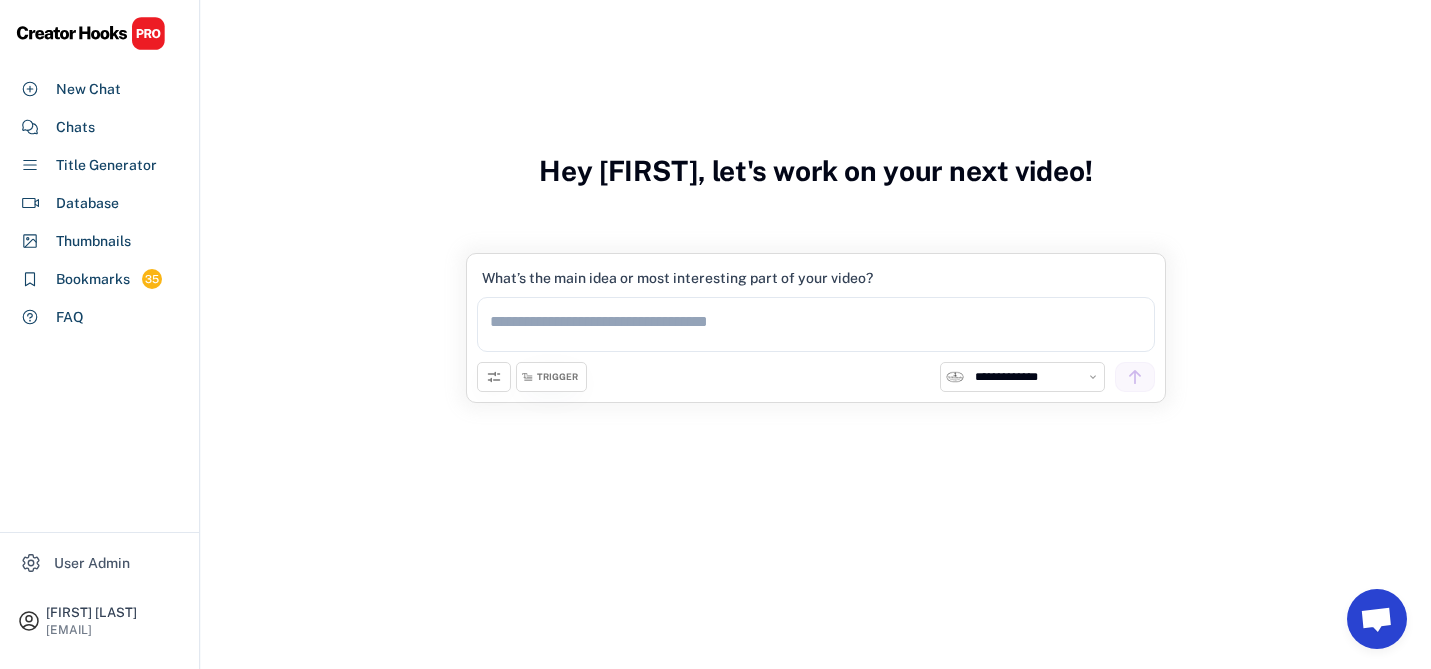 scroll, scrollTop: 0, scrollLeft: 0, axis: both 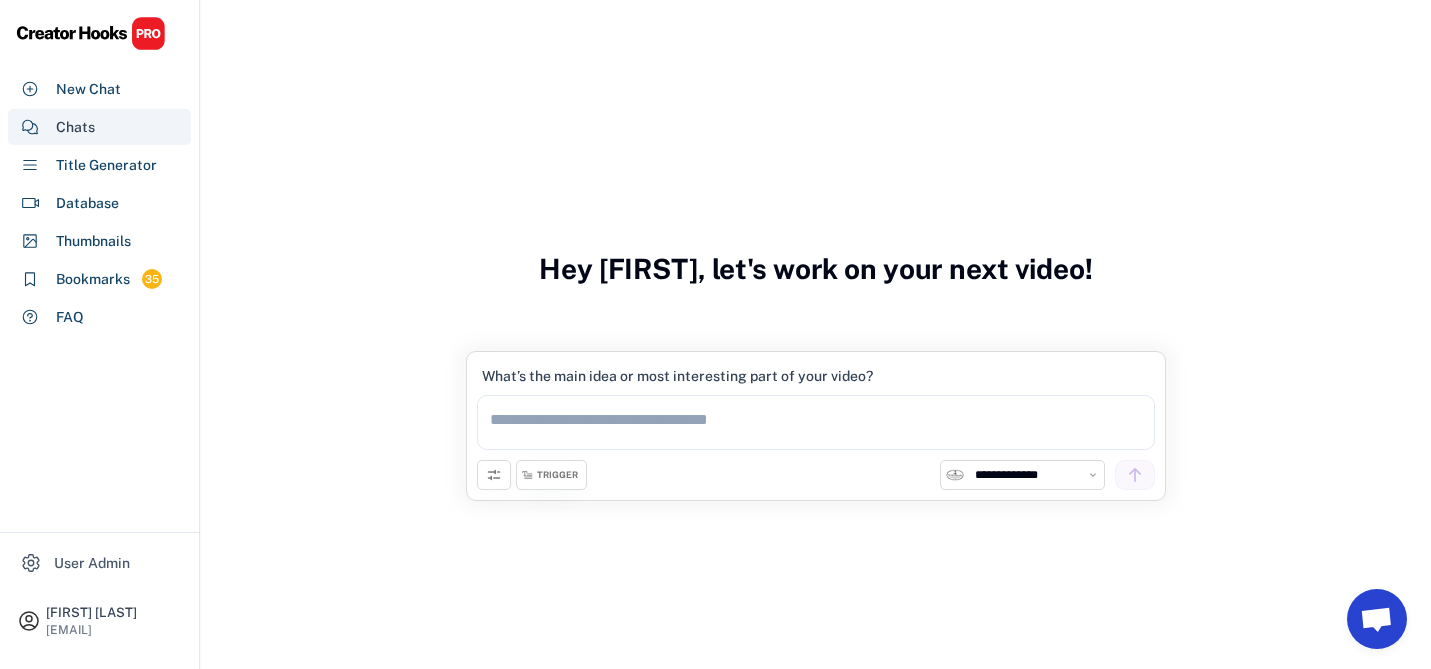 click on "Chats" at bounding box center [75, 127] 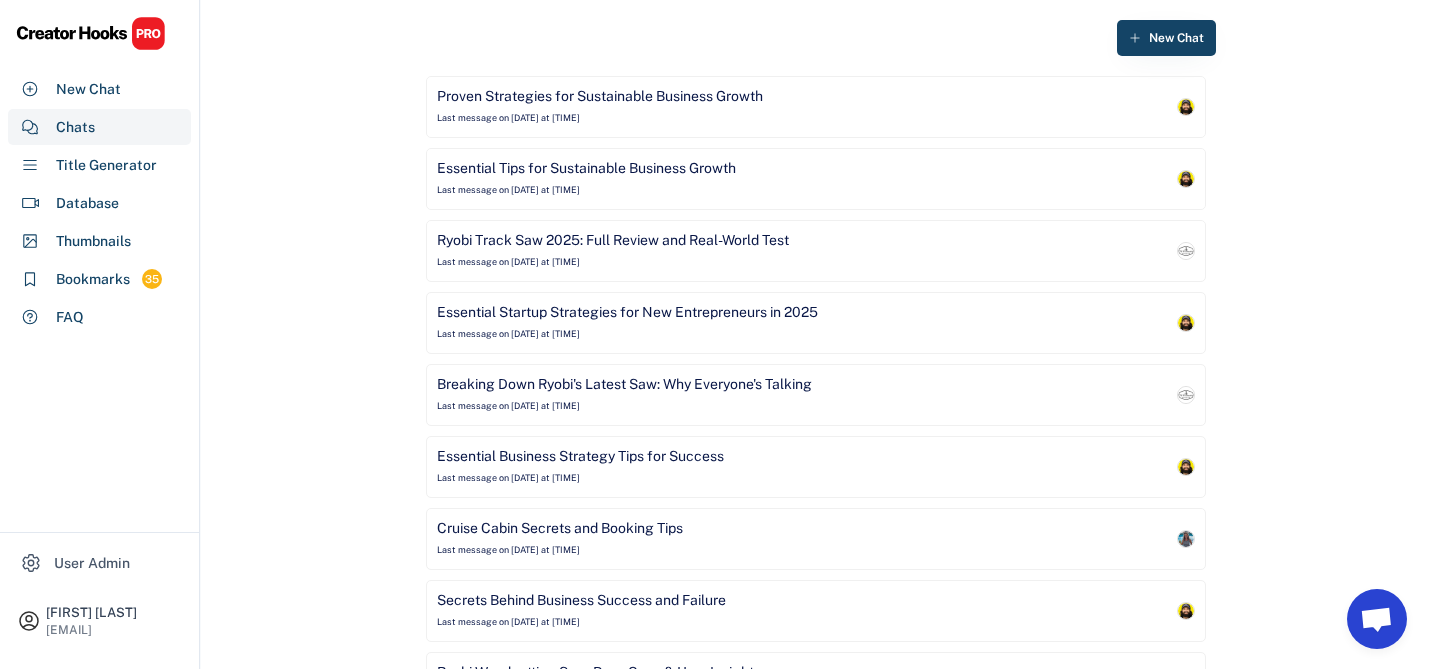 click on "Proven Strategies for Sustainable Business Growth Last message on [DATE] at [TIME]" at bounding box center (804, 107) 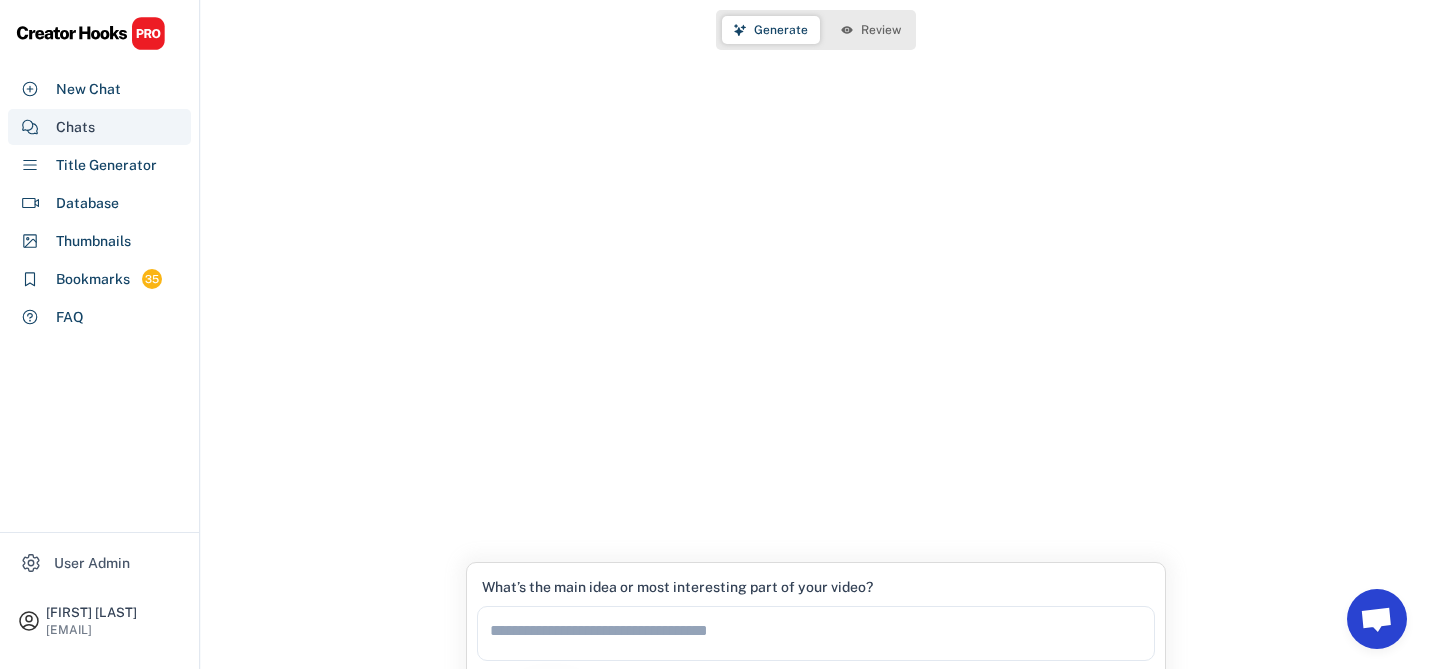 click on "Chats" at bounding box center (75, 127) 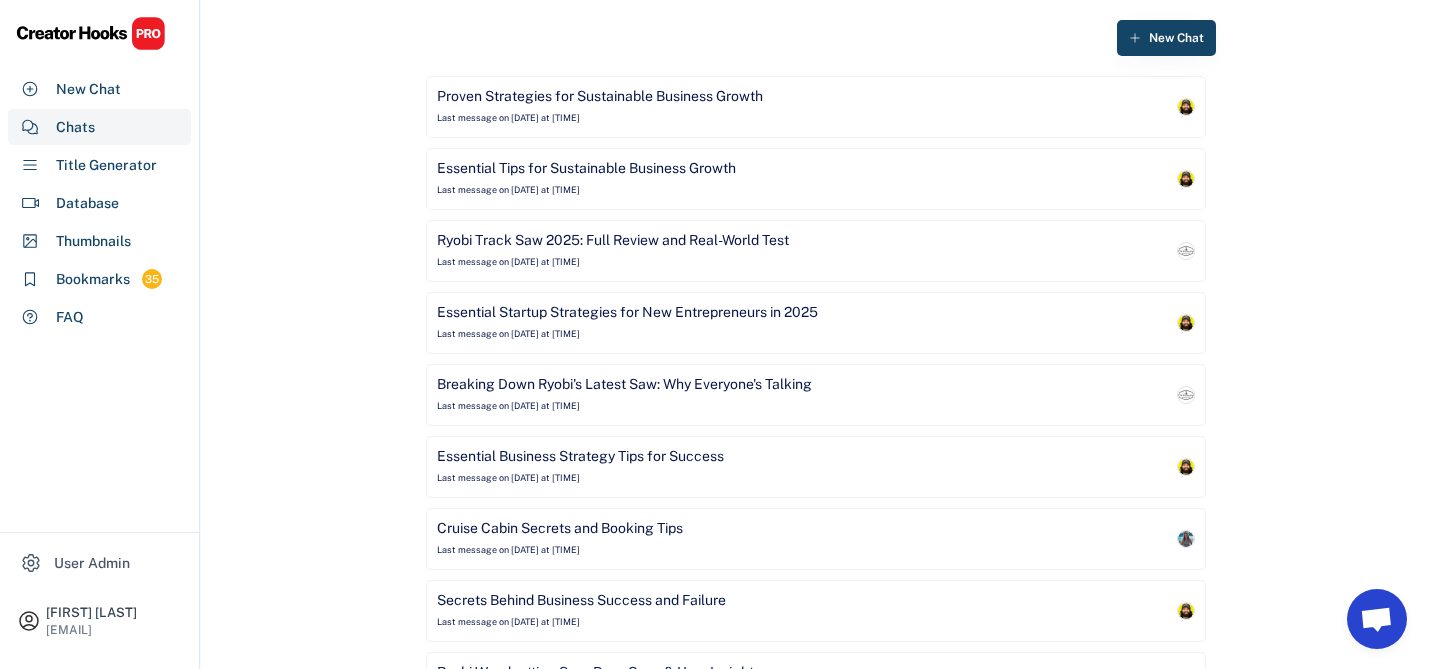 click on "Proven Strategies for Sustainable Business Growth Last message on [DATE] at [TIME]" at bounding box center [816, 107] 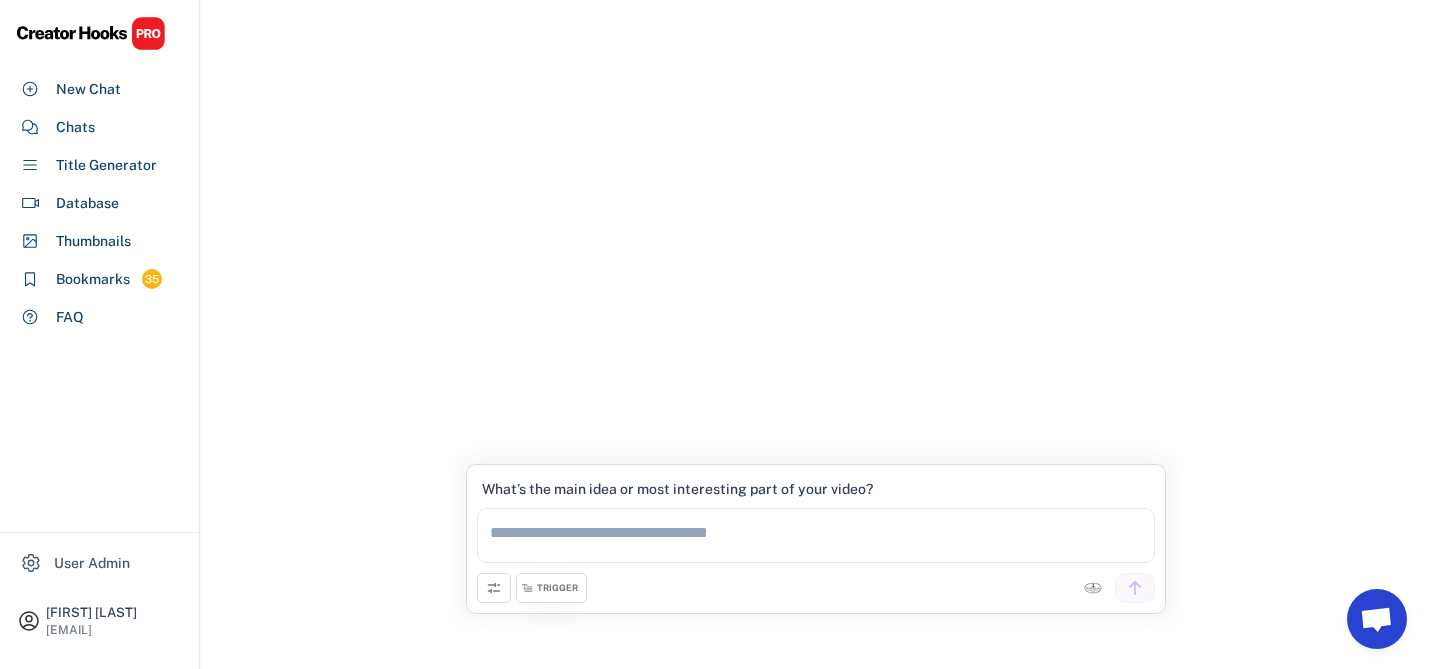 scroll, scrollTop: 0, scrollLeft: 0, axis: both 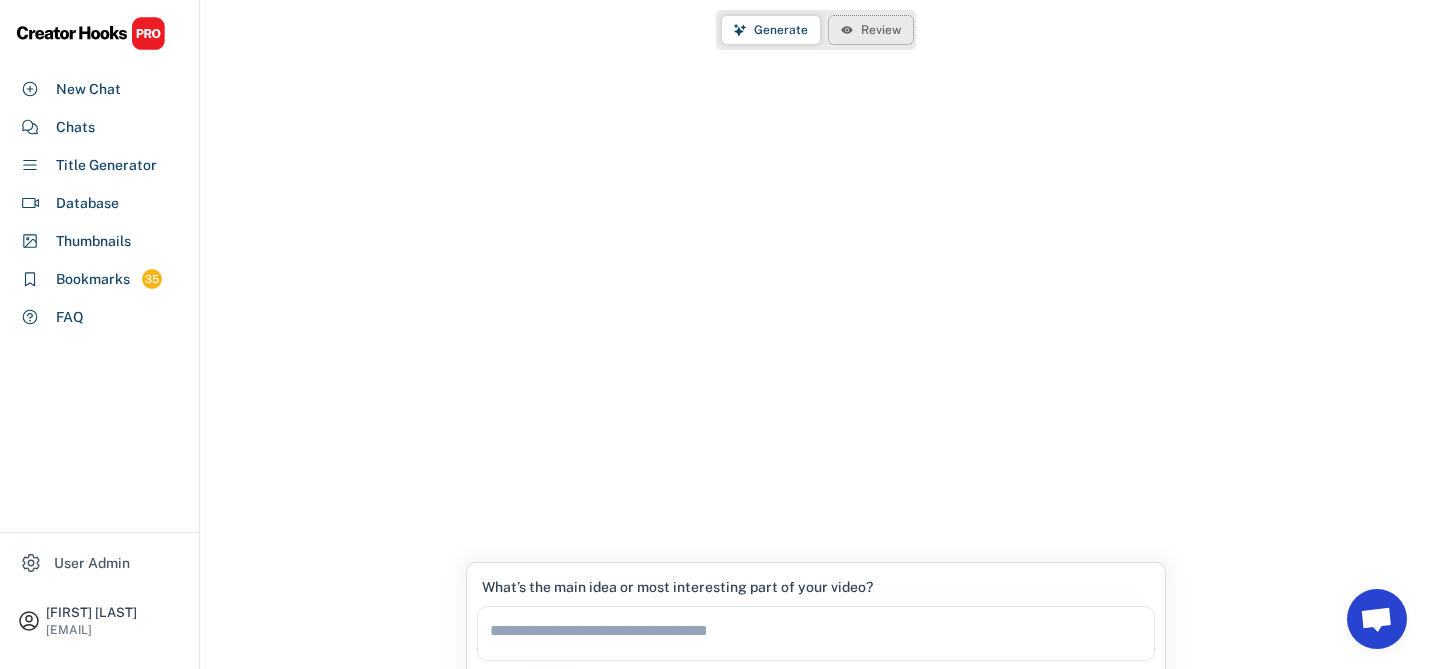 click on "Review" at bounding box center [871, 30] 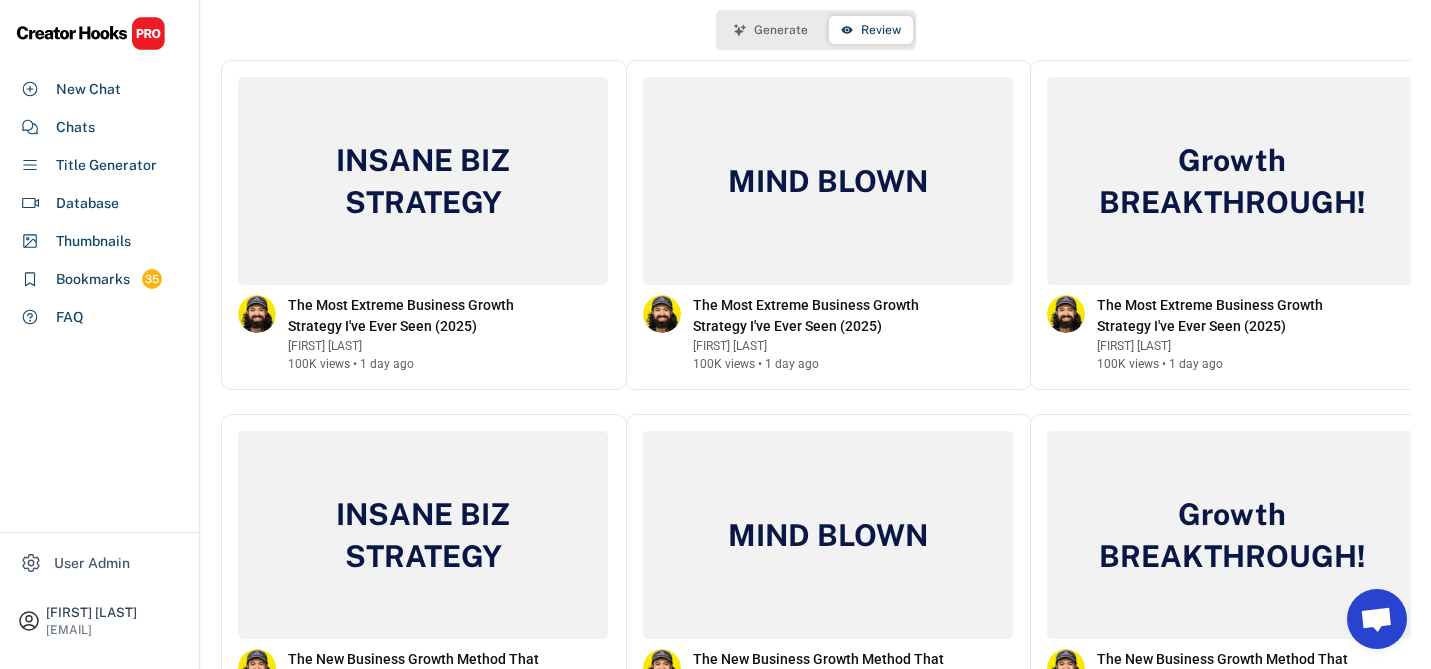 click on "Generate" at bounding box center [771, 30] 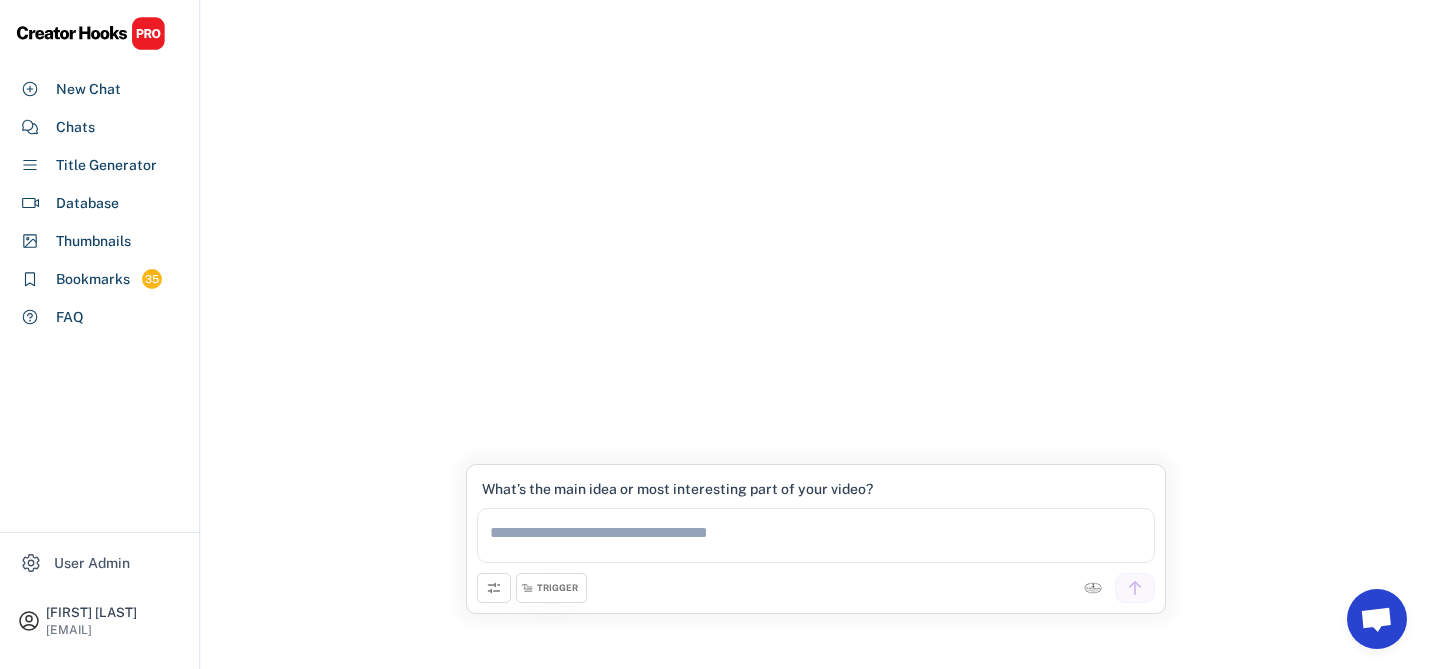 scroll, scrollTop: 0, scrollLeft: 0, axis: both 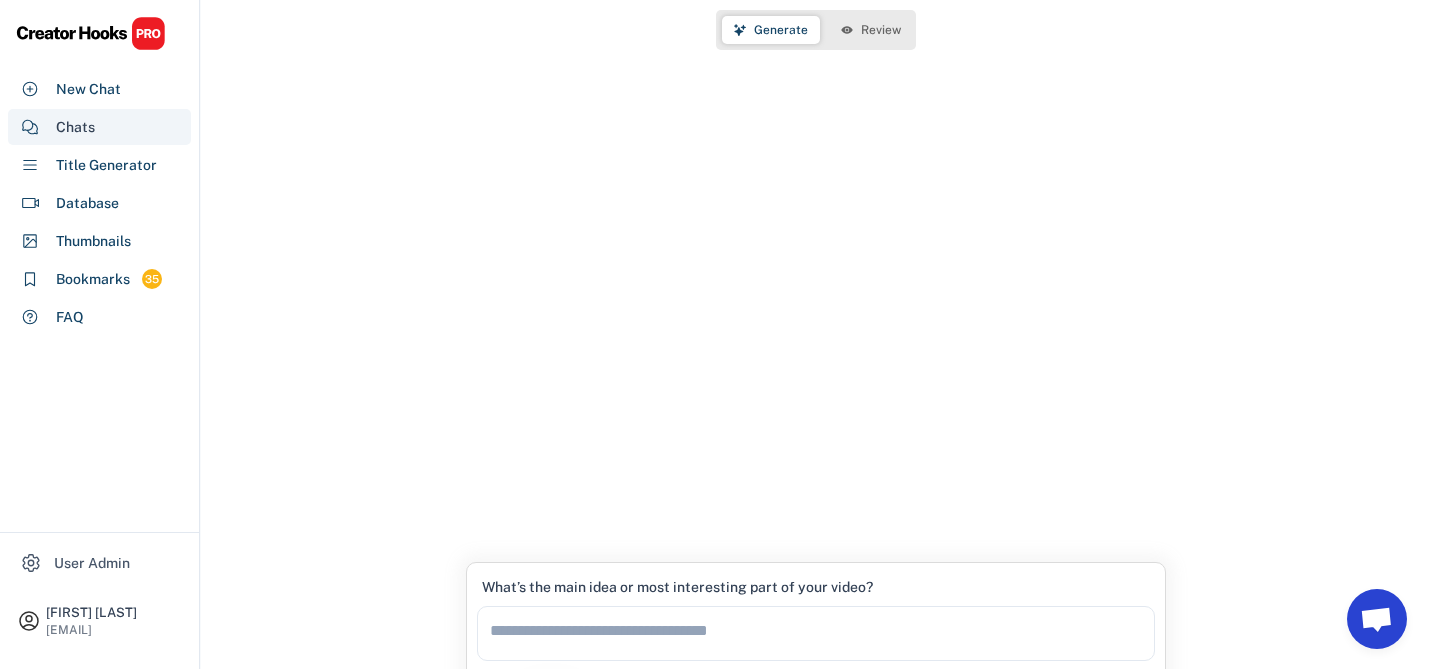 click on "Chats" at bounding box center (99, 127) 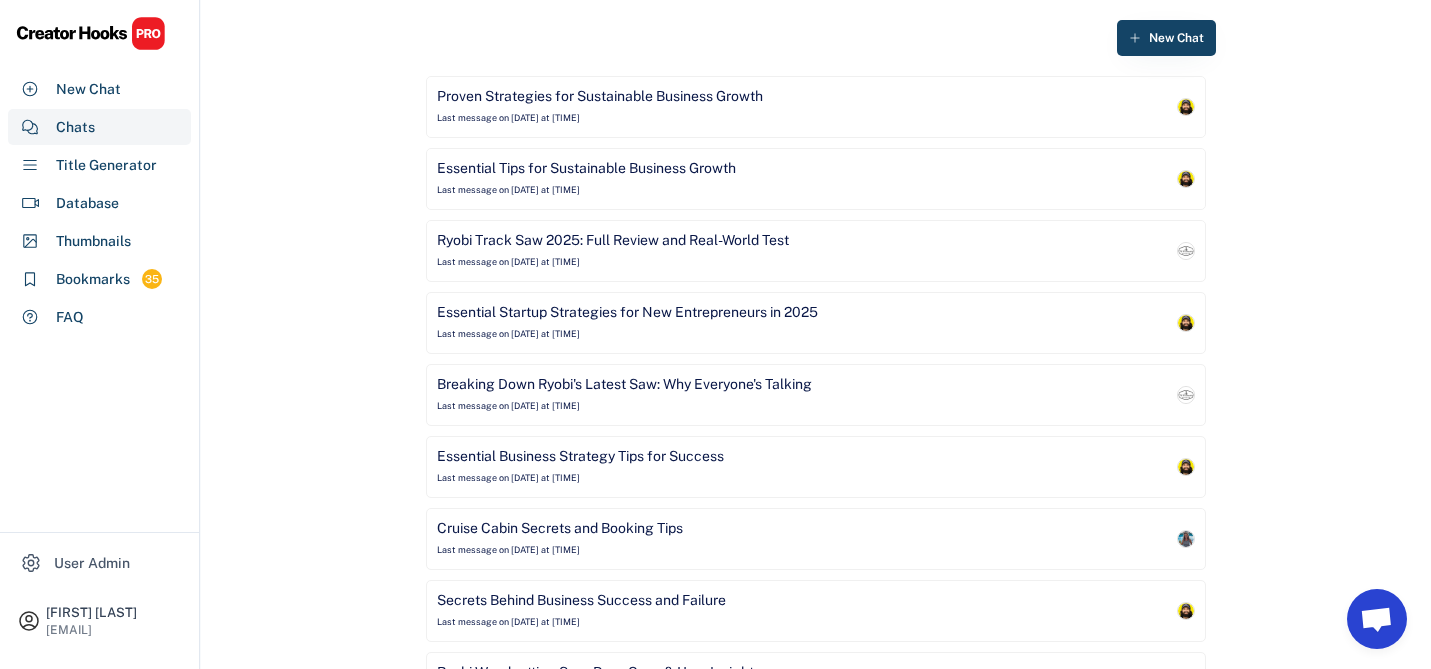 click on "Ryobi Track Saw 2025: Full Review and Real-World Test Last message on [DATE] at [TIME]" at bounding box center [816, 251] 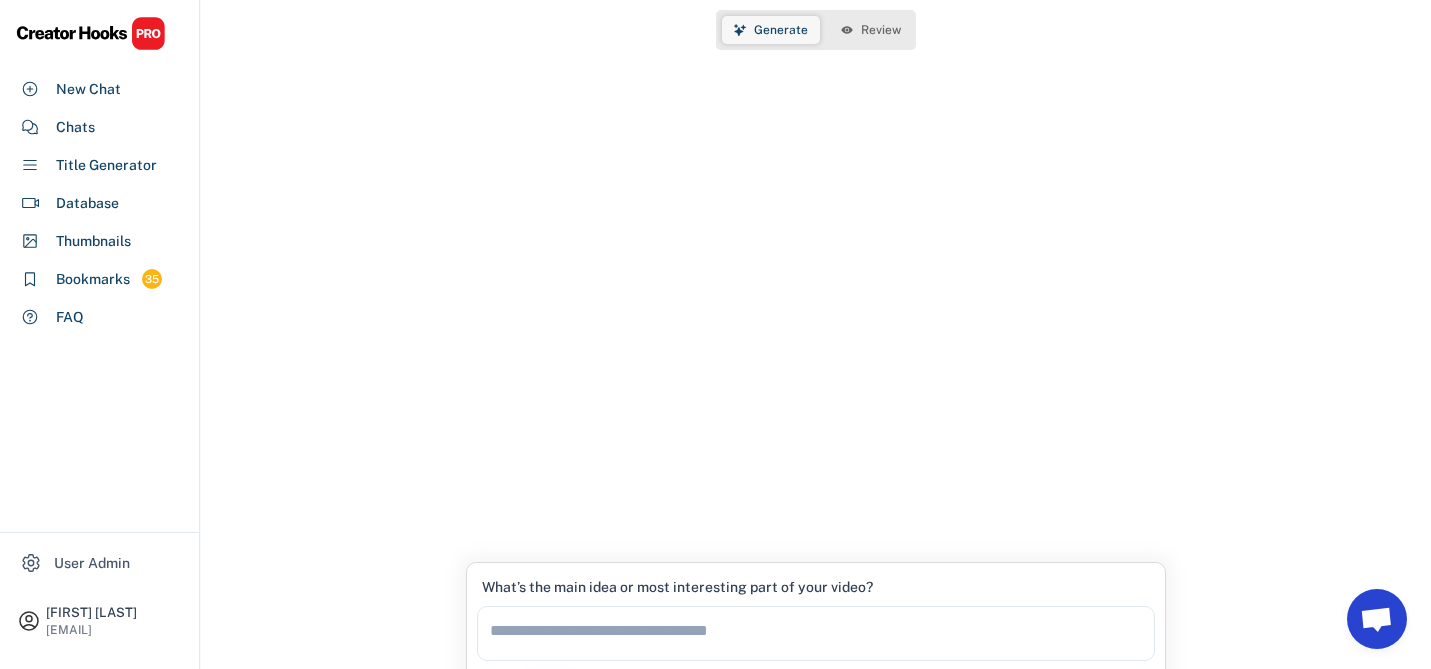 click on "Generate" at bounding box center (781, 30) 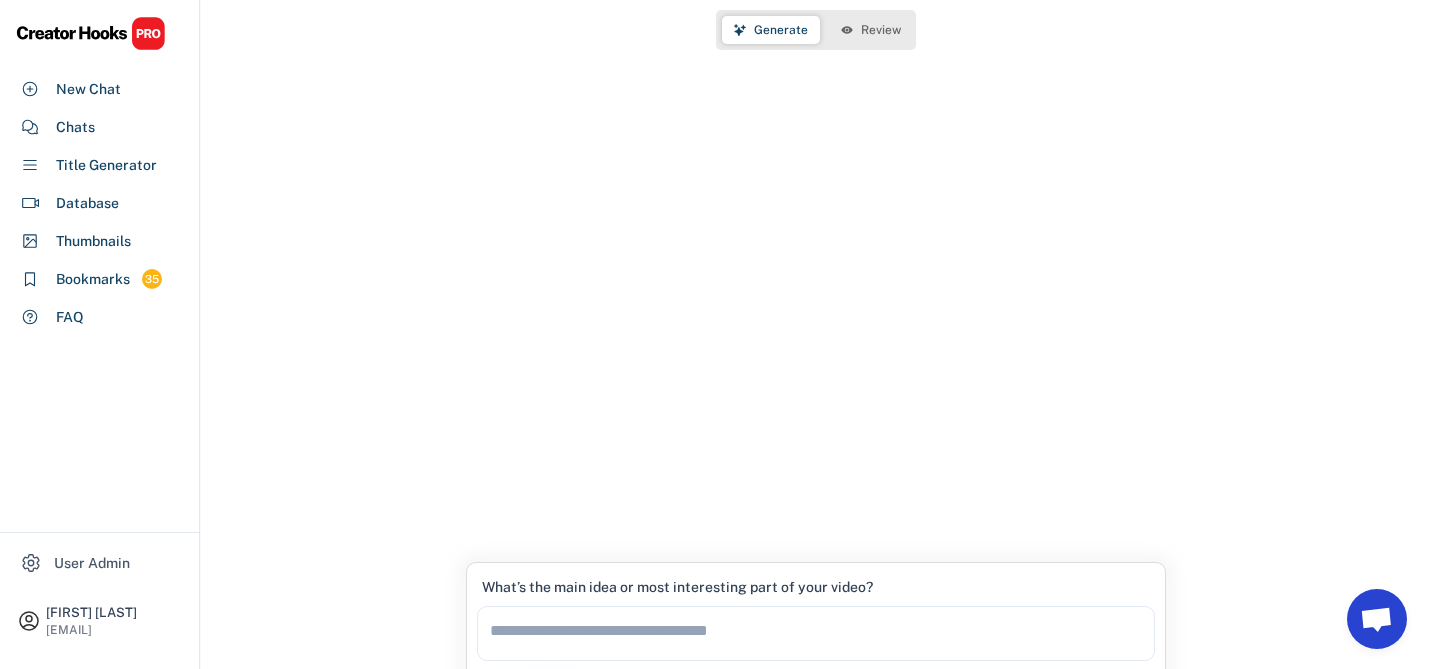 click on "Review" at bounding box center (871, 30) 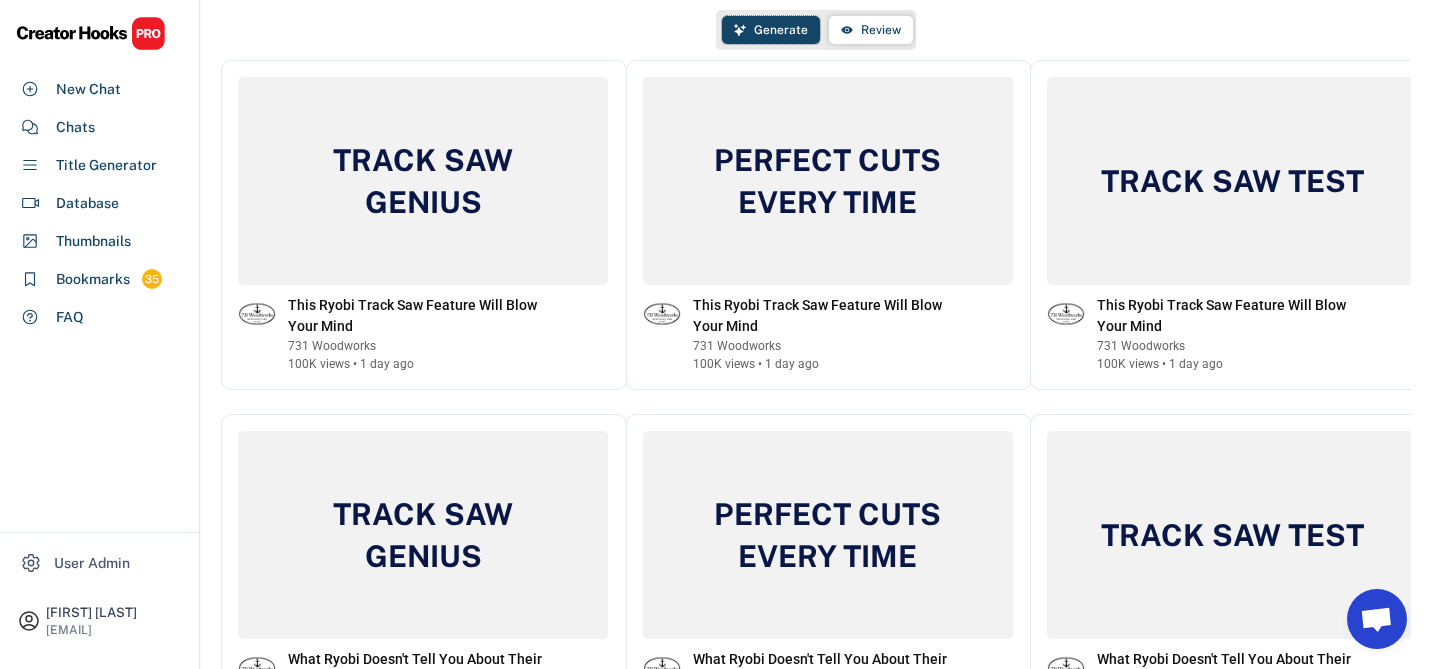 click on "Generate" at bounding box center (781, 30) 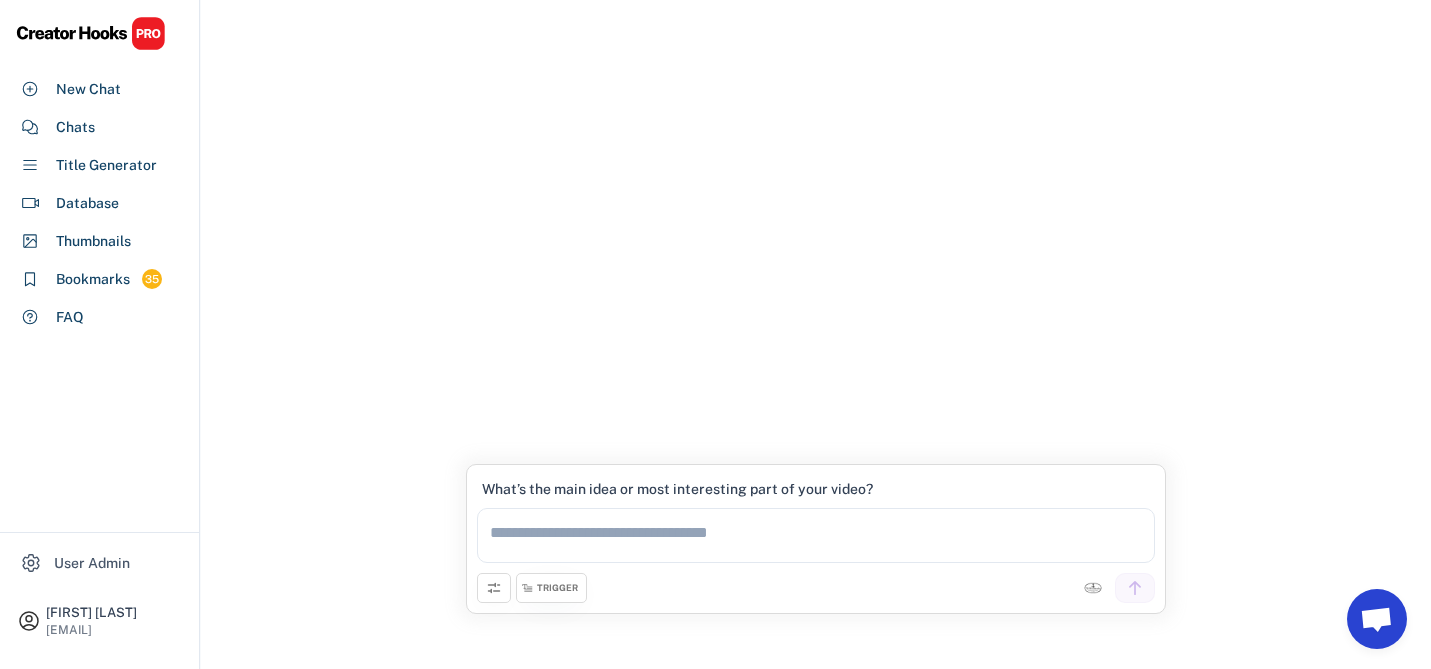 scroll, scrollTop: 0, scrollLeft: 0, axis: both 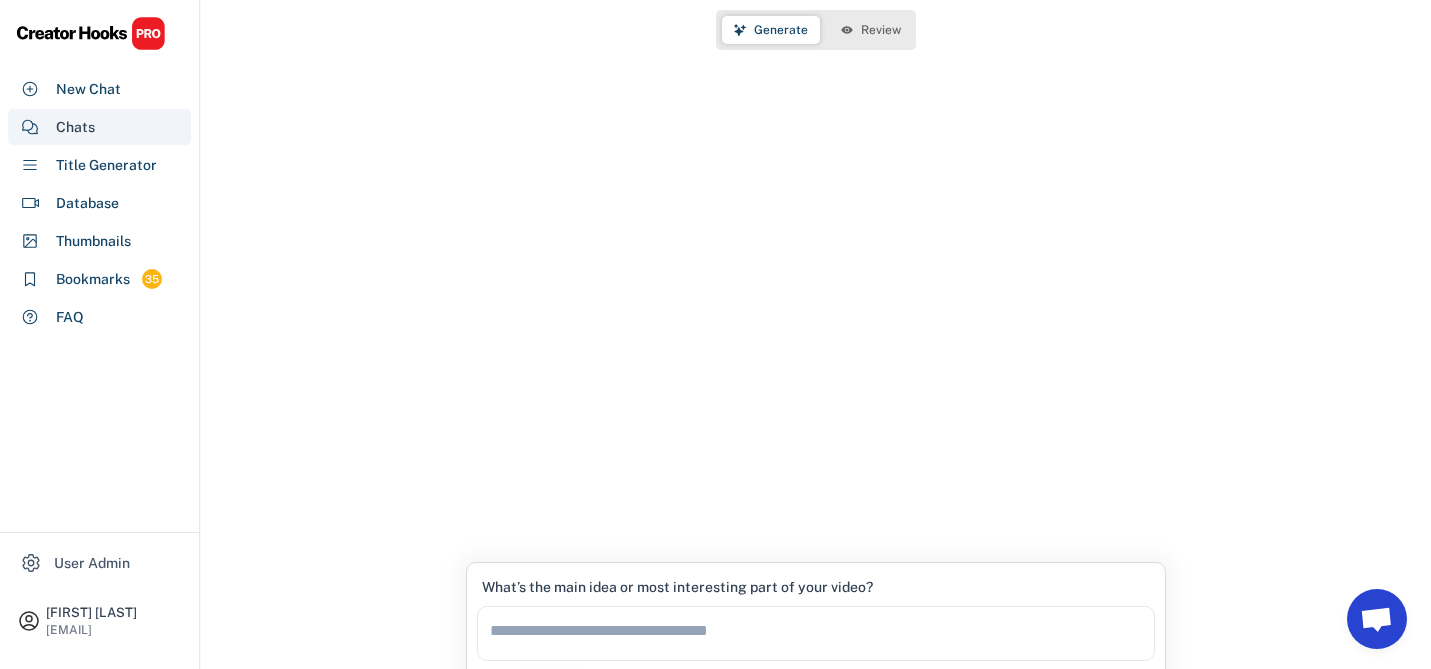 click on "Chats" at bounding box center (99, 127) 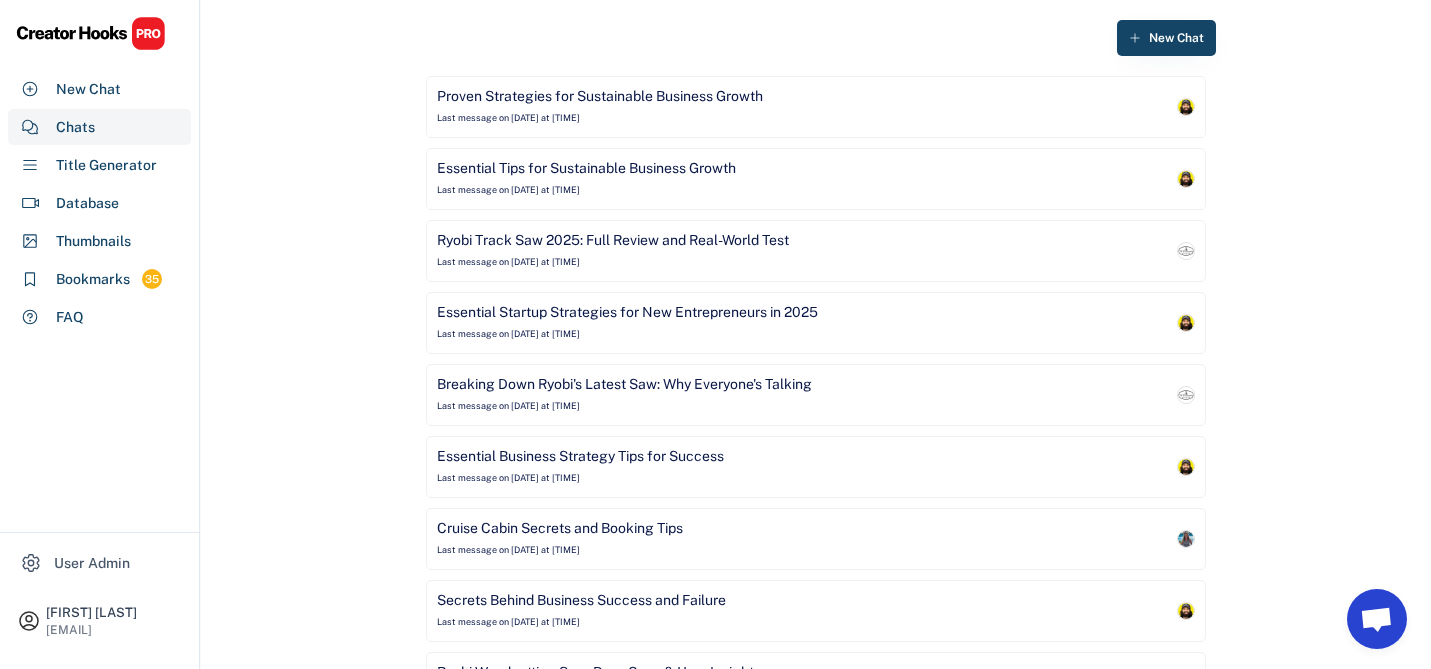 click on "Essential Startup Strategies for New Entrepreneurs in 2025" at bounding box center (627, 313) 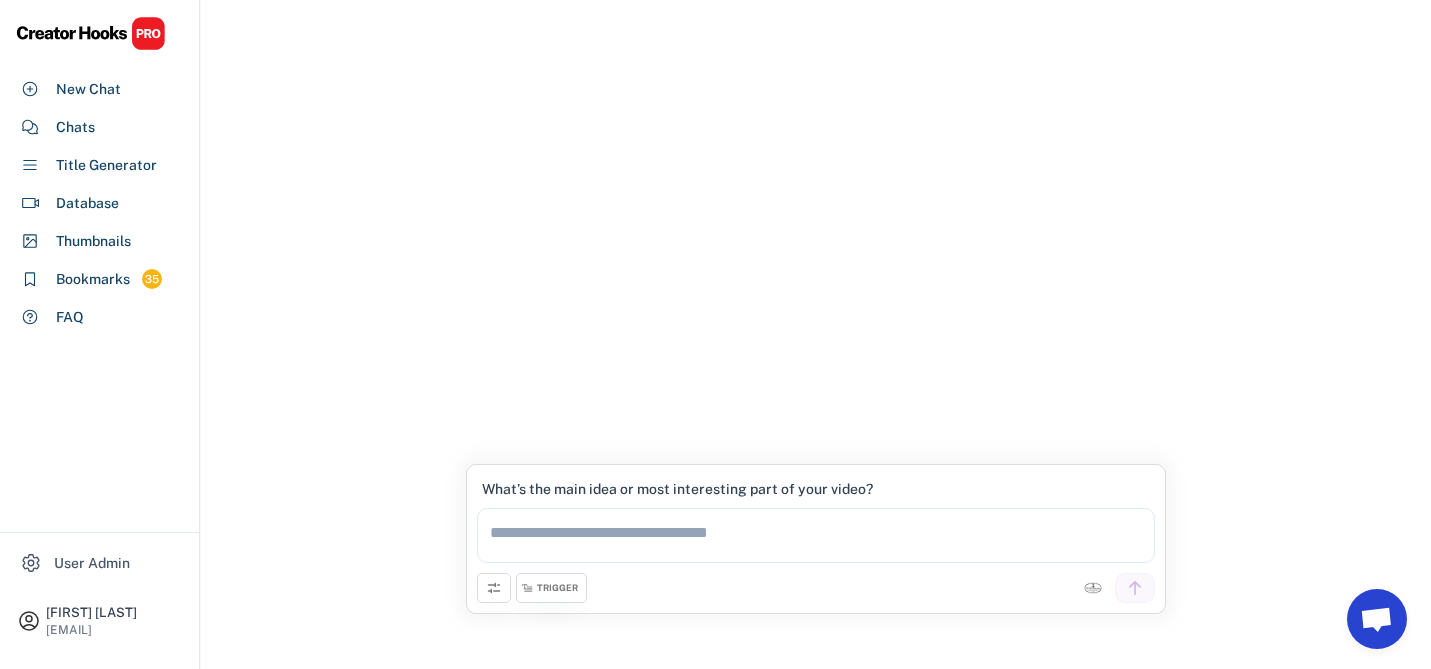 scroll, scrollTop: 0, scrollLeft: 0, axis: both 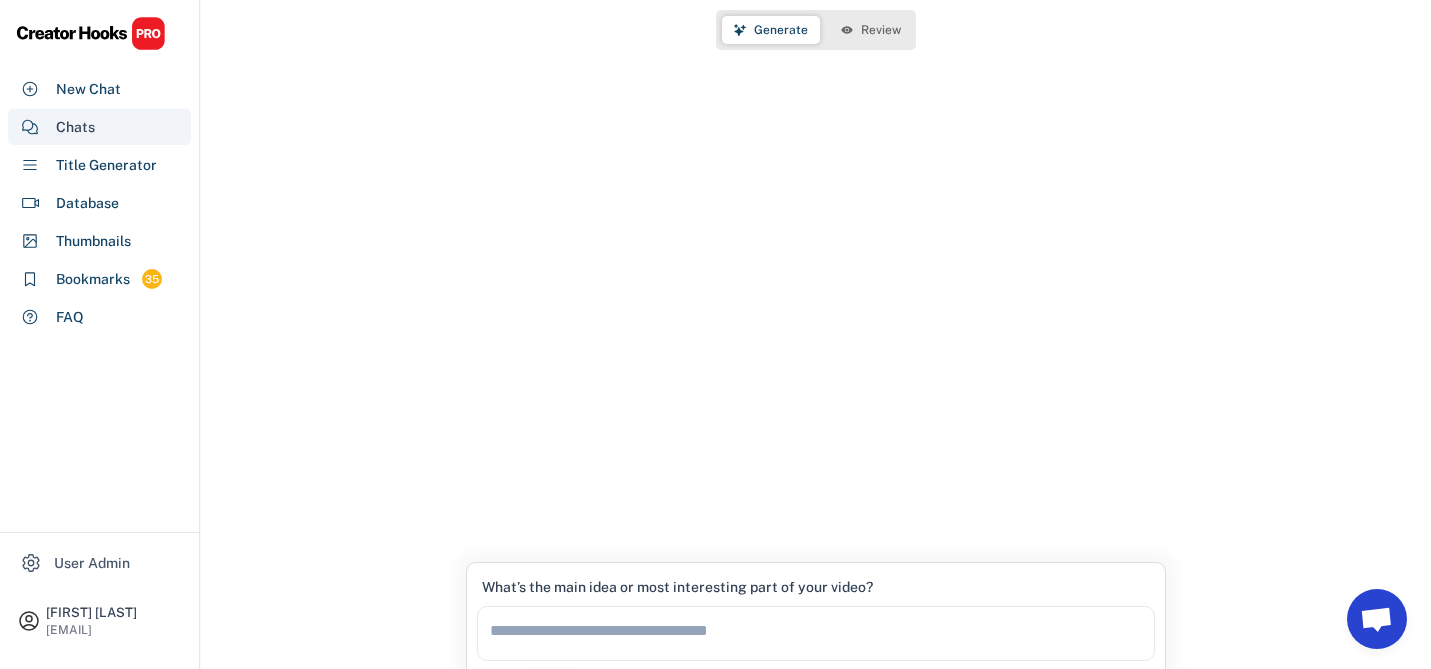 click on "Chats" at bounding box center (75, 127) 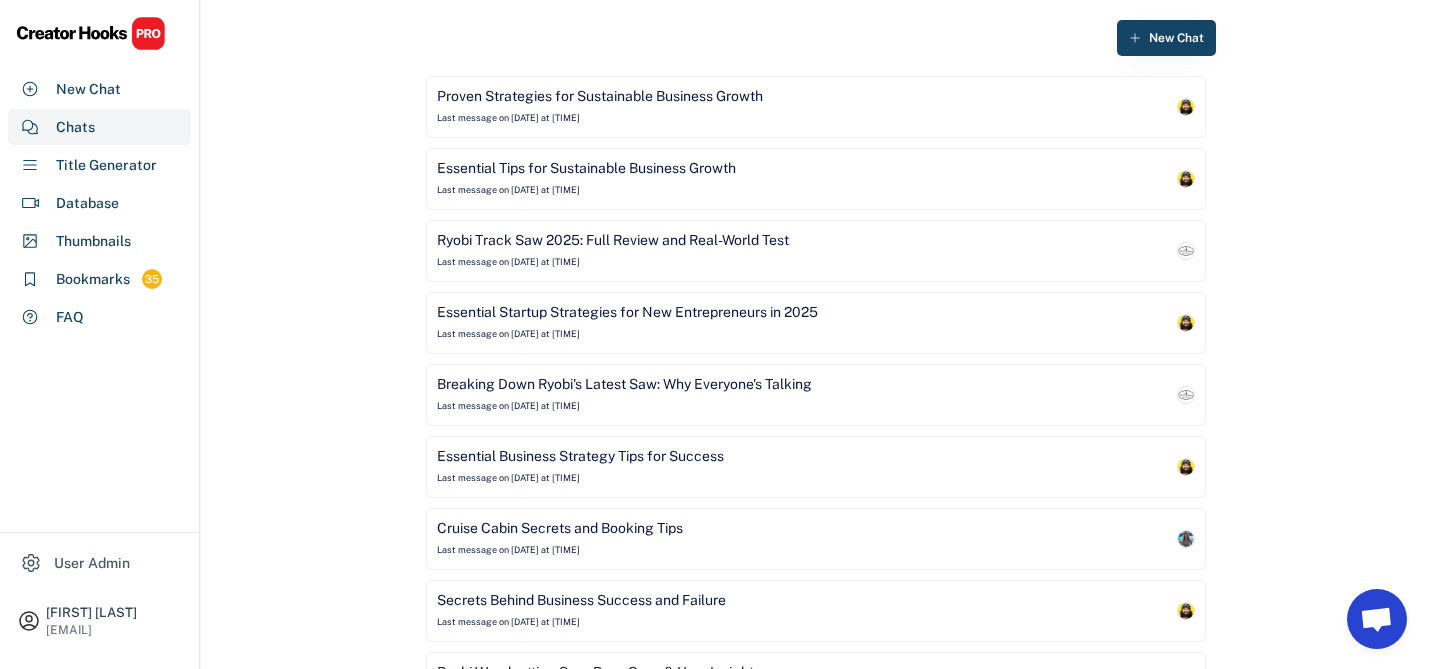 click on "Proven Strategies for Sustainable Business Growth" at bounding box center (600, 97) 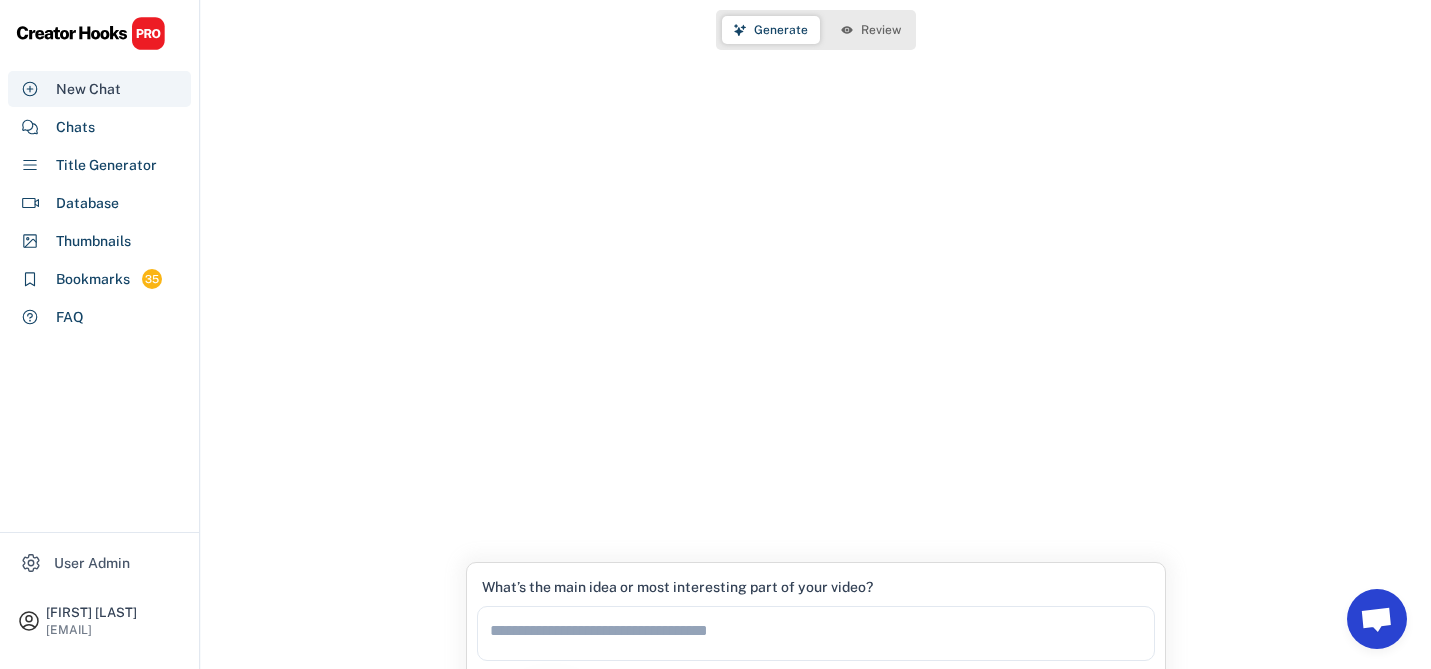 click on "New Chat" at bounding box center (99, 89) 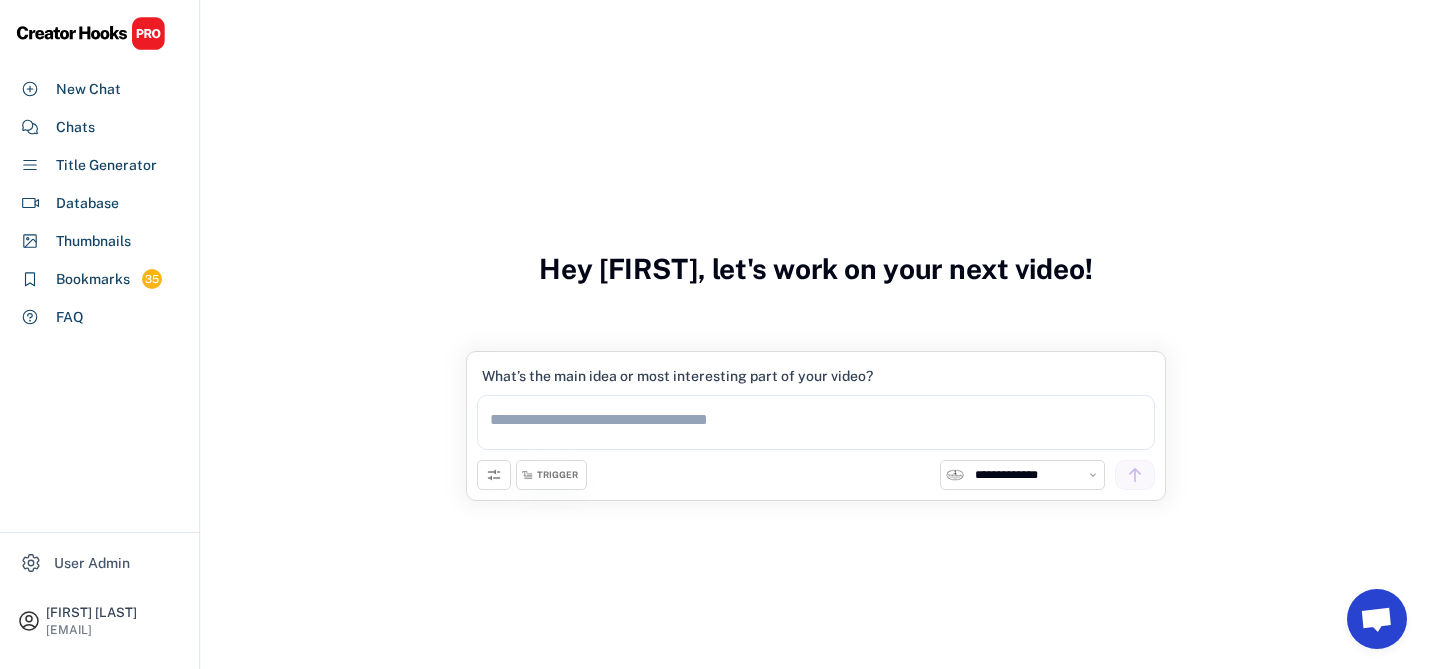 click at bounding box center [816, 422] 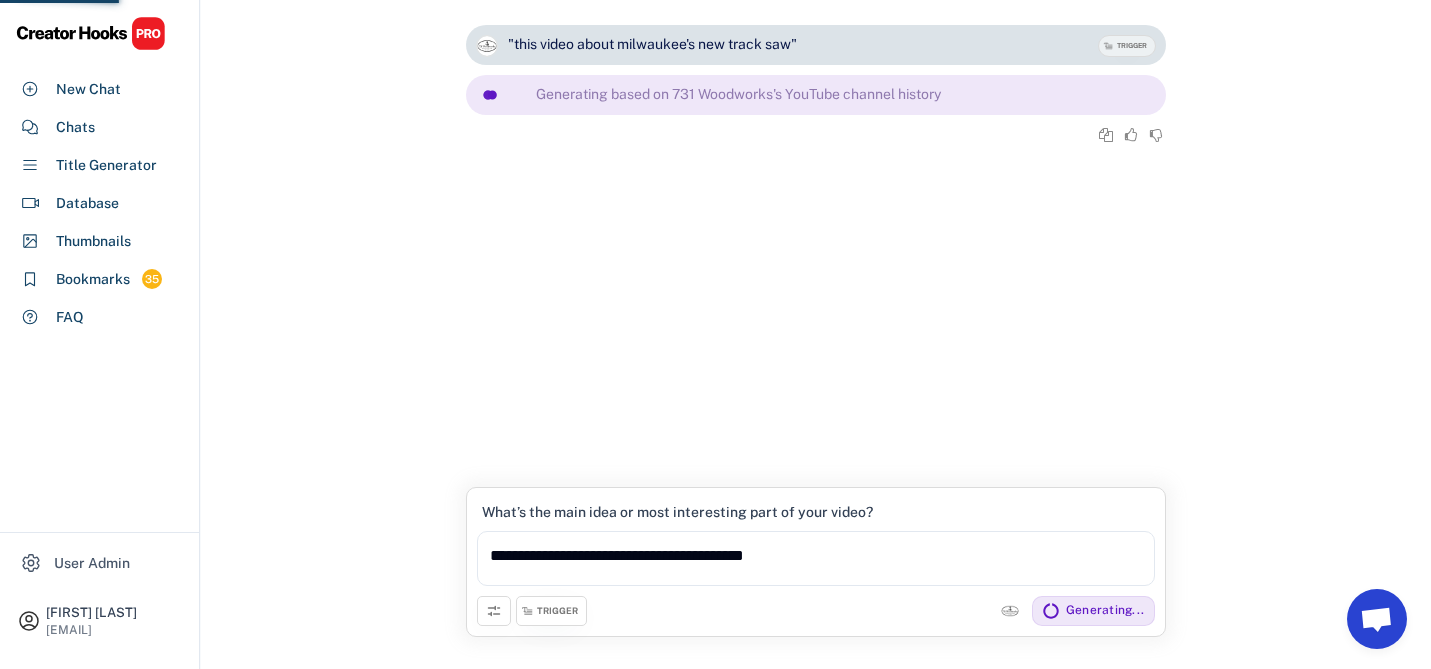 scroll, scrollTop: 80, scrollLeft: 0, axis: vertical 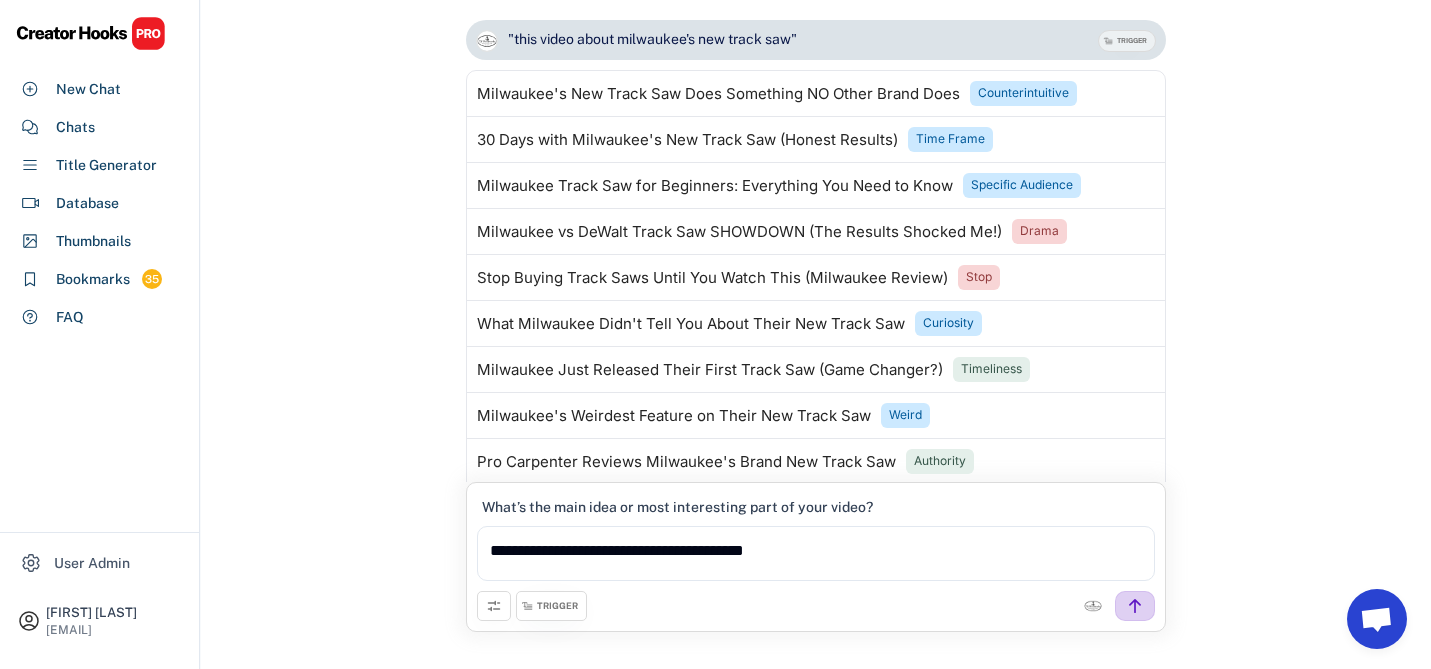 type on "**********" 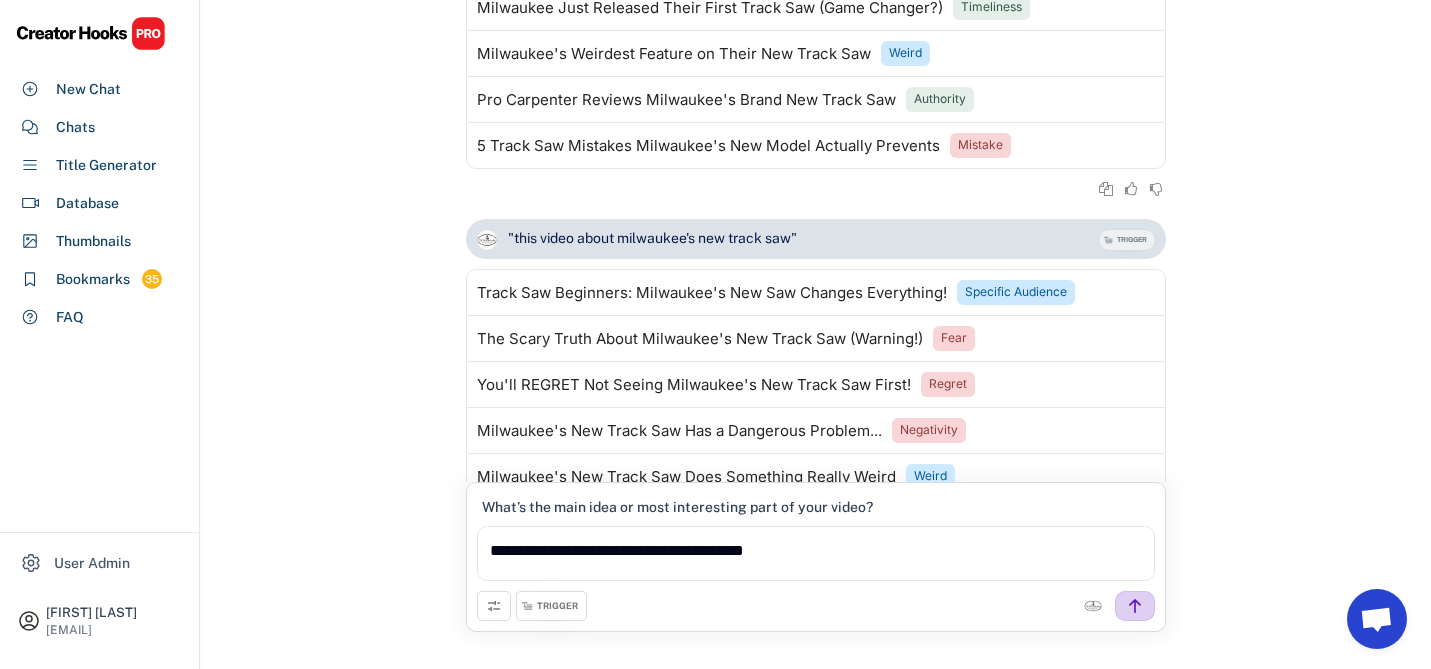 scroll, scrollTop: 361, scrollLeft: 0, axis: vertical 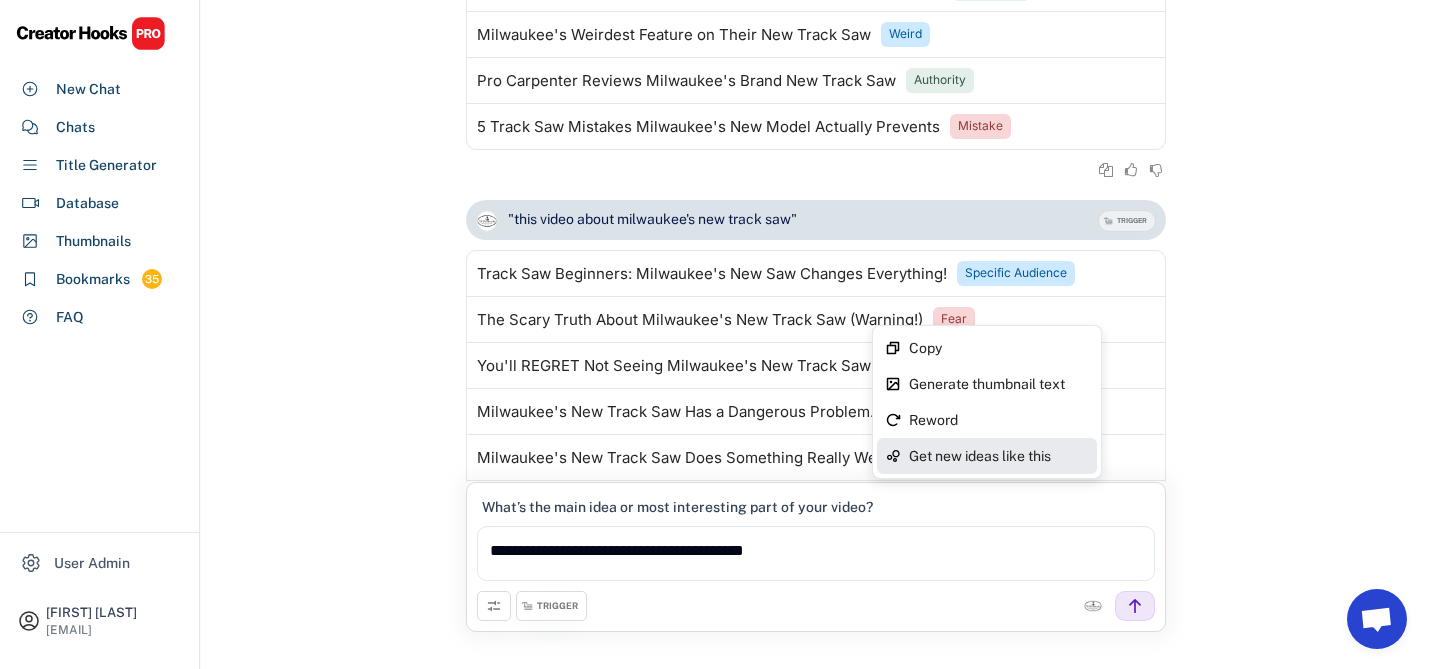 click on "Get new ideas like this" at bounding box center [999, 456] 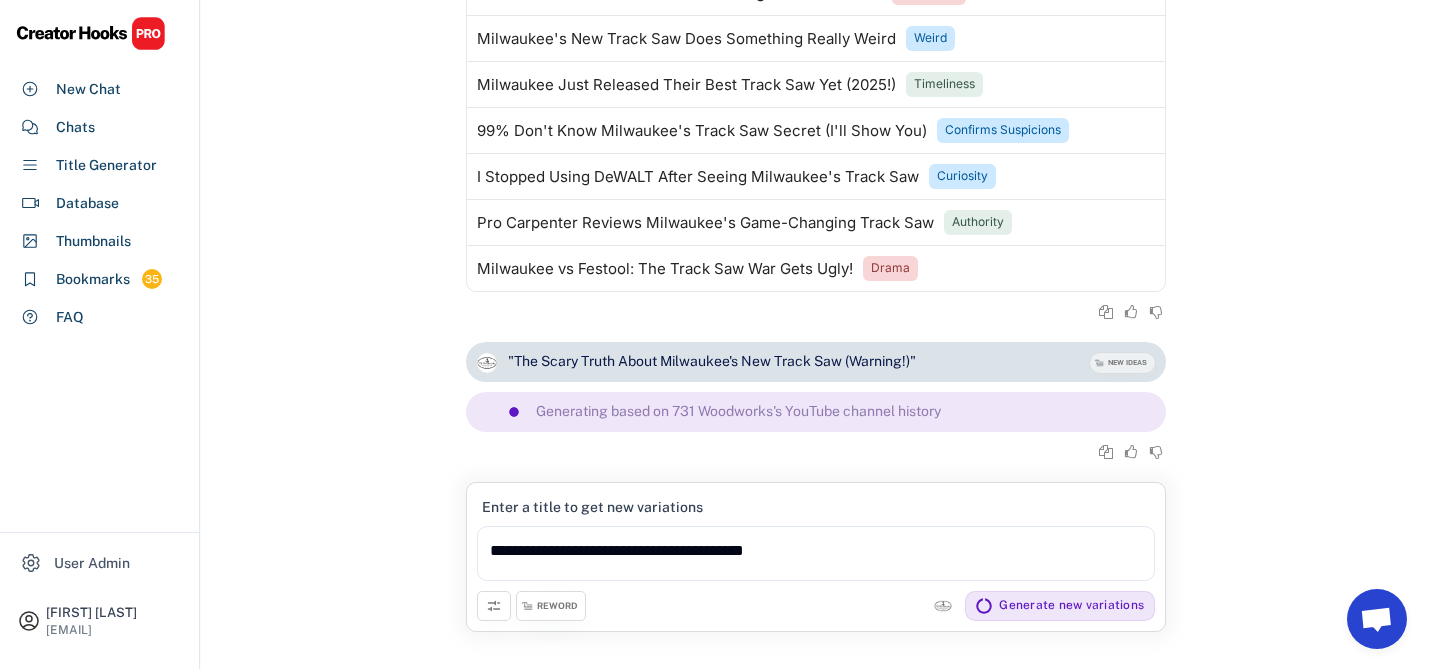 scroll, scrollTop: 780, scrollLeft: 0, axis: vertical 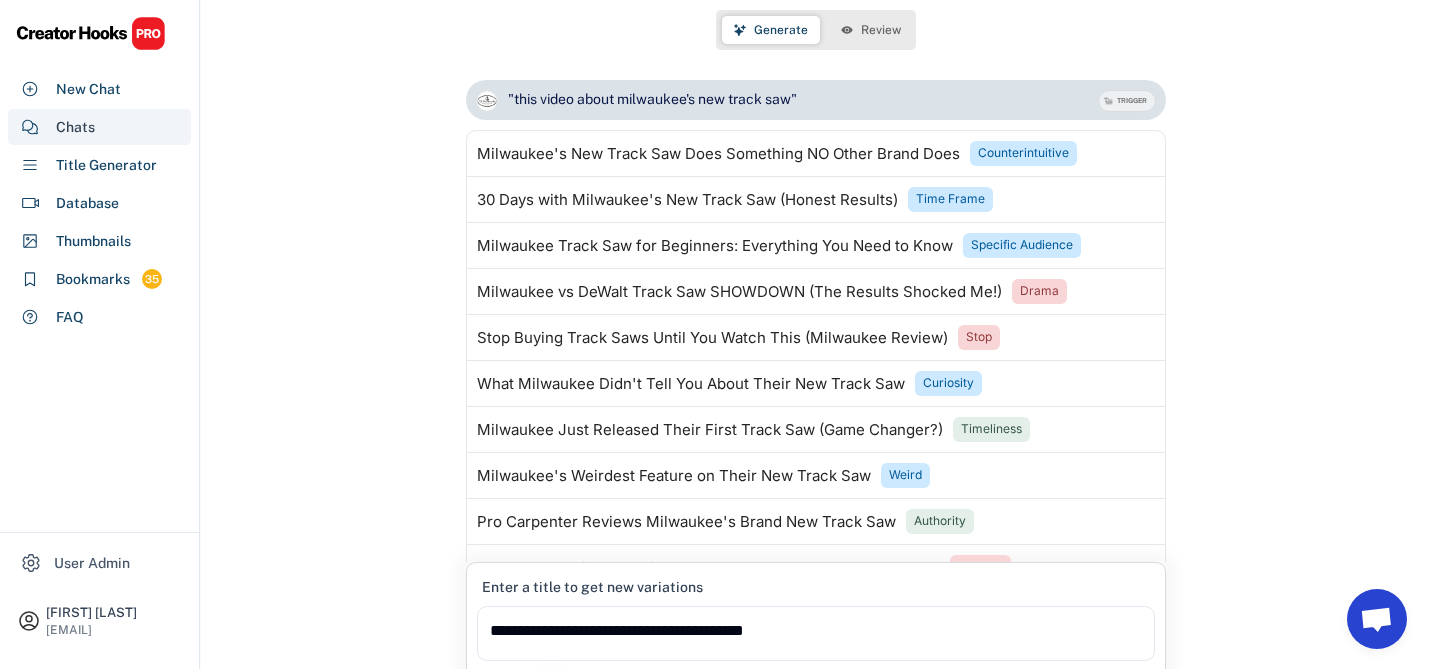 click on "Chats" at bounding box center [75, 127] 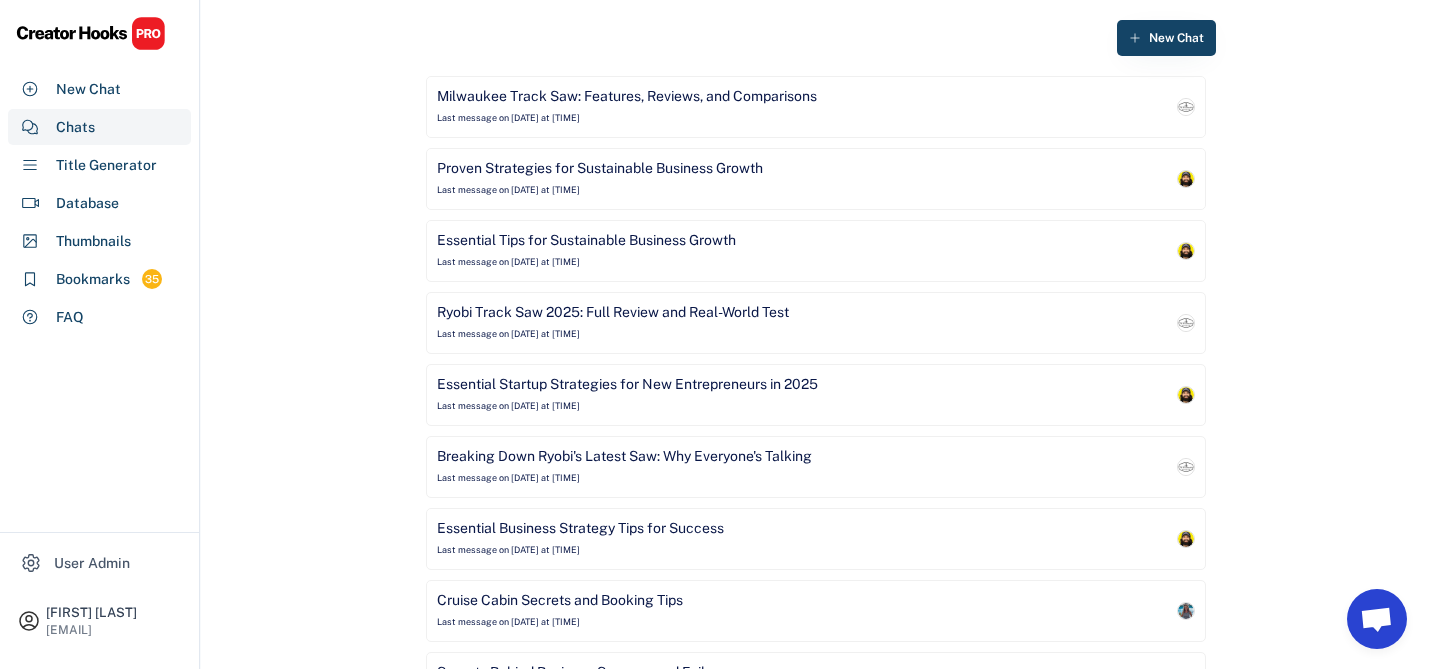 click on "Last message on [DATE] at [TIME]" at bounding box center [508, 190] 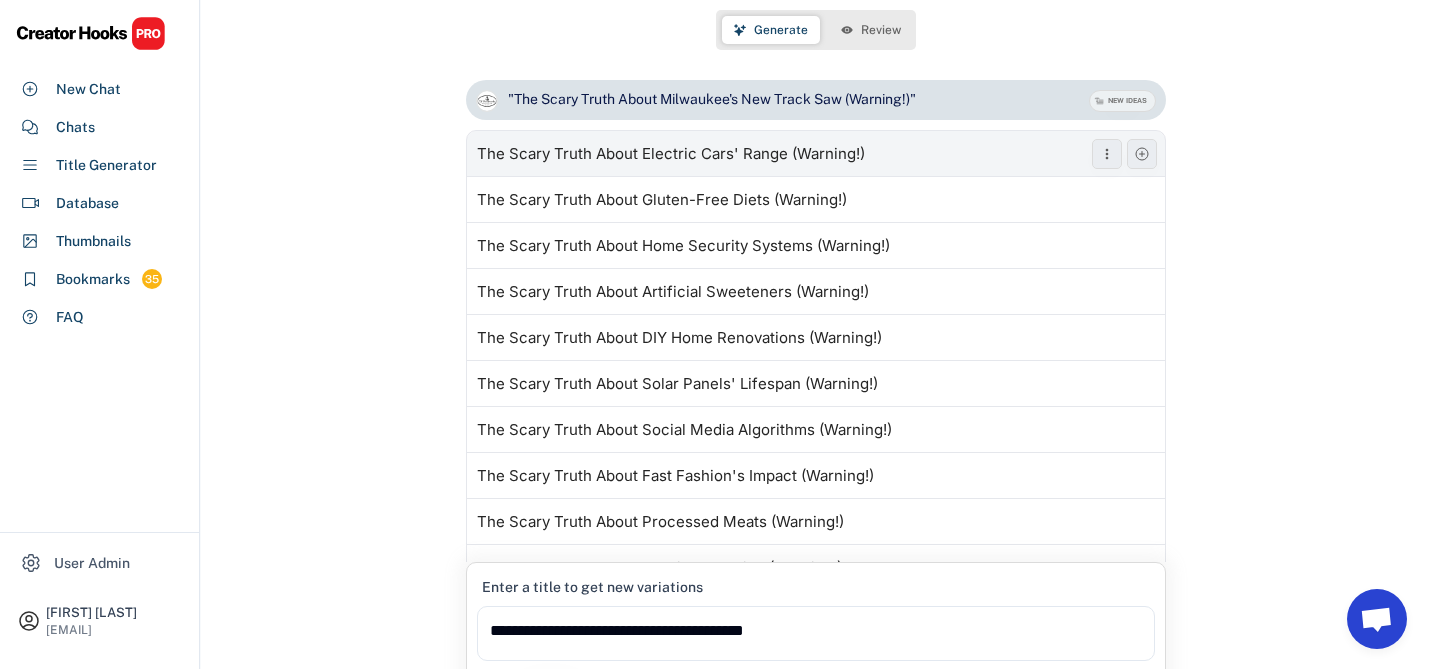 scroll, scrollTop: 1122, scrollLeft: 0, axis: vertical 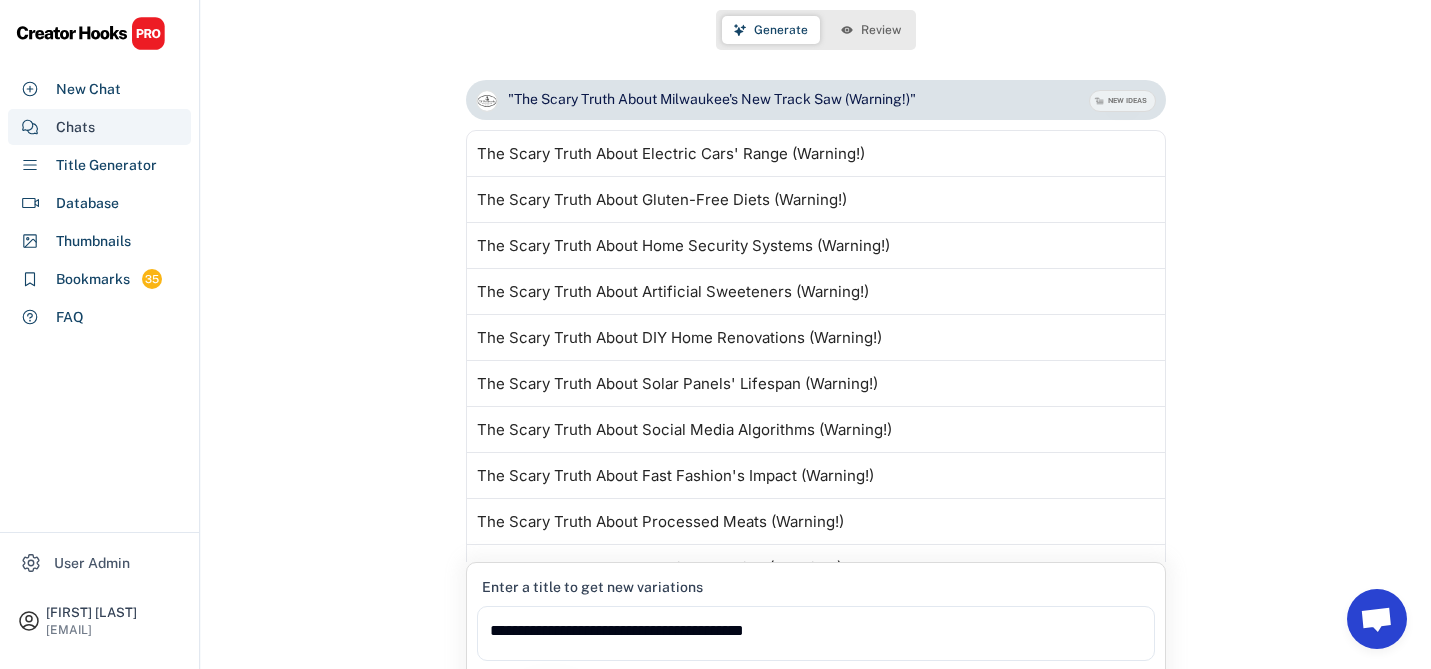 click on "Chats" at bounding box center [75, 127] 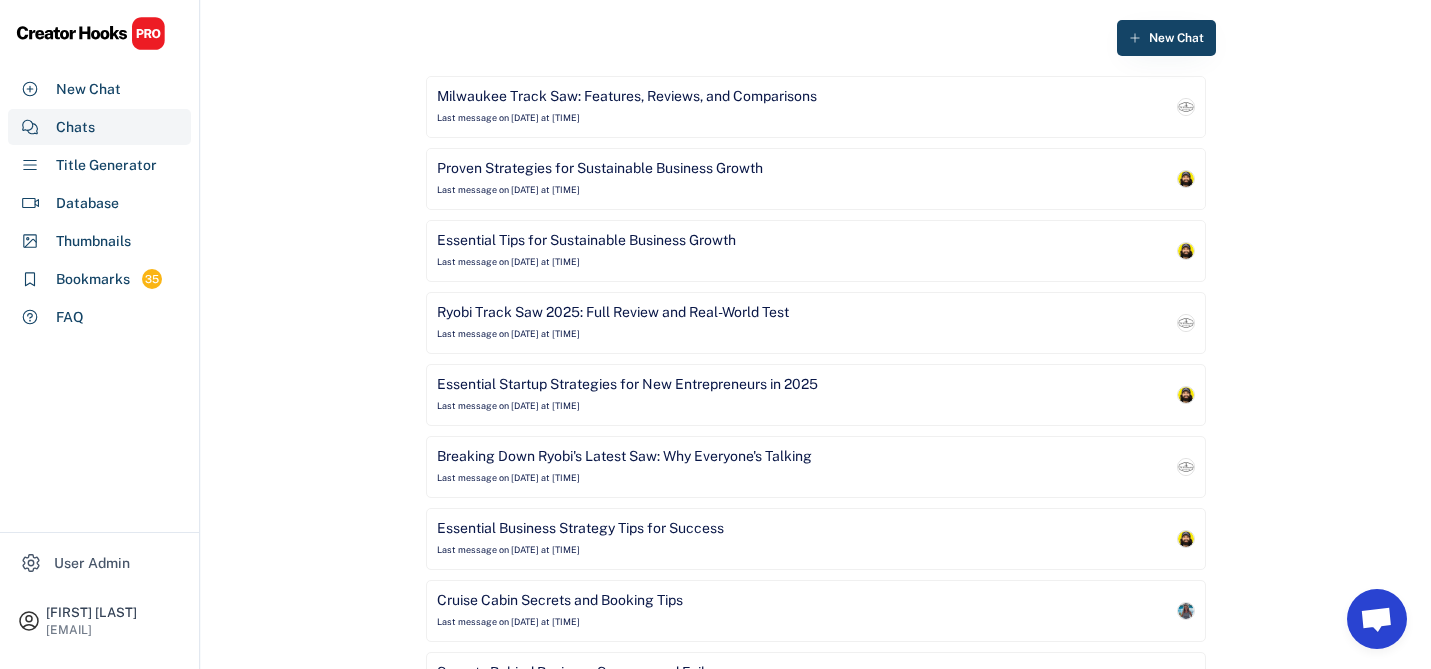 click on "Ryobi Track Saw 2025: Full Review and Real-World Test" at bounding box center (613, 313) 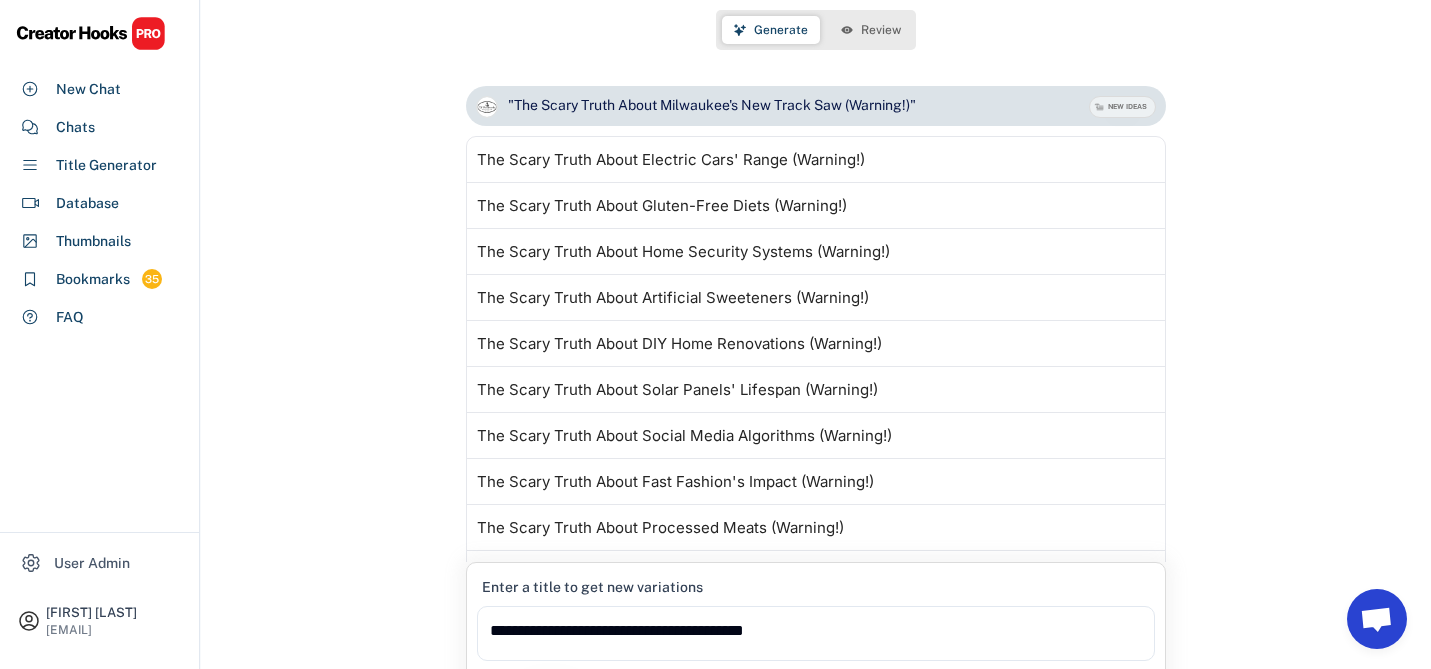 scroll, scrollTop: 1122, scrollLeft: 0, axis: vertical 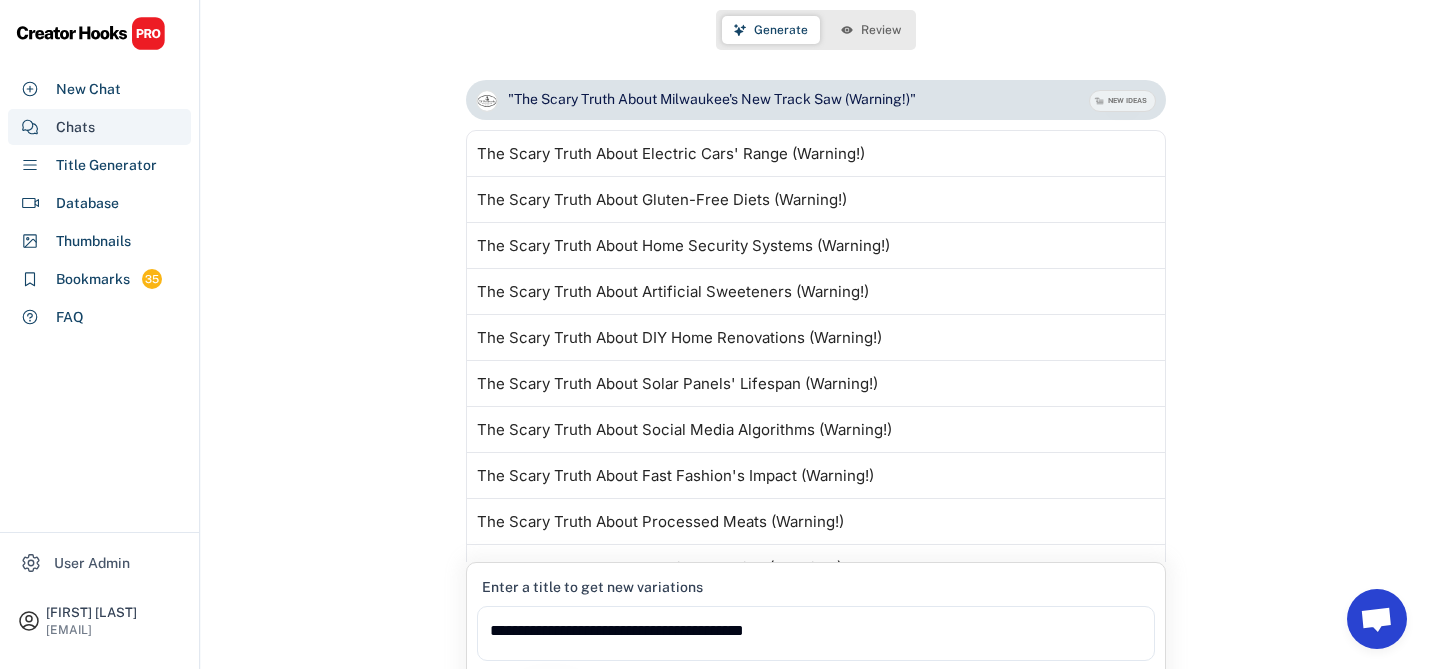 click on "Chats" at bounding box center (99, 127) 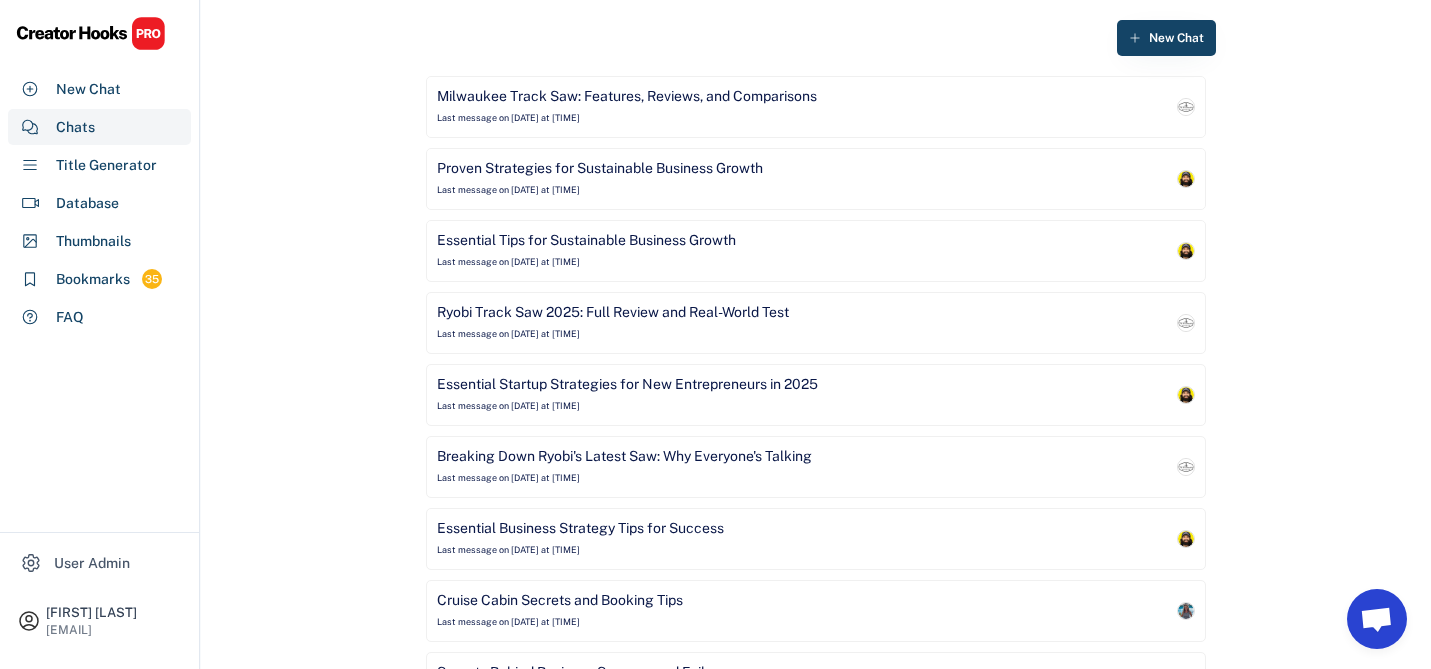 click on "Milwaukee Track Saw: Features, Reviews, and Comparisons" at bounding box center (627, 97) 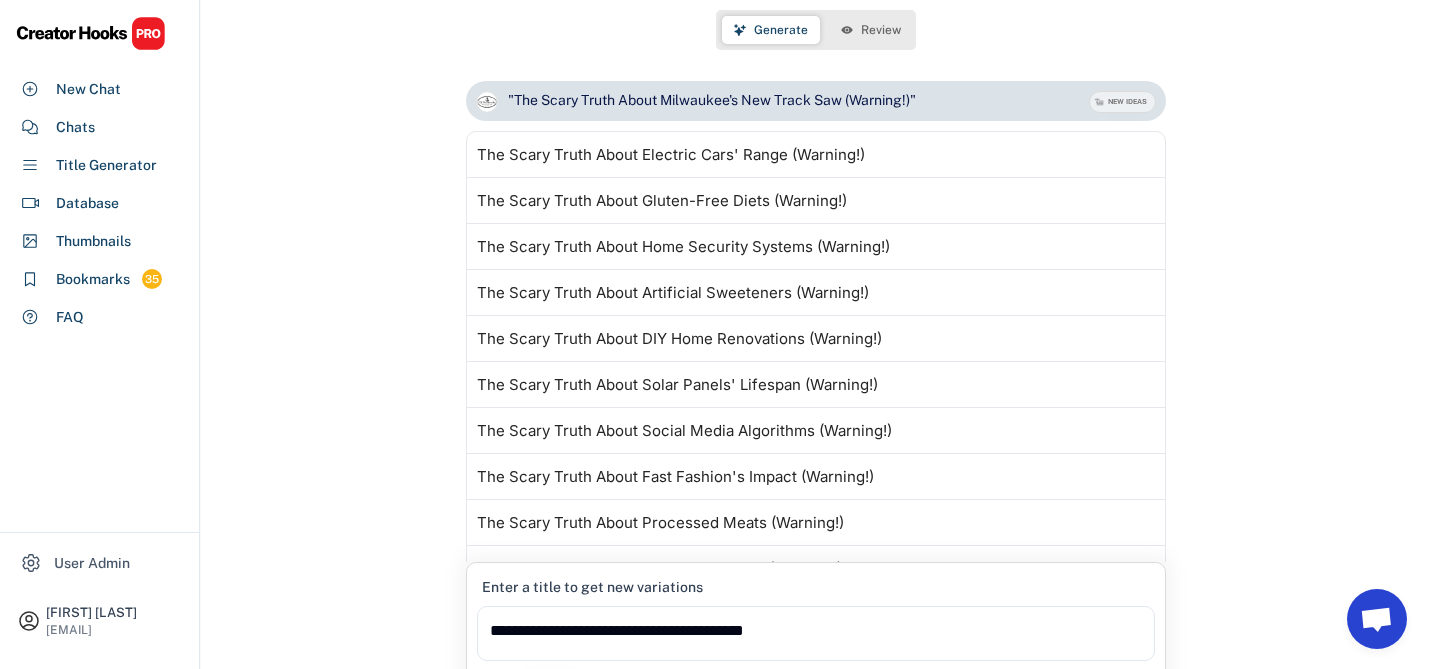 scroll, scrollTop: 1122, scrollLeft: 0, axis: vertical 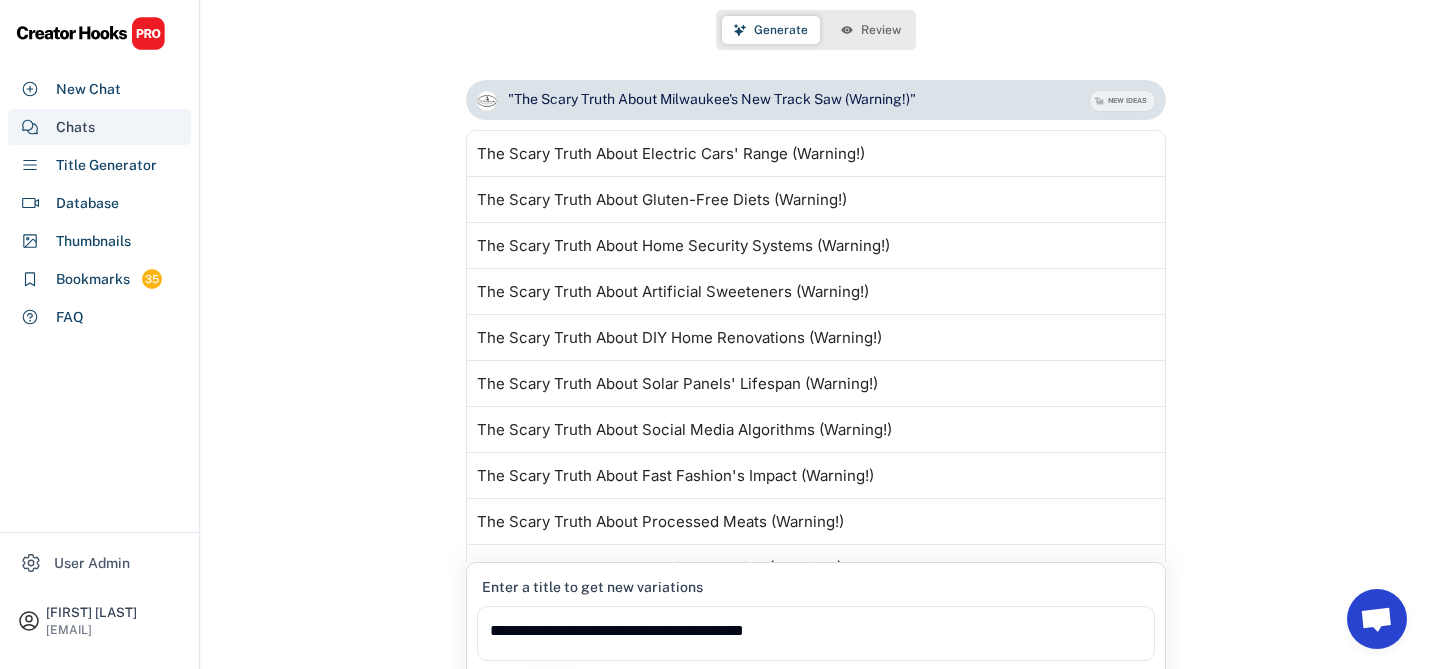 click on "Chats" at bounding box center [99, 127] 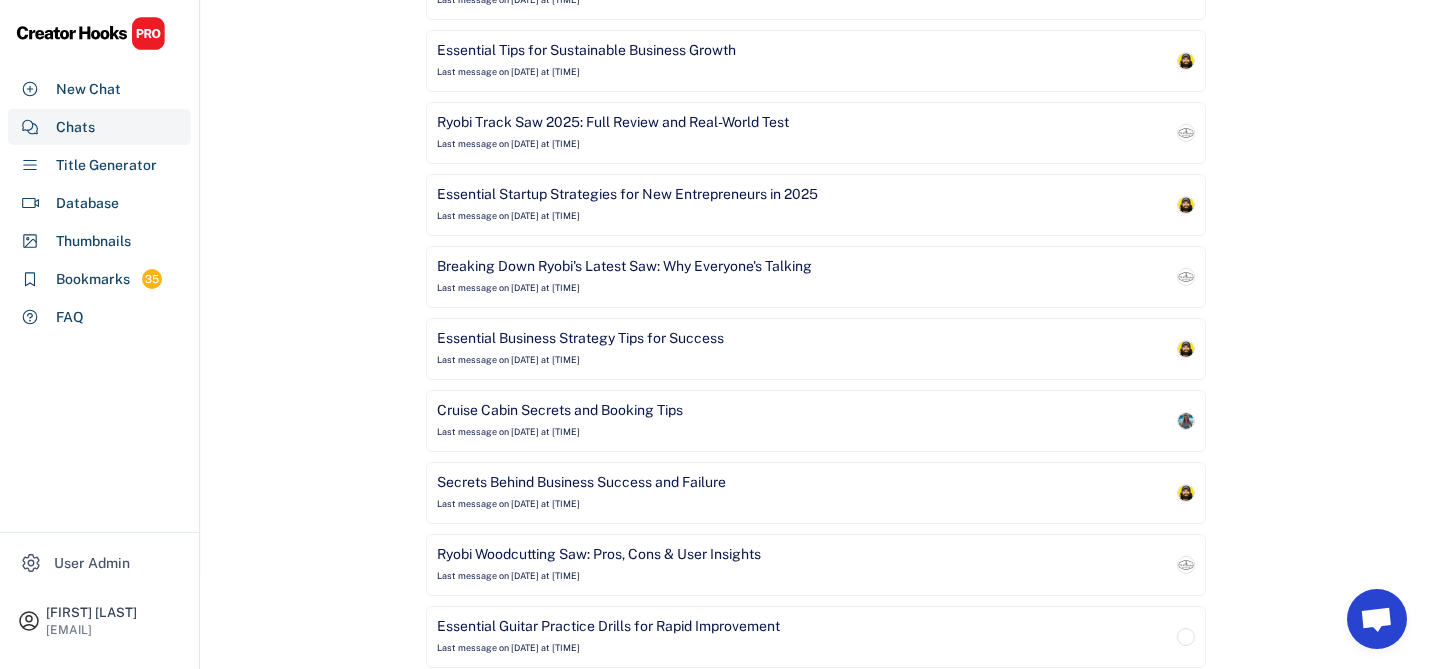 scroll, scrollTop: 616, scrollLeft: 0, axis: vertical 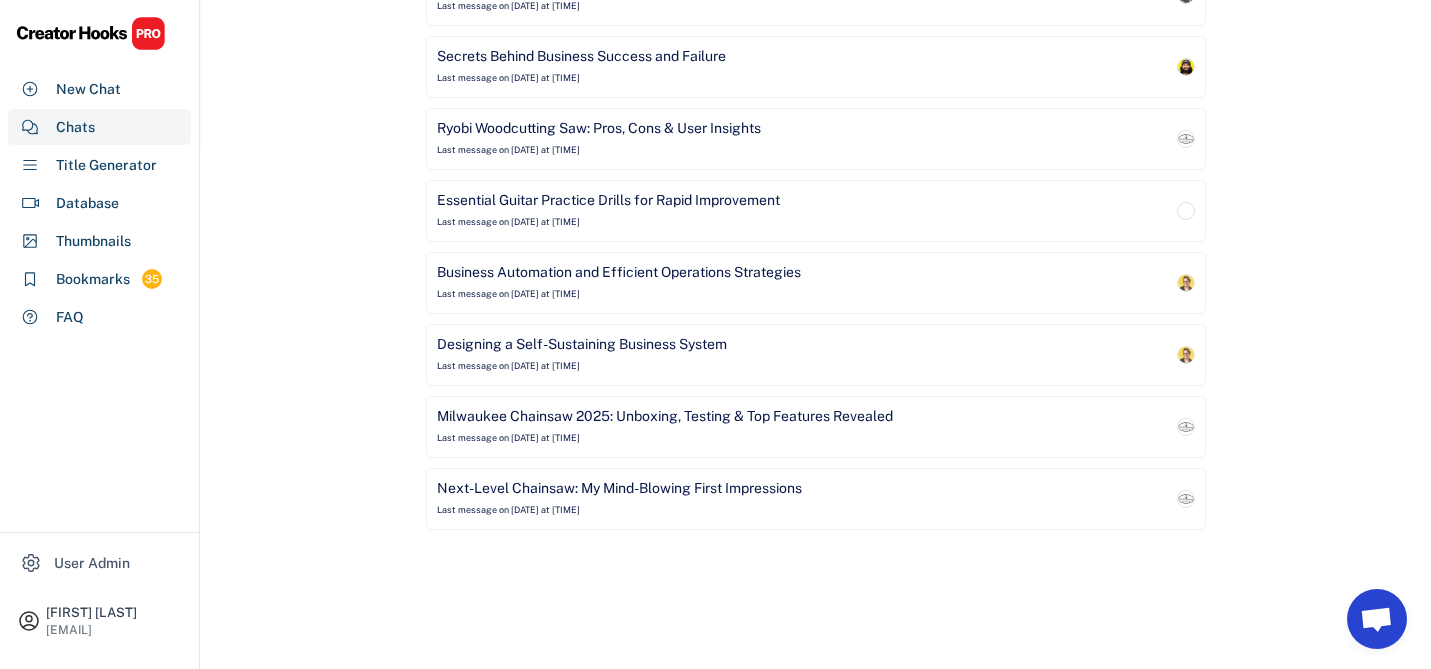 click on "Last message on [DATE] at [TIME]" at bounding box center [508, 366] 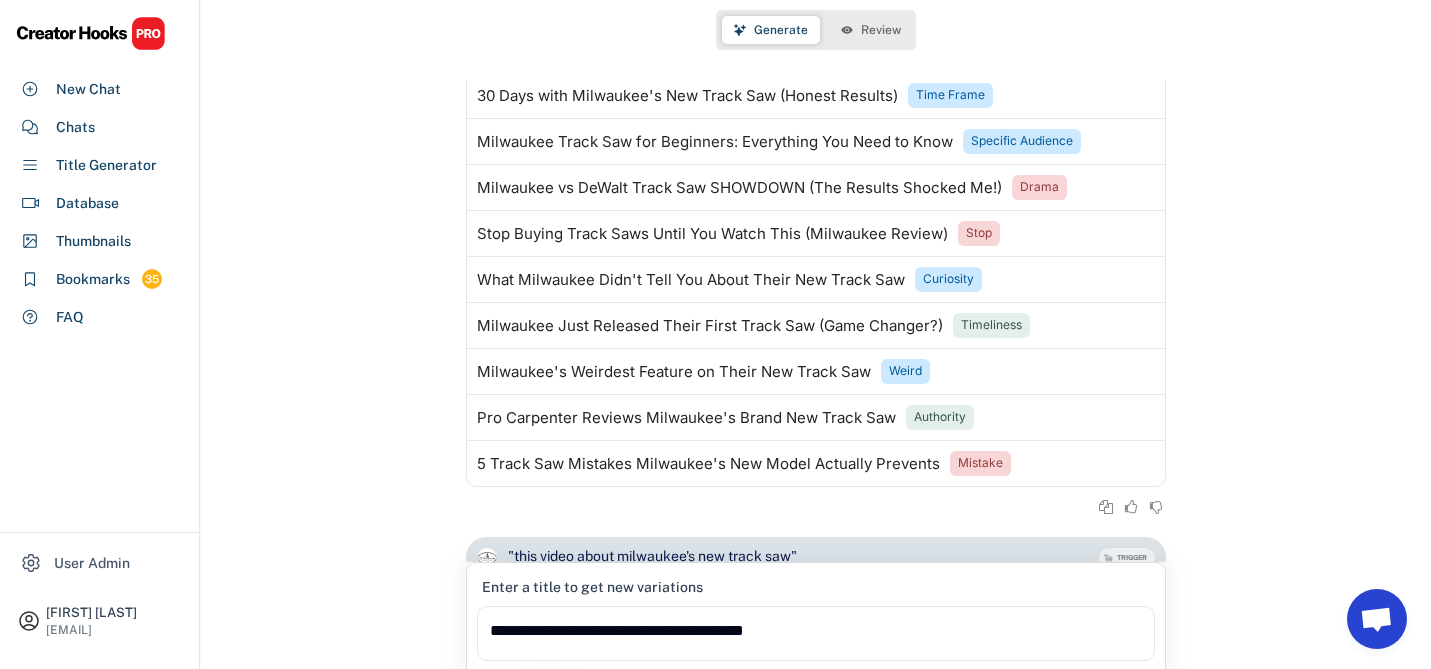 scroll, scrollTop: 0, scrollLeft: 0, axis: both 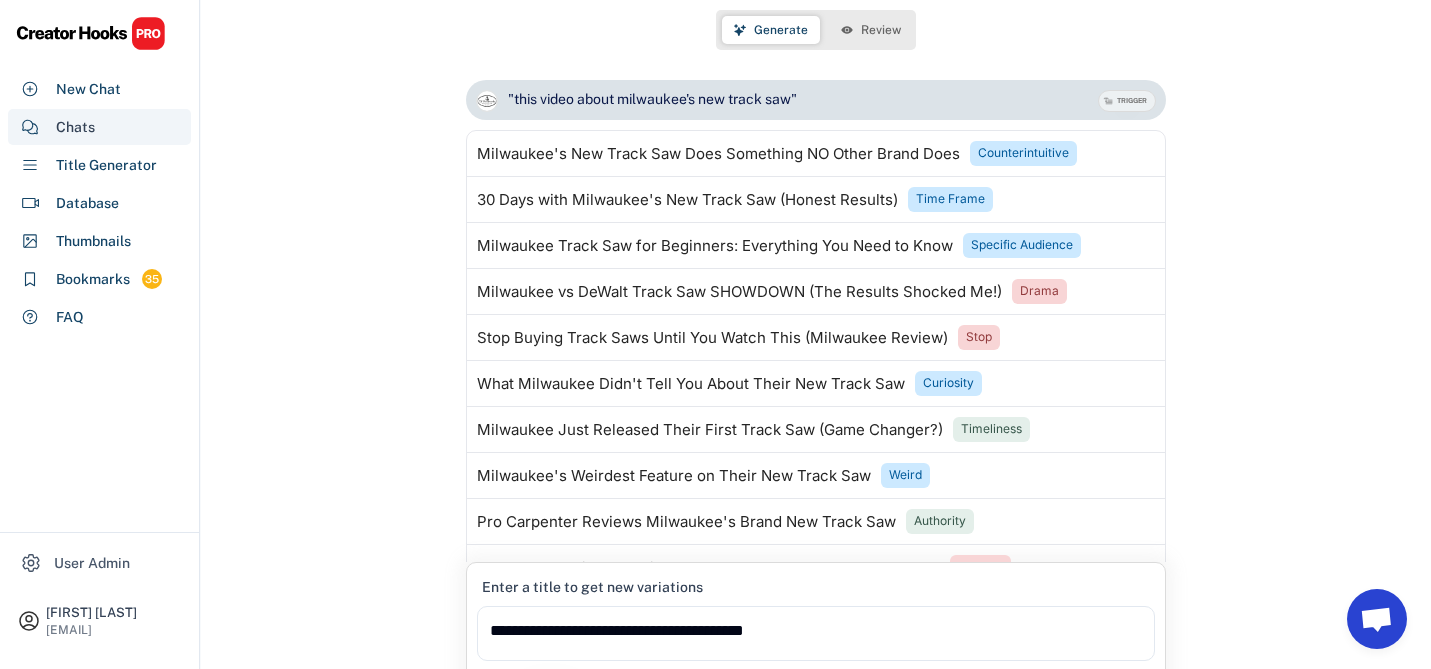 click on "Chats" at bounding box center [99, 127] 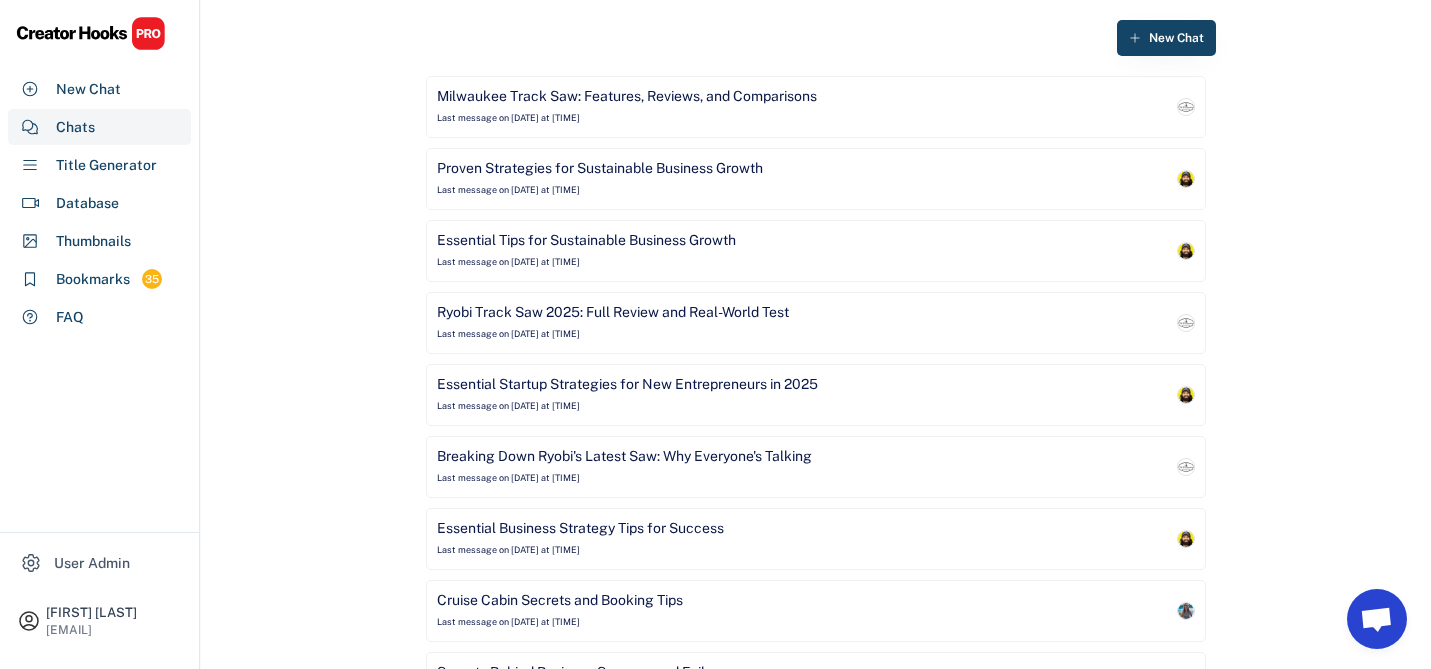 click on "Milwaukee Track Saw: Features, Reviews, and Comparisons Last message on [DATE] at [TIME]" at bounding box center [816, 107] 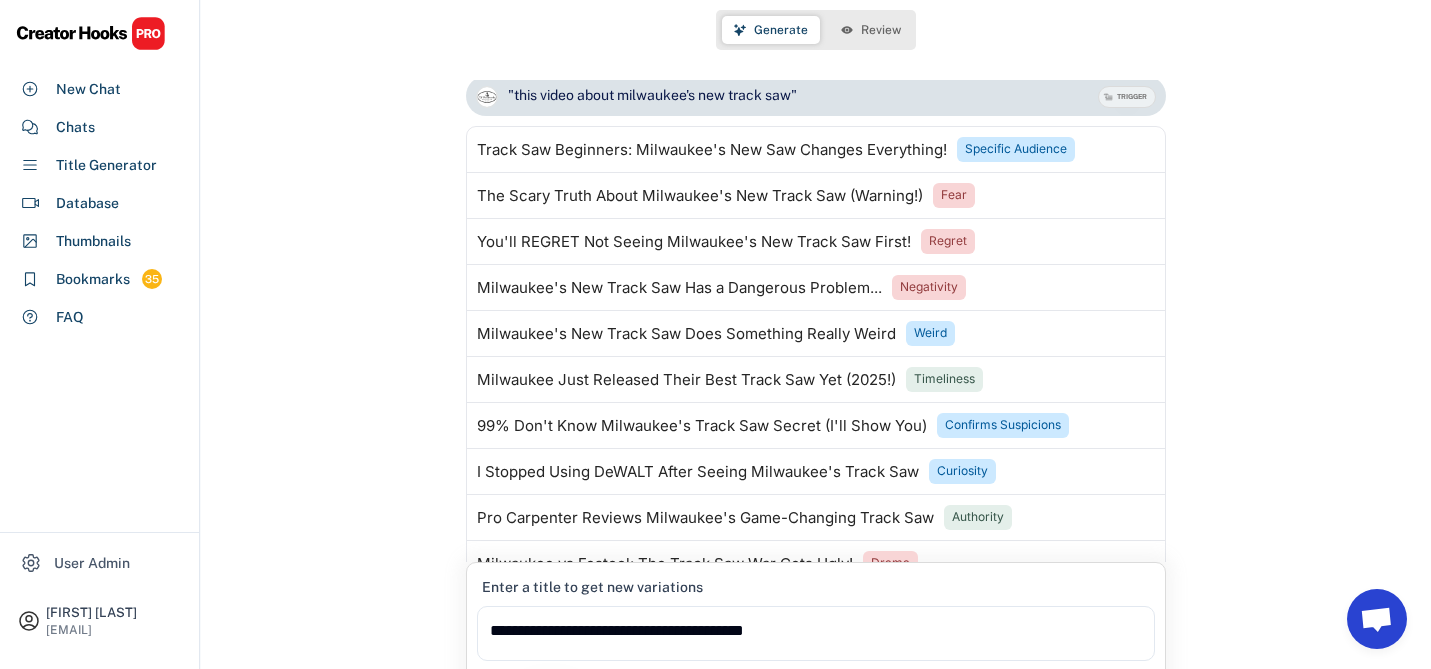 scroll, scrollTop: 447, scrollLeft: 0, axis: vertical 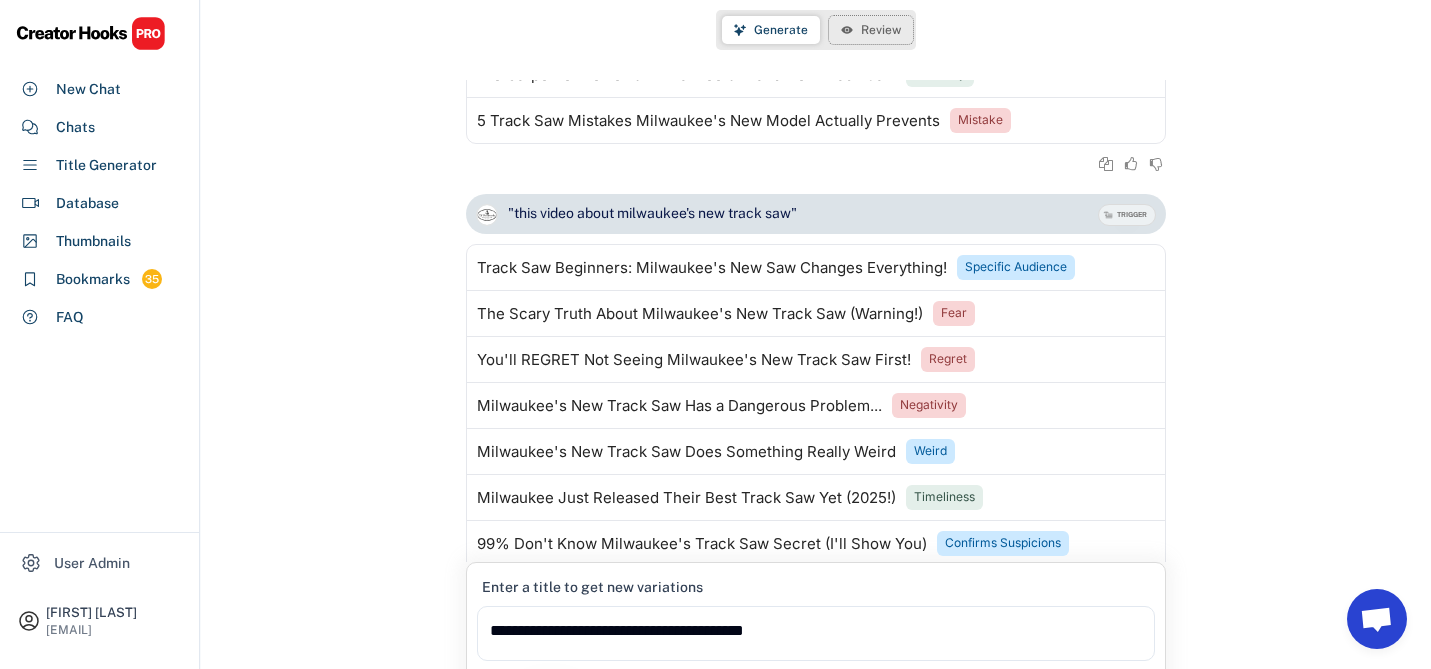click on "Review" at bounding box center (871, 30) 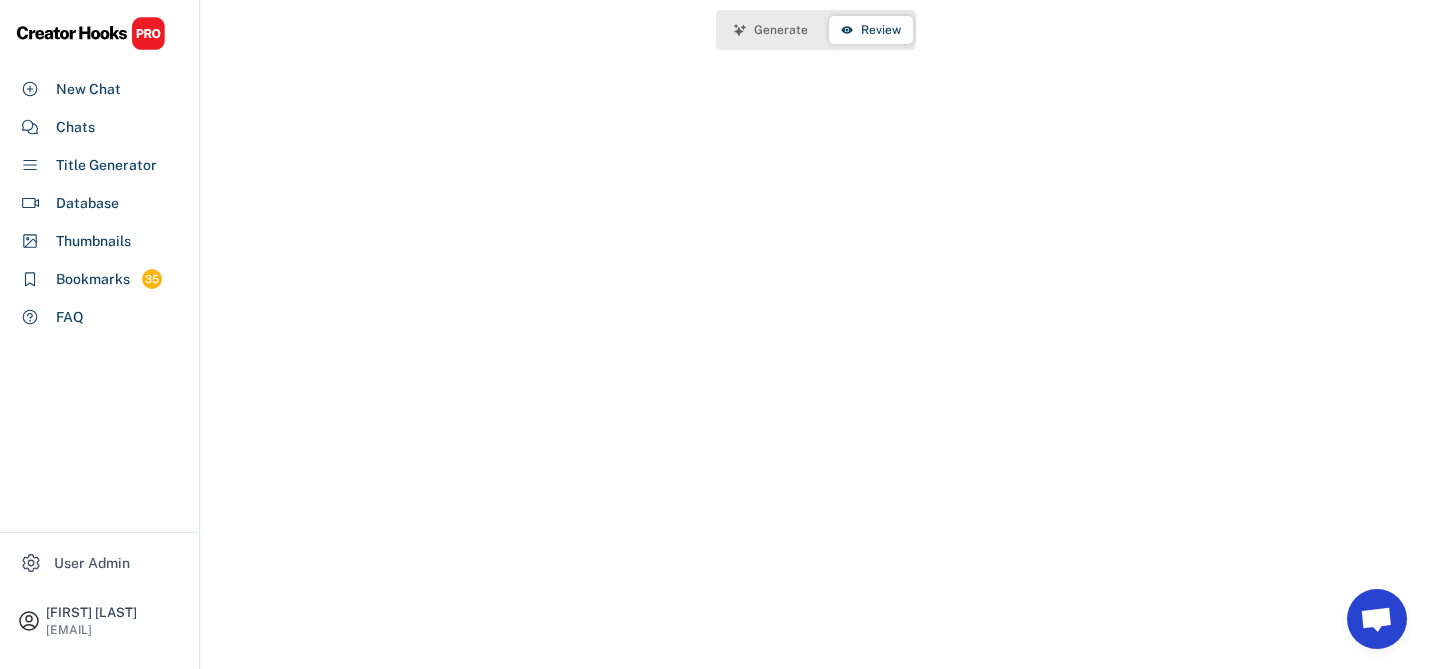 click on "Generate" at bounding box center [781, 30] 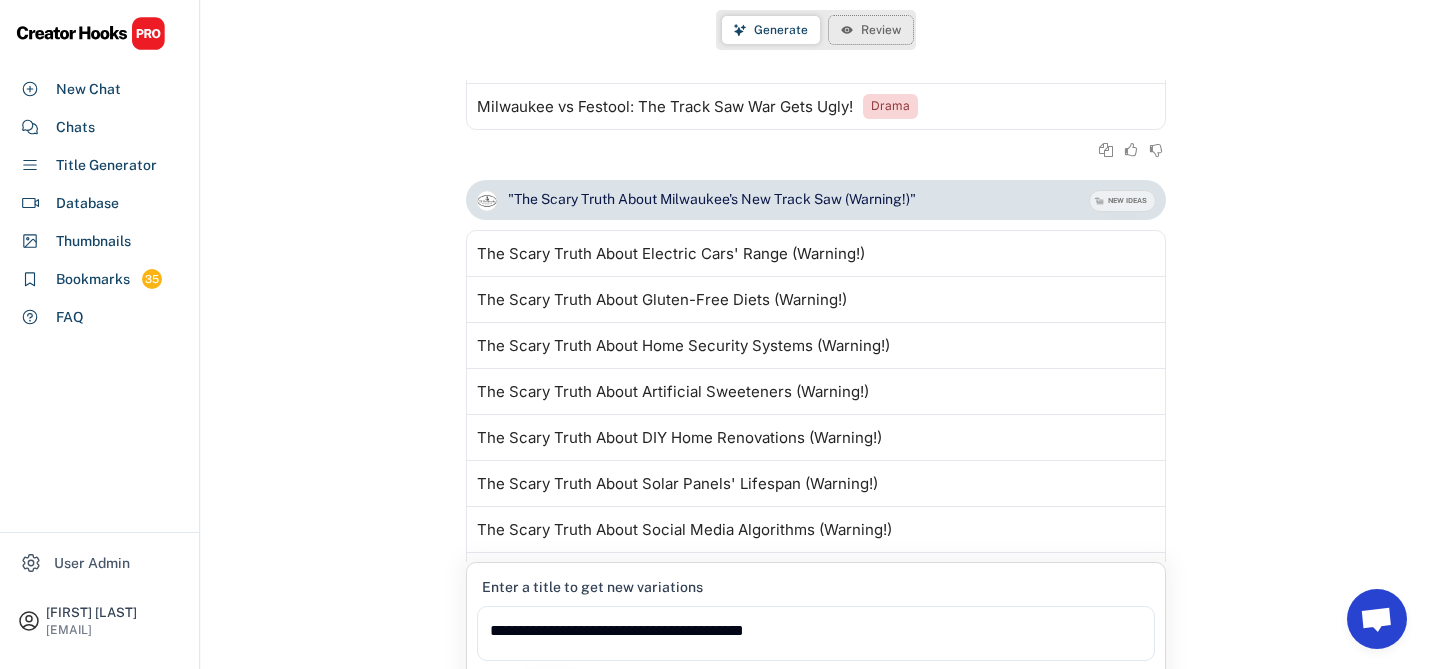 scroll, scrollTop: 1022, scrollLeft: 0, axis: vertical 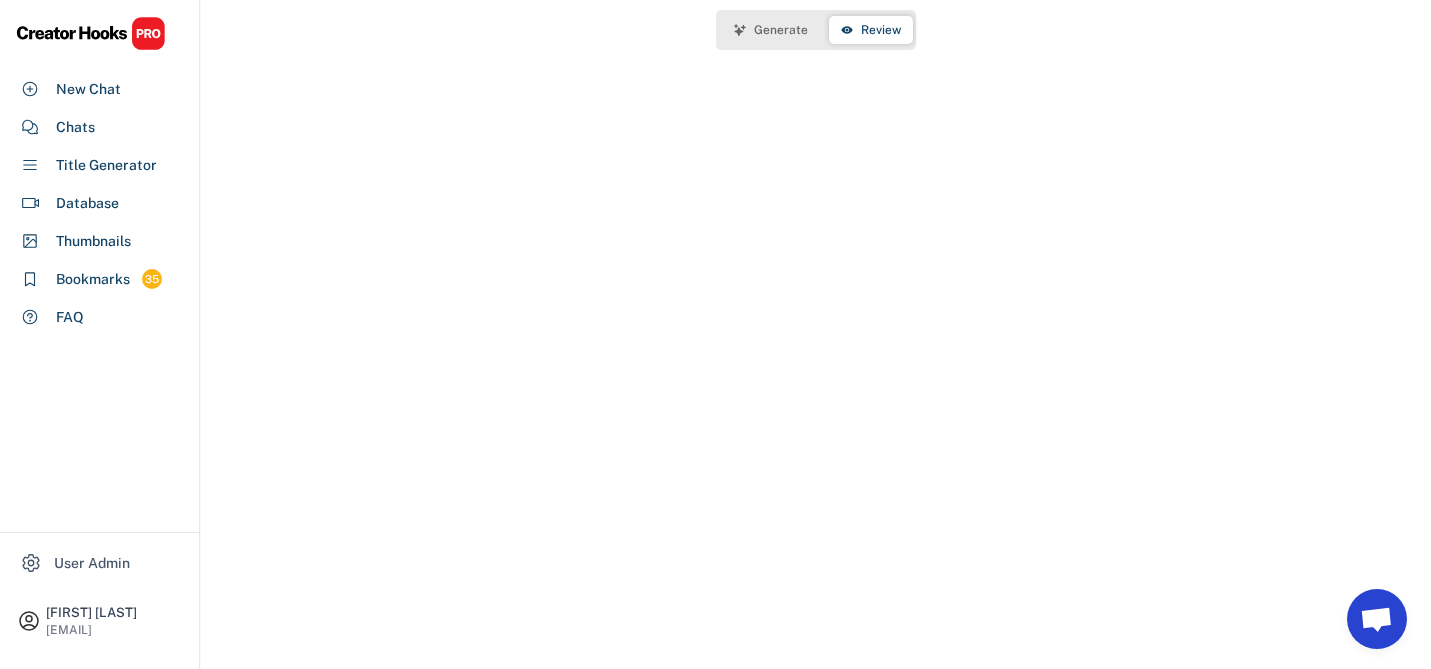 click on "Generate Review" 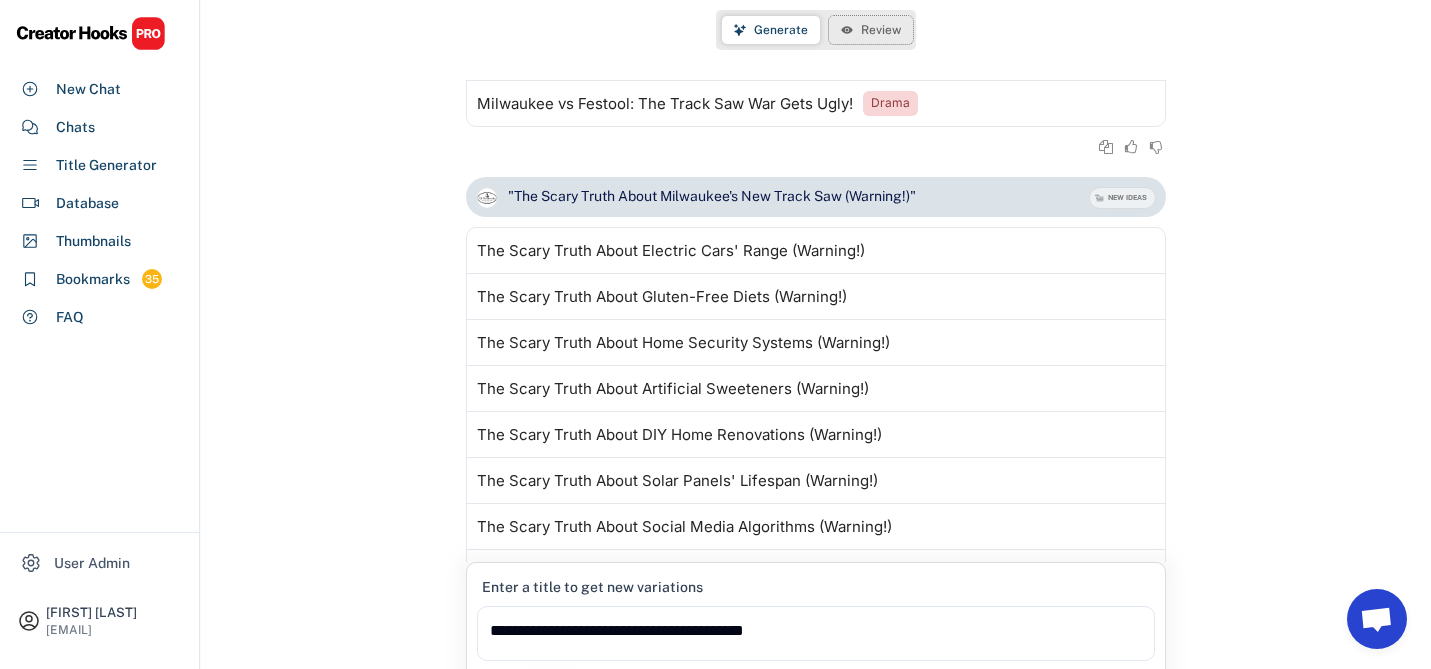 scroll, scrollTop: 1022, scrollLeft: 0, axis: vertical 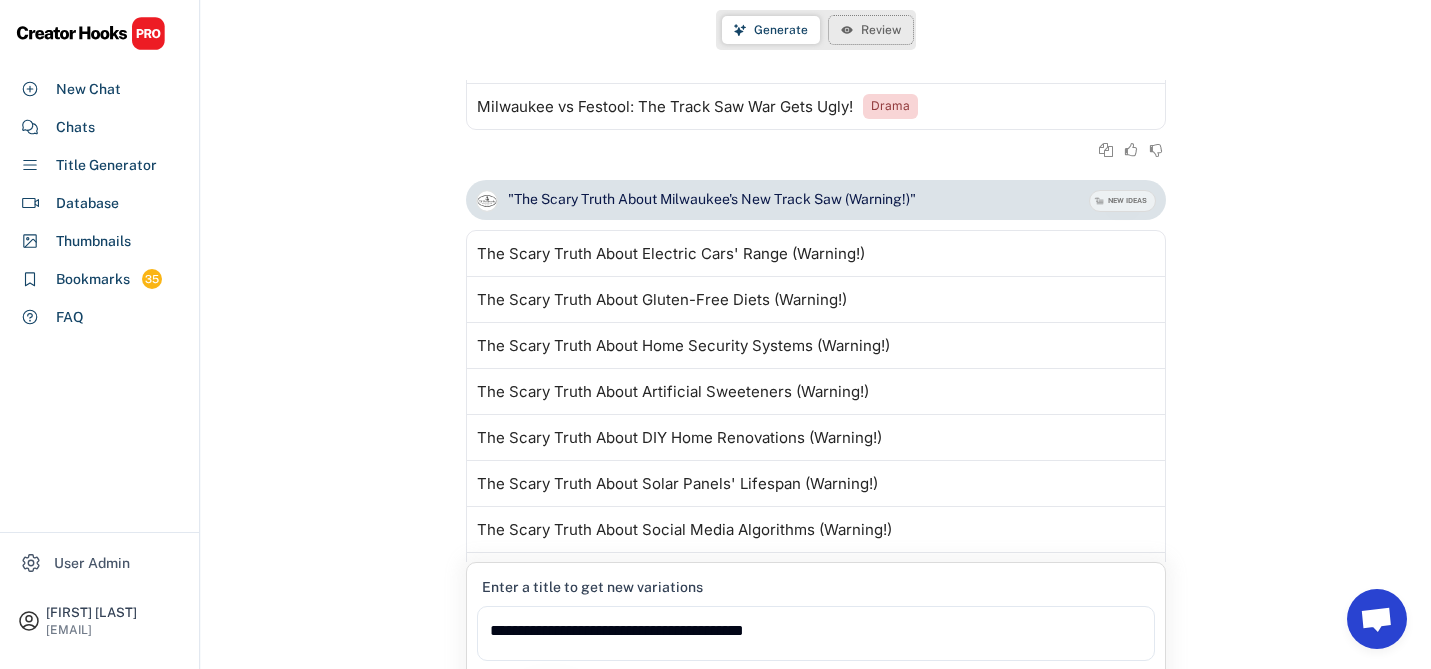 click on "Review" at bounding box center (881, 30) 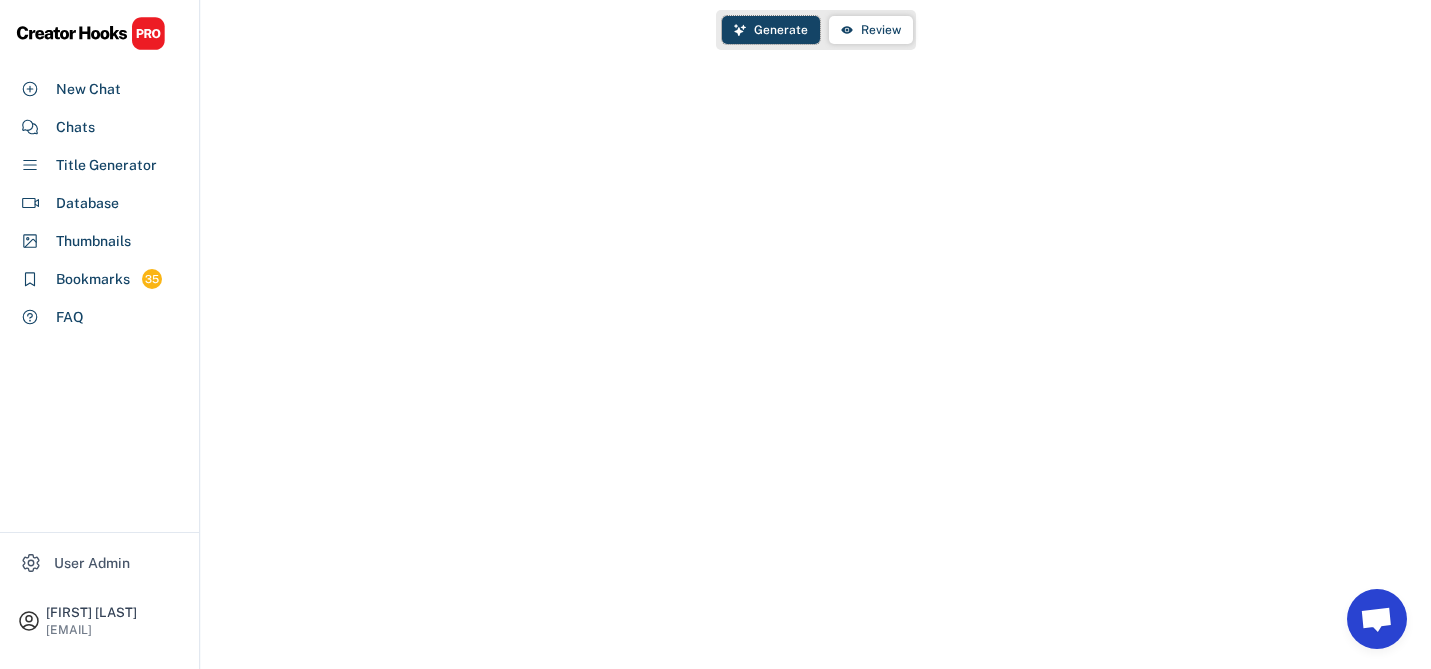 click on "Generate" at bounding box center (781, 30) 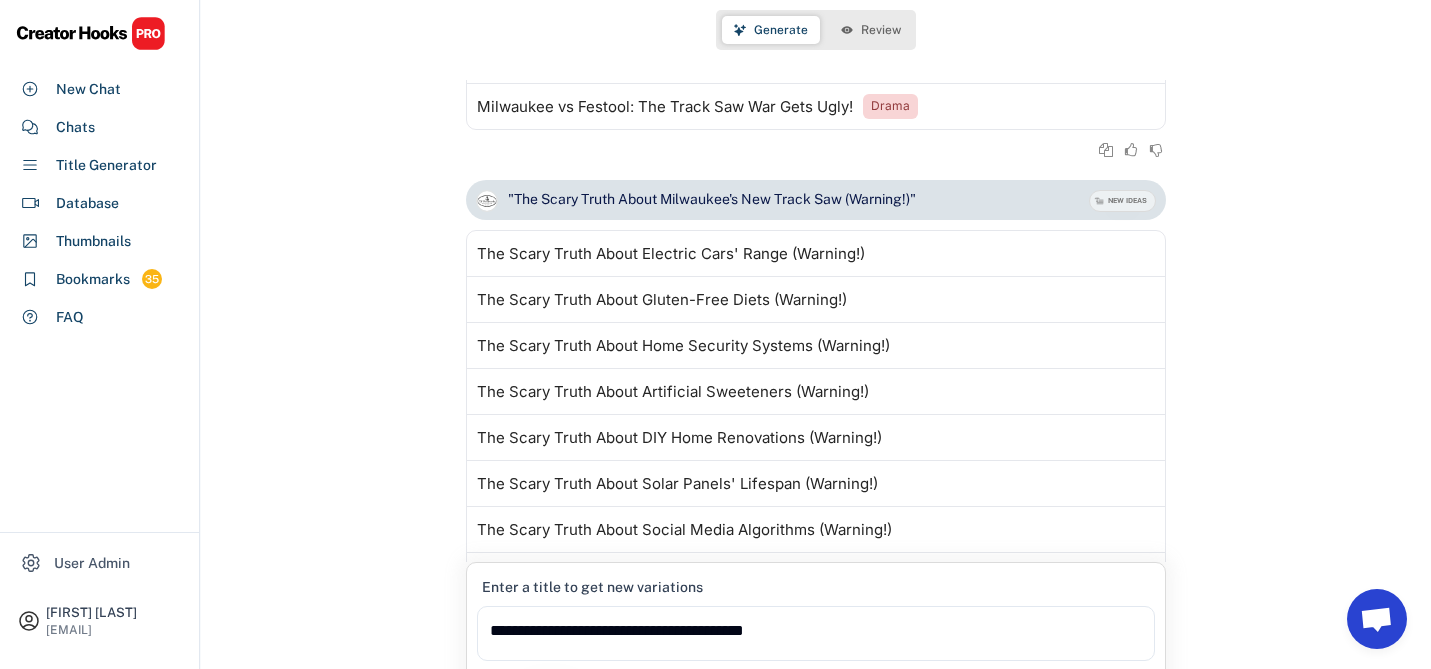 scroll, scrollTop: 1022, scrollLeft: 0, axis: vertical 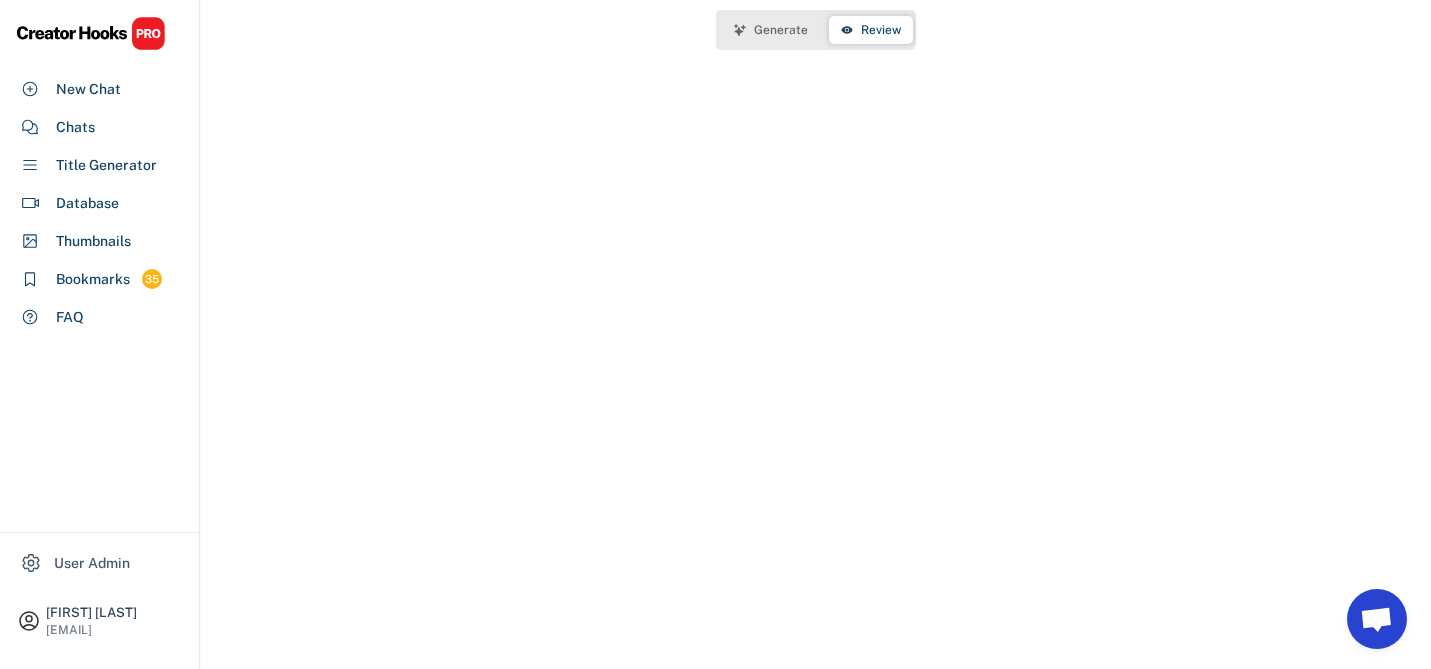 click on "Generate" at bounding box center (781, 30) 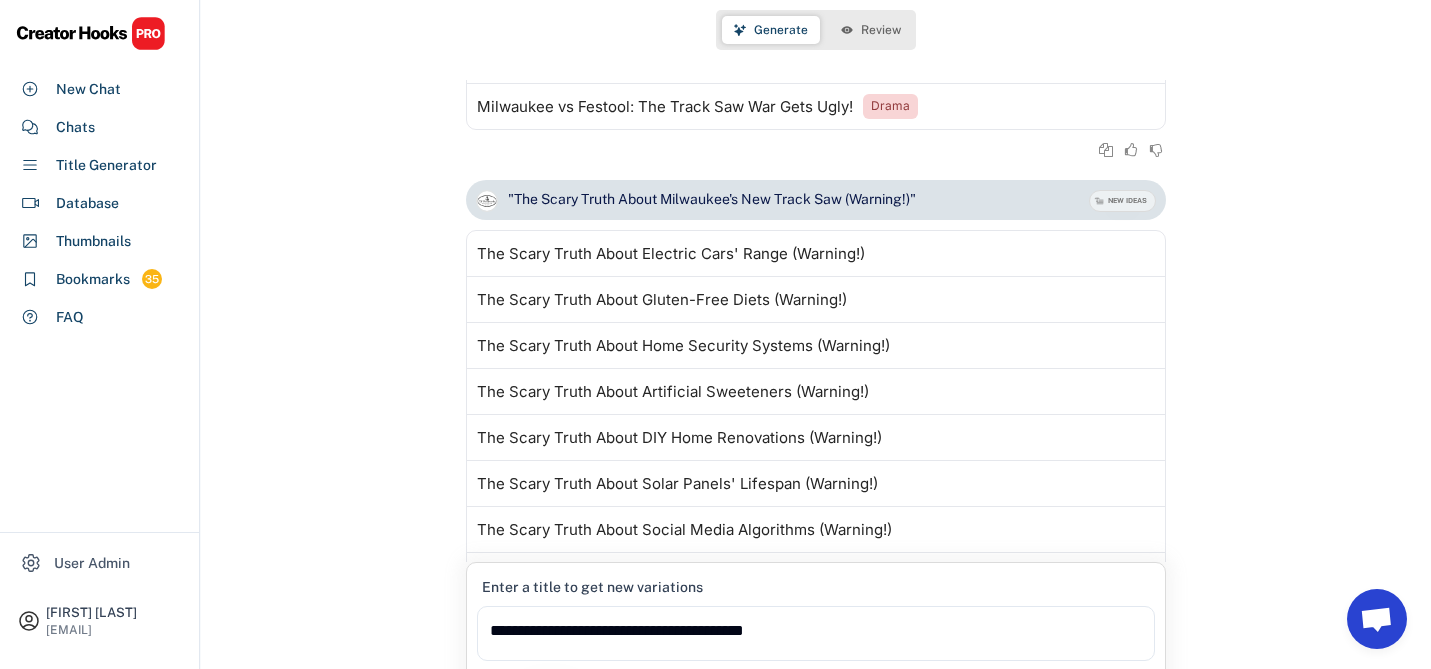 scroll, scrollTop: 1022, scrollLeft: 0, axis: vertical 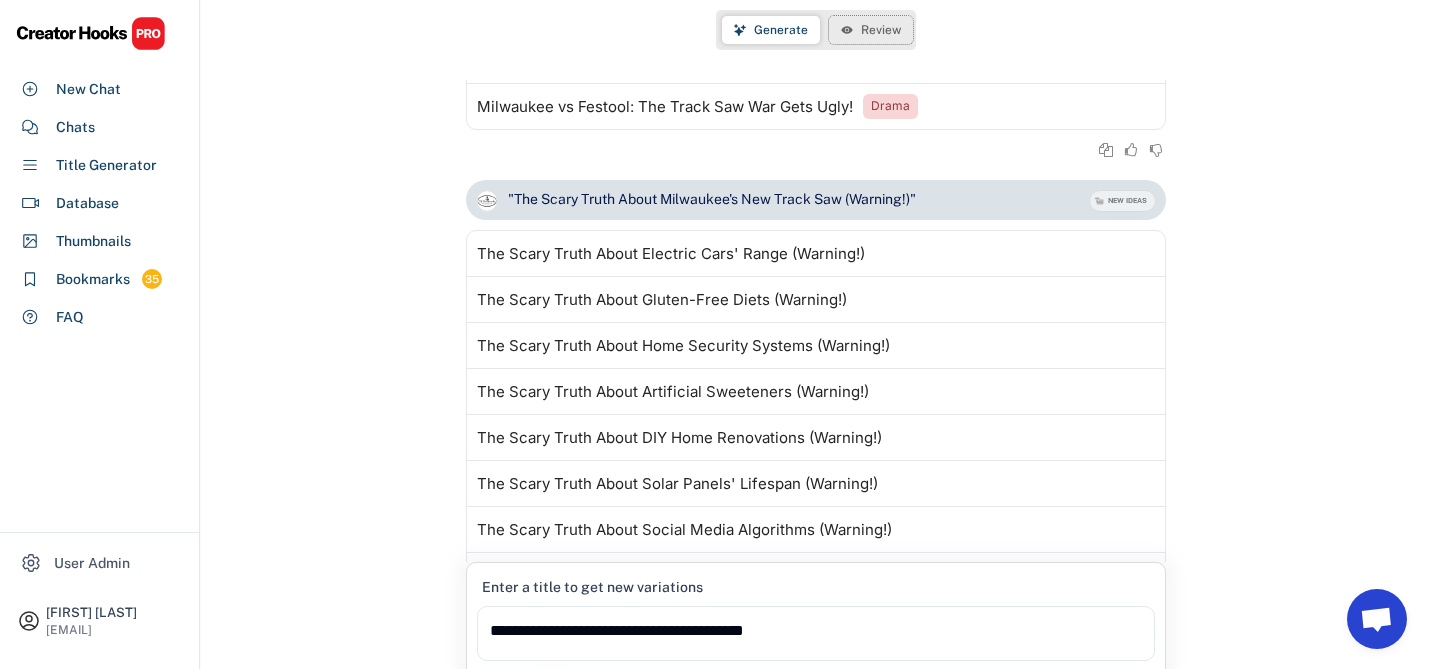 click on "Review" at bounding box center [881, 30] 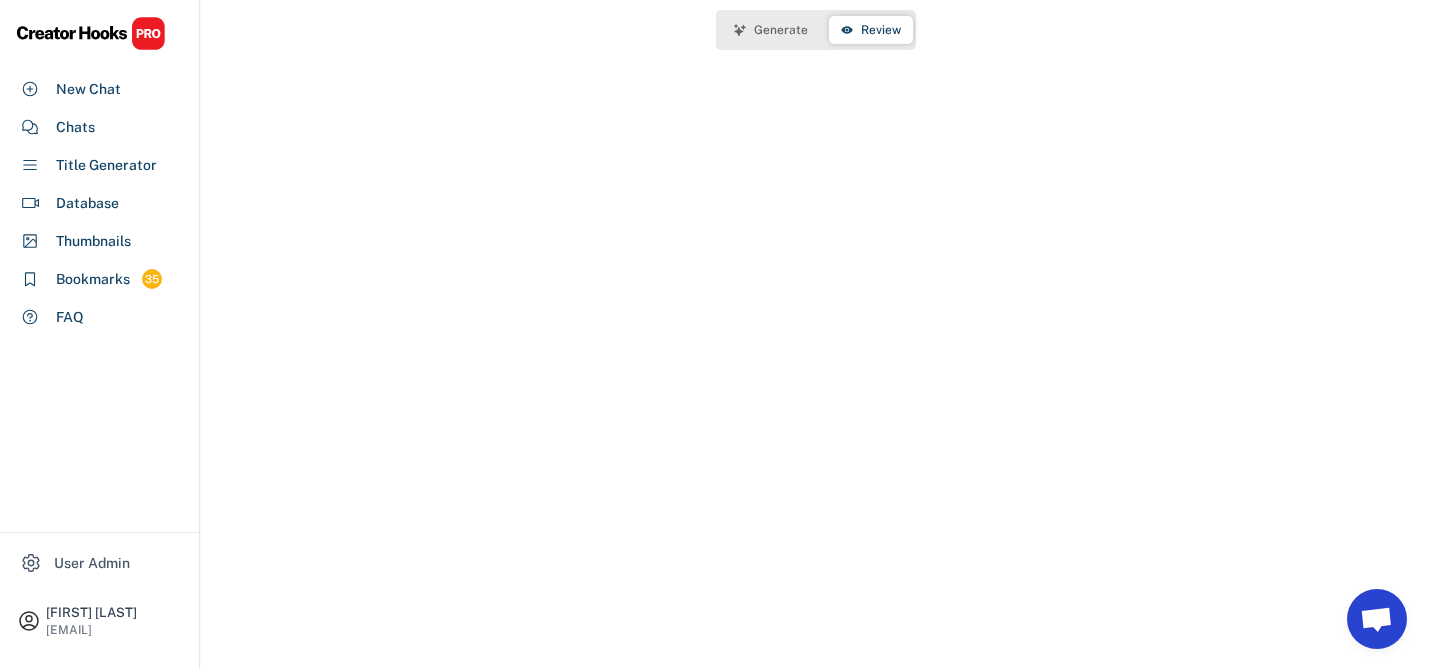 click on "Generate" at bounding box center [781, 30] 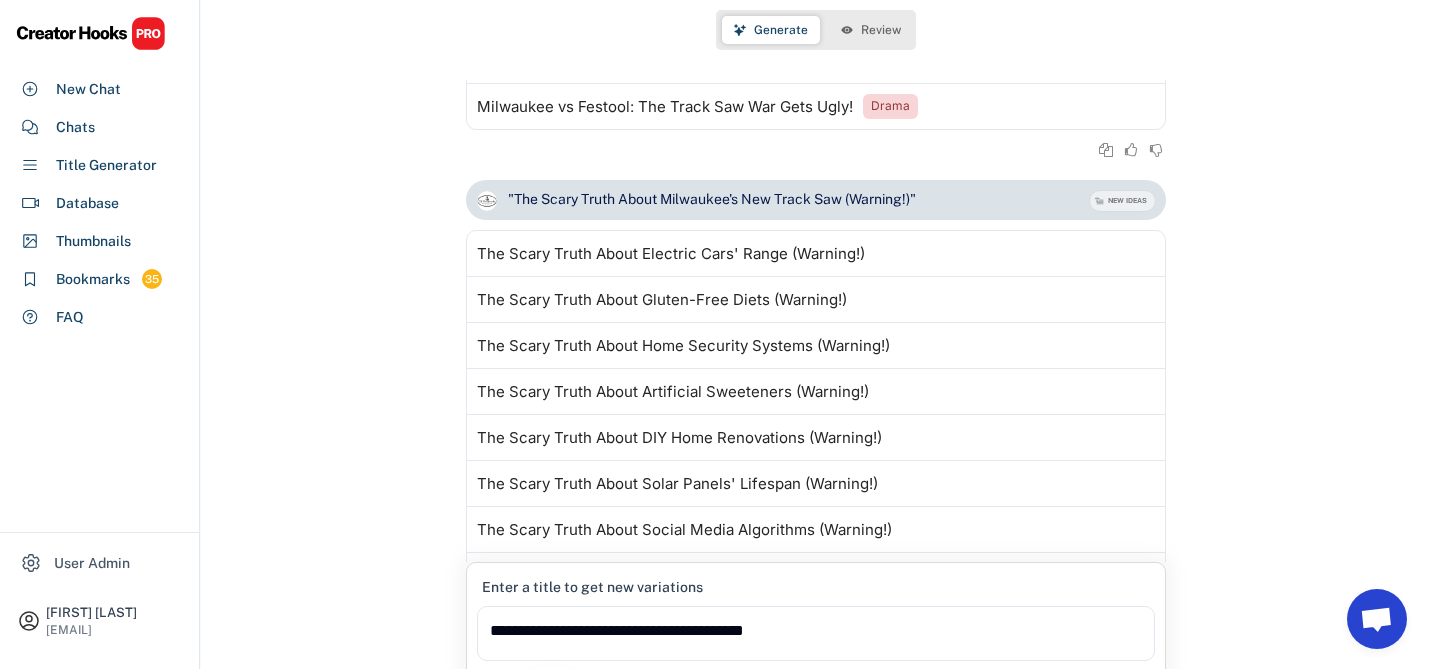 scroll, scrollTop: 1022, scrollLeft: 0, axis: vertical 